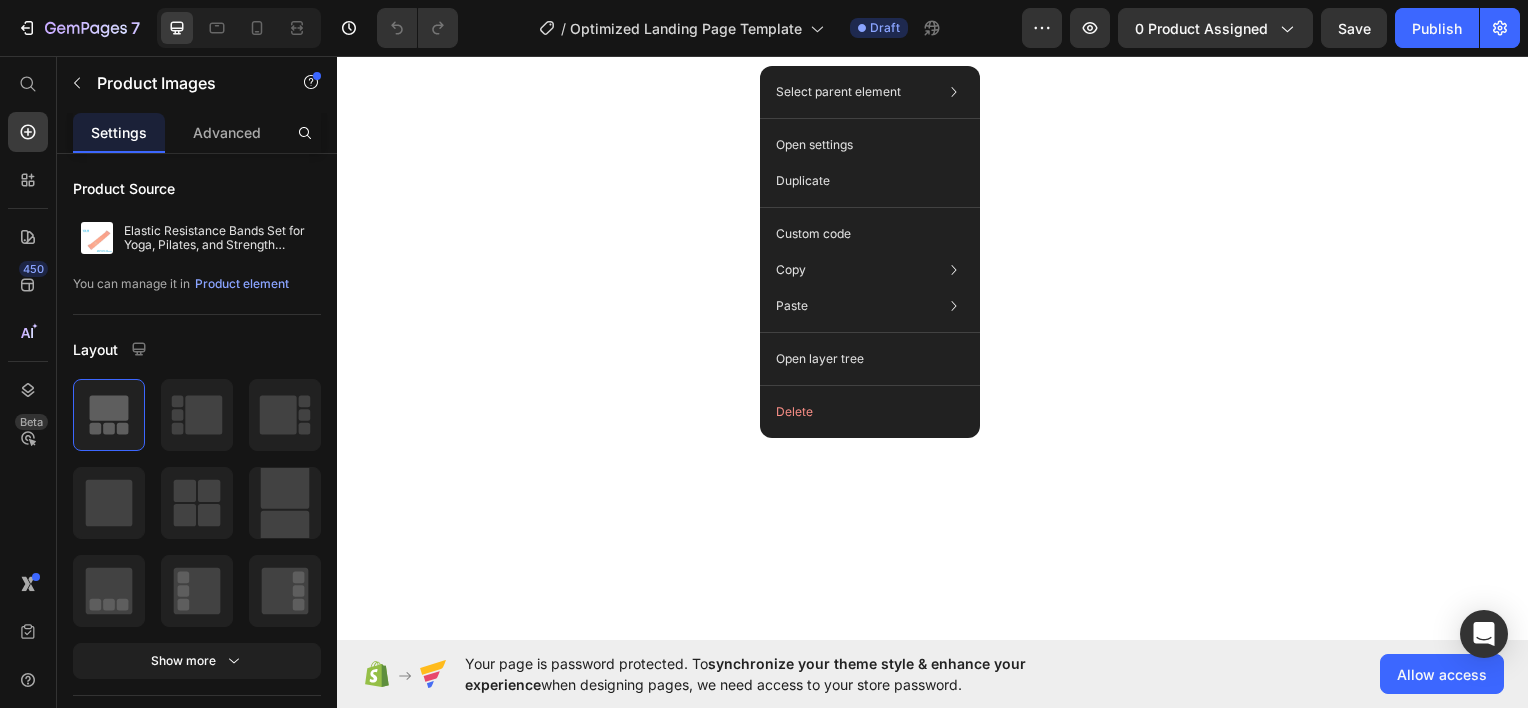 scroll, scrollTop: 0, scrollLeft: 0, axis: both 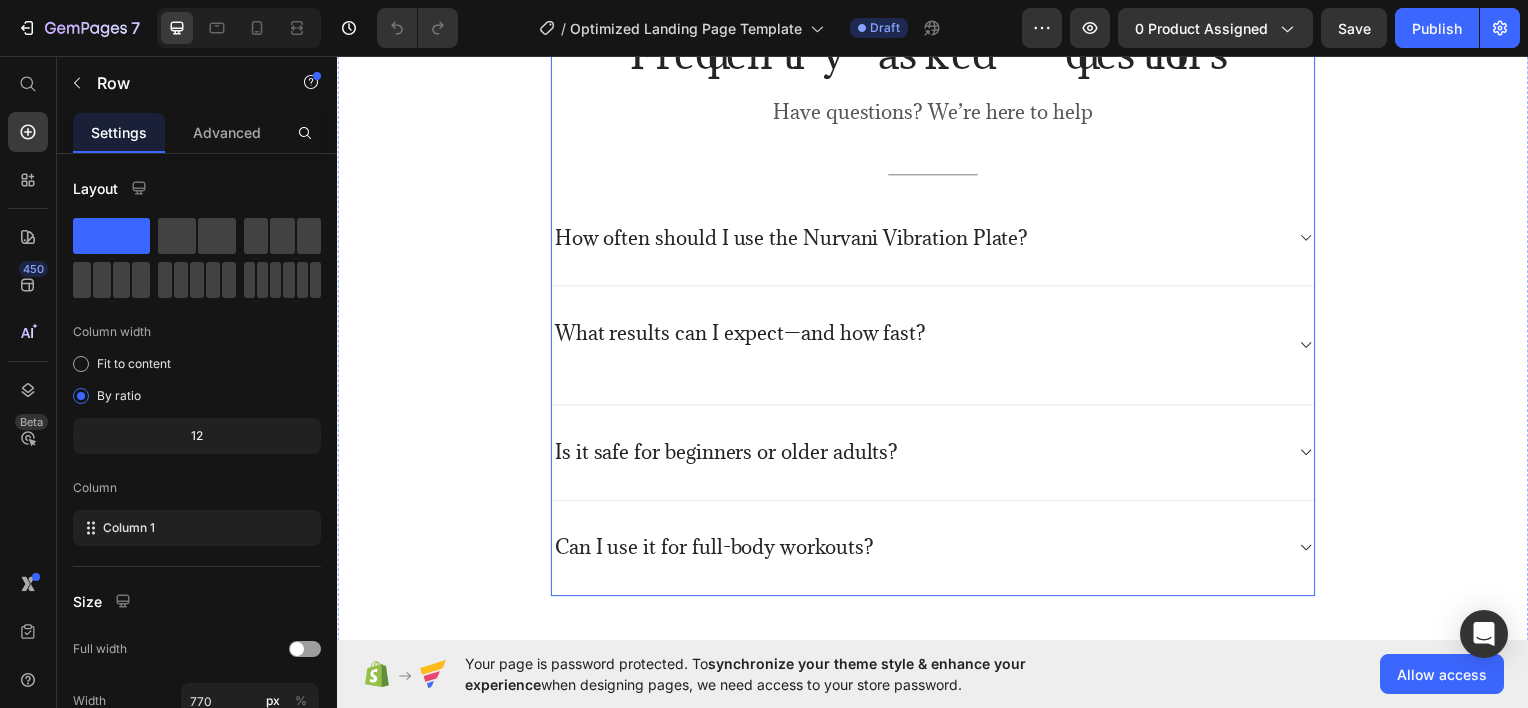 click on "Frequently asked questions Heading Have questions? We’re here to help Text block                Title Line
How often should I use the Nurvani Vibration Plate?
What results can I expect—and how fast?
Is it safe for beginners or older adults?
Can I use it for full-body workouts? Accordion" at bounding box center [937, 311] 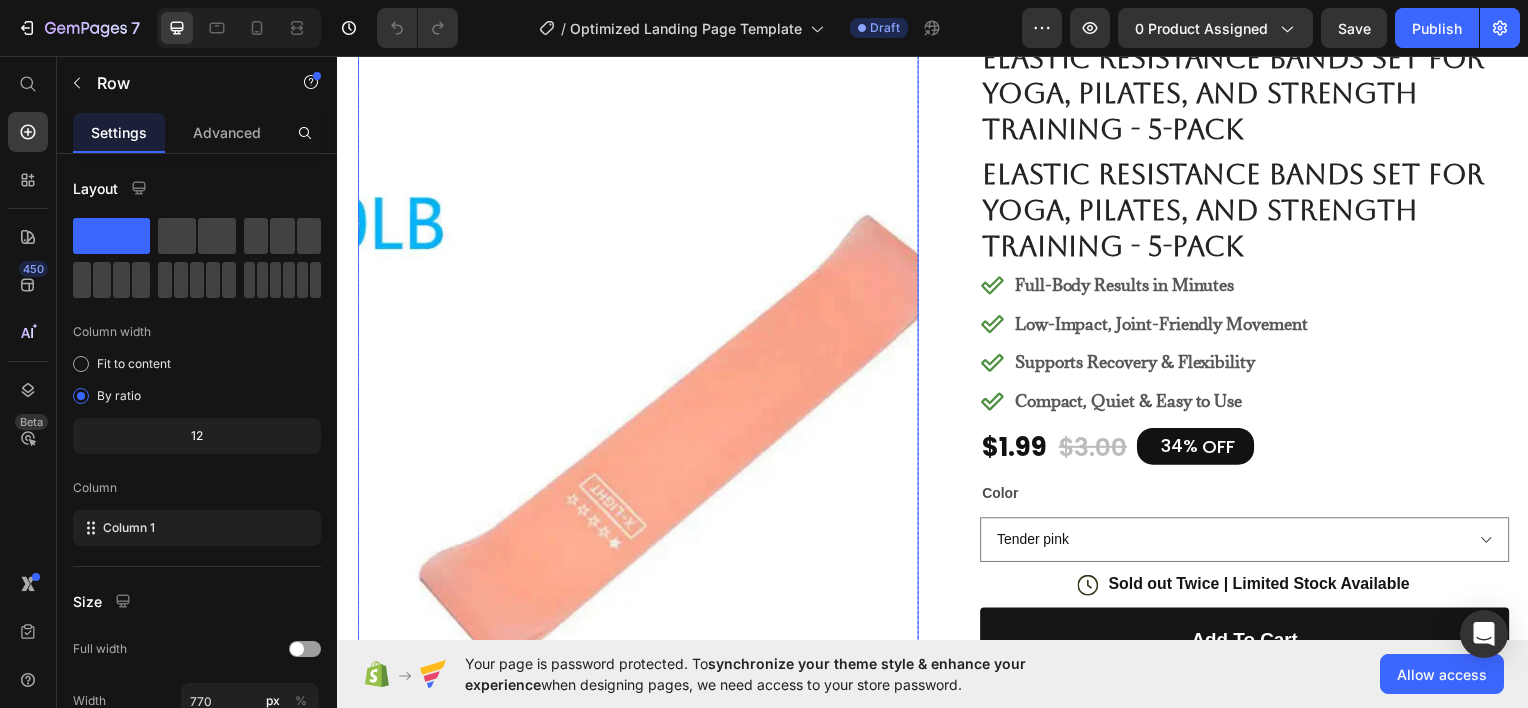 scroll, scrollTop: 200, scrollLeft: 0, axis: vertical 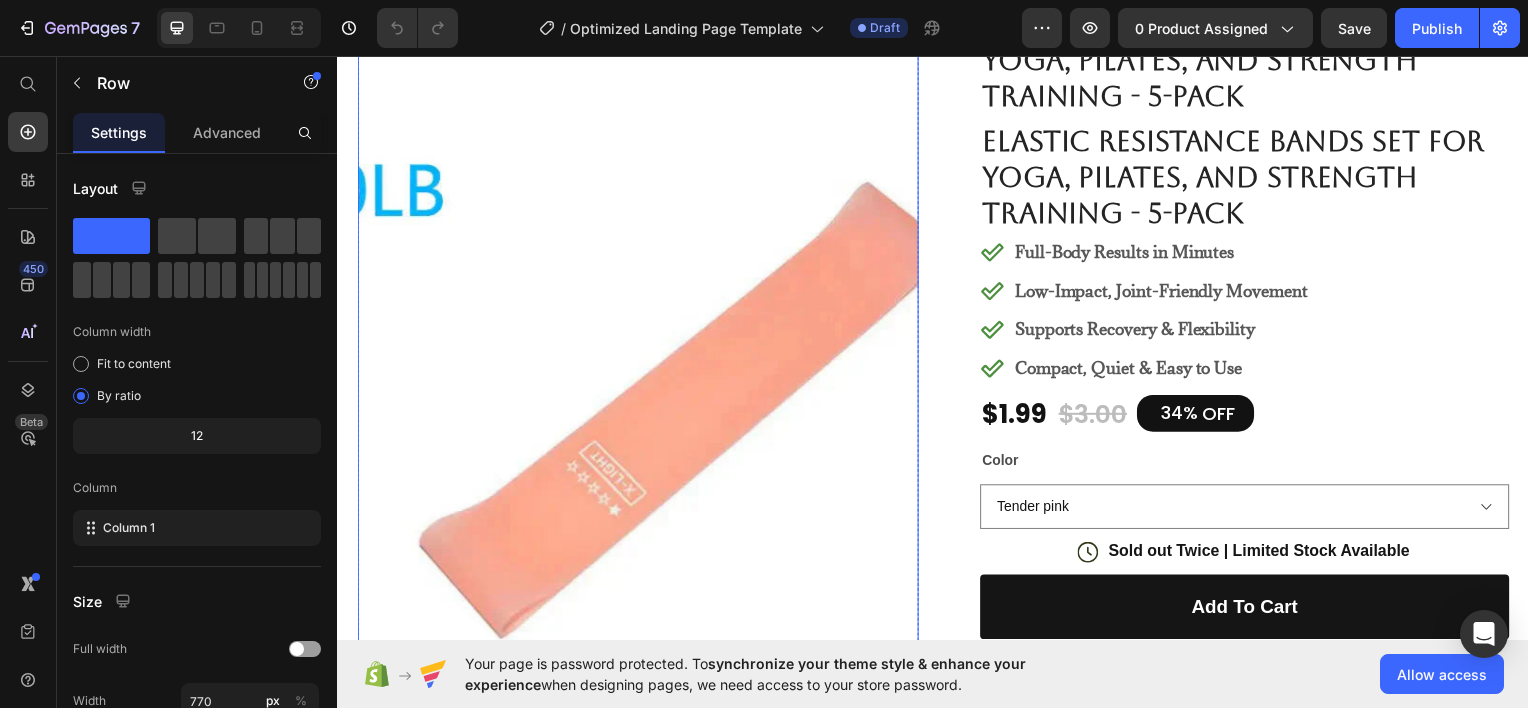 drag, startPoint x: 514, startPoint y: 172, endPoint x: 678, endPoint y: 174, distance: 164.01219 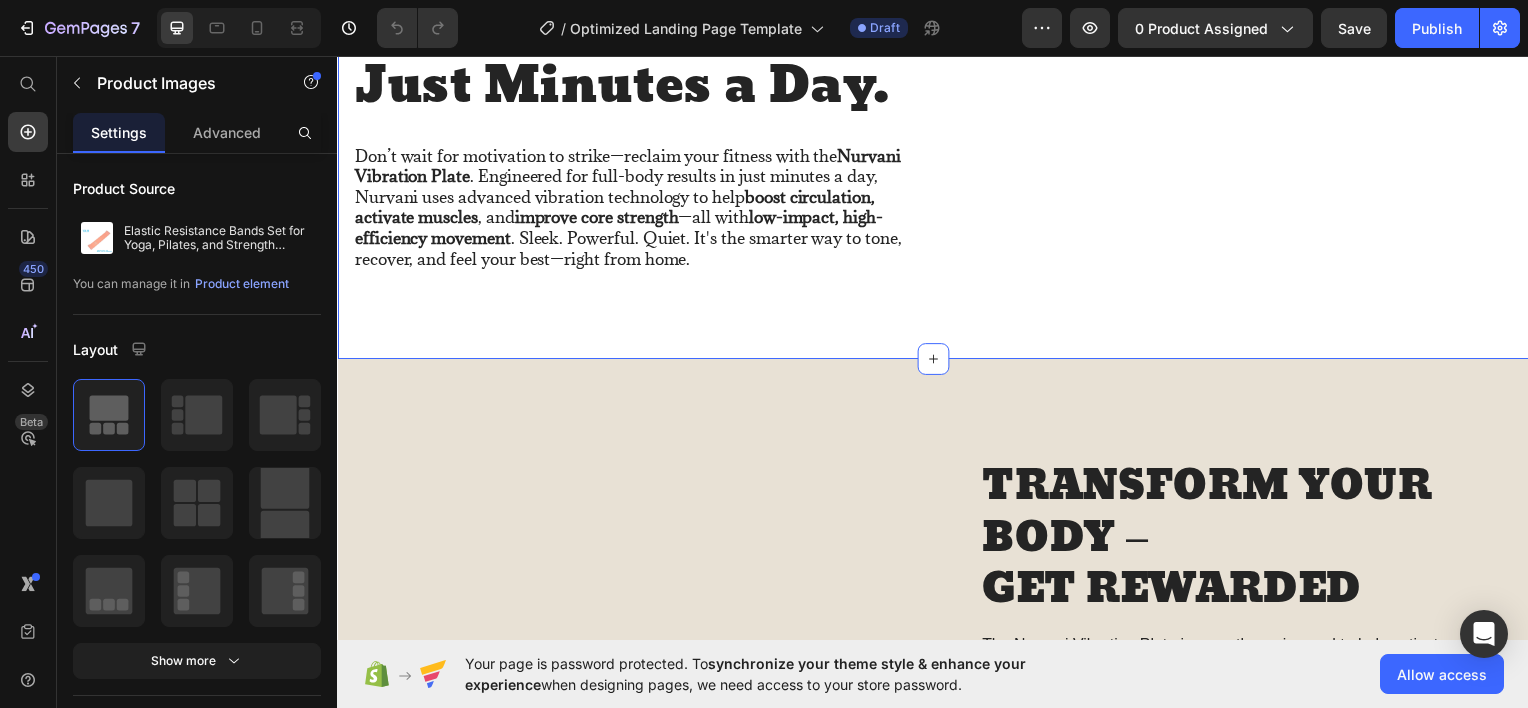 scroll, scrollTop: 1700, scrollLeft: 0, axis: vertical 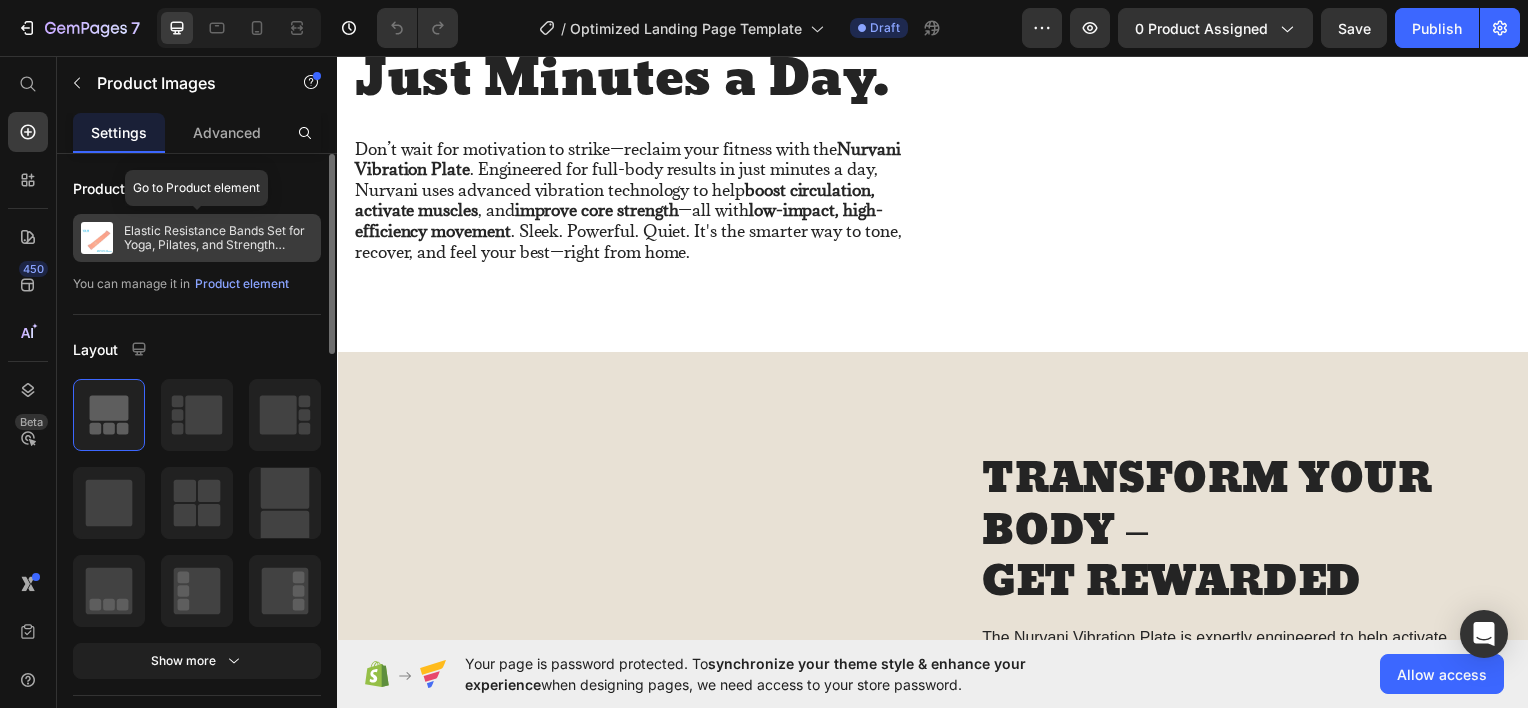 click on "Elastic Resistance Bands Set for Yoga, Pilates, and Strength Training - 5-Pack" at bounding box center [218, 238] 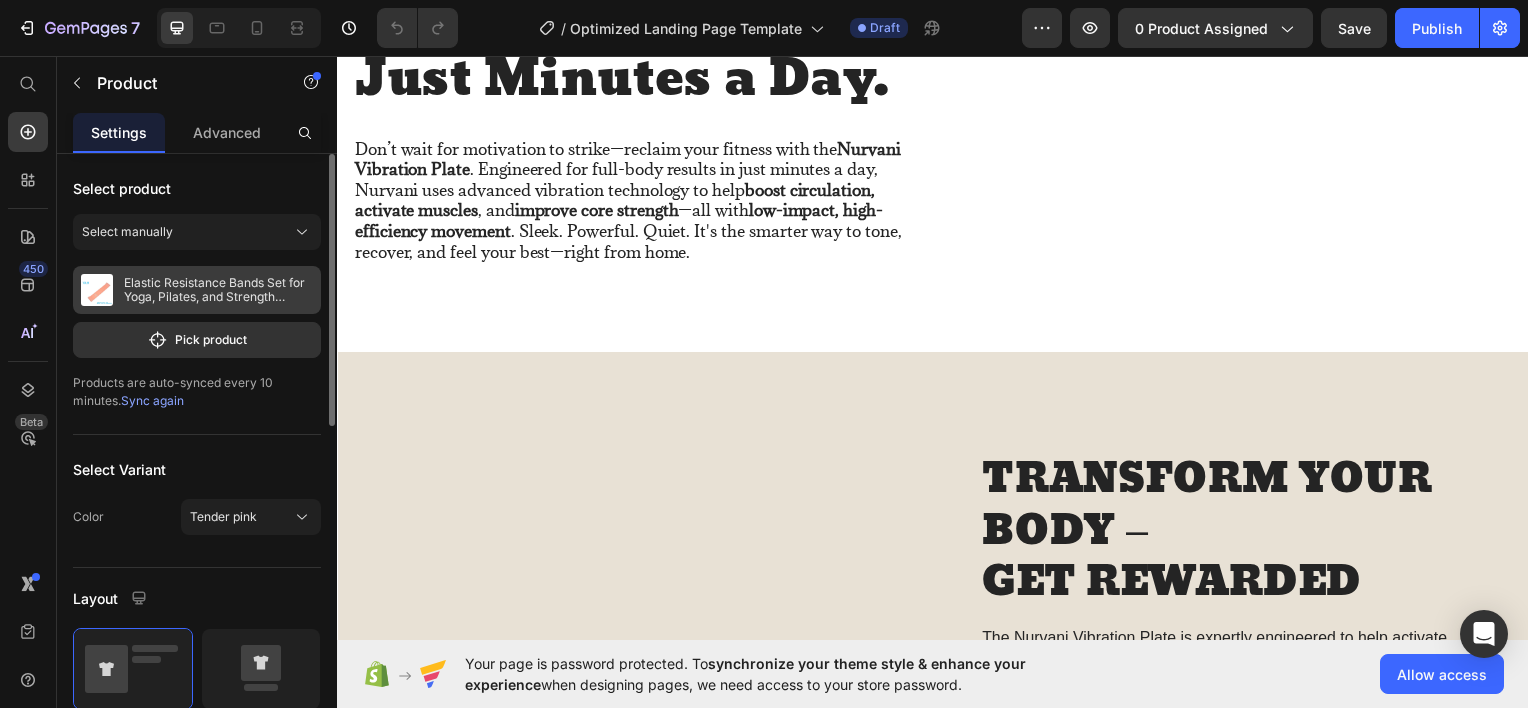 click at bounding box center (97, 290) 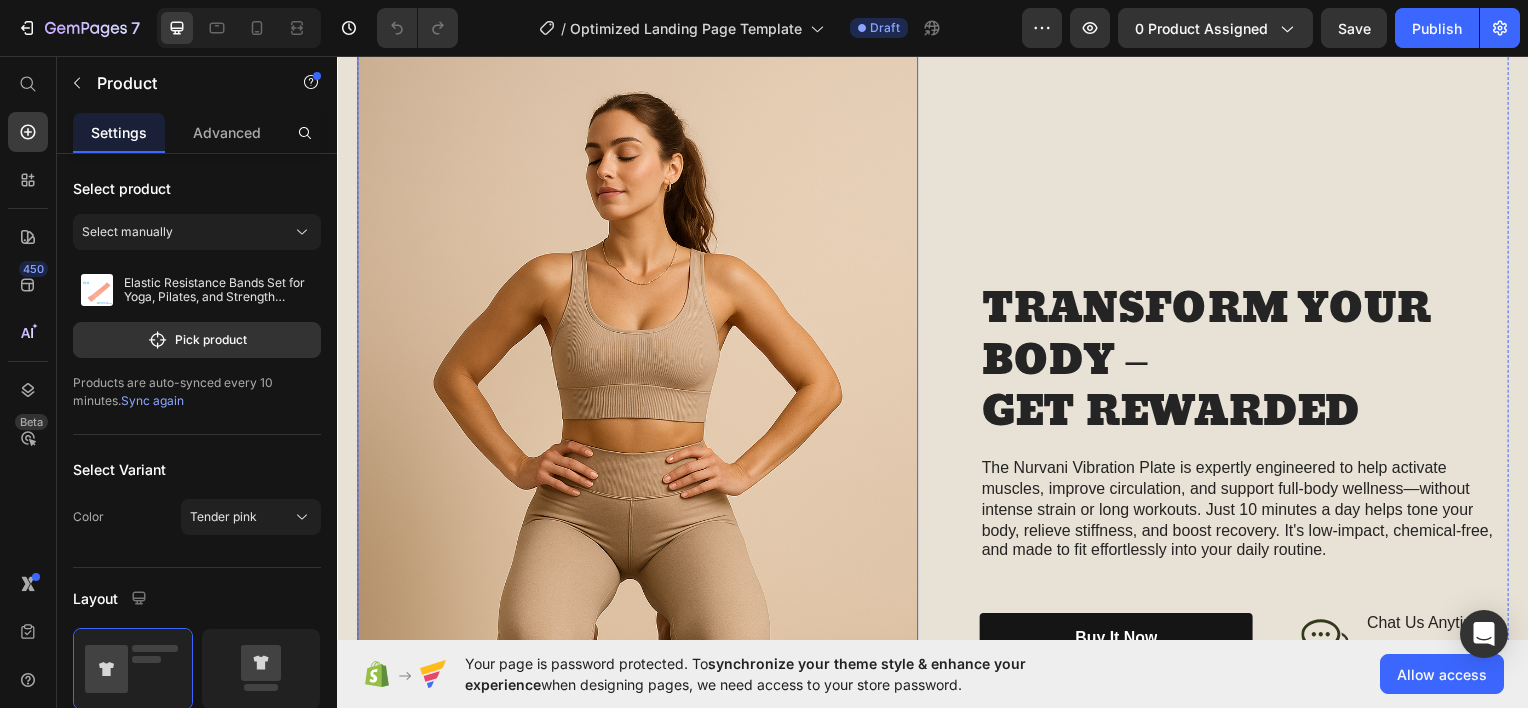 scroll, scrollTop: 2100, scrollLeft: 0, axis: vertical 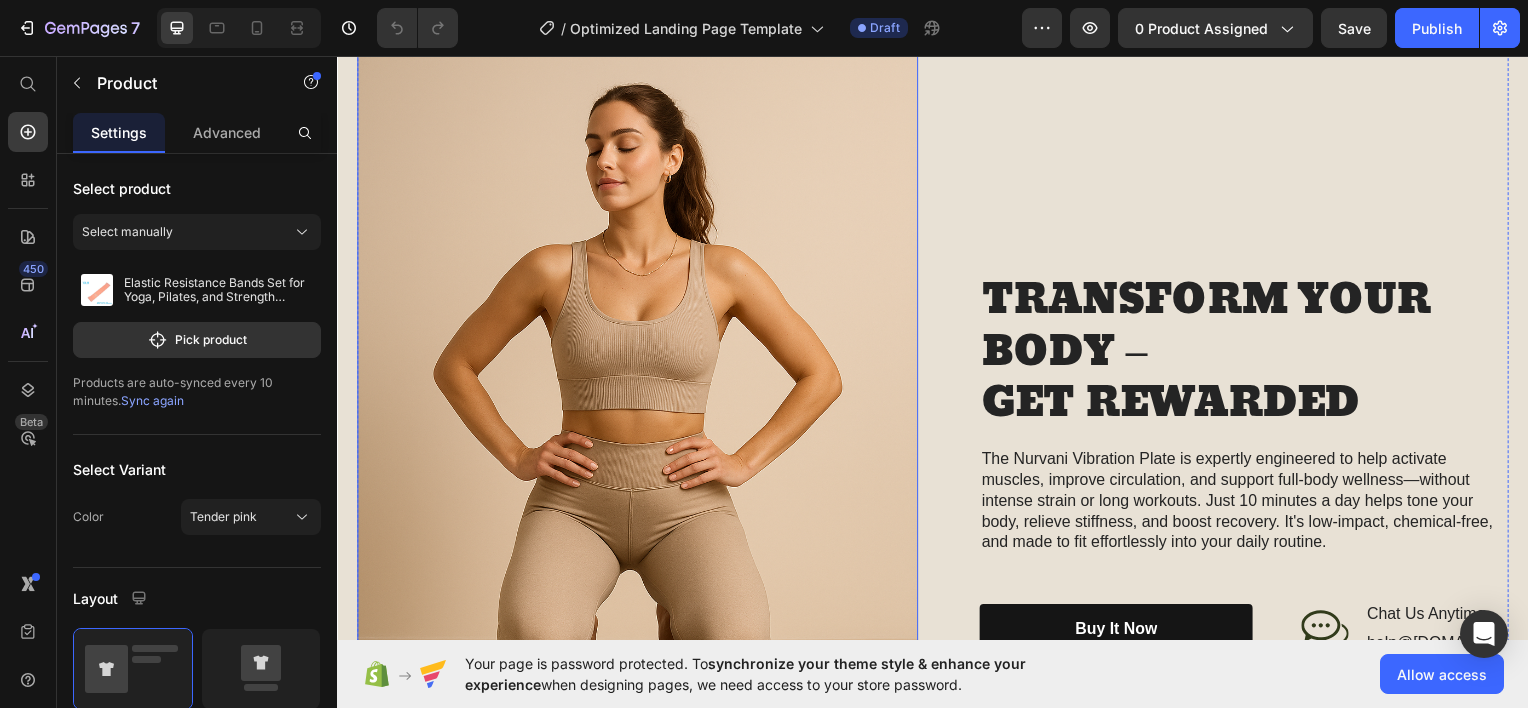 click at bounding box center (639, 466) 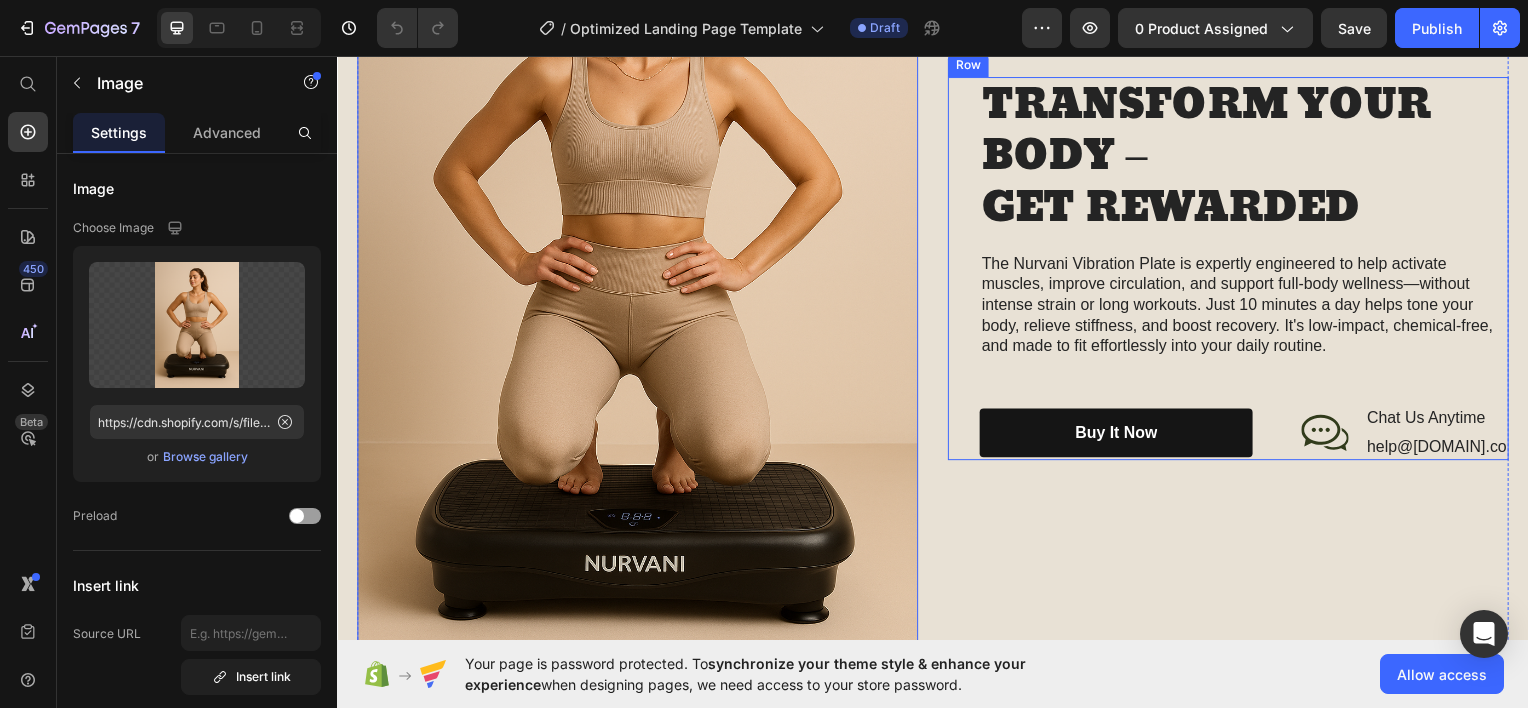 scroll, scrollTop: 2300, scrollLeft: 0, axis: vertical 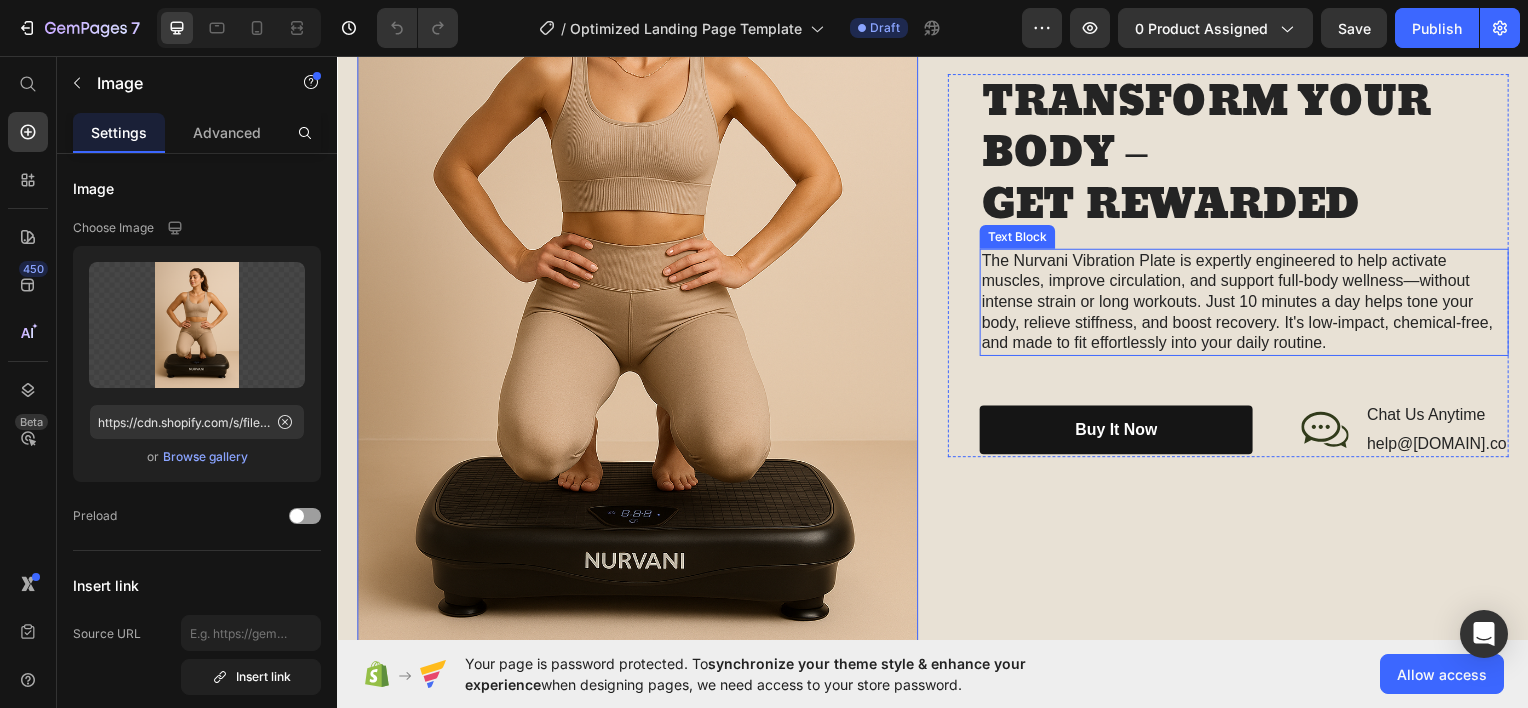 click on "The Nurvani Vibration Plate is expertly engineered to help activate muscles, improve circulation, and support full-body wellness—without intense strain or long workouts. Just 10 minutes a day helps tone your body, relieve stiffness, and boost recovery. It's low-impact, chemical-free, and made to fit effortlessly into your daily routine." at bounding box center [1250, 303] 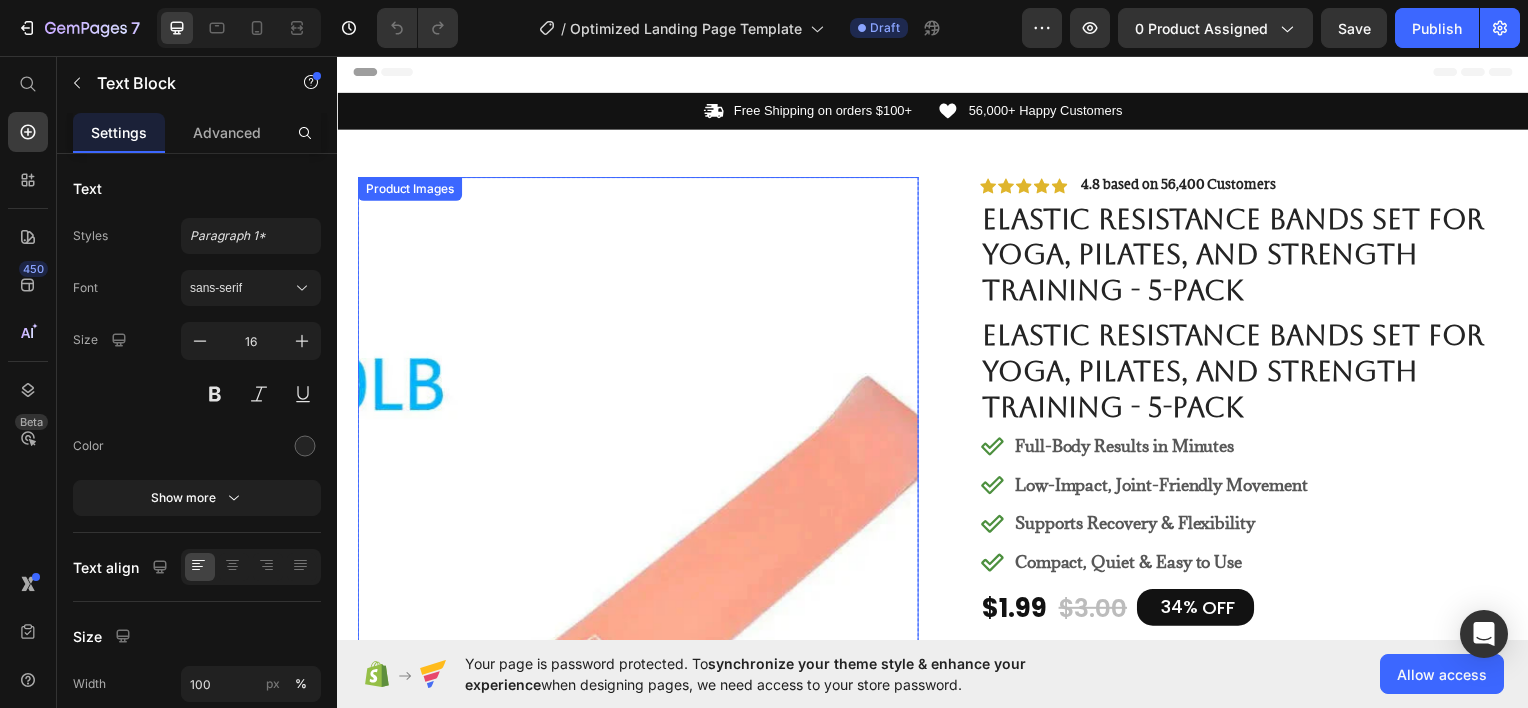 scroll, scrollTop: 0, scrollLeft: 0, axis: both 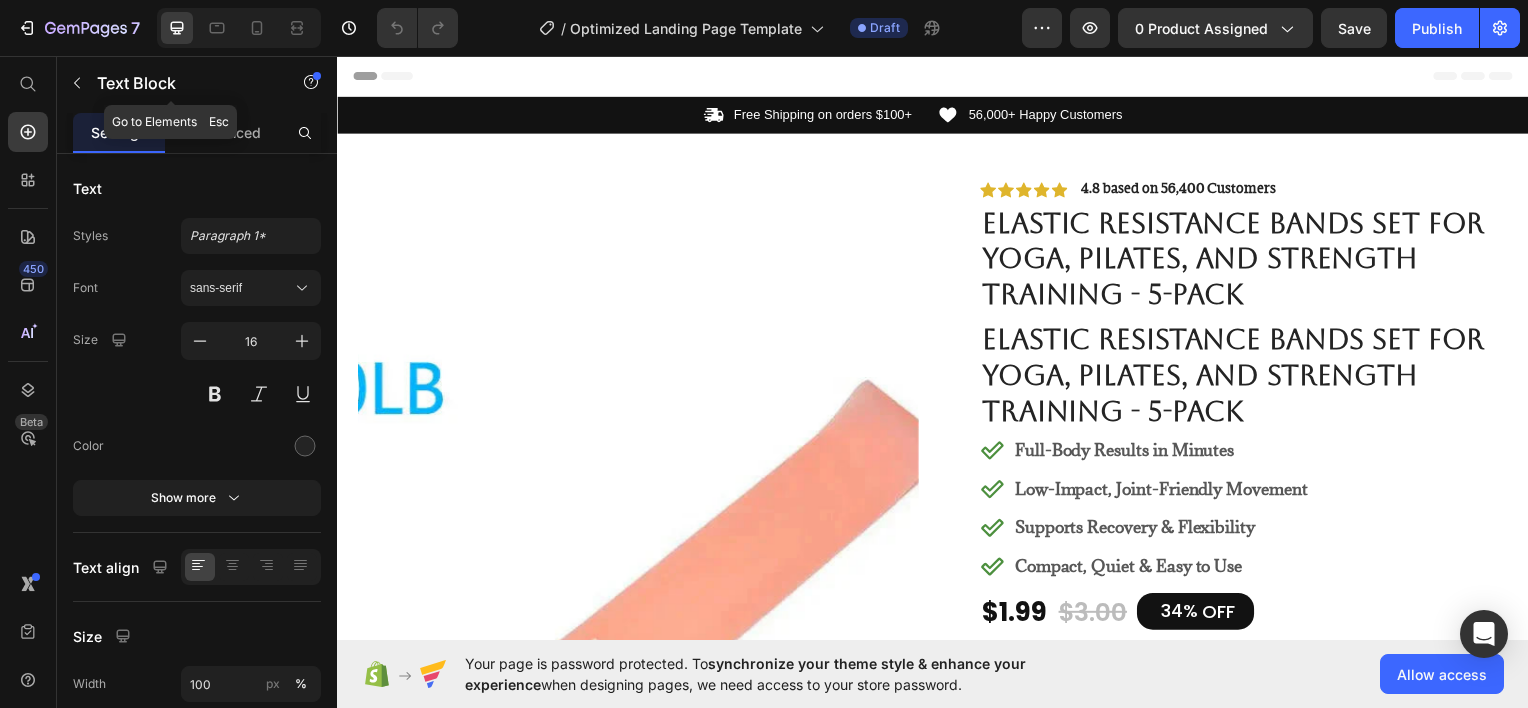 click 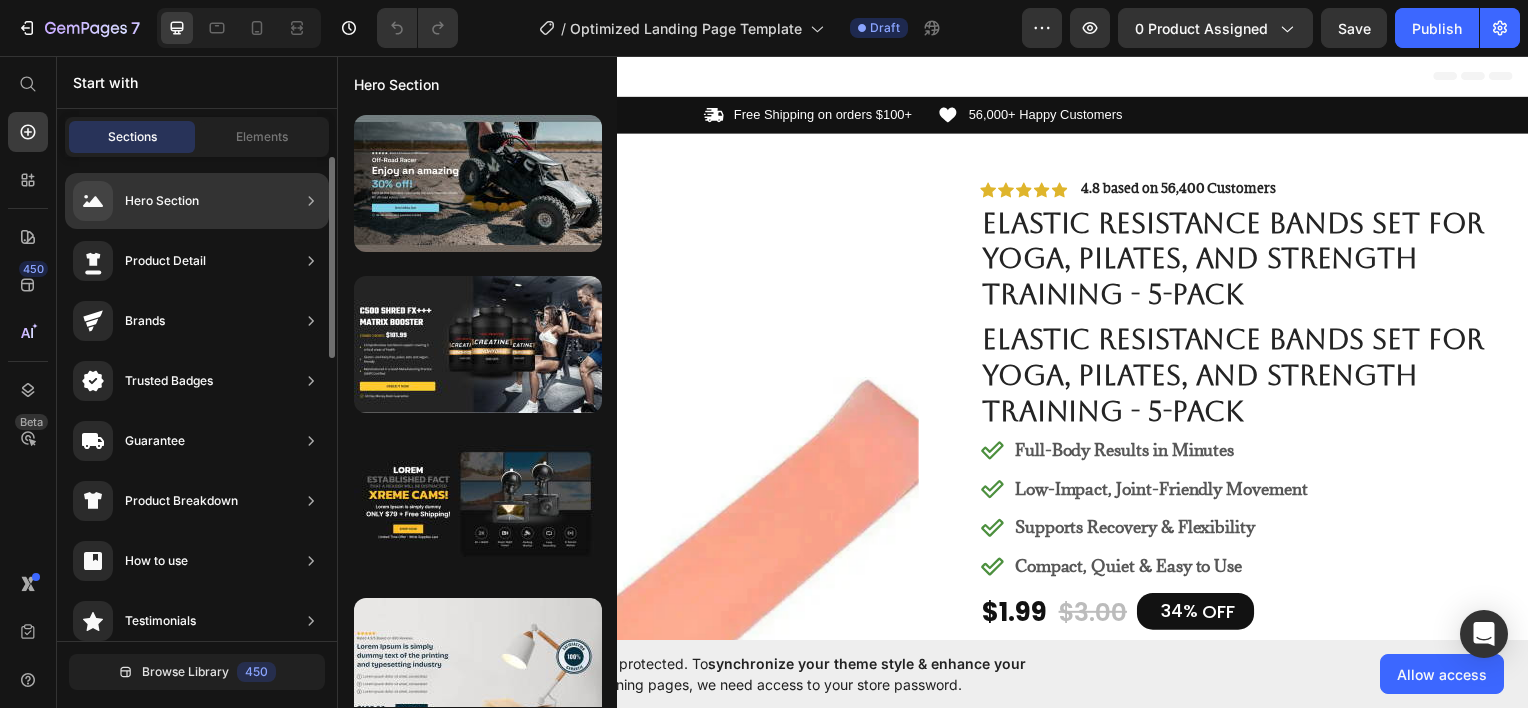click on "Hero Section" at bounding box center [162, 201] 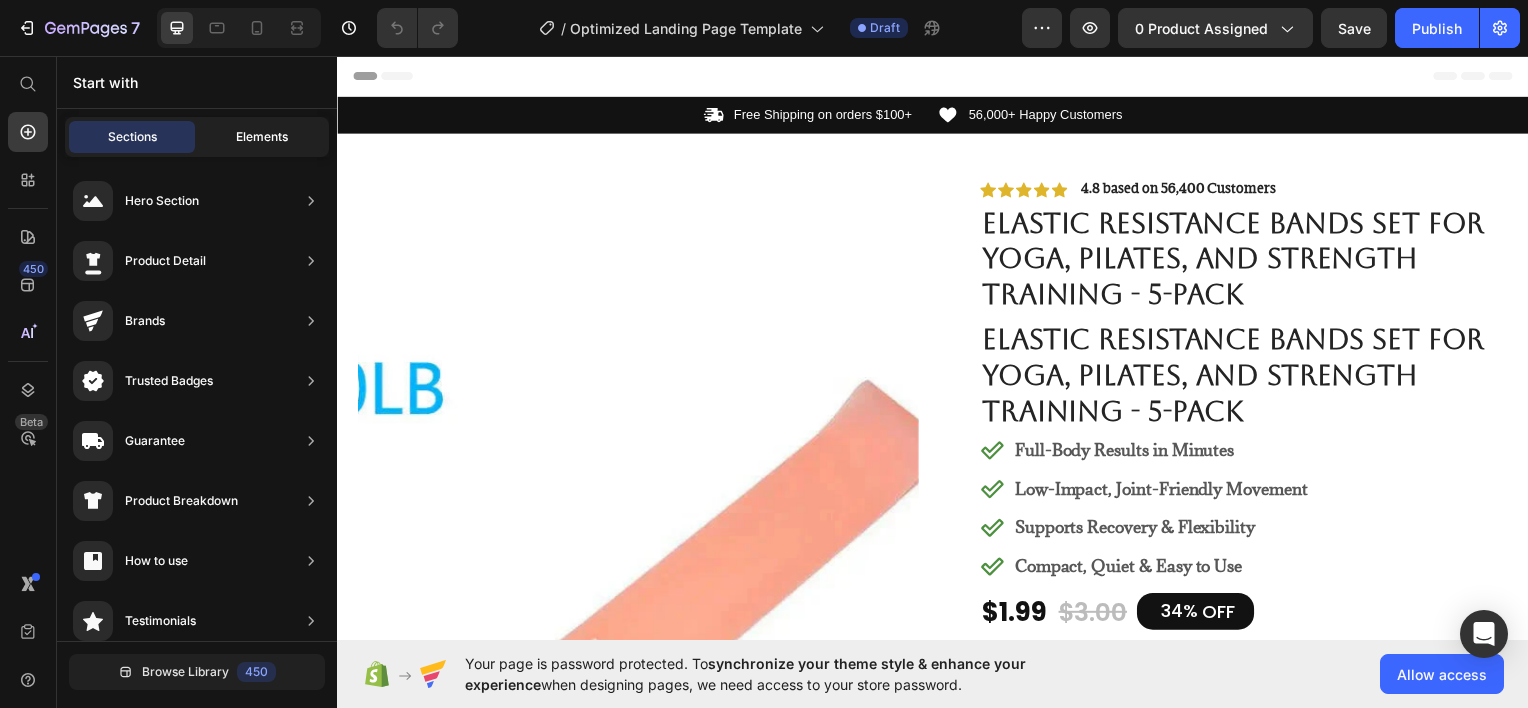 click on "Elements" at bounding box center (262, 137) 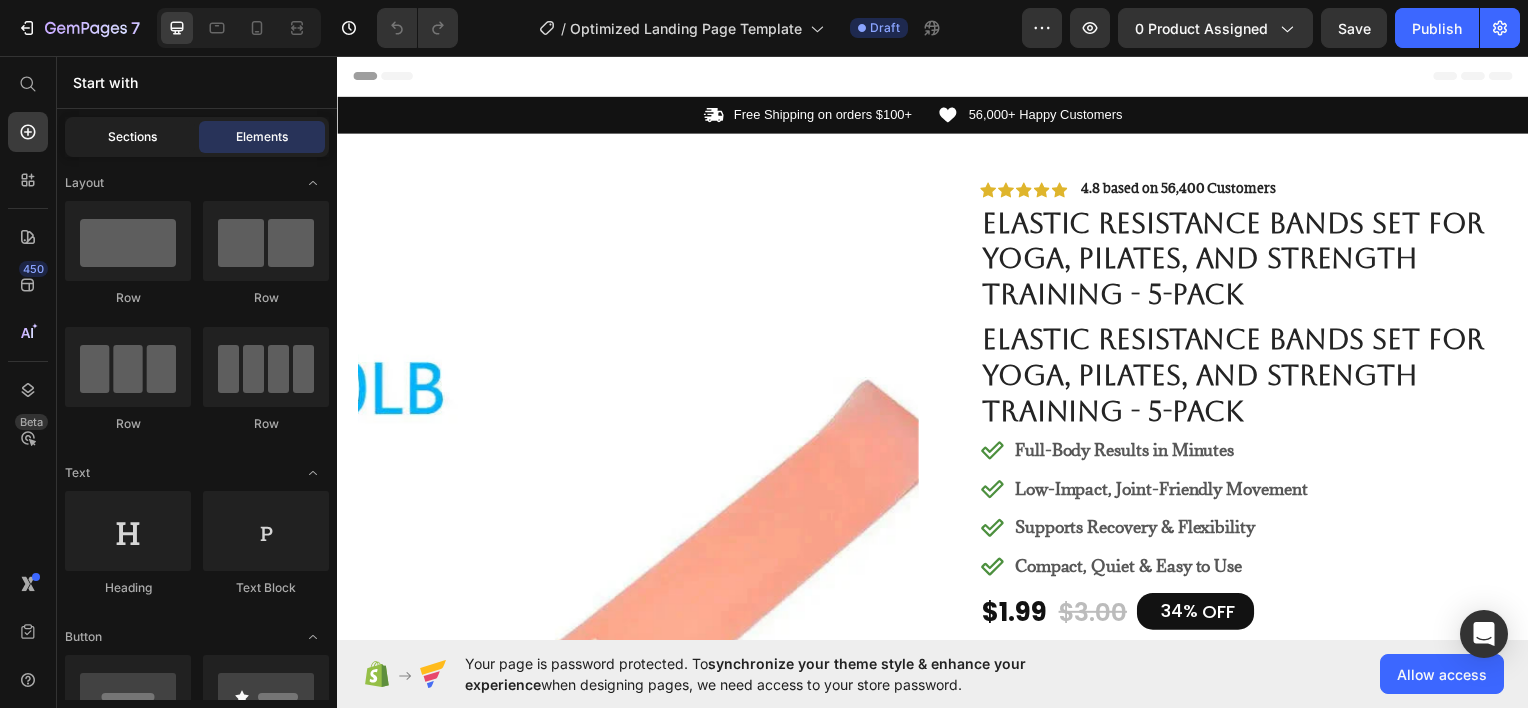 click on "Sections" at bounding box center [132, 137] 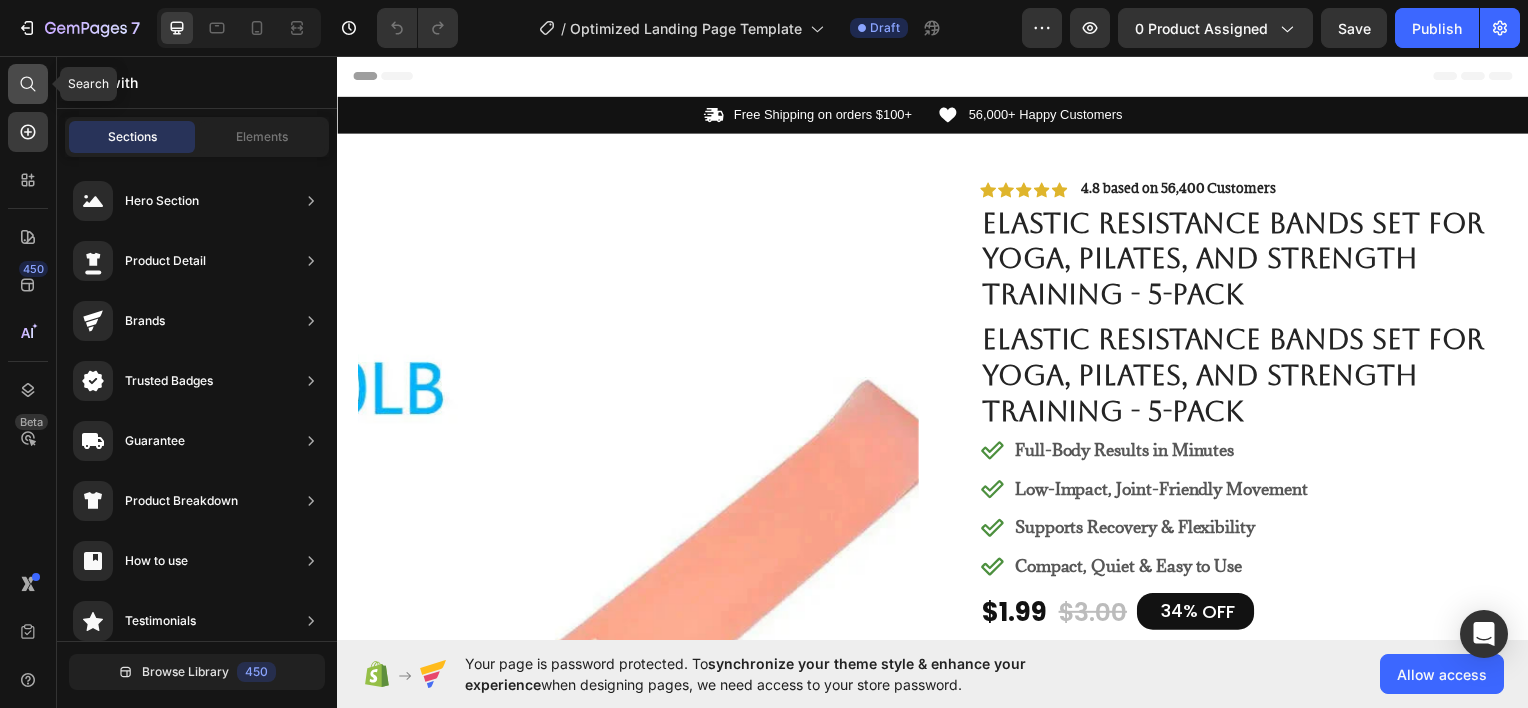 click 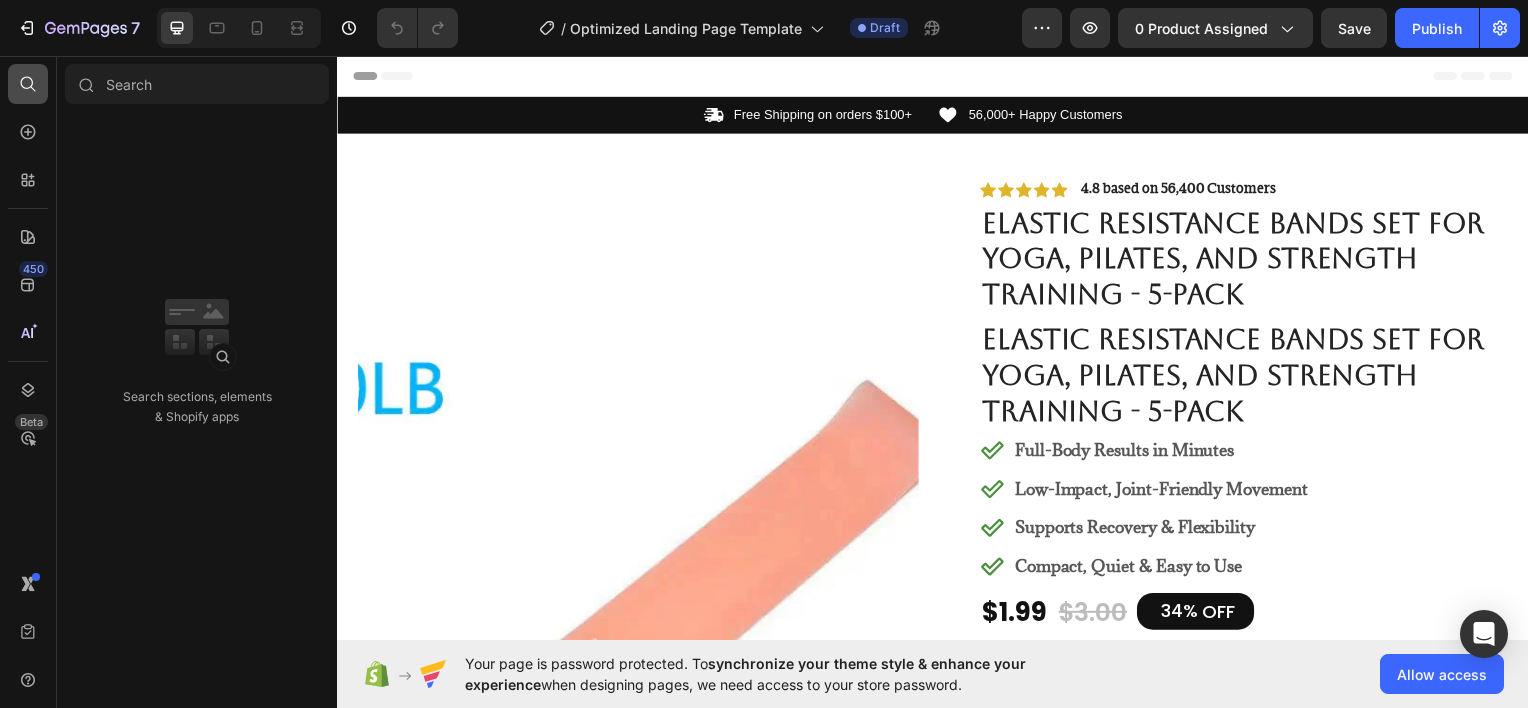 click 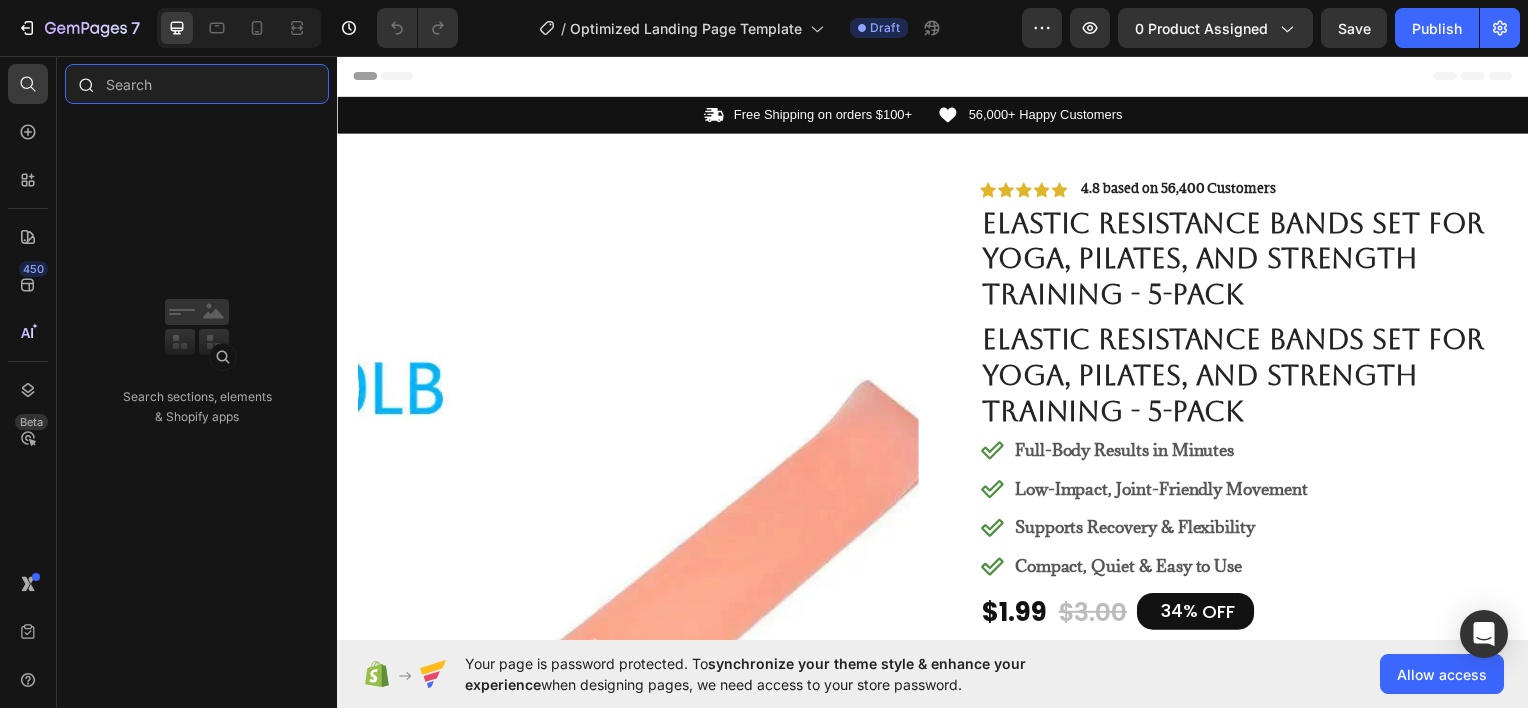 click at bounding box center [197, 84] 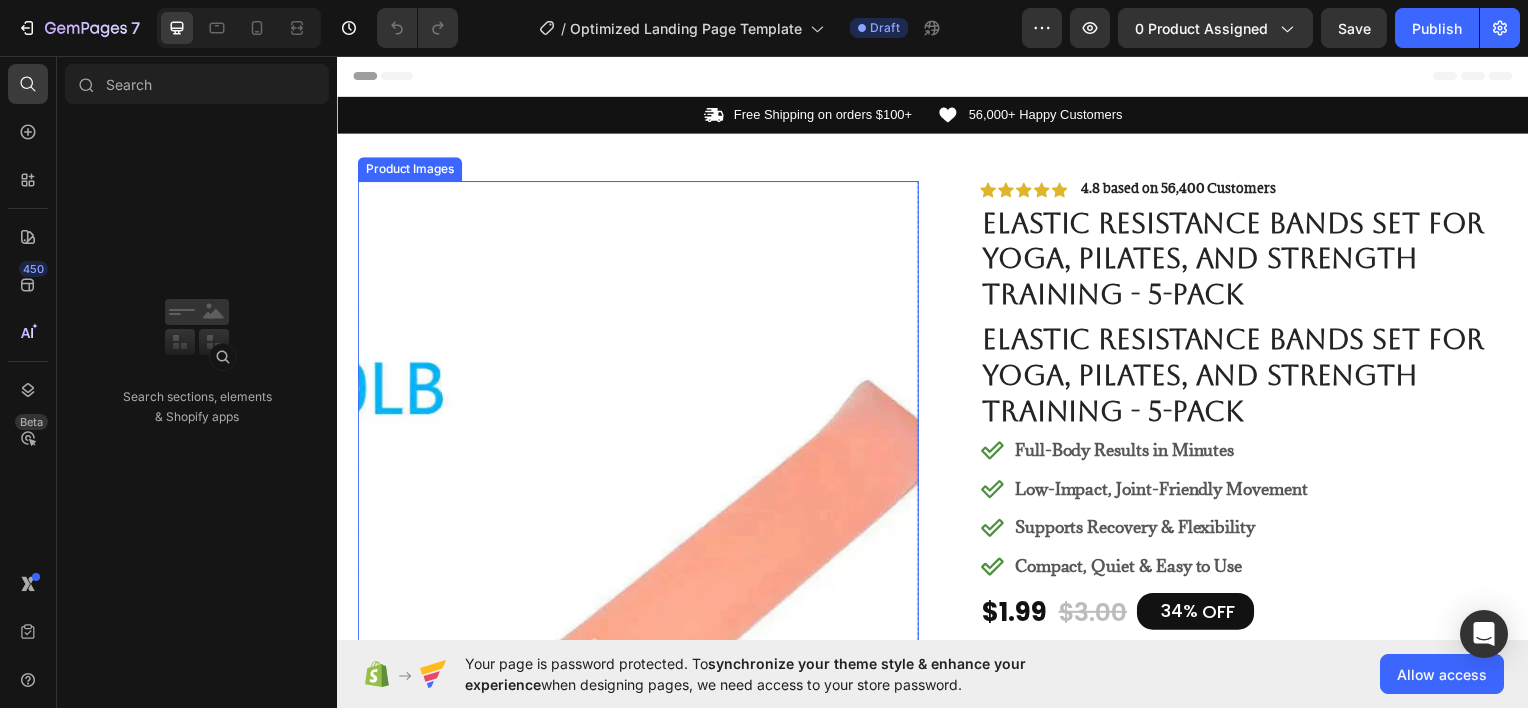 click at bounding box center (639, 561) 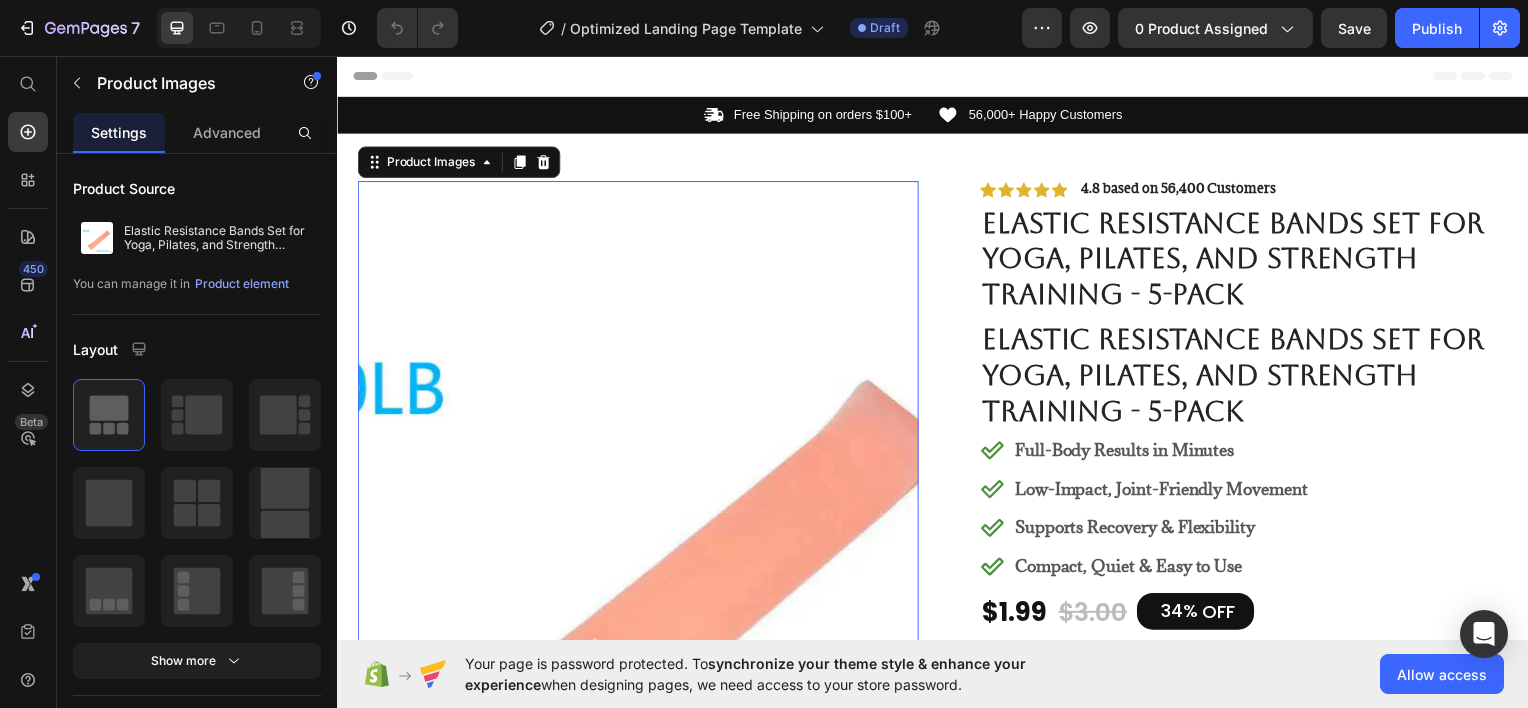 click at bounding box center (639, 561) 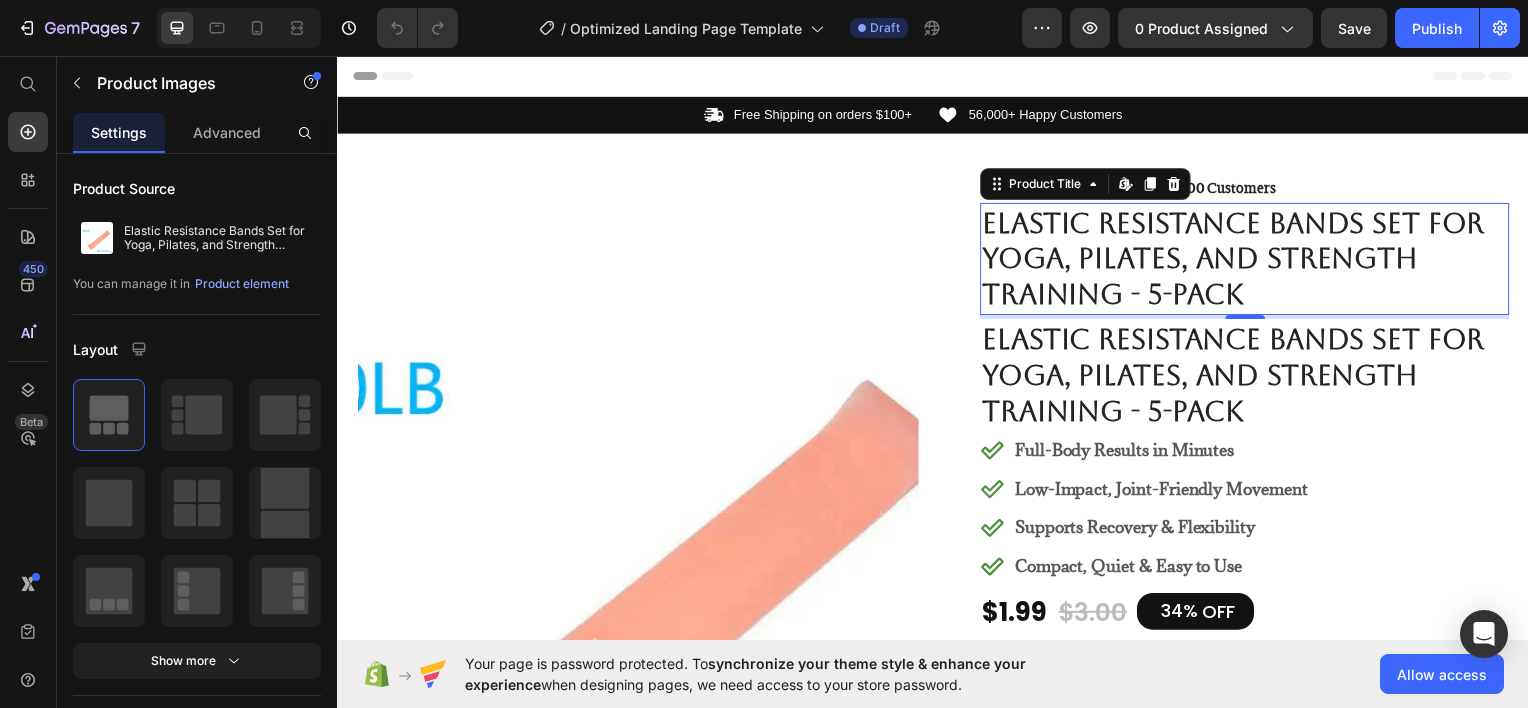 click on "Elastic Resistance Bands Set for Yoga, Pilates, and Strength Training - 5-Pack" at bounding box center [1250, 259] 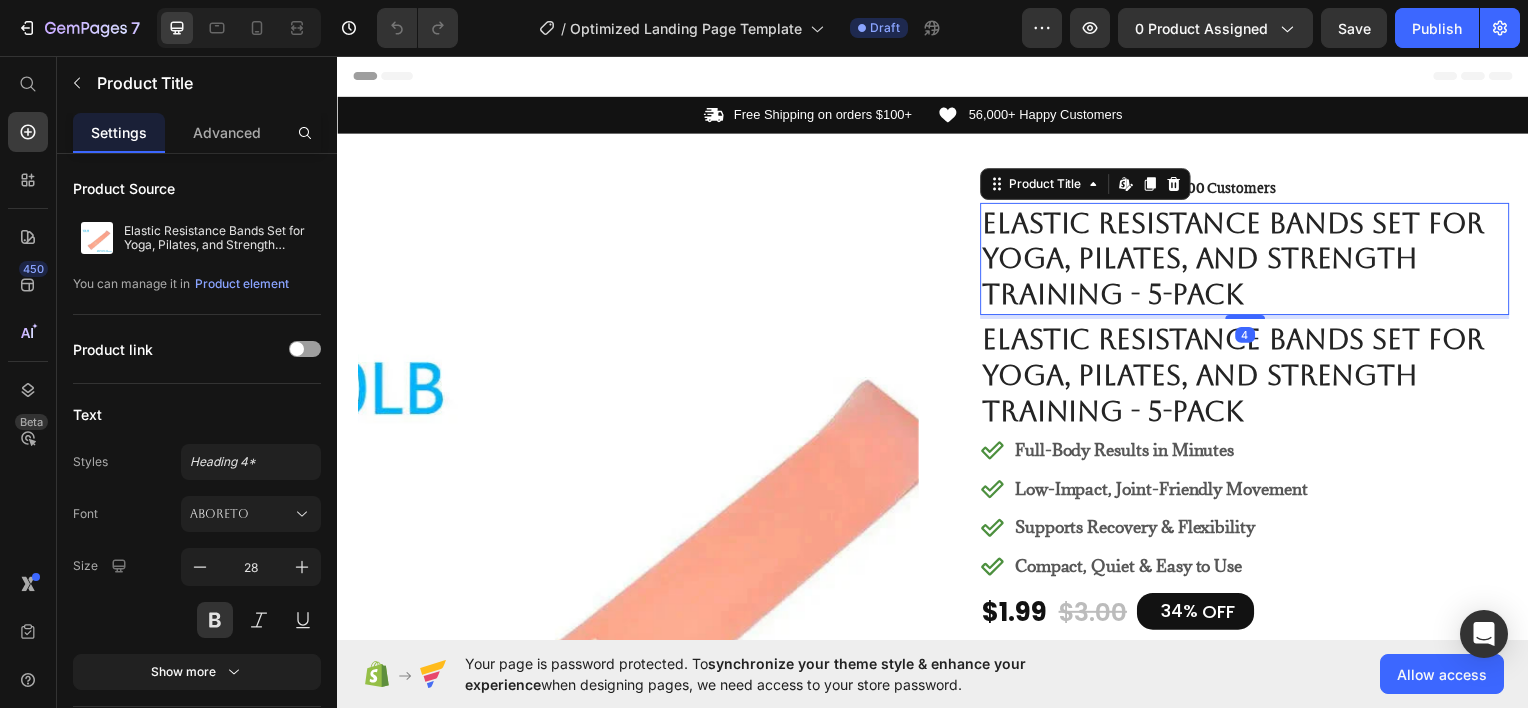click on "Elastic Resistance Bands Set for Yoga, Pilates, and Strength Training - 5-Pack" at bounding box center (1250, 259) 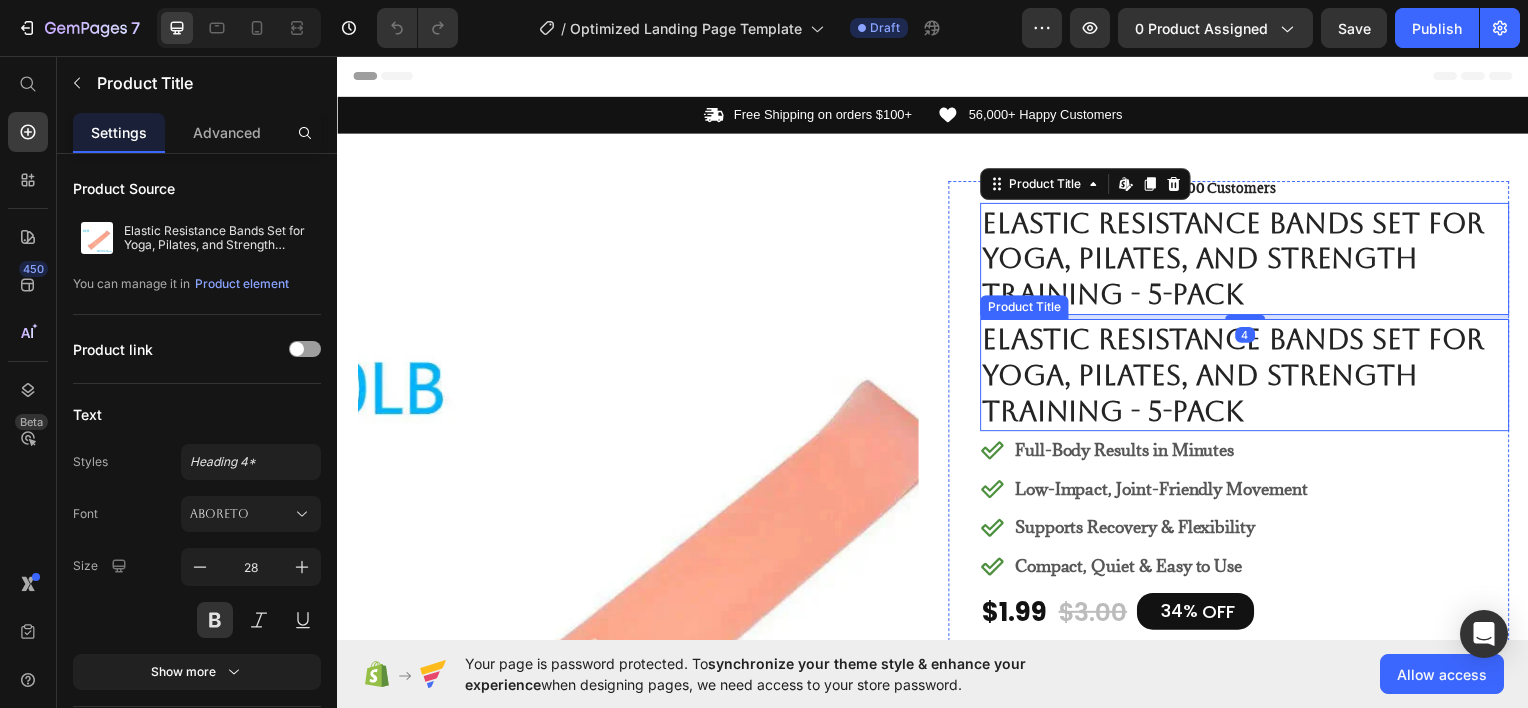 click on "Elastic Resistance Bands Set for Yoga, Pilates, and Strength Training - 5-Pack" at bounding box center [1250, 376] 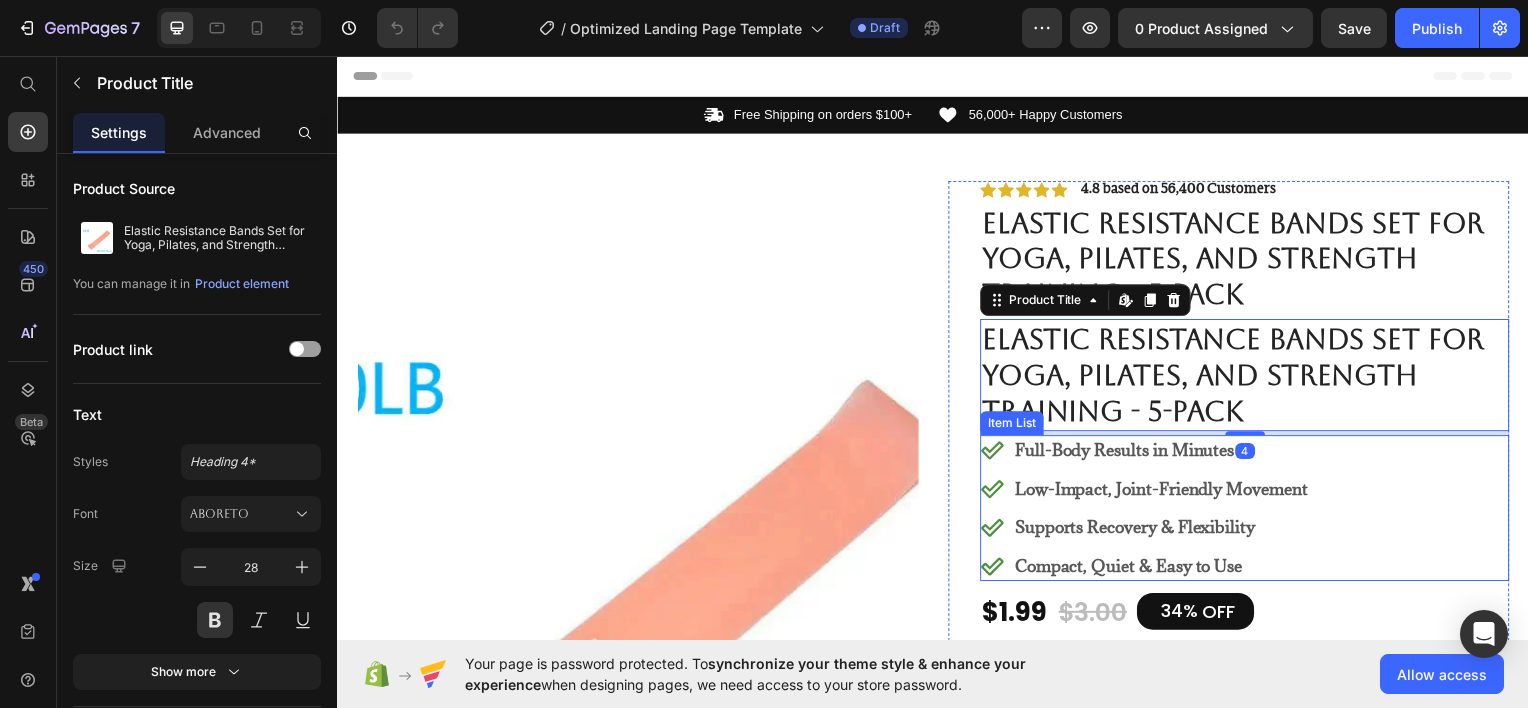 click on "Full-Body Results in Minutes" at bounding box center [1166, 452] 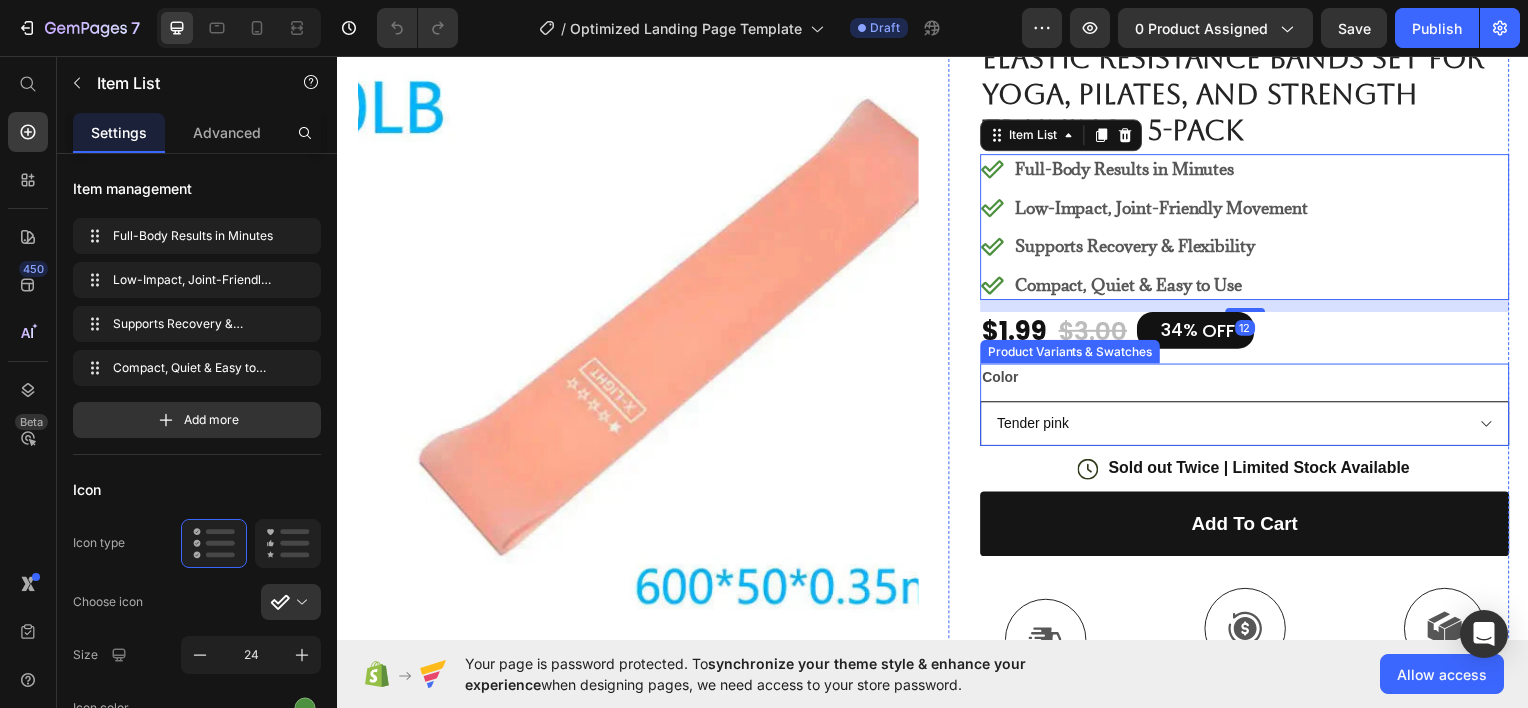 scroll, scrollTop: 300, scrollLeft: 0, axis: vertical 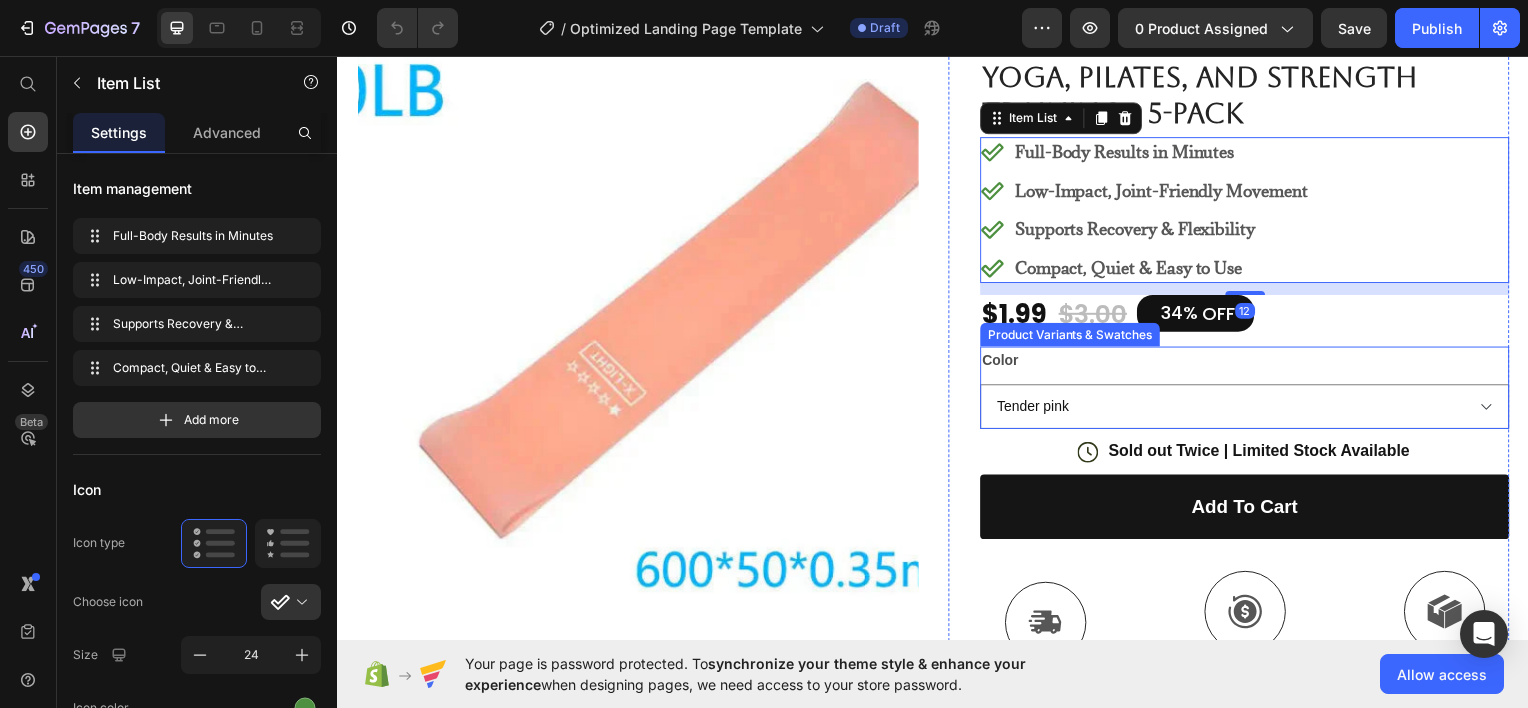 click on "Product Variants & Swatches" at bounding box center [1074, 336] 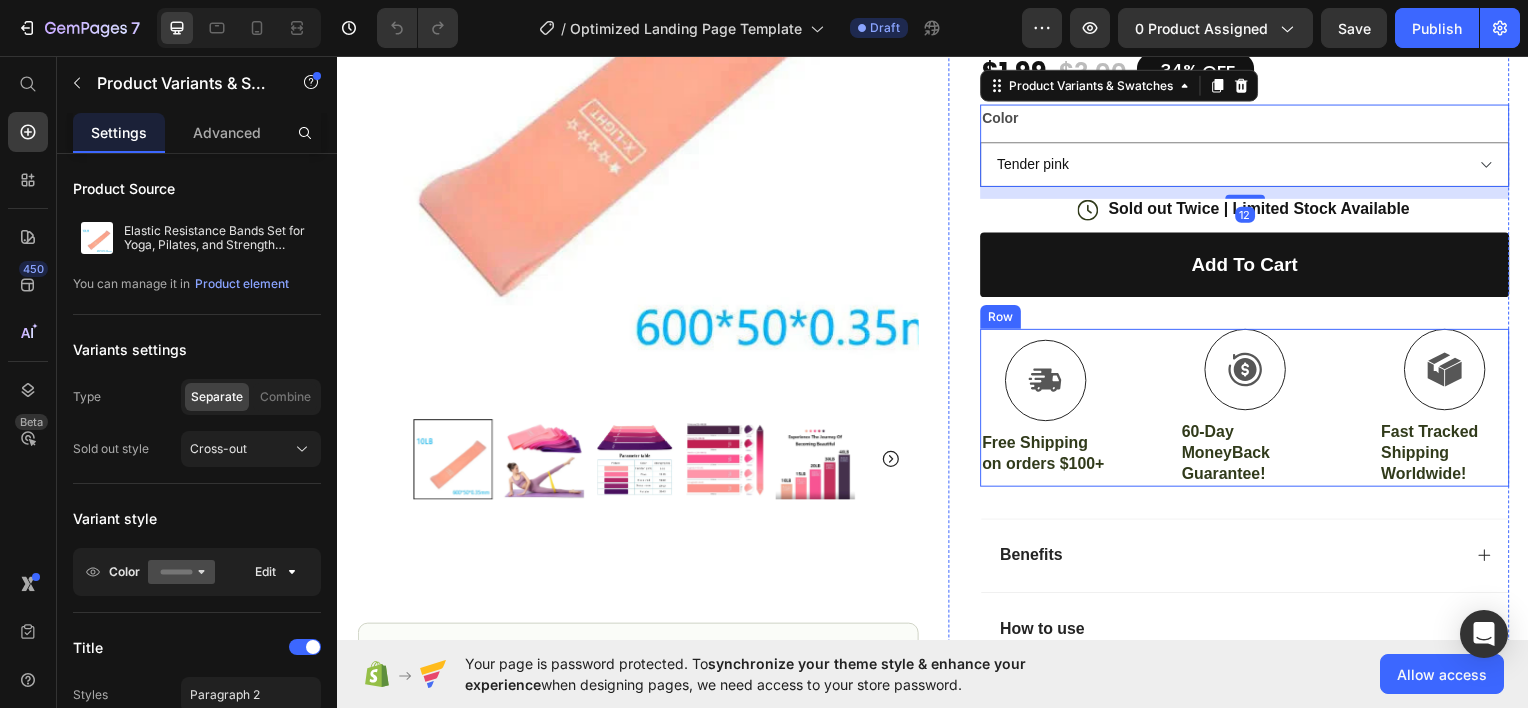 scroll, scrollTop: 600, scrollLeft: 0, axis: vertical 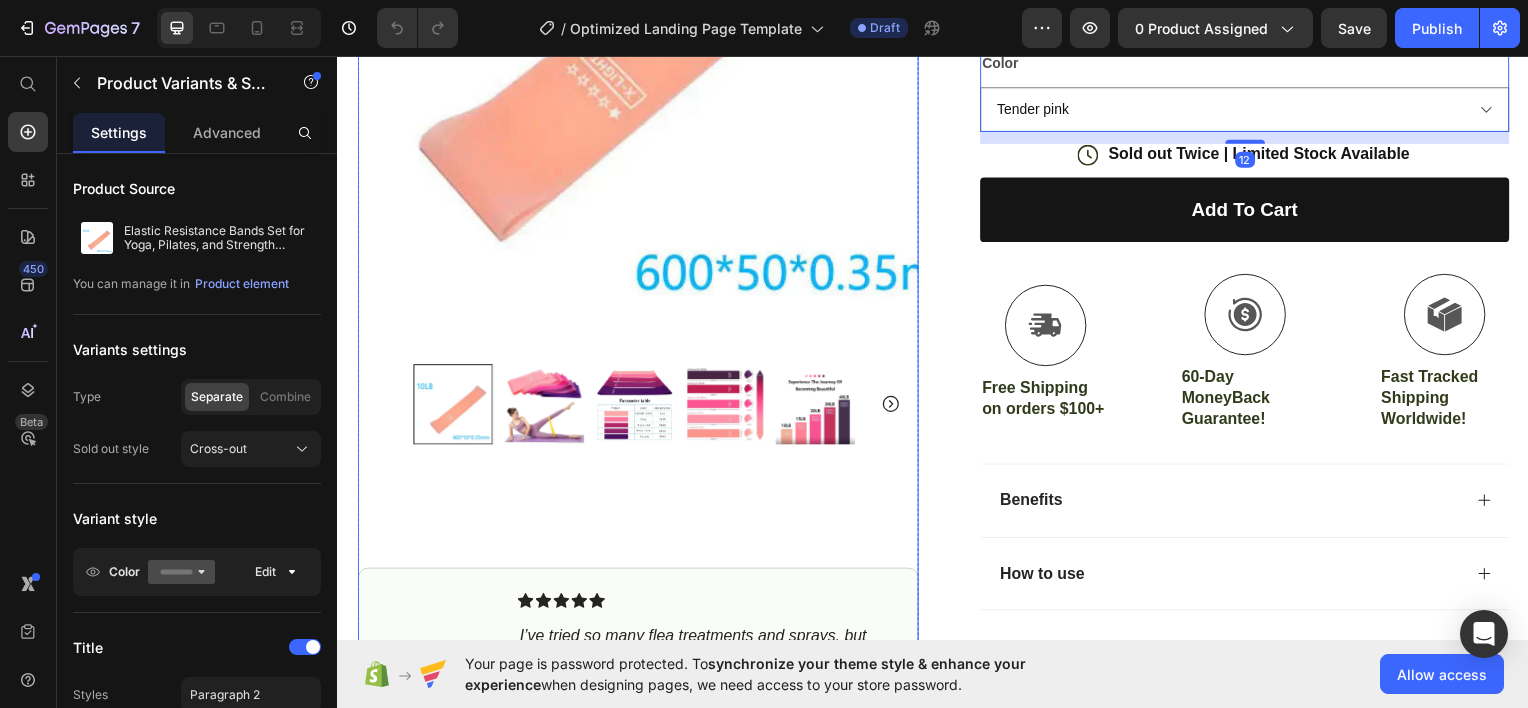 click at bounding box center [453, 405] 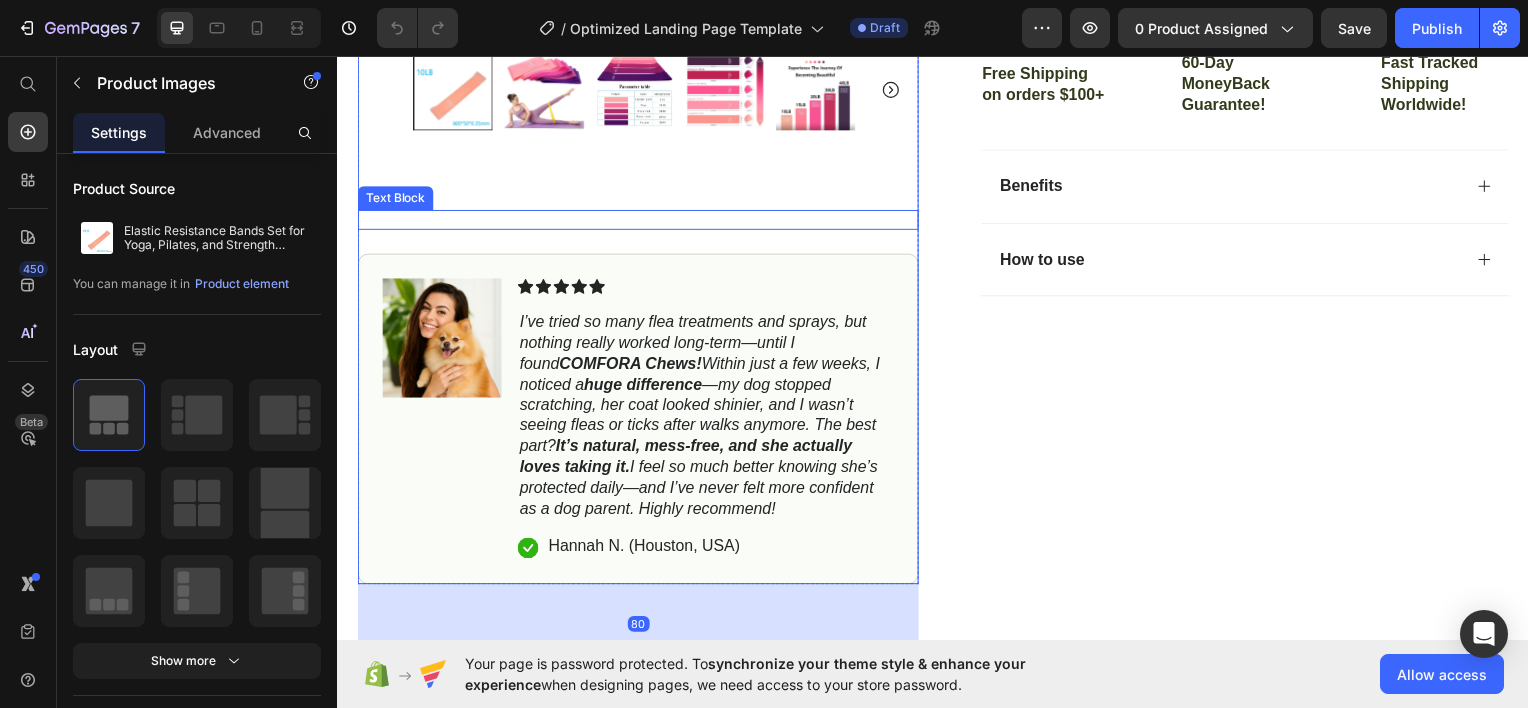 scroll, scrollTop: 1000, scrollLeft: 0, axis: vertical 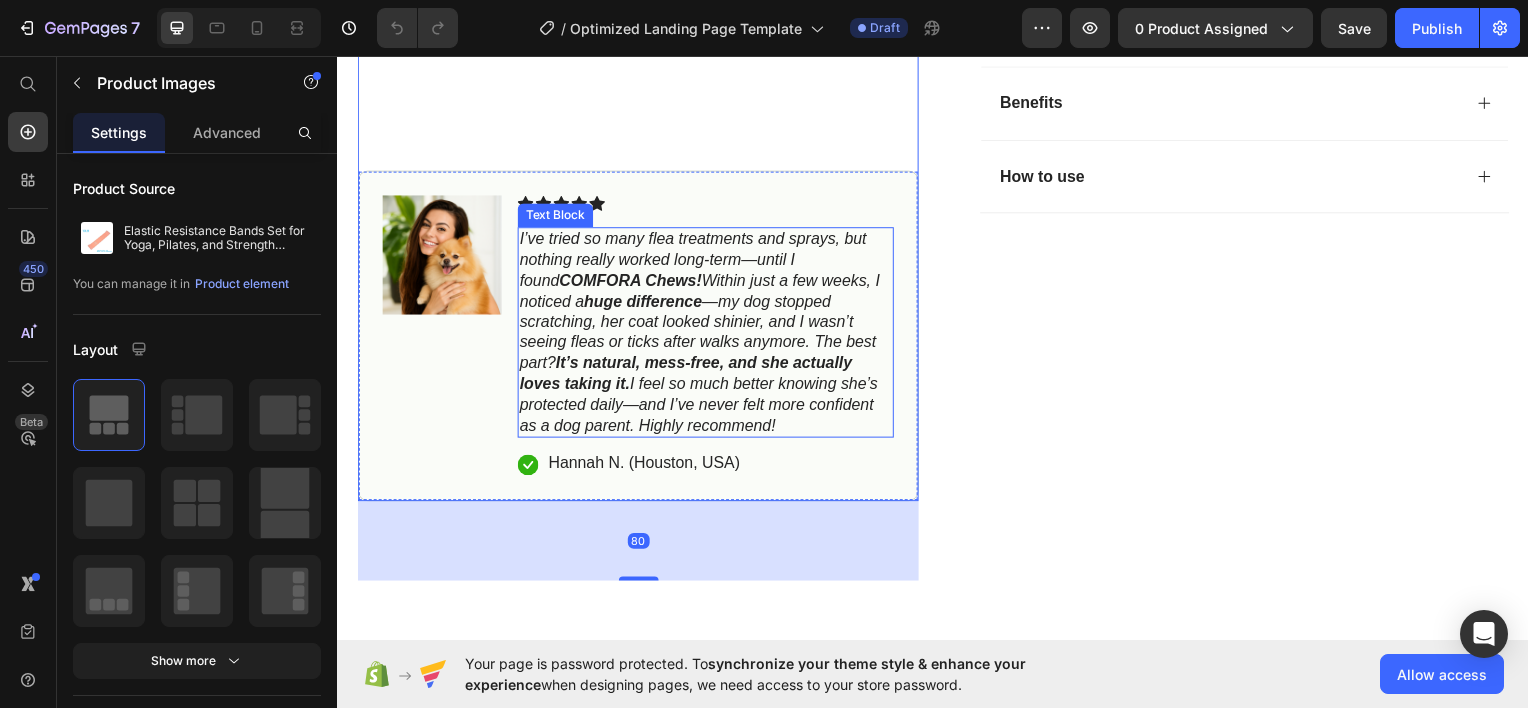 click on "I’ve tried so many flea treatments and sprays, but nothing really worked long-term—until I found  COMFORA Chews!  Within just a few weeks, I noticed a  huge difference —my dog stopped scratching, her coat looked shinier, and I wasn’t seeing fleas or ticks after walks anymore. The best part?  It’s natural, mess-free, and she actually loves taking it.  I feel so much better knowing she’s protected daily—and I’ve never felt more confident as a dog parent. Highly recommend!" at bounding box center [707, 333] 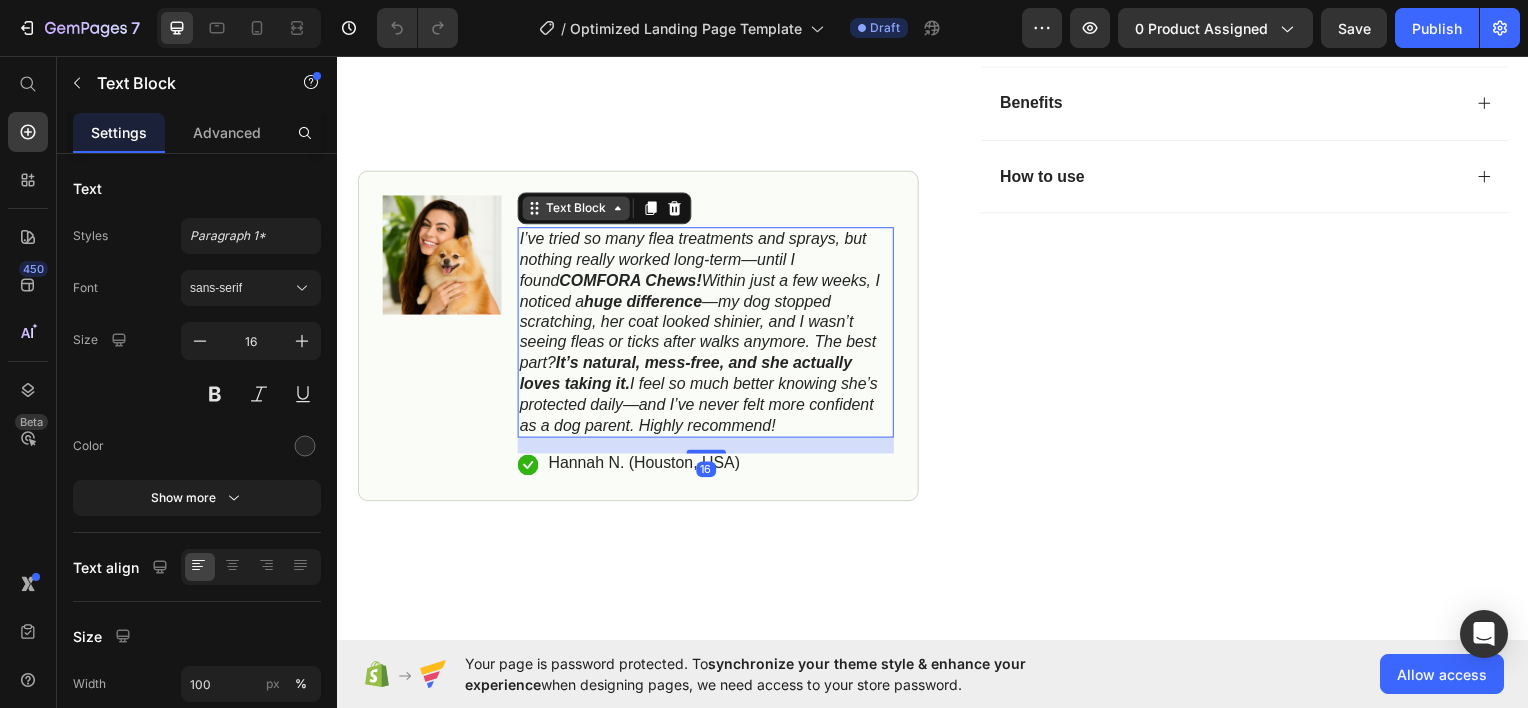 click on "Text Block" at bounding box center (577, 208) 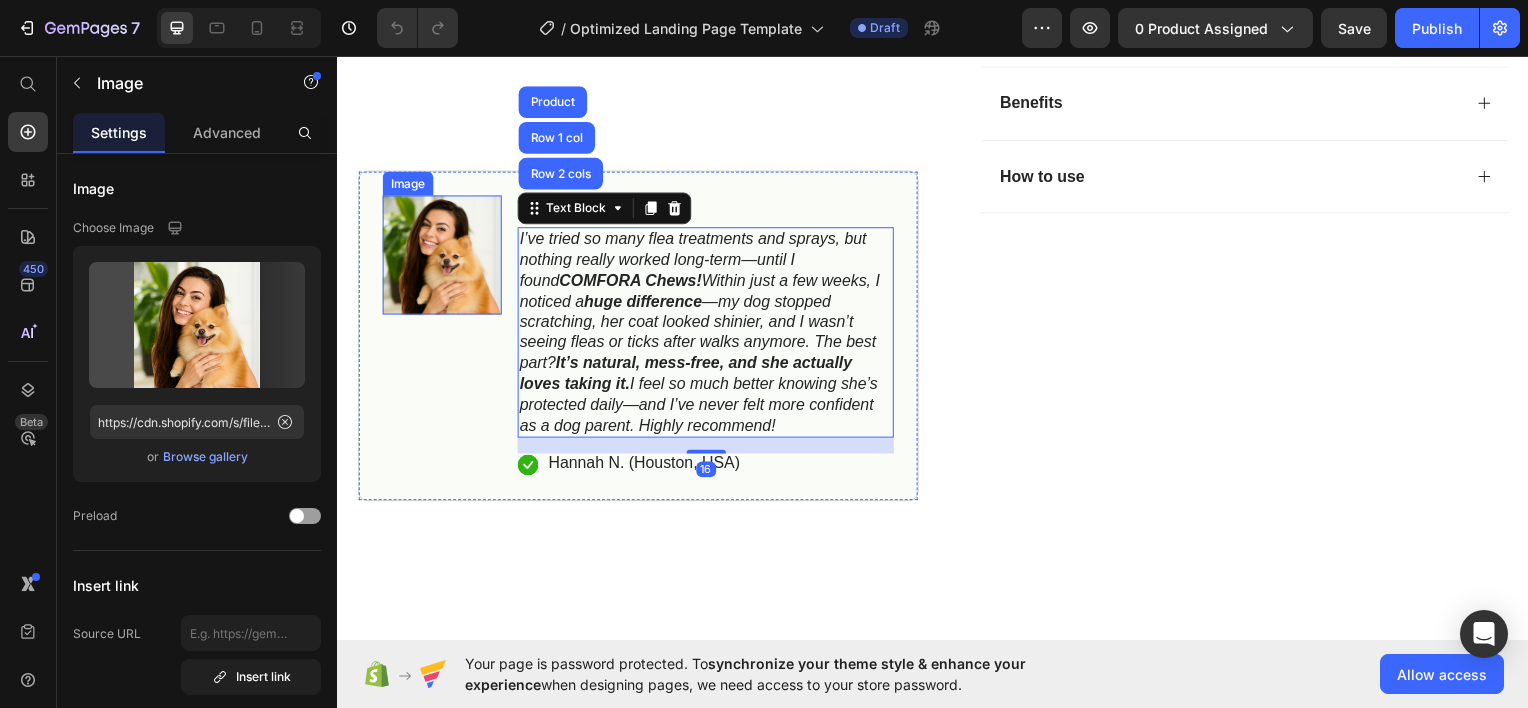 click at bounding box center [442, 255] 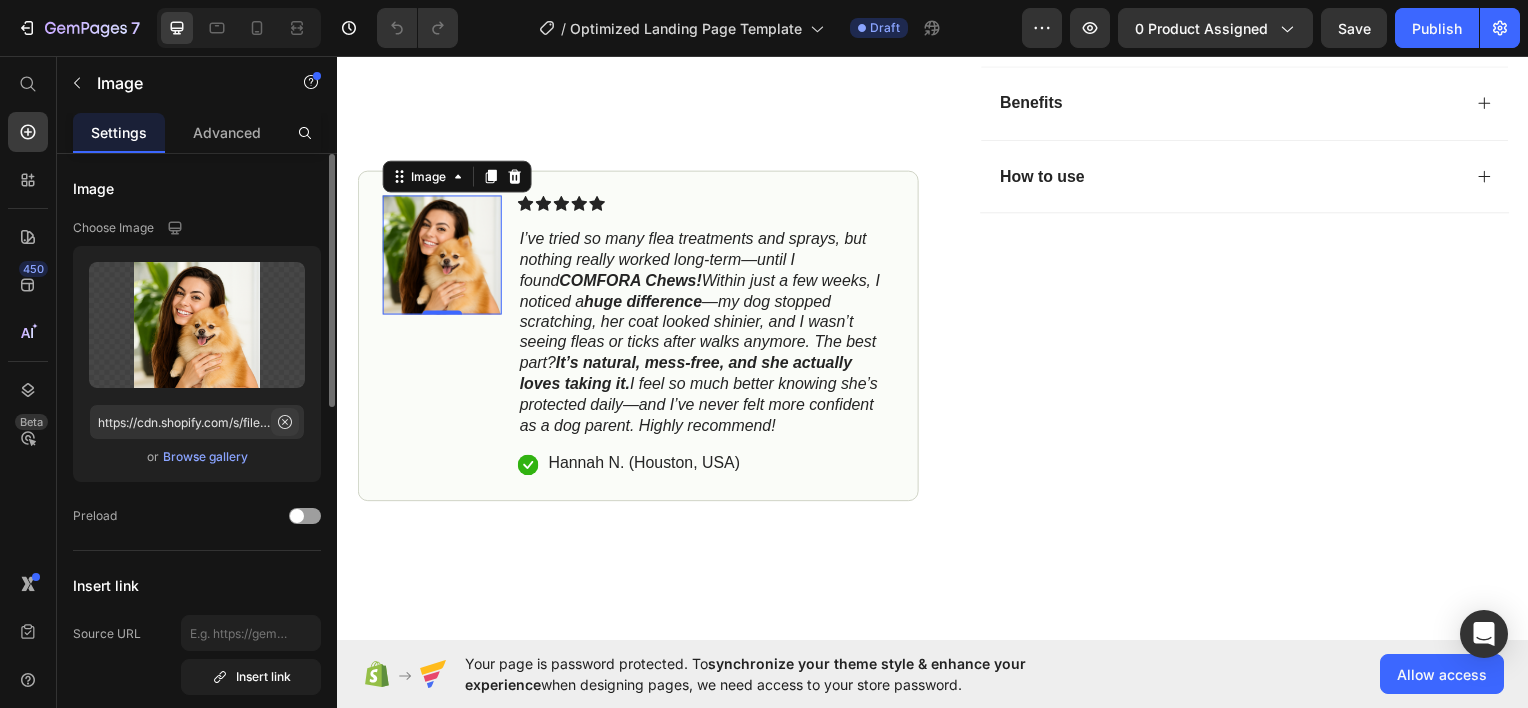click 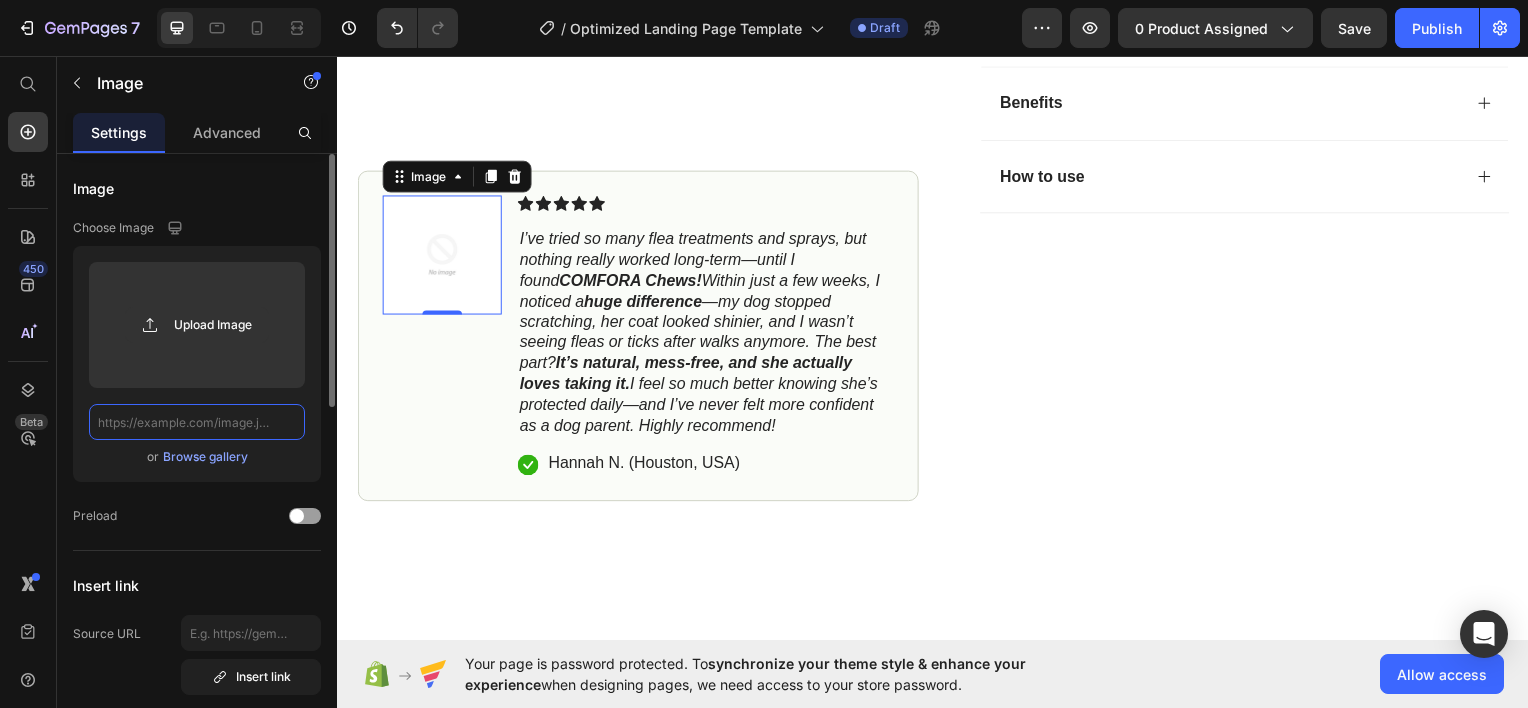 scroll, scrollTop: 0, scrollLeft: 0, axis: both 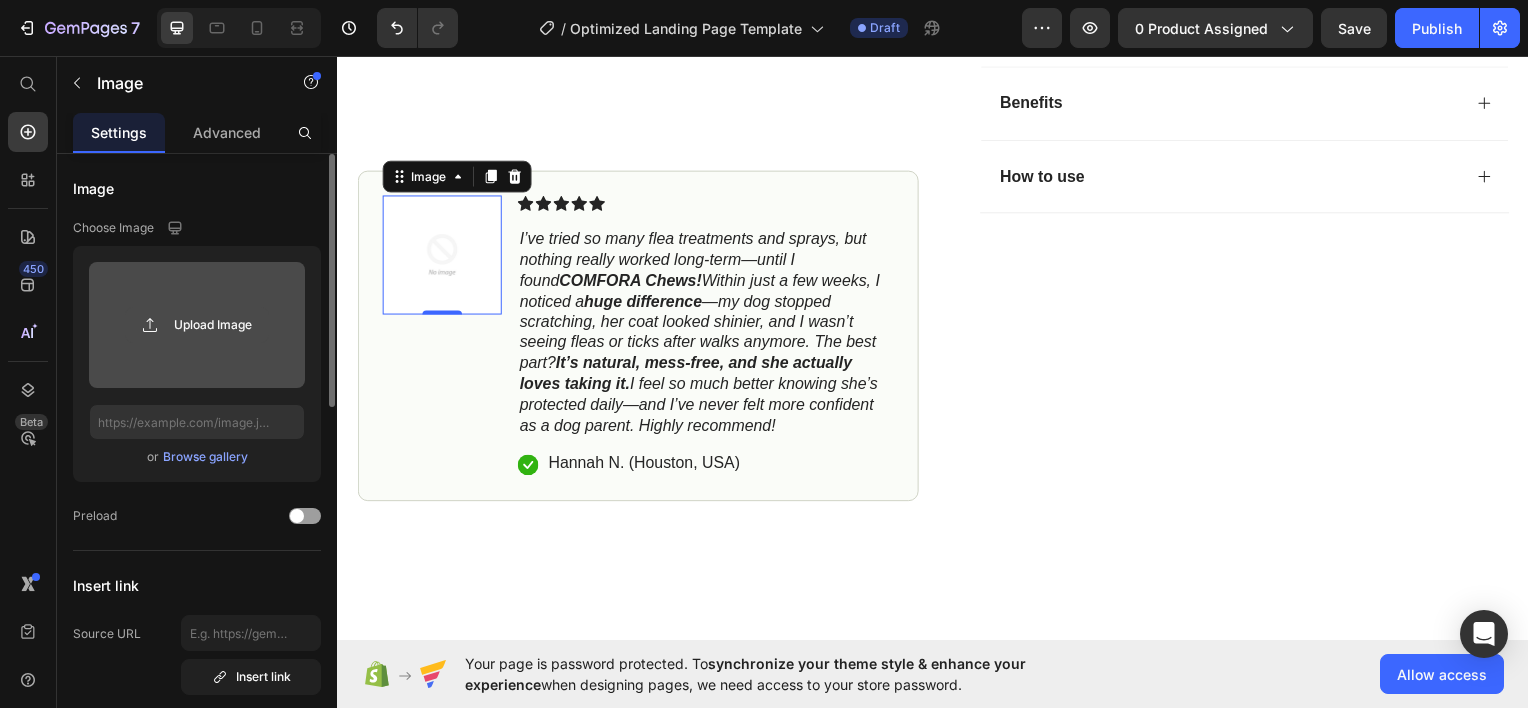click 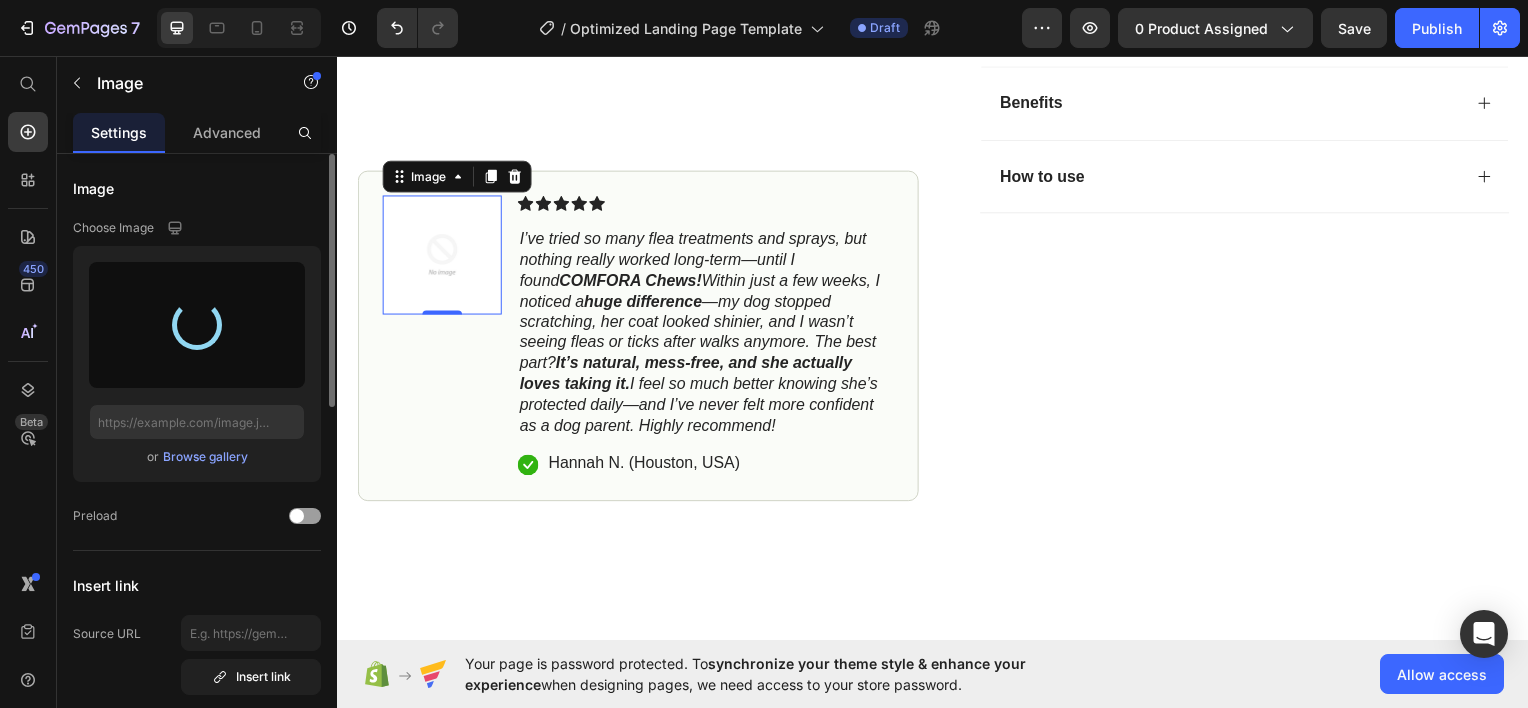 type on "https://cdn.shopify.com/s/files/1/0948/7240/4250/files/gempages_574713311724045541-32fcbd0d-6ba6-444c-a4d0-67e74c53efe4.png" 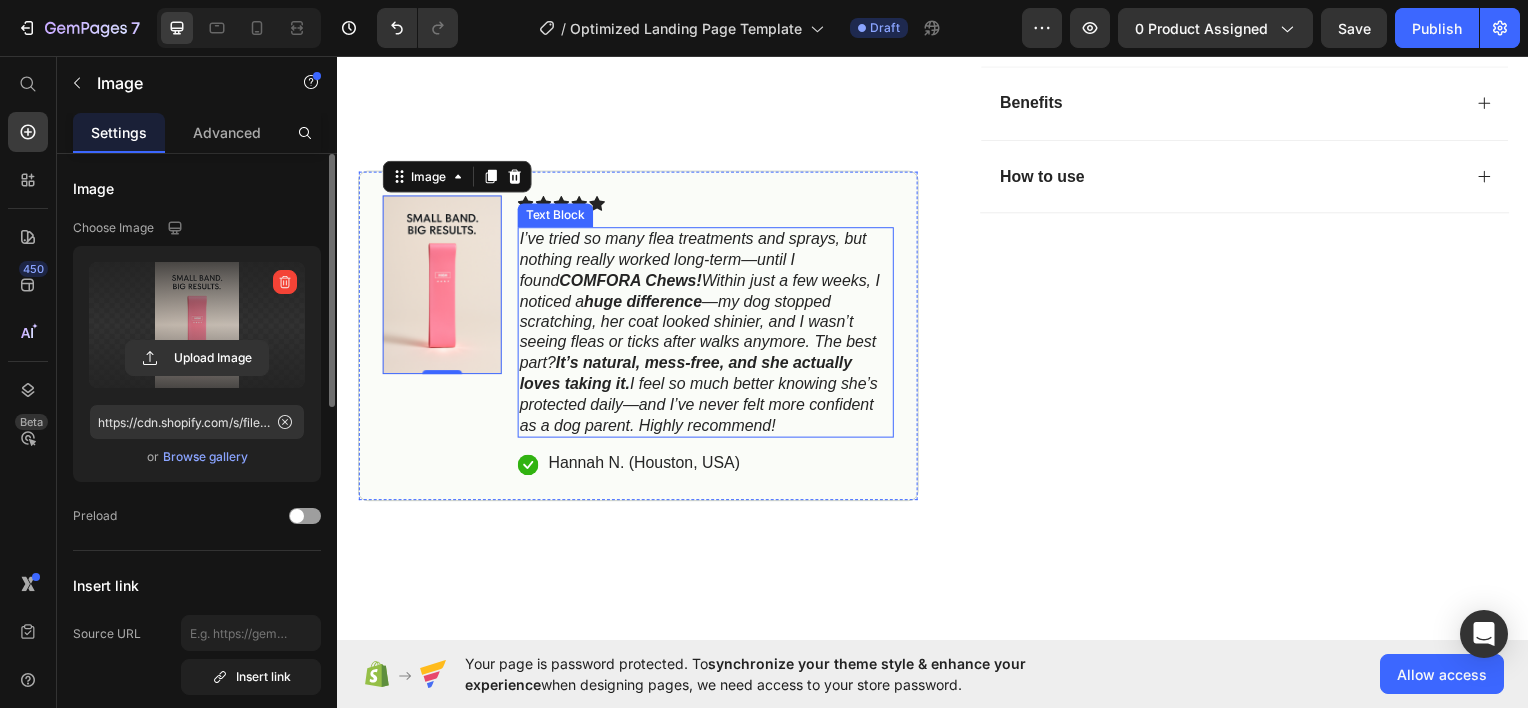 click on "I’ve tried so many flea treatments and sprays, but nothing really worked long-term—until I found  COMFORA Chews!  Within just a few weeks, I noticed a  huge difference —my dog stopped scratching, her coat looked shinier, and I wasn’t seeing fleas or ticks after walks anymore. The best part?  It’s natural, mess-free, and she actually loves taking it.  I feel so much better knowing she’s protected daily—and I’ve never felt more confident as a dog parent. Highly recommend!" at bounding box center [707, 333] 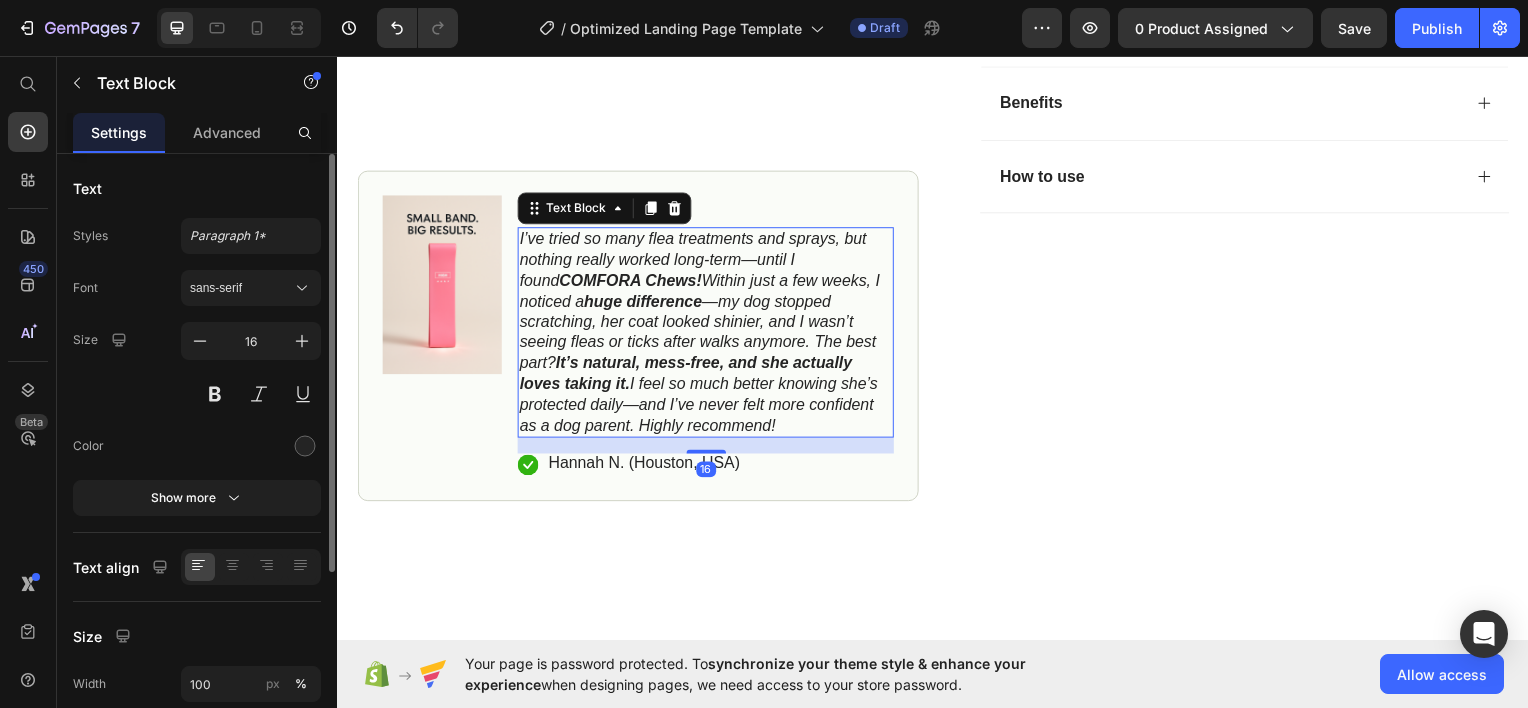 click on "I’ve tried so many flea treatments and sprays, but nothing really worked long-term—until I found  COMFORA Chews!  Within just a few weeks, I noticed a  huge difference —my dog stopped scratching, her coat looked shinier, and I wasn’t seeing fleas or ticks after walks anymore. The best part?  It’s natural, mess-free, and she actually loves taking it.  I feel so much better knowing she’s protected daily—and I’ve never felt more confident as a dog parent. Highly recommend!" at bounding box center (707, 333) 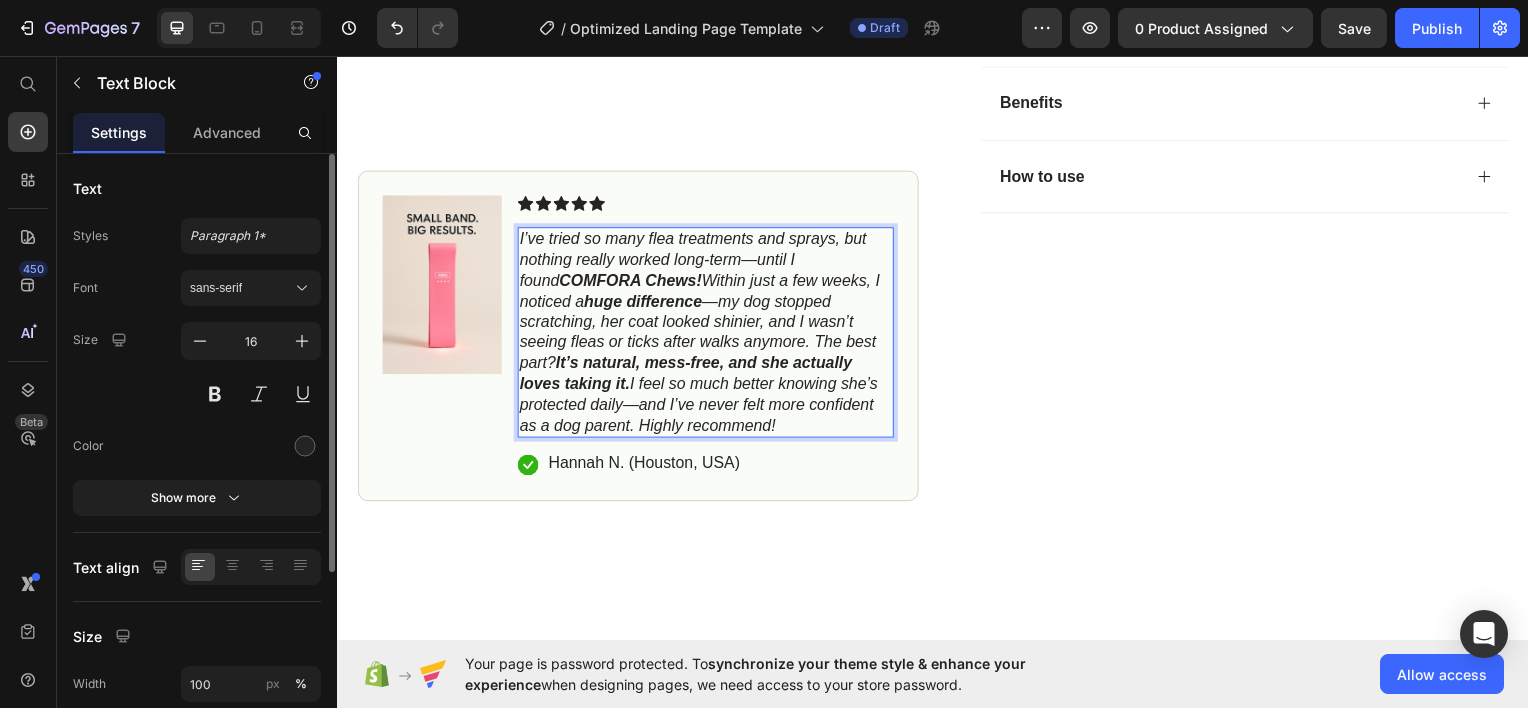 click on "I’ve tried so many flea treatments and sprays, but nothing really worked long-term—until I found  COMFORA Chews!  Within just a few weeks, I noticed a  huge difference —my dog stopped scratching, her coat looked shinier, and I wasn’t seeing fleas or ticks after walks anymore. The best part?  It’s natural, mess-free, and she actually loves taking it.  I feel so much better knowing she’s protected daily—and I’ve never felt more confident as a dog parent. Highly recommend!" at bounding box center (701, 332) 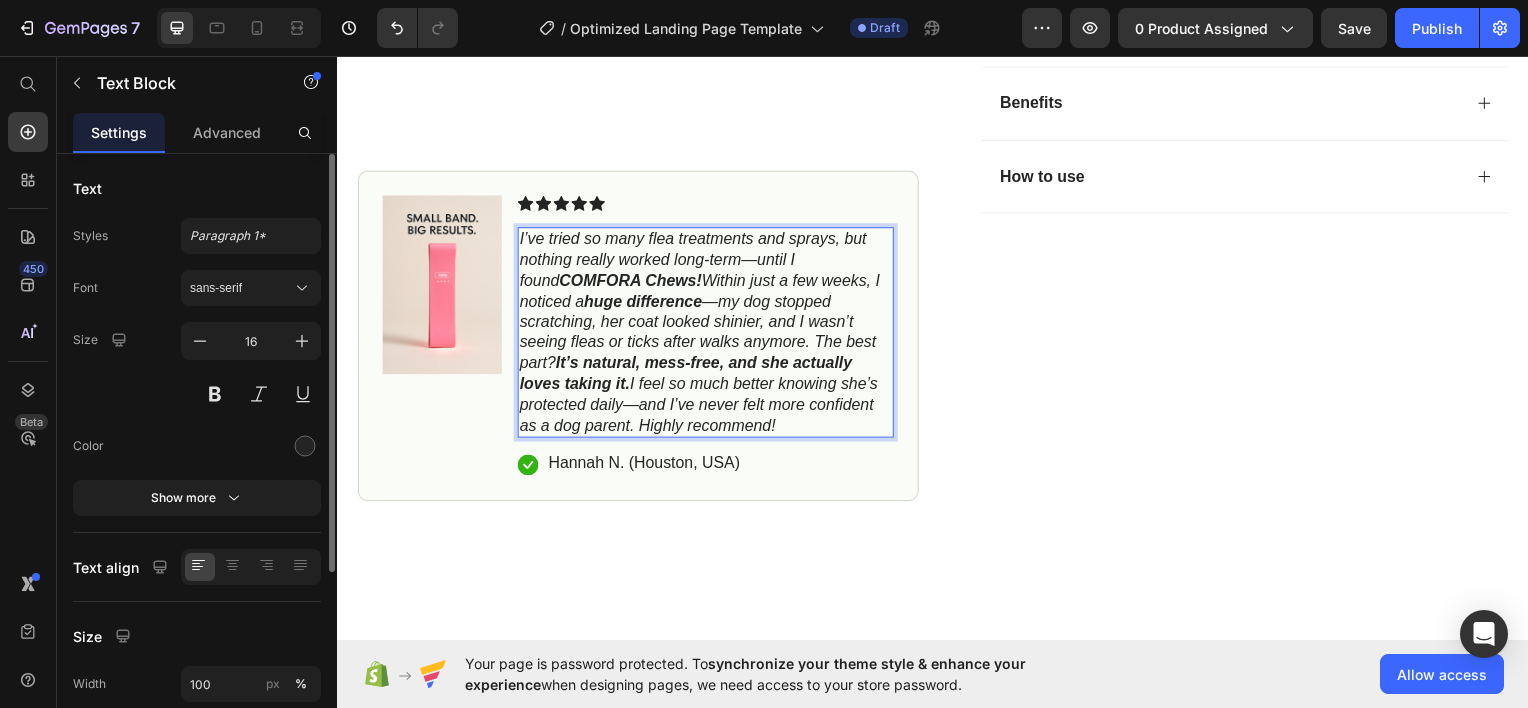click on "Text" at bounding box center [197, 188] 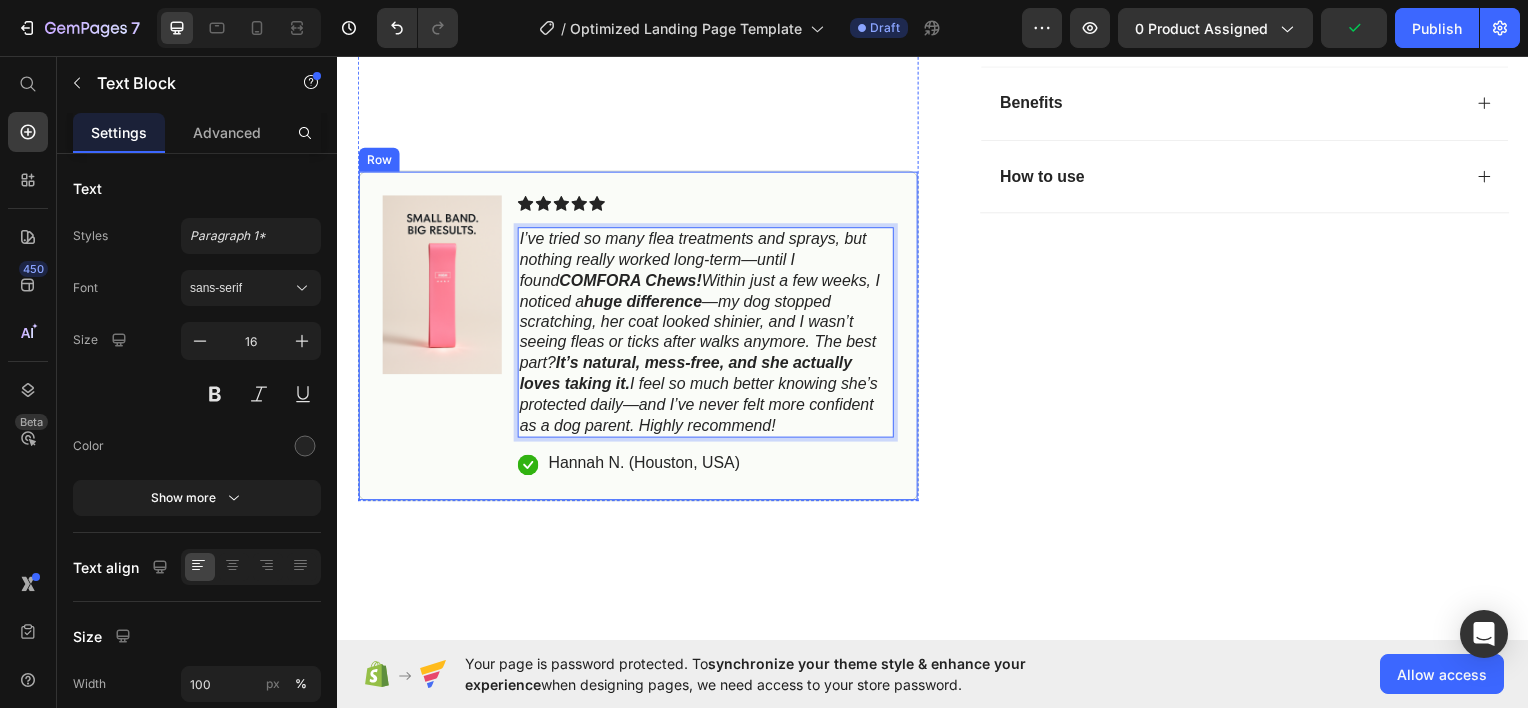 drag, startPoint x: 793, startPoint y: 419, endPoint x: 518, endPoint y: 211, distance: 344.80286 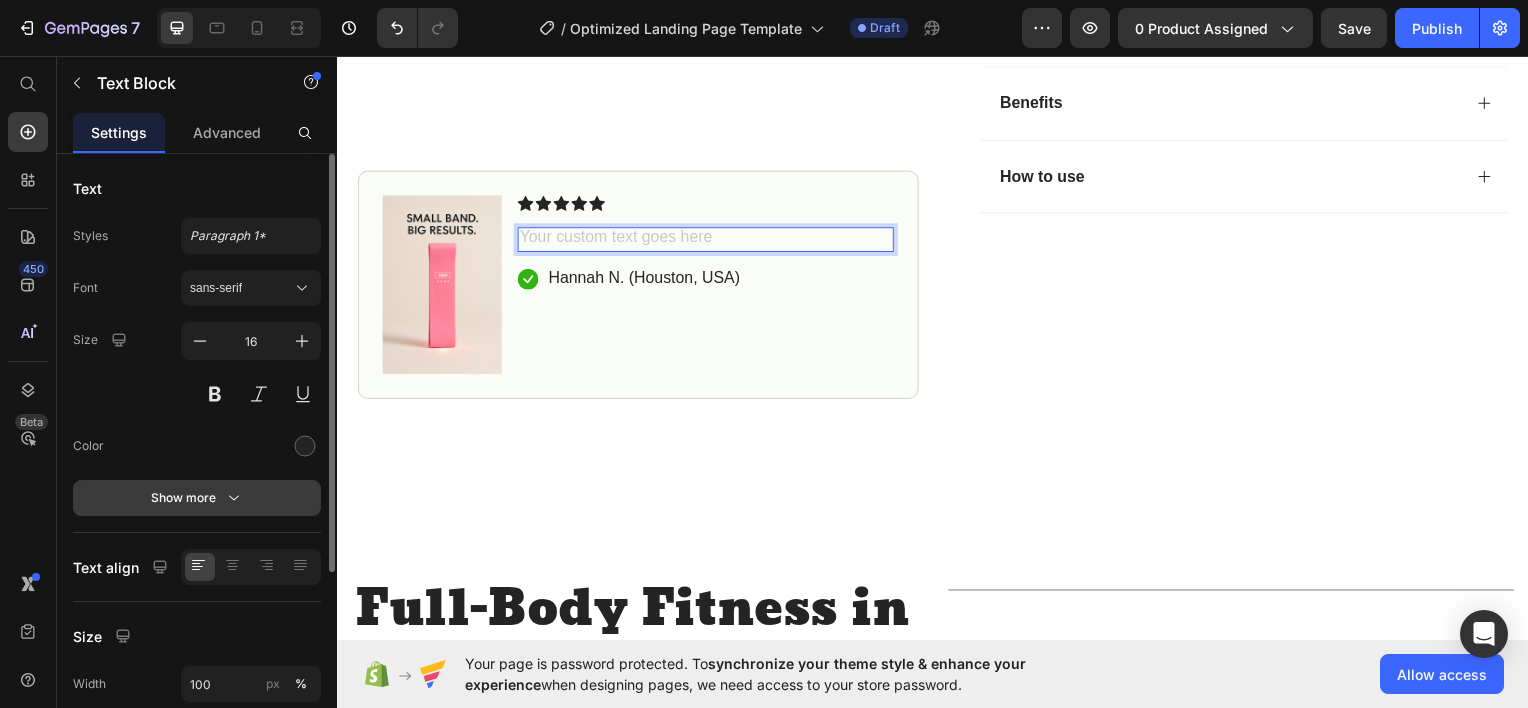 click on "Show more" at bounding box center (197, 498) 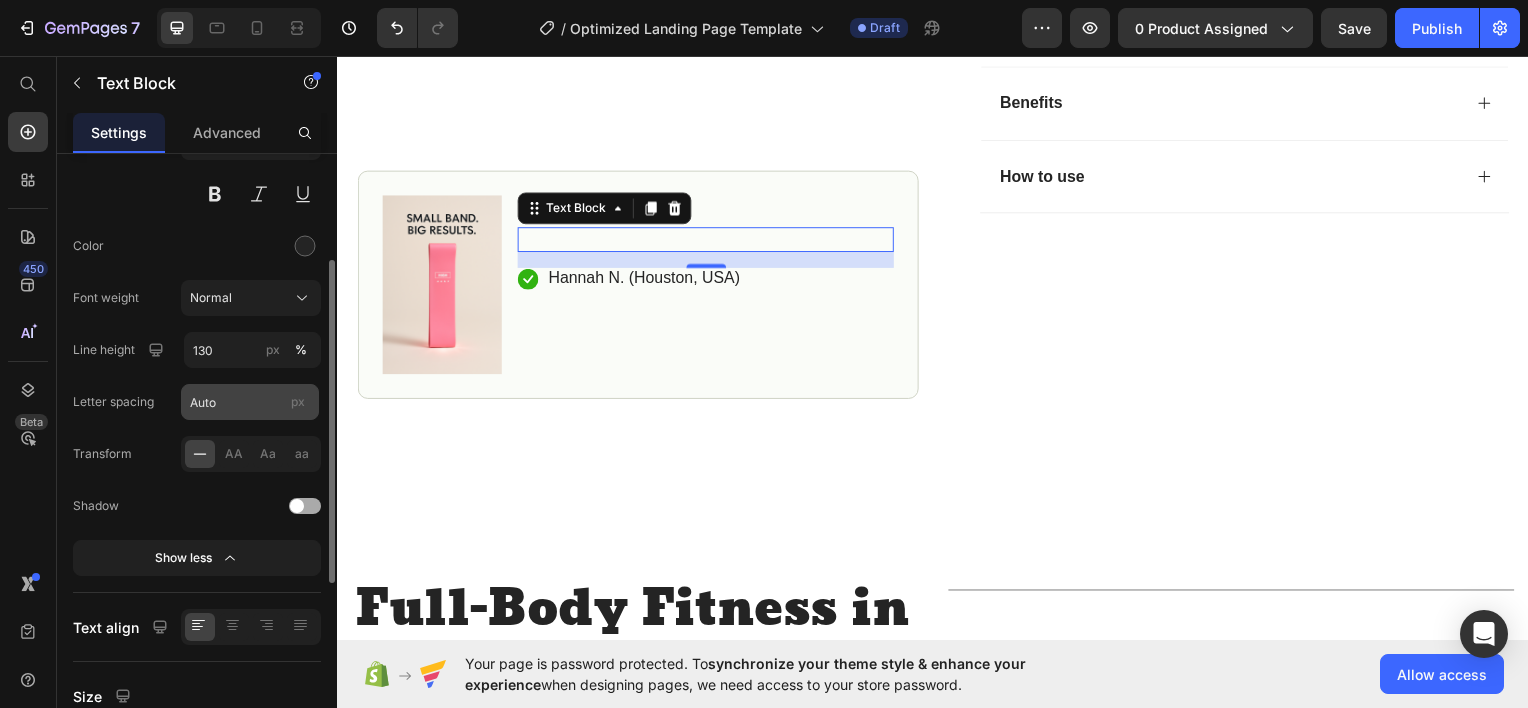scroll, scrollTop: 0, scrollLeft: 0, axis: both 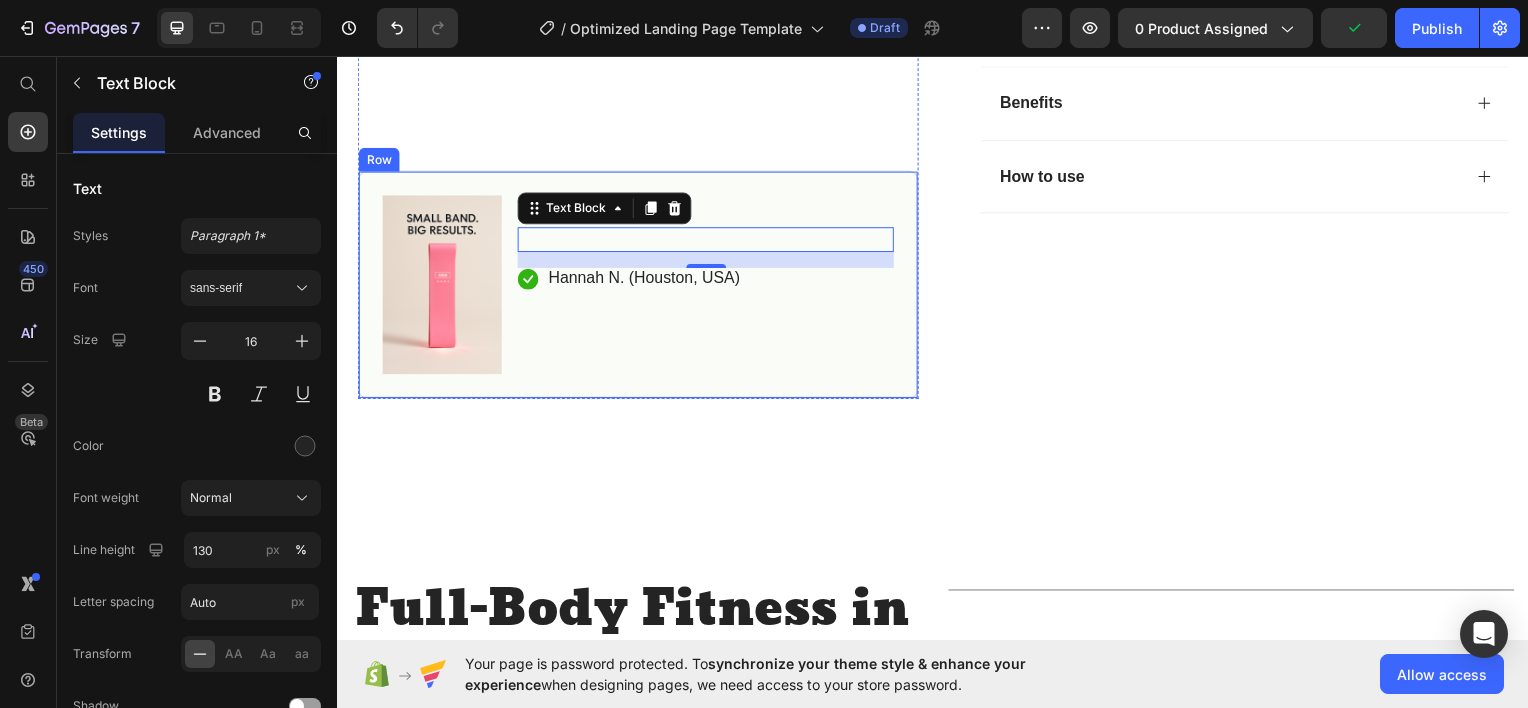 click on "Icon Icon Icon Icon Icon Icon List Text Block   16
Icon [FIRST] [LAST] ( [CITY], [COUNTRY] ) Text Block Row" at bounding box center [707, 285] 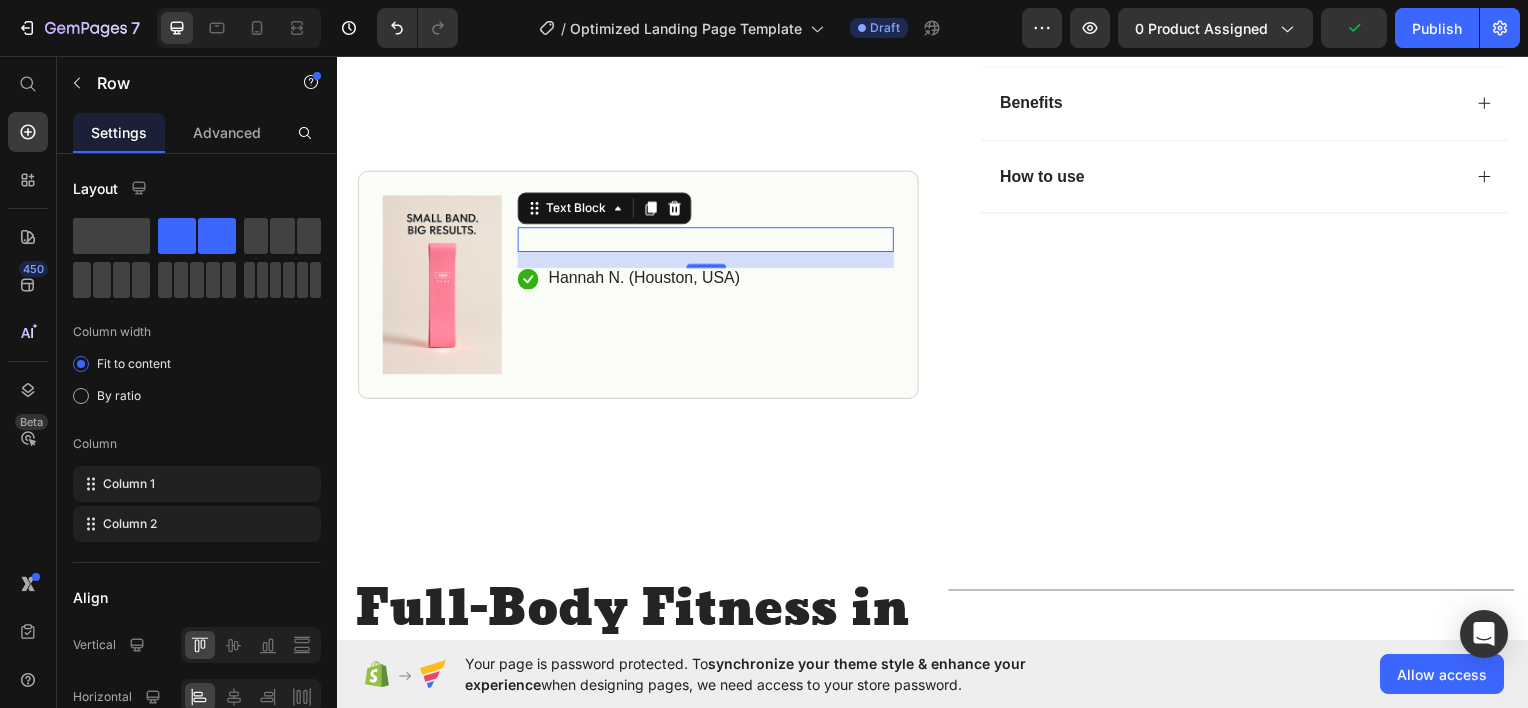 click at bounding box center (707, 239) 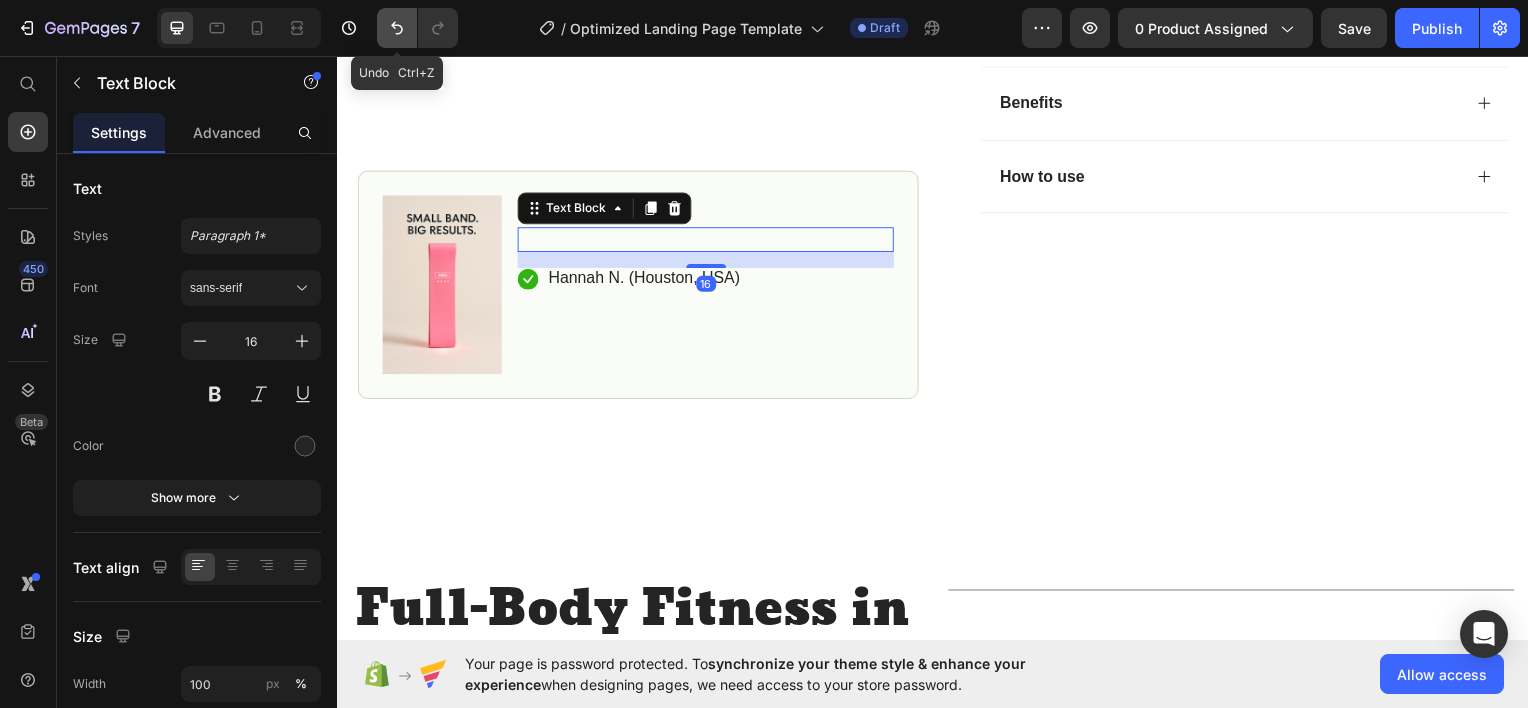 click 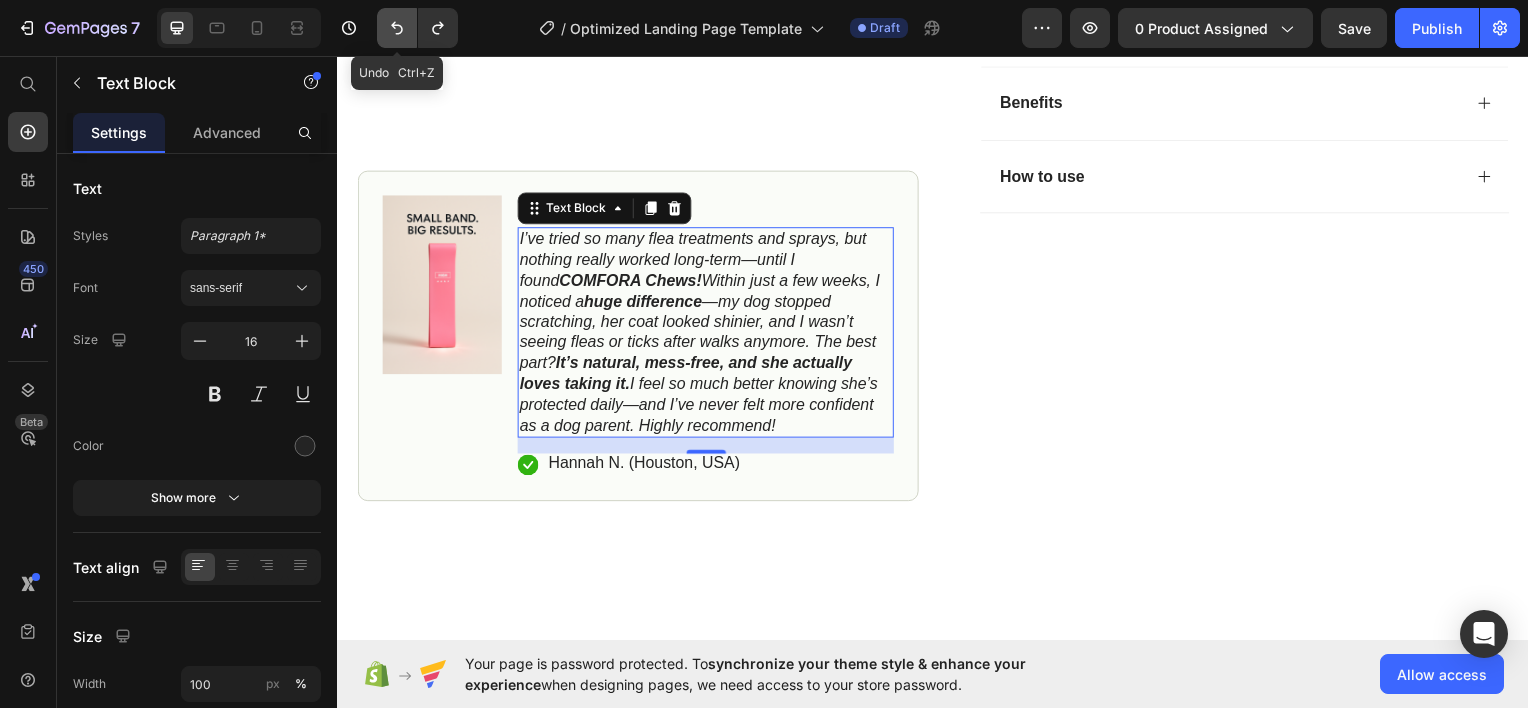 click 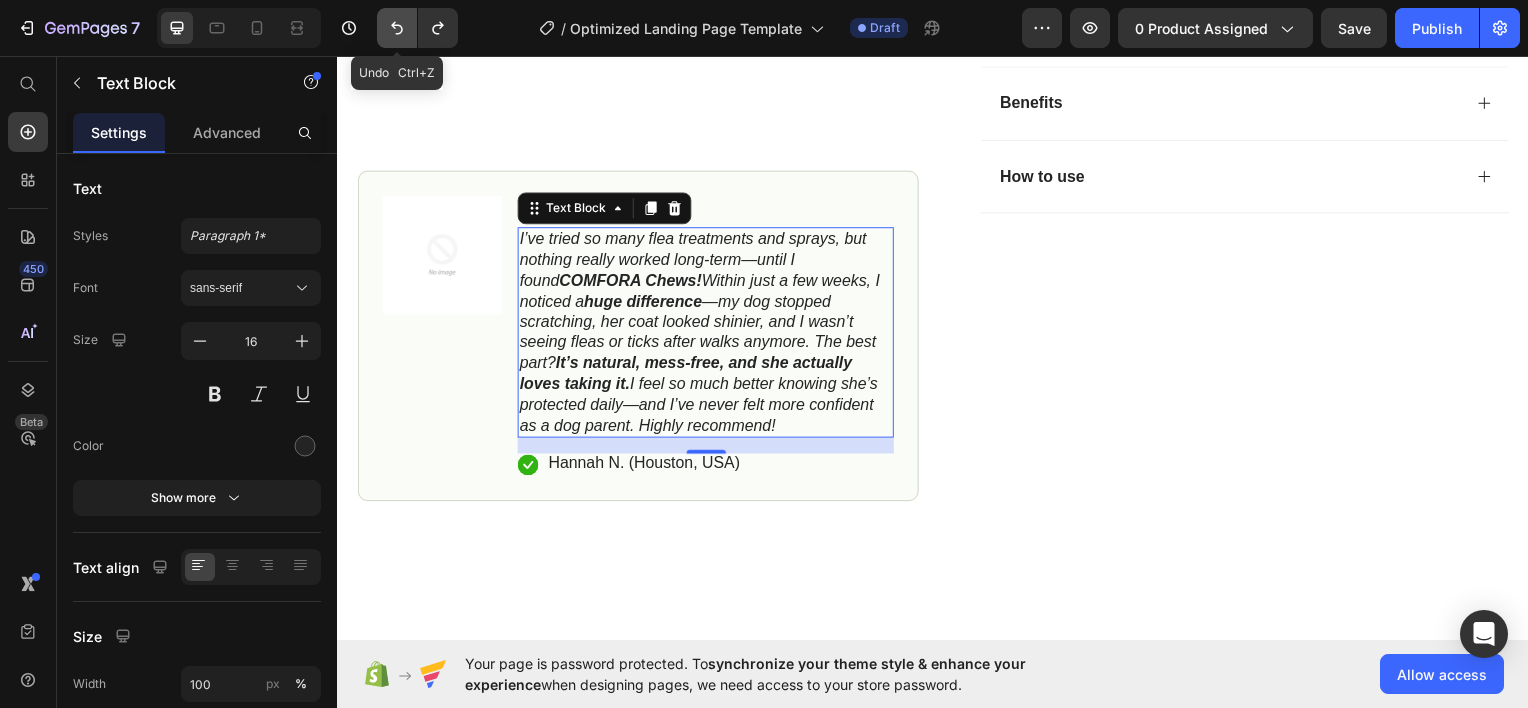 click 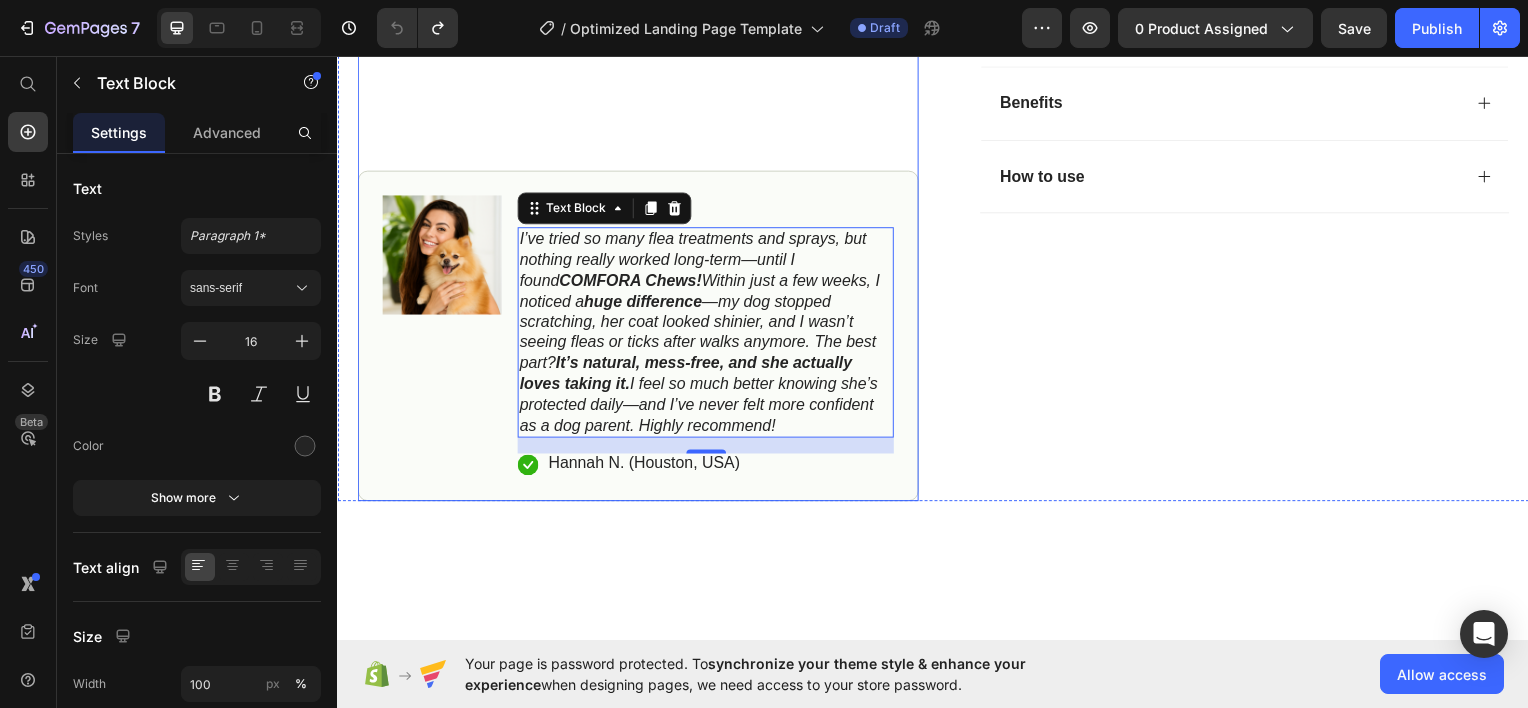 click on "Product Images #1 Home fitness Product of 2024 Text Block Image Icon Icon Icon Icon Icon Icon List I’ve tried so many flea treatments and sprays, but nothing really worked long-term—until I found  COMFORA Chews!  Within just a few weeks, I noticed a  huge difference —my dog stopped scratching, her coat looked shinier, and I wasn’t seeing fleas or ticks after walks anymore. The best part?  It’s natural, mess-free, and she actually loves taking it.  I feel so much better knowing she’s protected daily—and I’ve never felt more confident as a dog parent. Highly recommend! Text Block   16
Icon [FIRST] [LAST] ( [CITY], [COUNTRY] ) Text Block Row Row" at bounding box center (639, -158) 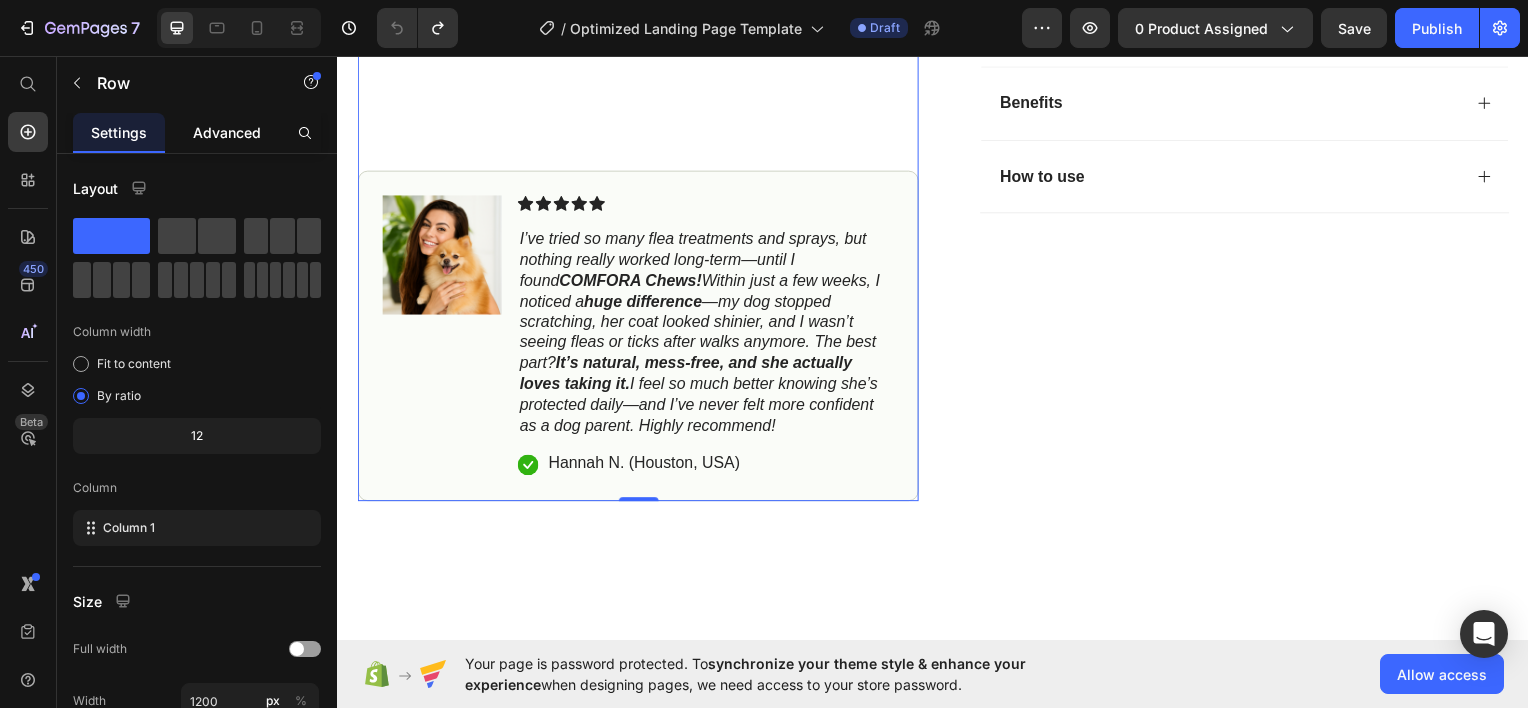 click on "Advanced" 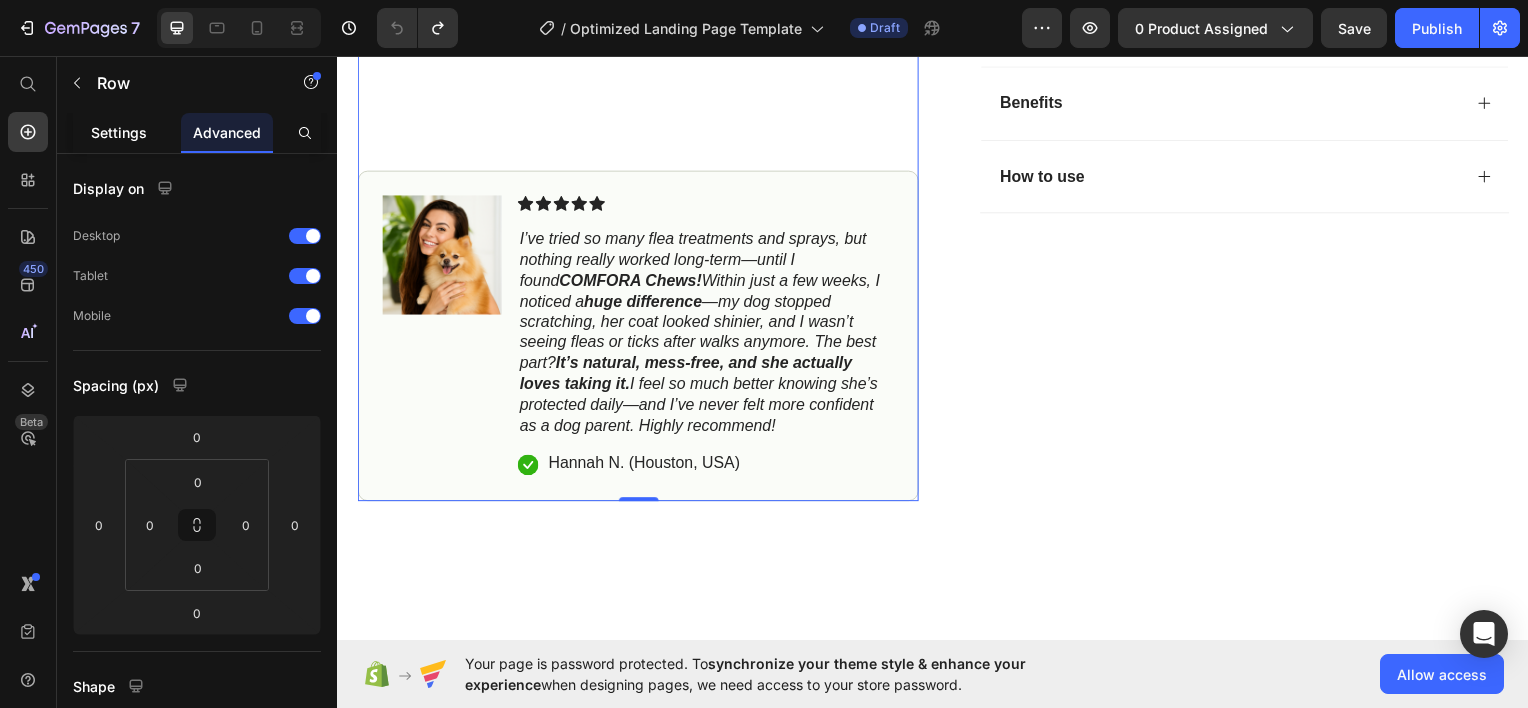 click on "Settings" at bounding box center (119, 132) 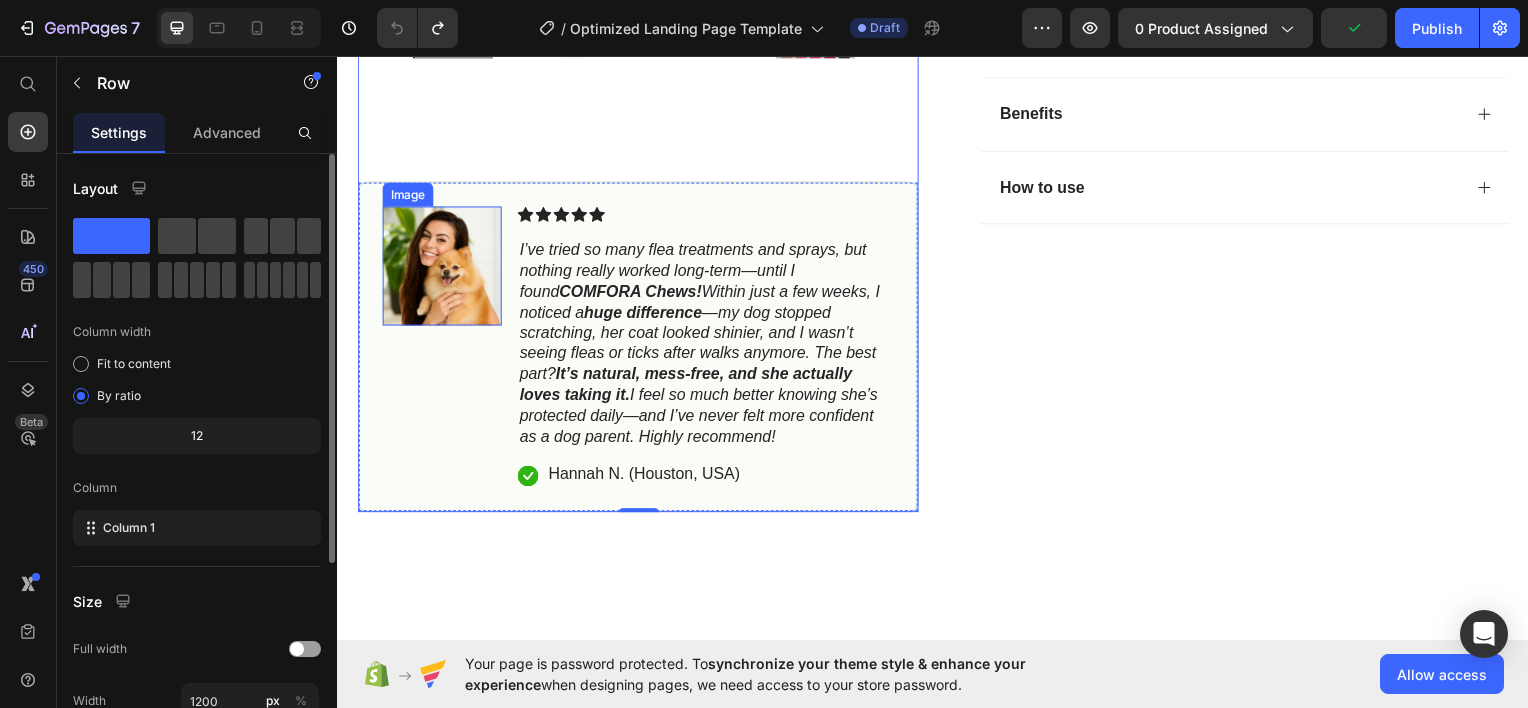 scroll, scrollTop: 1000, scrollLeft: 0, axis: vertical 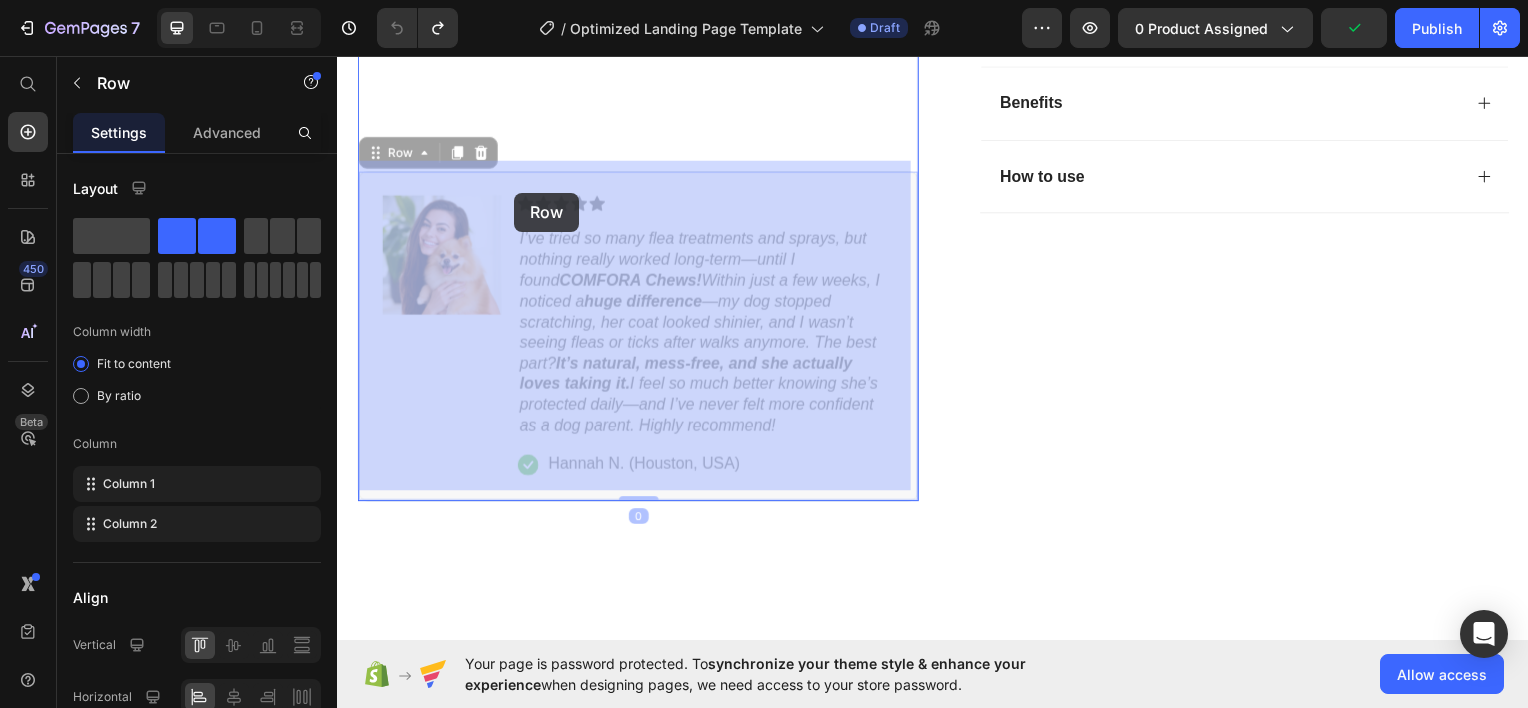 drag, startPoint x: 381, startPoint y: 176, endPoint x: 514, endPoint y: 193, distance: 134.08206 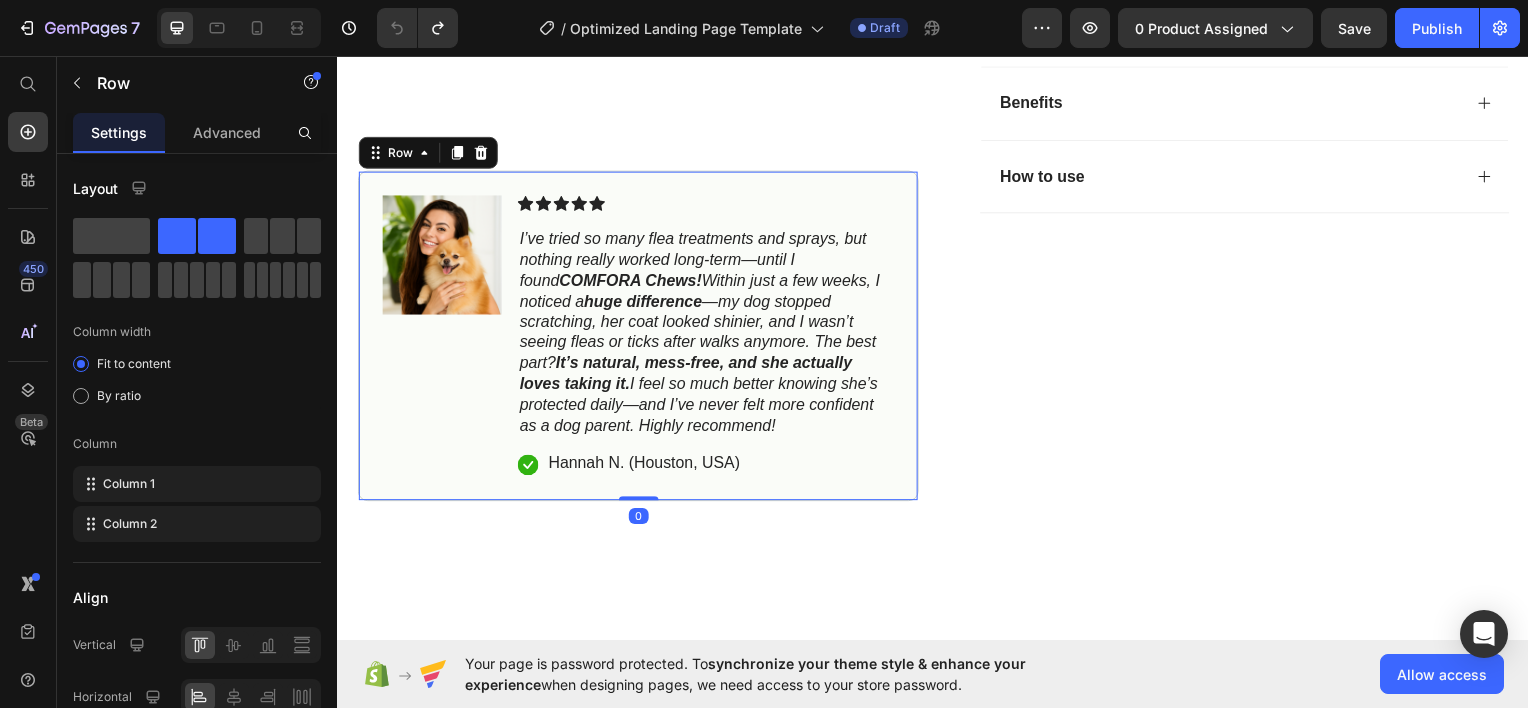 click on "Image Icon Icon Icon Icon Icon Icon List I’ve tried so many flea treatments and sprays, but nothing really worked long-term—until I found COMFORA Chews! Within just a few weeks, I noticed a huge difference —my dog stopped scratching, her coat looked shinier, and I wasn’t seeing fleas or ticks after walks anymore. The best part? It’s natural, mess-free, and she actually loves taking it. I feel so much better knowing she’s protected daily—and I’ve never felt more confident as a dog parent. Highly recommend! Text Block
Icon [FIRST] [LAST] ( [CITY], [COUNTRY] ) Text Block Row Row 0" at bounding box center (639, 336) 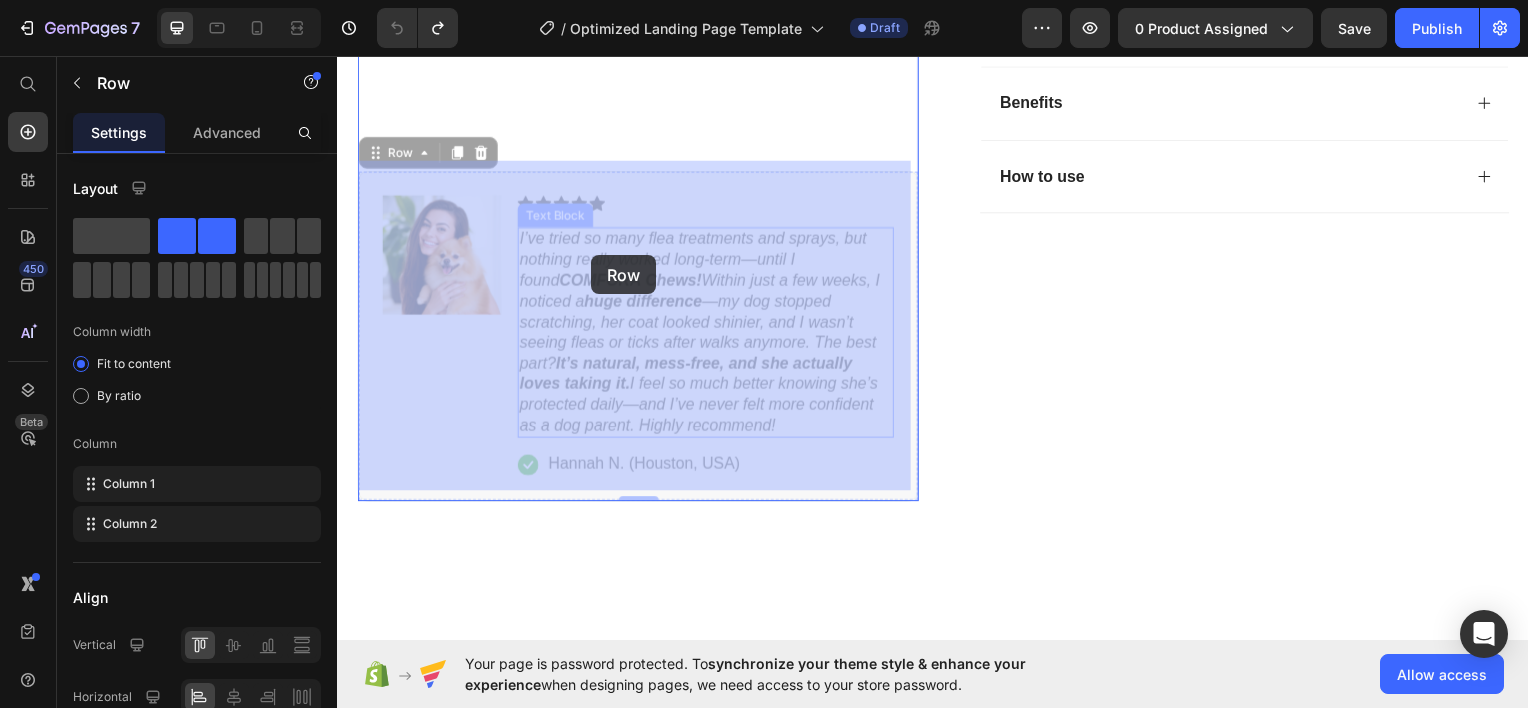 drag, startPoint x: 664, startPoint y: 214, endPoint x: 593, endPoint y: 256, distance: 82.492424 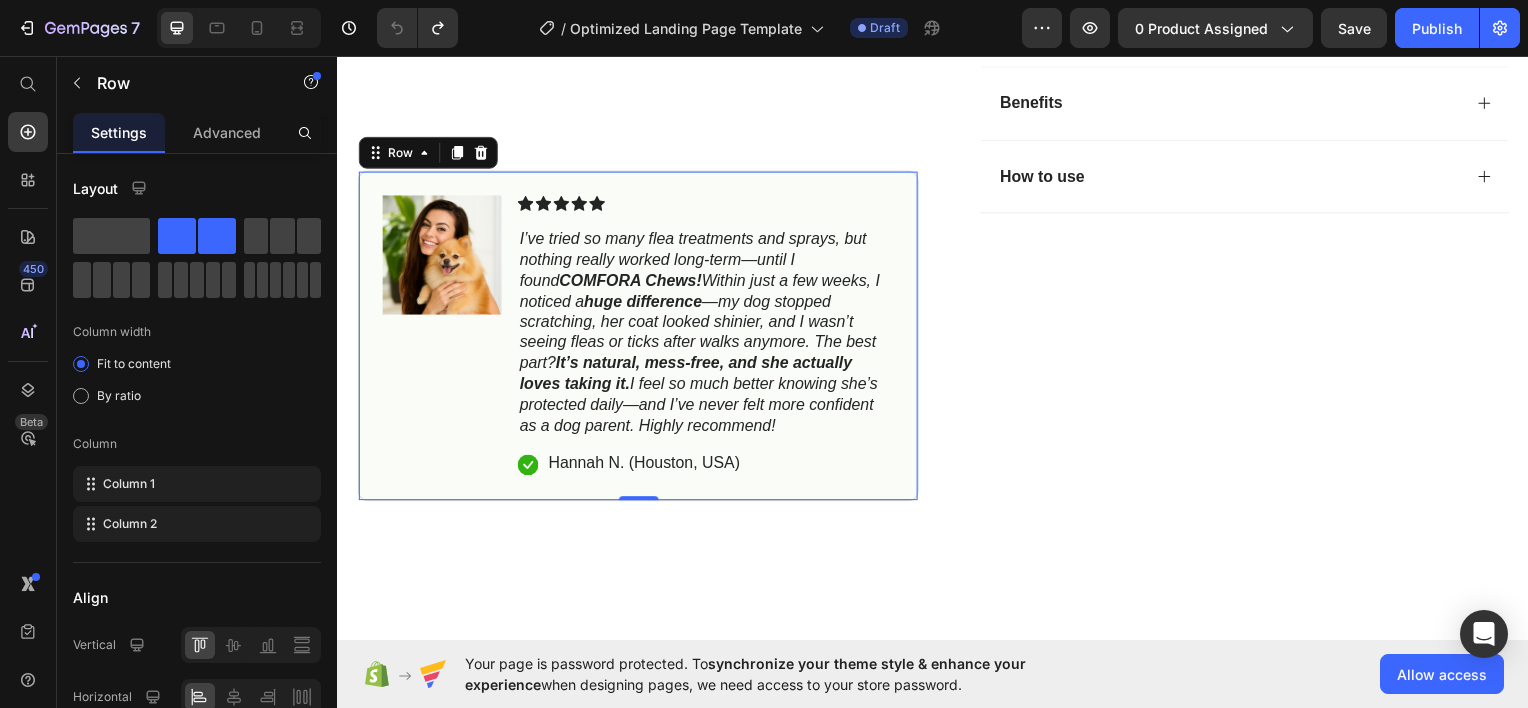 click on "Image Icon Icon Icon Icon Icon Icon List I’ve tried so many flea treatments and sprays, but nothing really worked long-term—until I found COMFORA Chews! Within just a few weeks, I noticed a huge difference —my dog stopped scratching, her coat looked shinier, and I wasn’t seeing fleas or ticks after walks anymore. The best part? It’s natural, mess-free, and she actually loves taking it. I feel so much better knowing she’s protected daily—and I’ve never felt more confident as a dog parent. Highly recommend! Text Block
Icon [FIRST] [LAST] ( [CITY], [COUNTRY] ) Text Block Row Row 0" at bounding box center (639, 336) 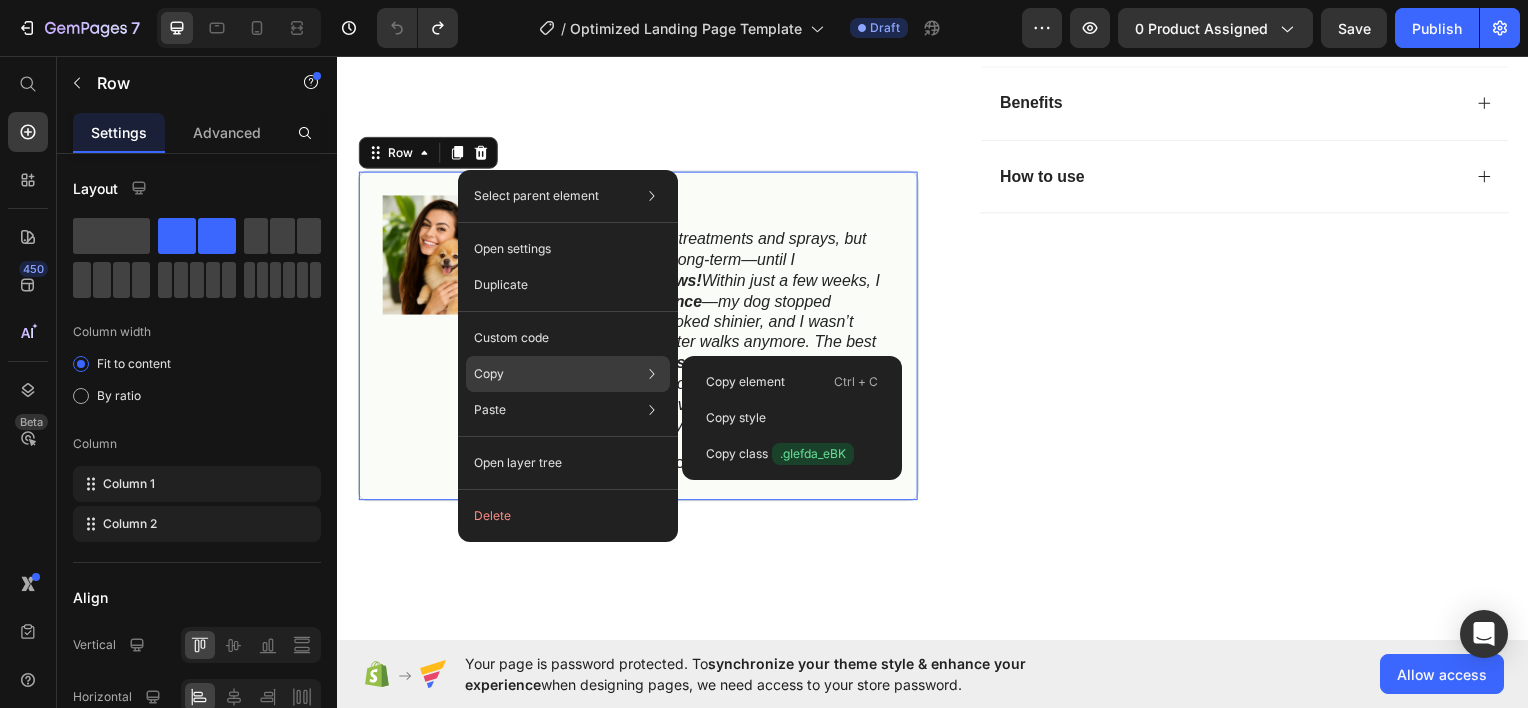 click on "Copy Copy element  Ctrl + C Copy style  Copy class  .gIefda_eBK" 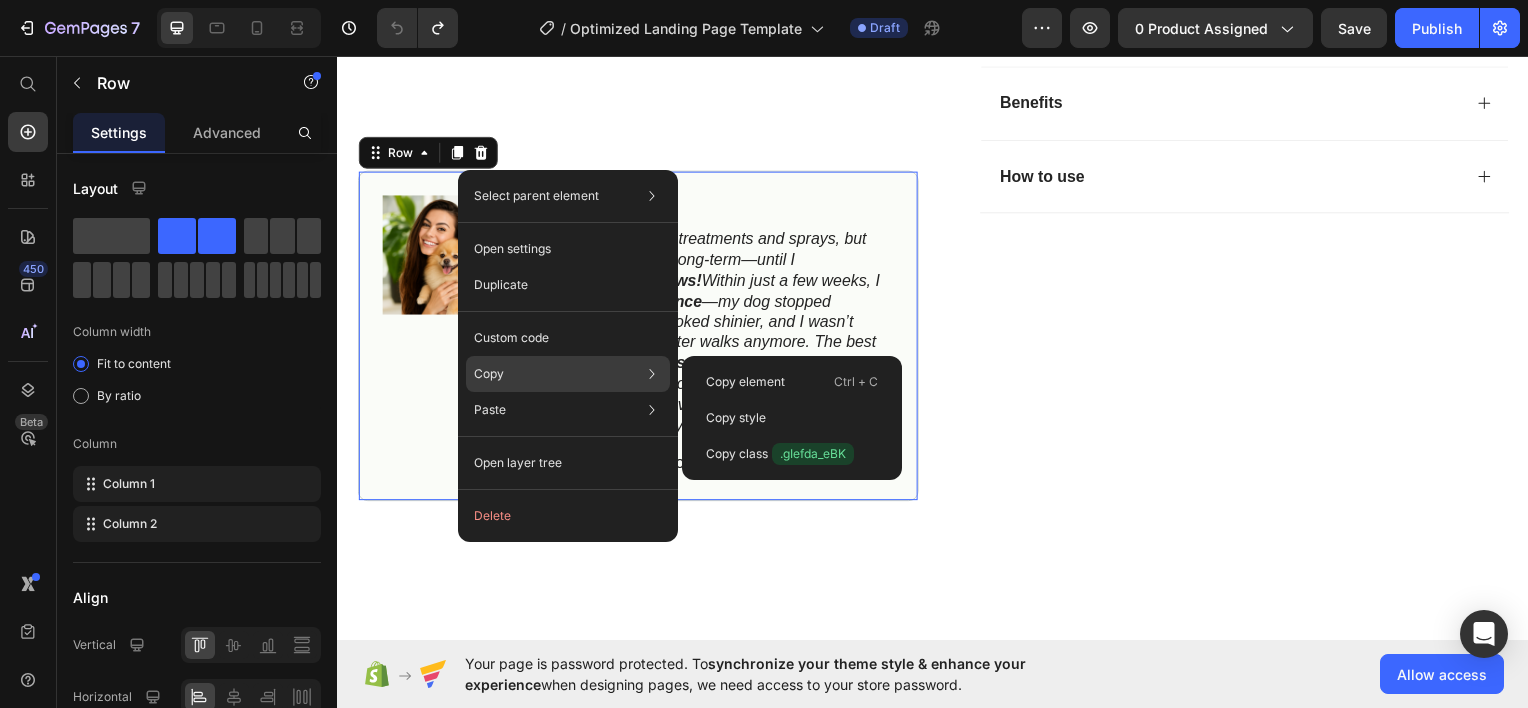 click on "Copy Copy element  Ctrl + C Copy style  Copy class  .gIefda_eBK" 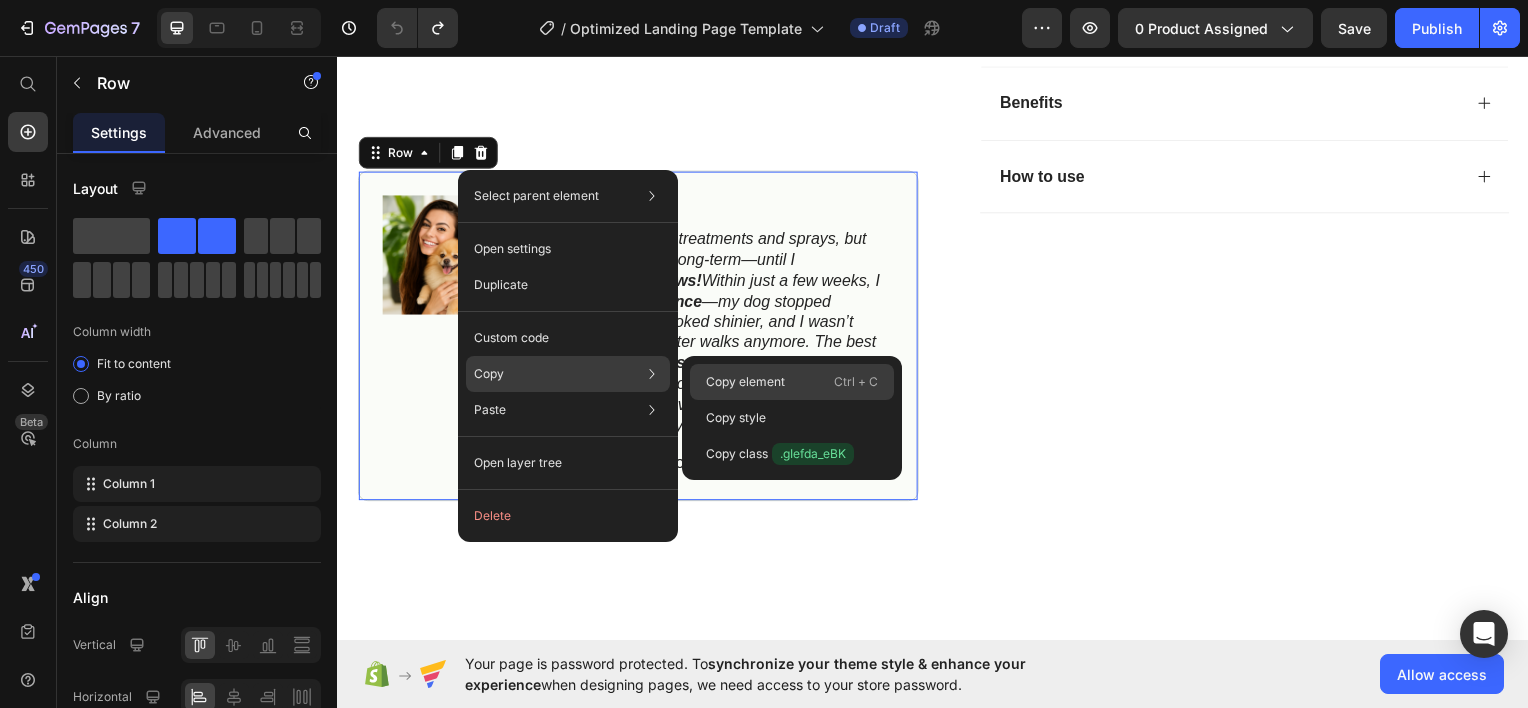 click on "Copy element  Ctrl + C" 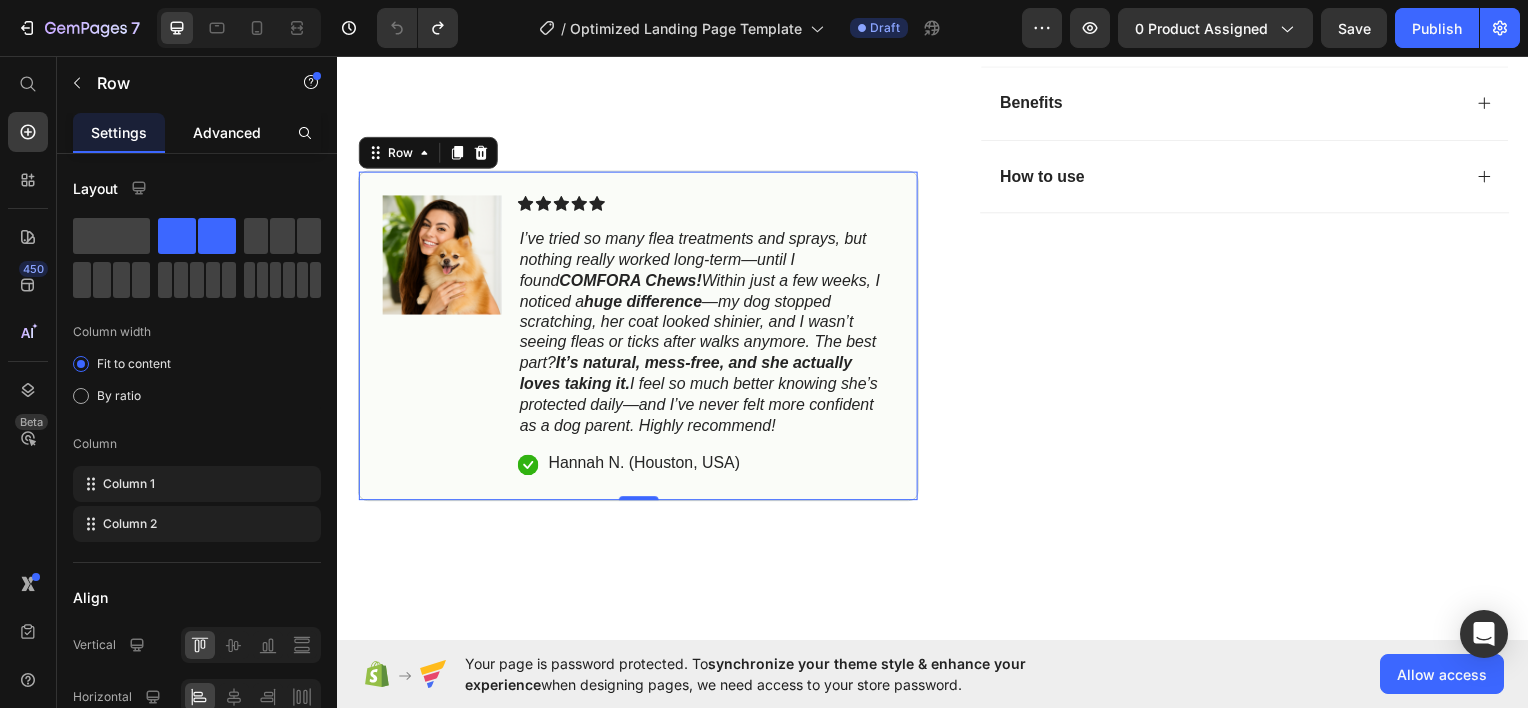 click on "Advanced" at bounding box center [227, 132] 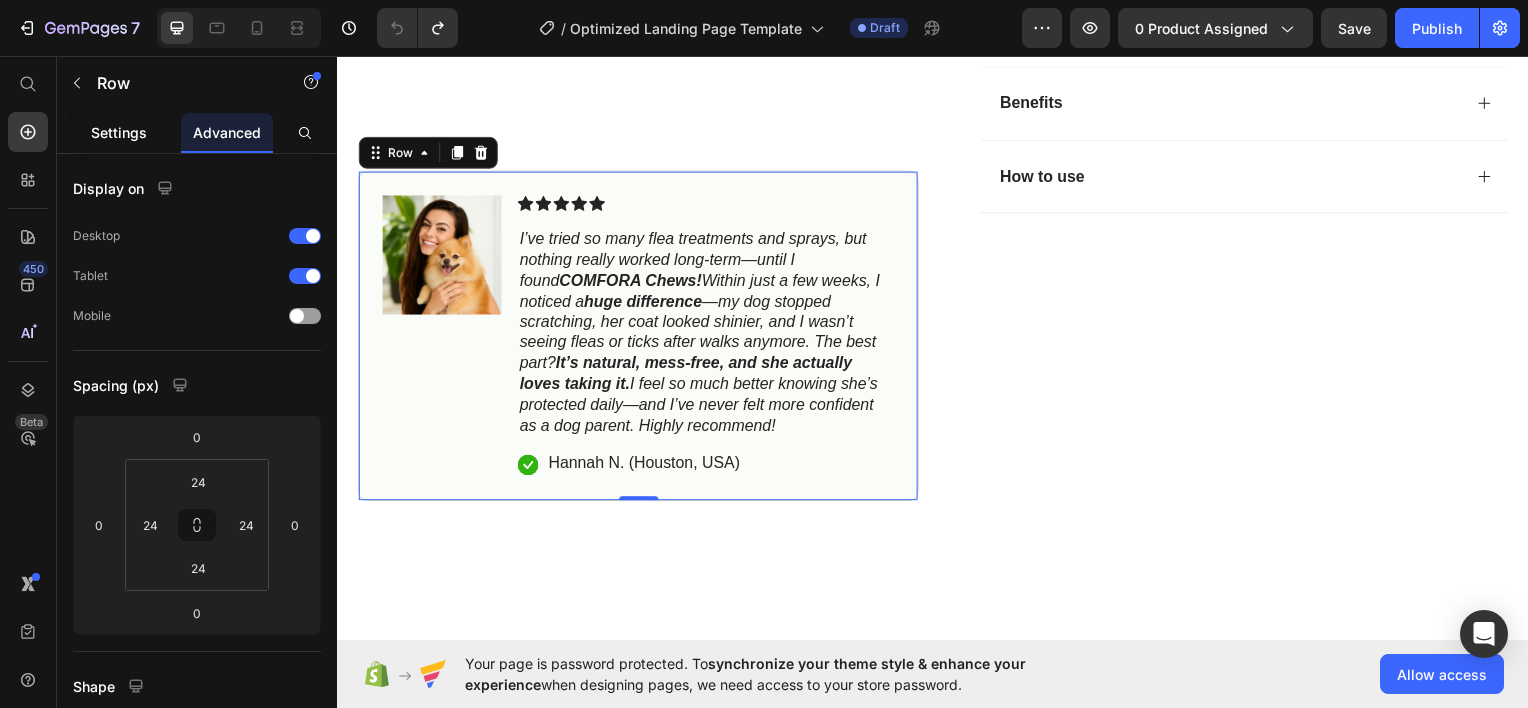 click on "Settings" at bounding box center [119, 132] 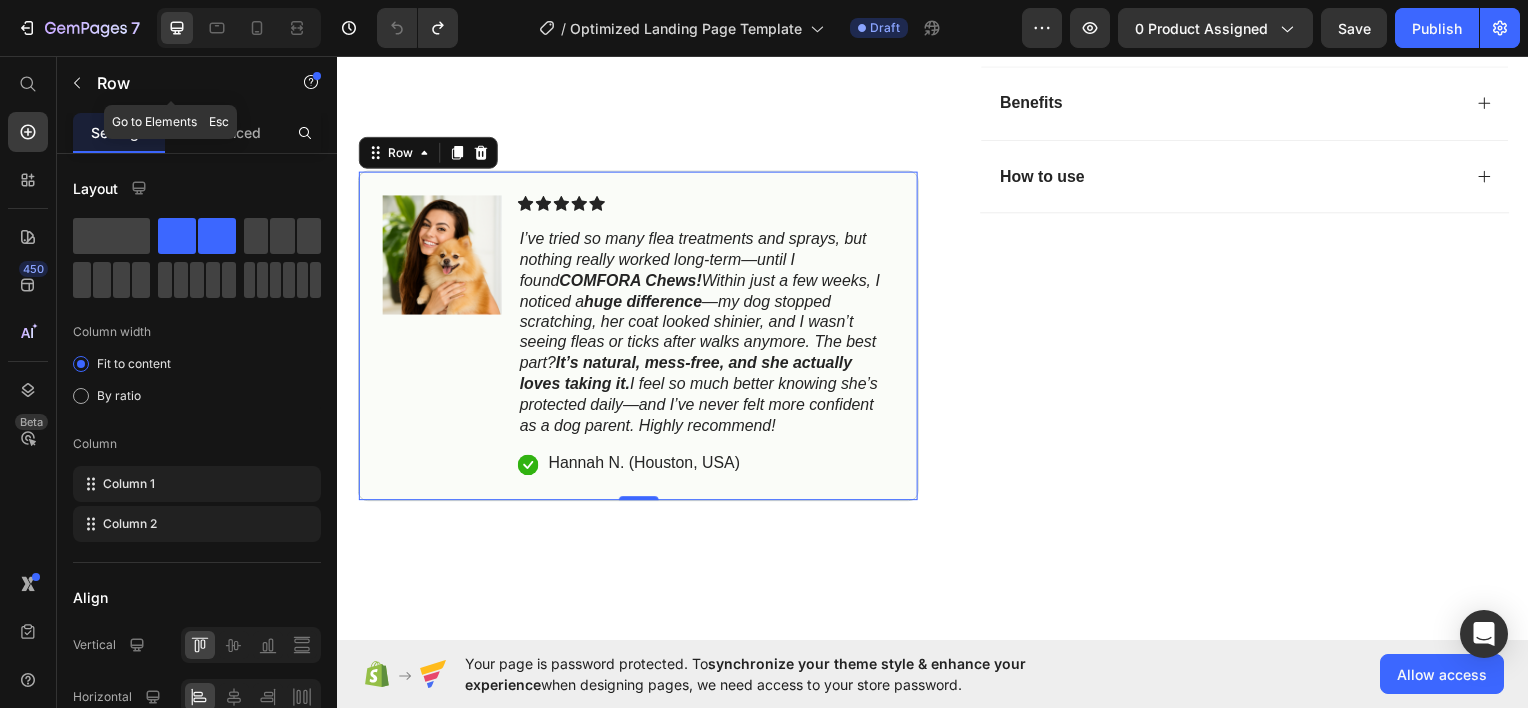 click 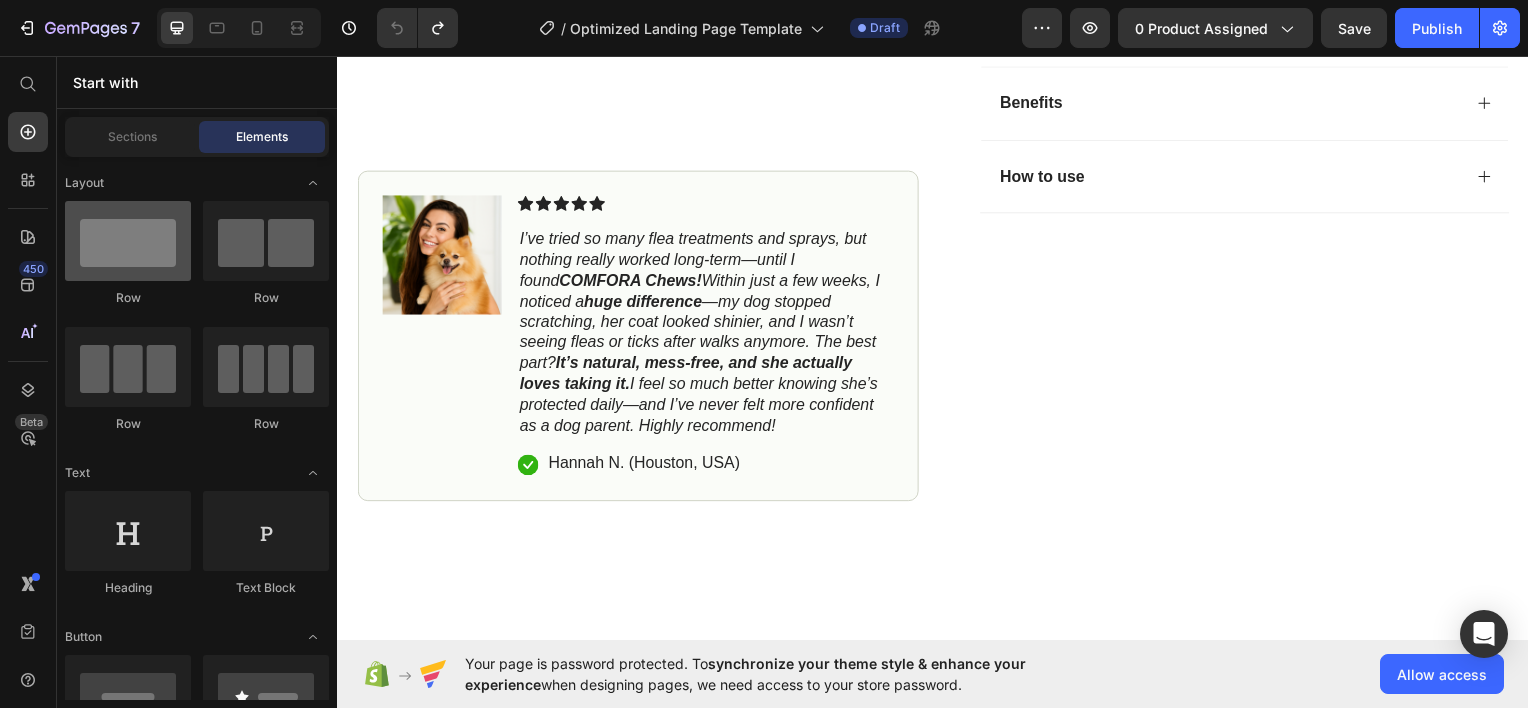 drag, startPoint x: 121, startPoint y: 226, endPoint x: 125, endPoint y: 237, distance: 11.7046995 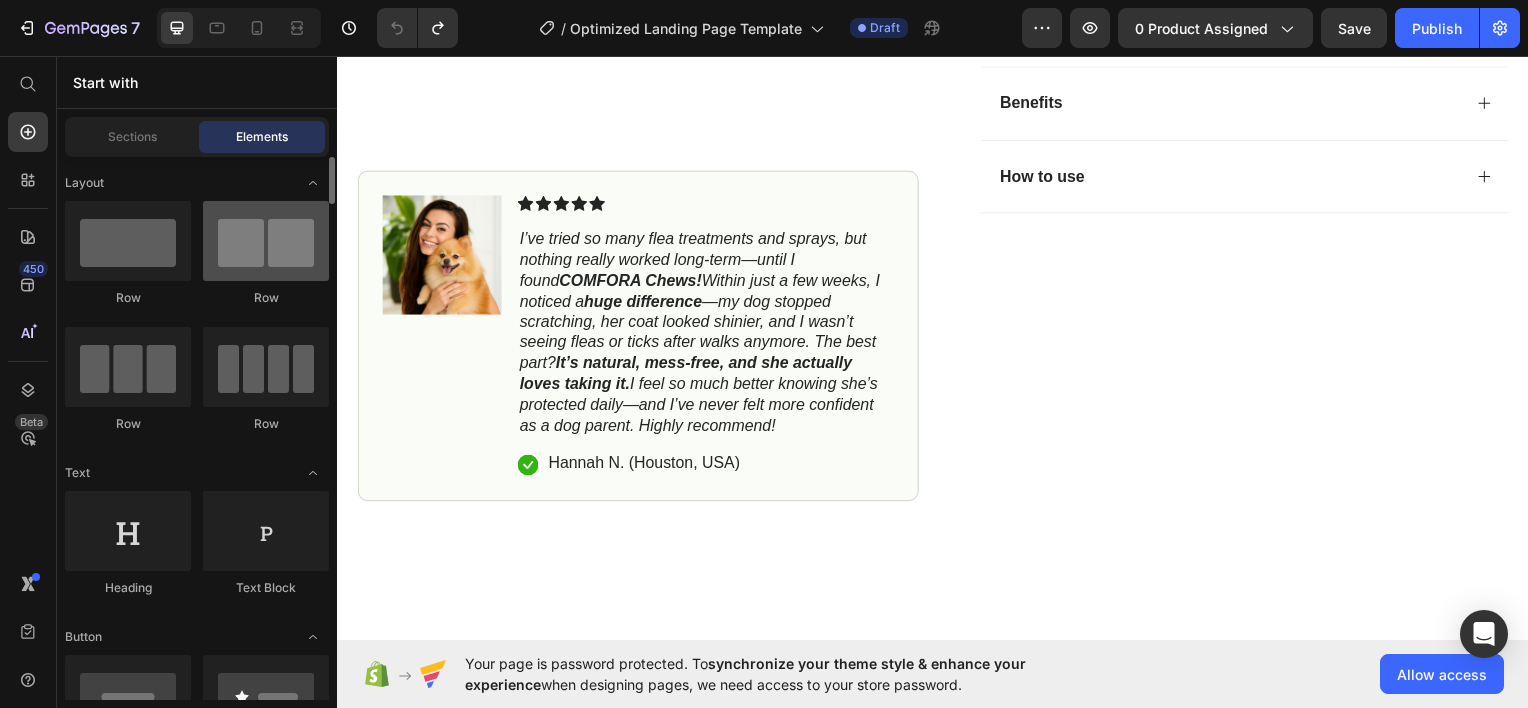click at bounding box center [266, 241] 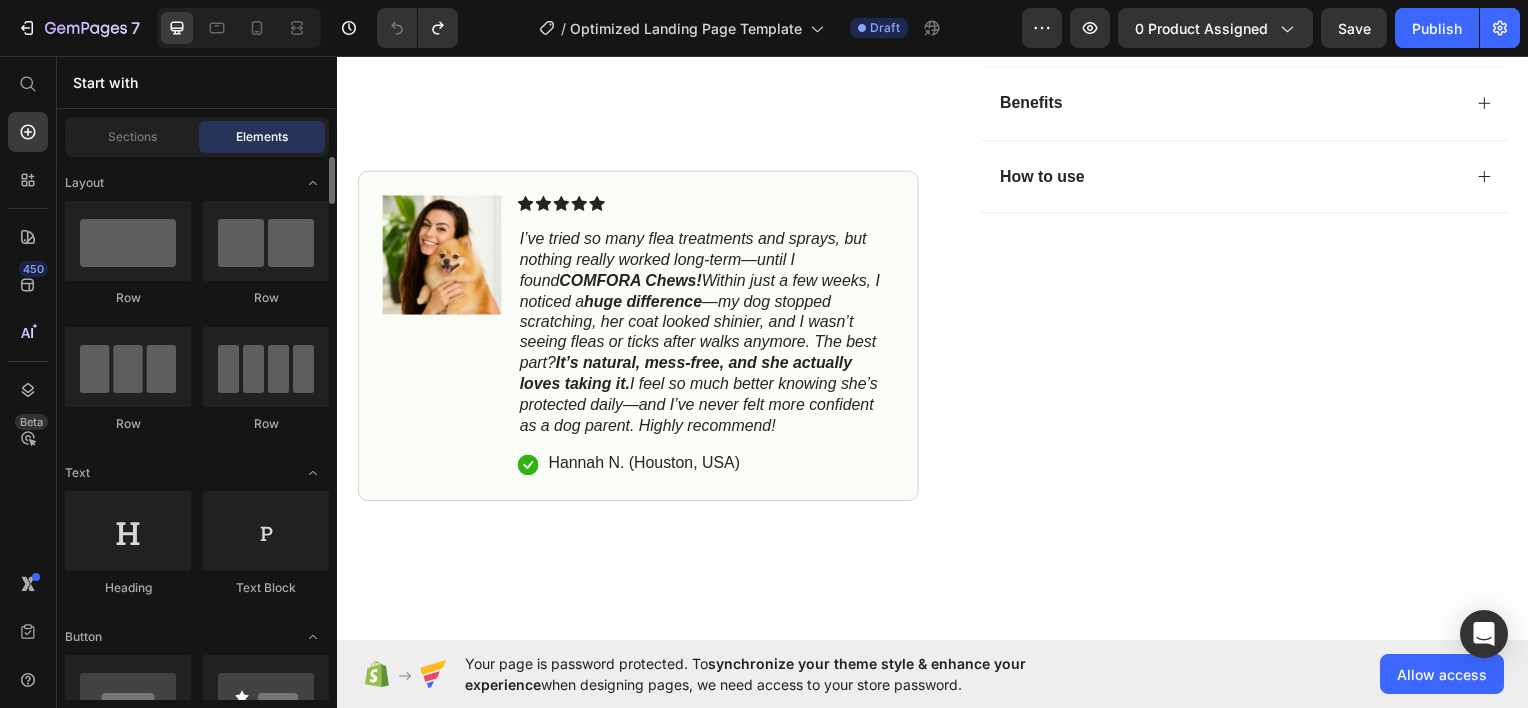 click on "Layout
Row
Row
Row
Row Text
Heading
Text Block Button
Button
Button
Sticky Back to top Media
Image
Image
Video
Video Banner" at bounding box center [197, 3249] 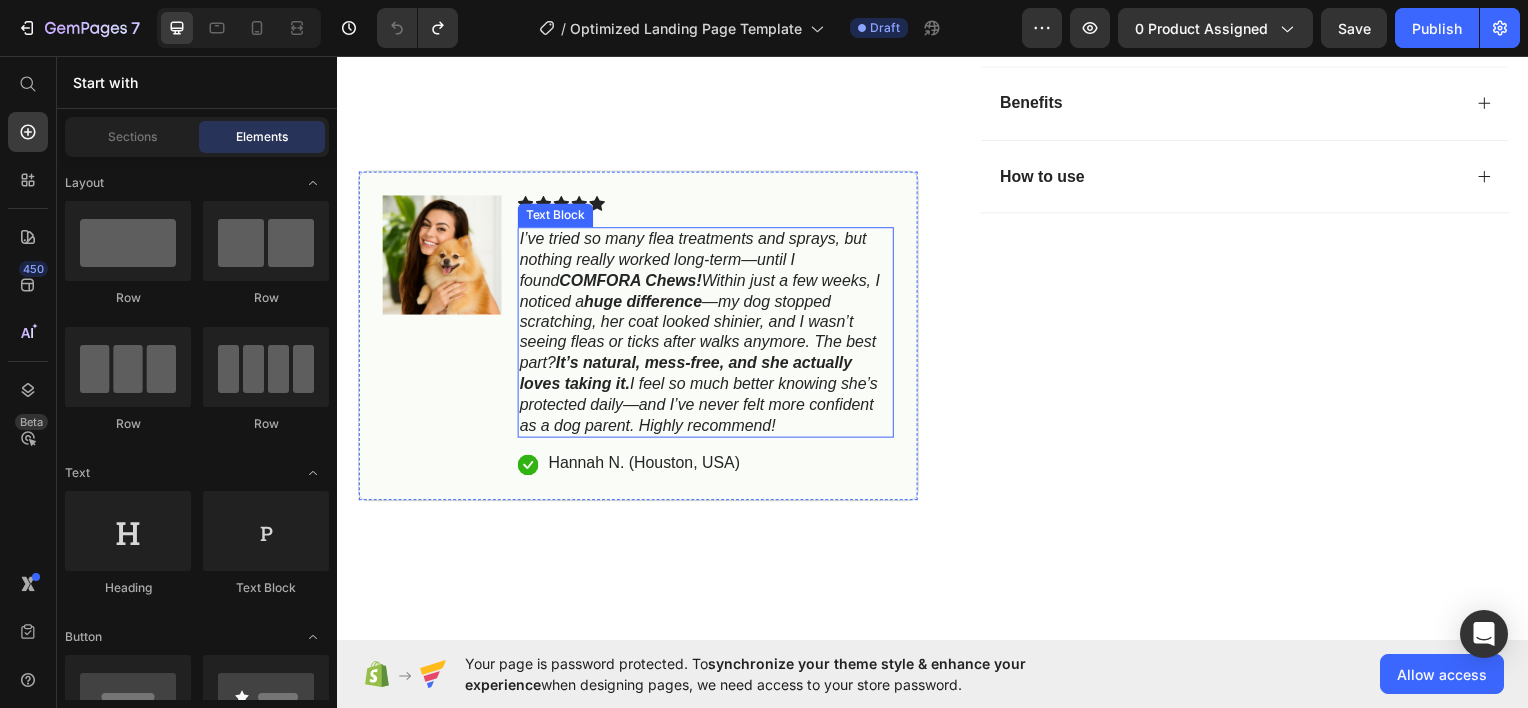 click on "Image" at bounding box center (442, 336) 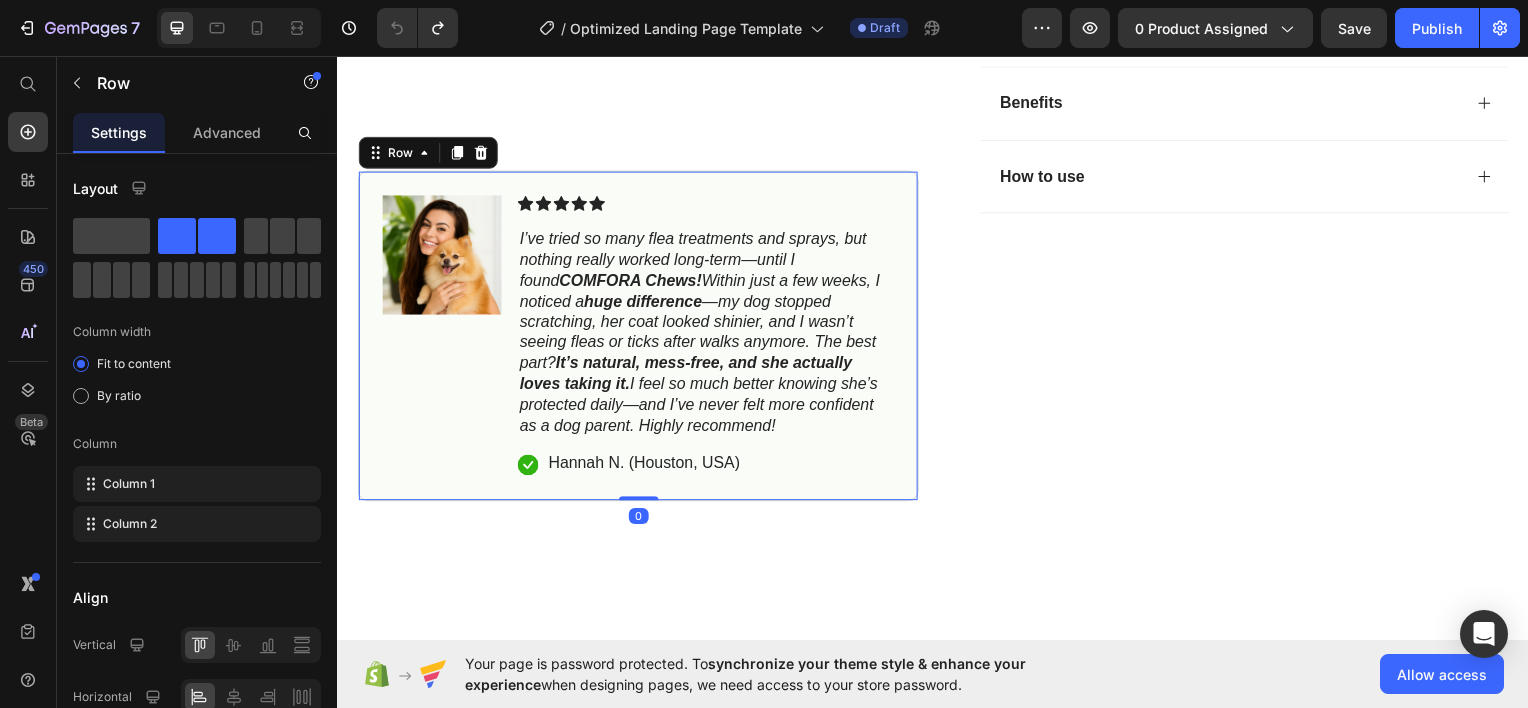click on "Image" at bounding box center [442, 336] 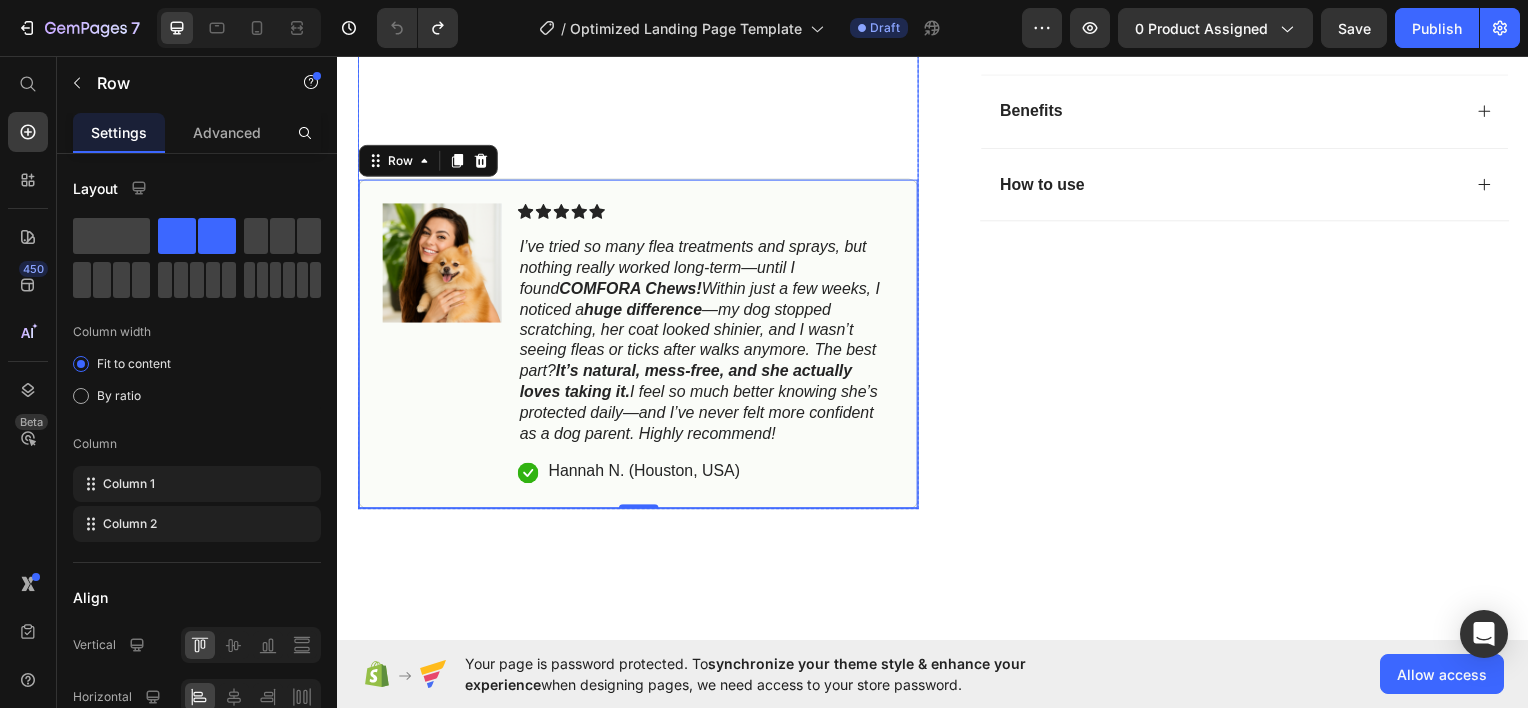 scroll, scrollTop: 1000, scrollLeft: 0, axis: vertical 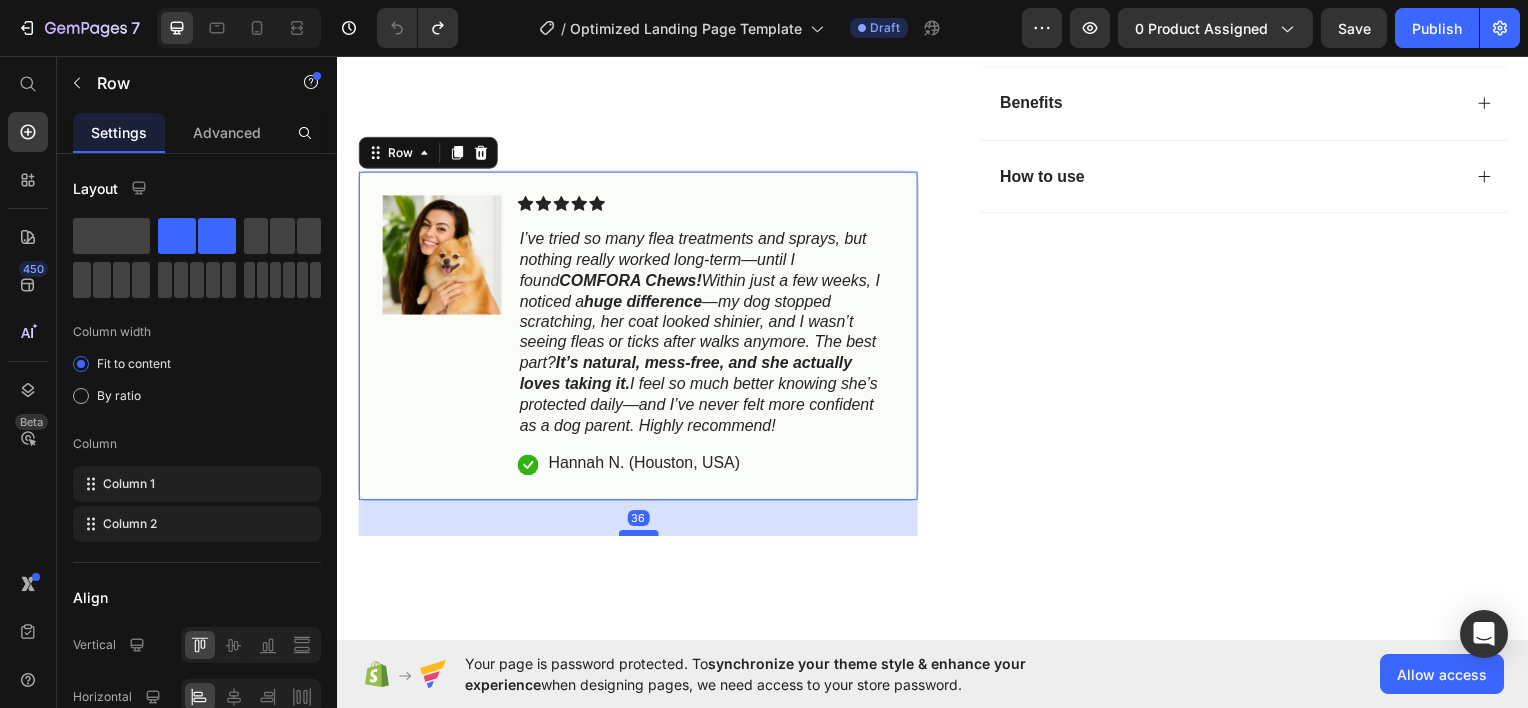 drag, startPoint x: 651, startPoint y: 487, endPoint x: 640, endPoint y: 549, distance: 62.968246 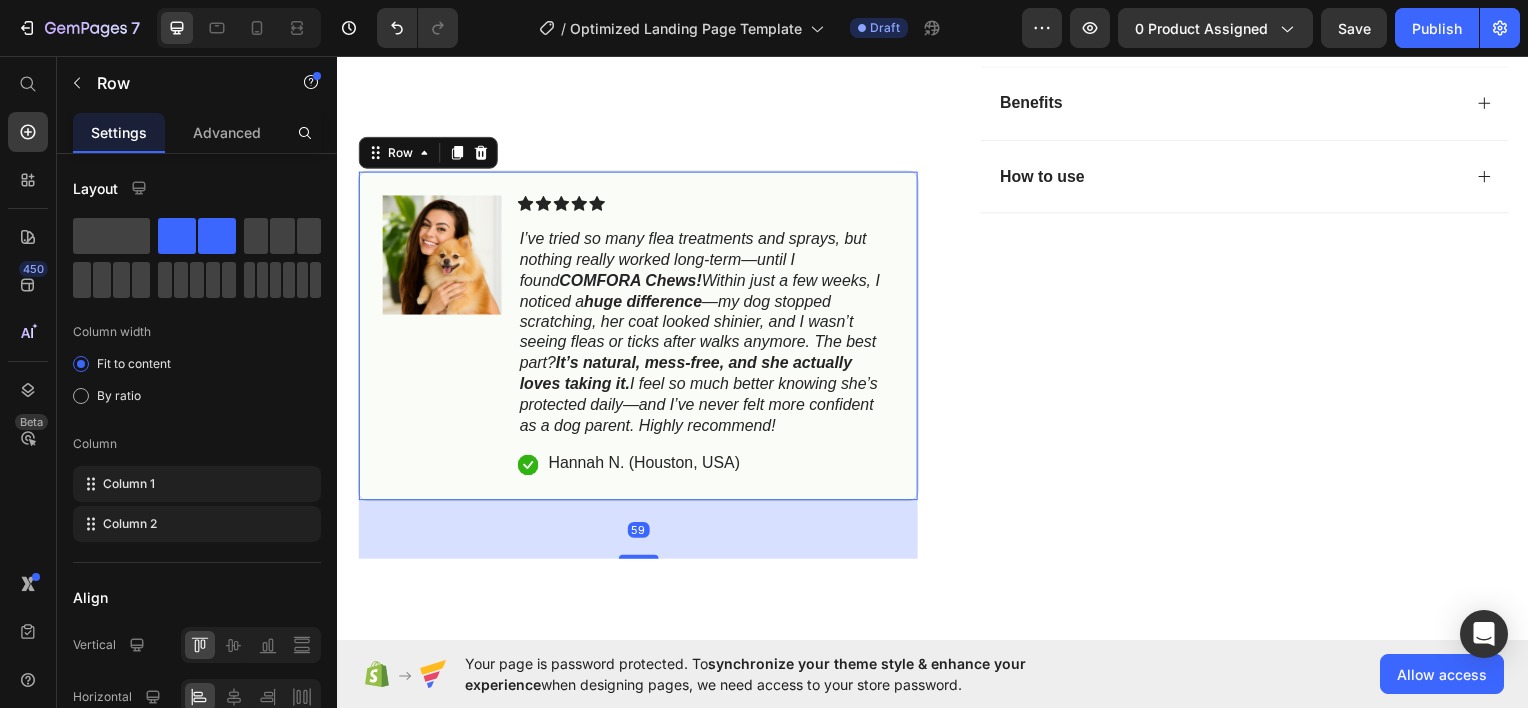drag, startPoint x: 641, startPoint y: 541, endPoint x: 654, endPoint y: 475, distance: 67.26812 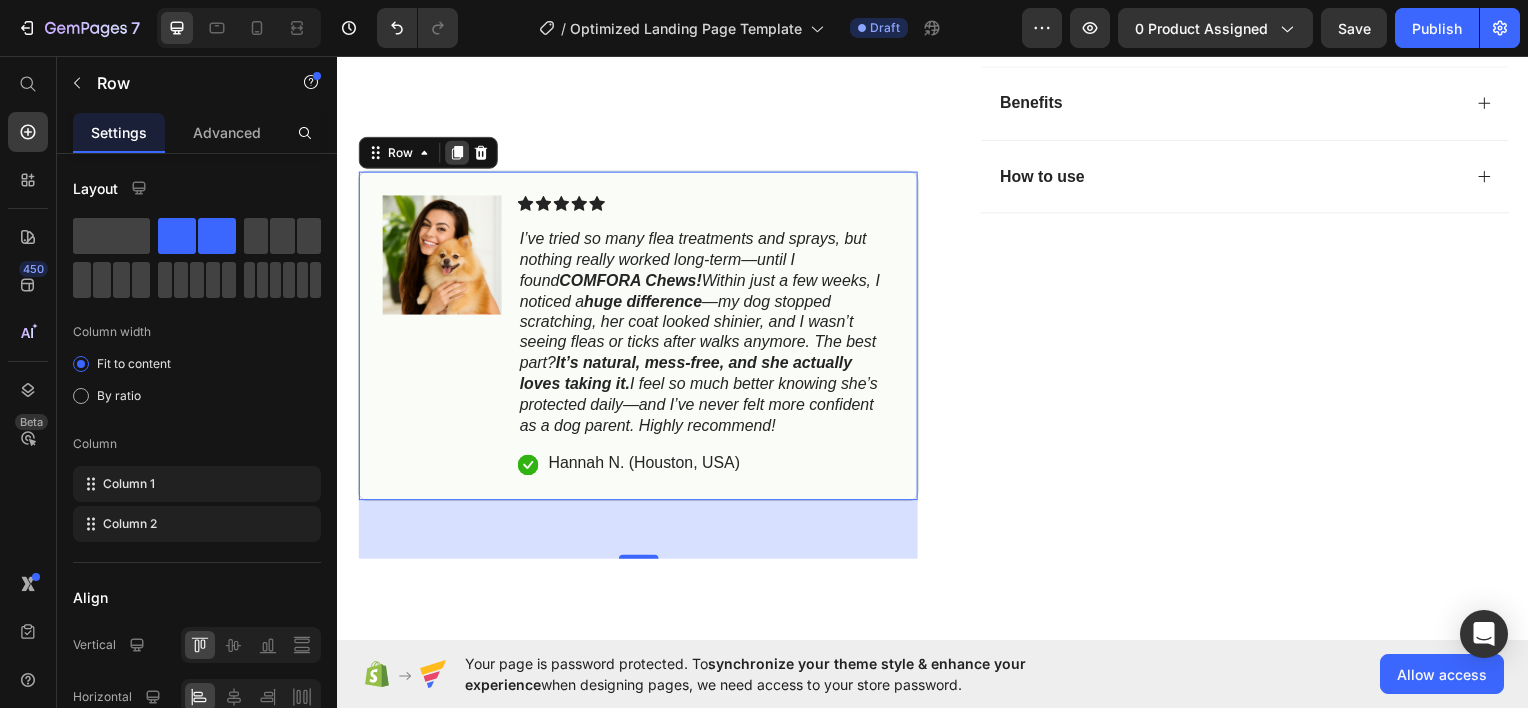 click 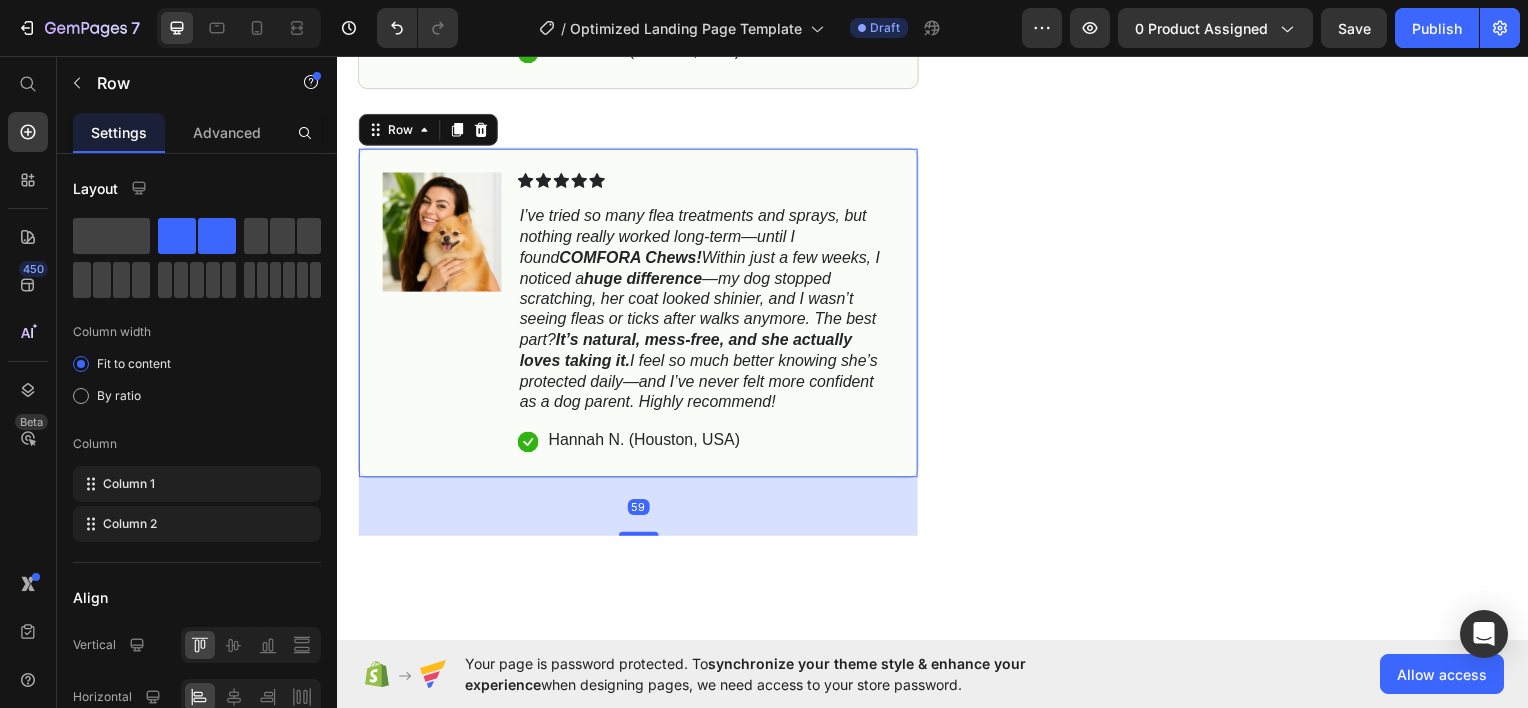 scroll, scrollTop: 1426, scrollLeft: 0, axis: vertical 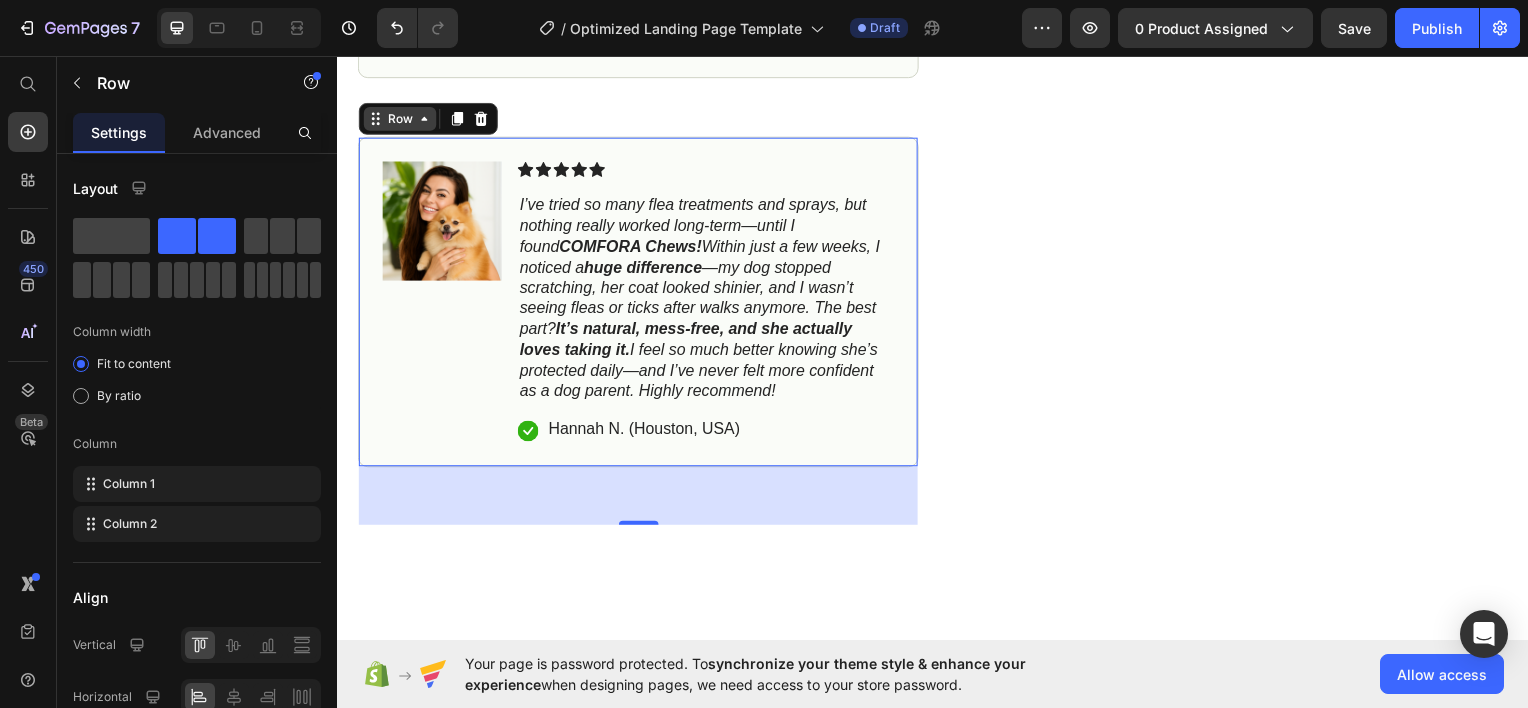 click on "Row" at bounding box center (399, 118) 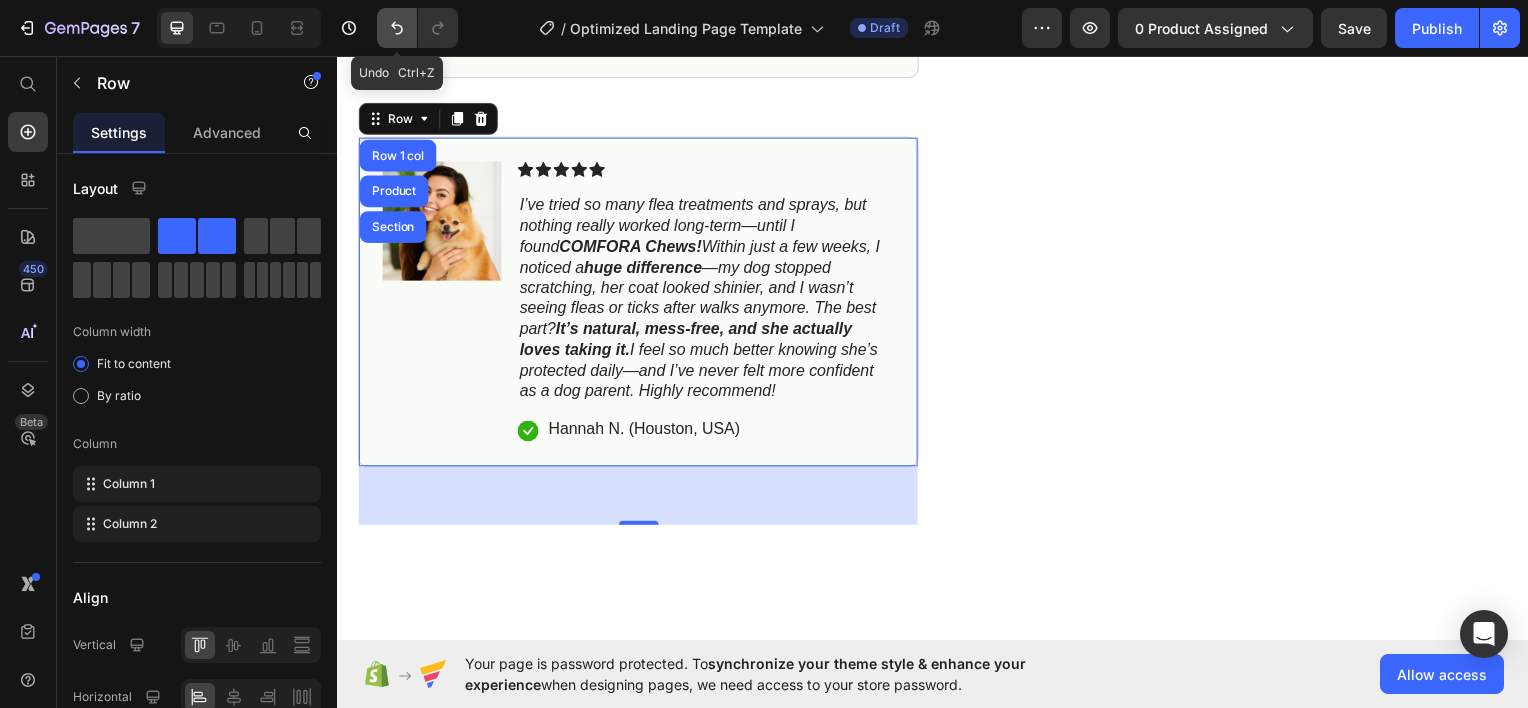 click 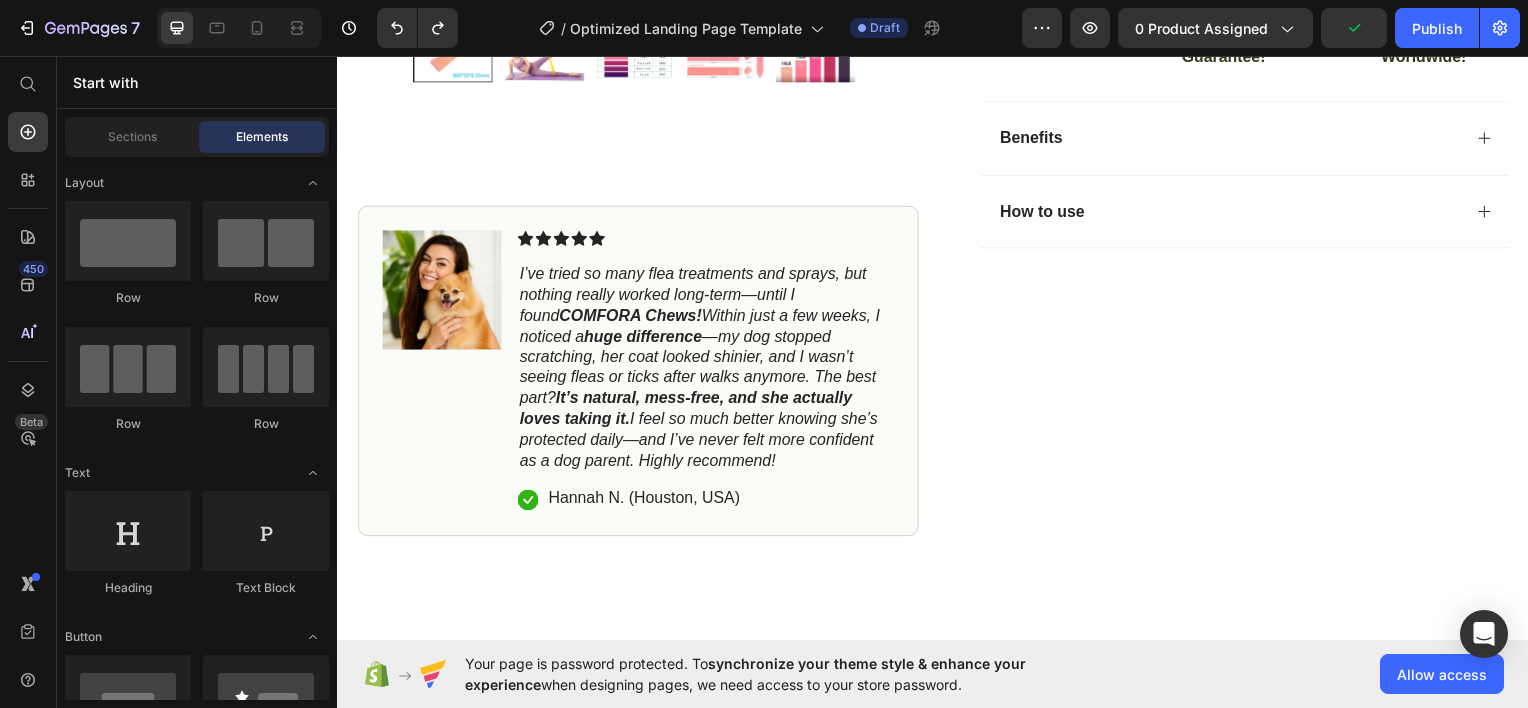 scroll, scrollTop: 826, scrollLeft: 0, axis: vertical 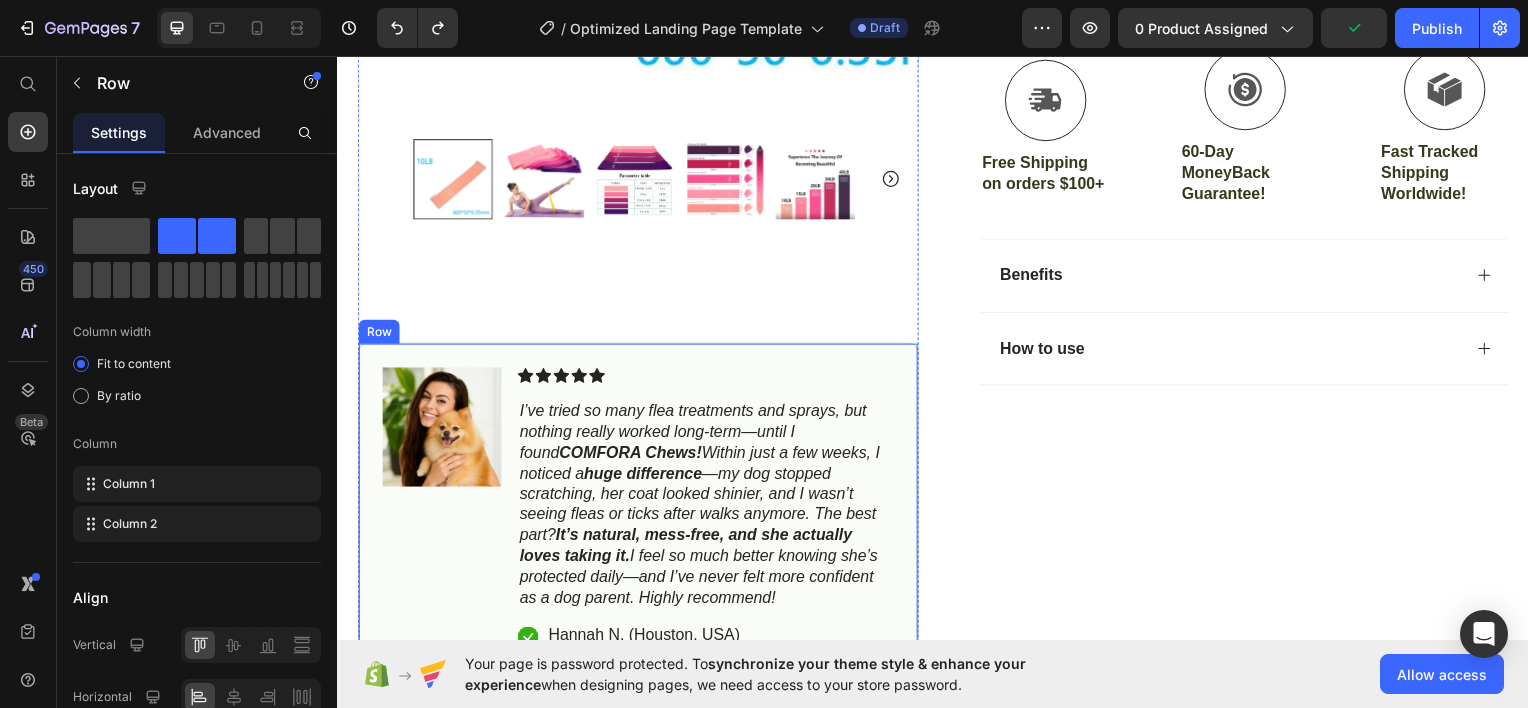 click on "Image Icon Icon Icon Icon Icon Icon List I’ve tried so many flea treatments and sprays, but nothing really worked long-term—until I found COMFORA Chews! Within just a few weeks, I noticed a huge difference —my dog stopped scratching, her coat looked shinier, and I wasn’t seeing fleas or ticks after walks anymore. The best part? It’s natural, mess-free, and she actually loves taking it. I feel so much better knowing she’s protected daily—and I’ve never felt more confident as a dog parent. Highly recommend! Text Block
Icon [FIRST] [LAST] ( [CITY], [COUNTRY] ) Text Block Row Row" at bounding box center [639, 510] 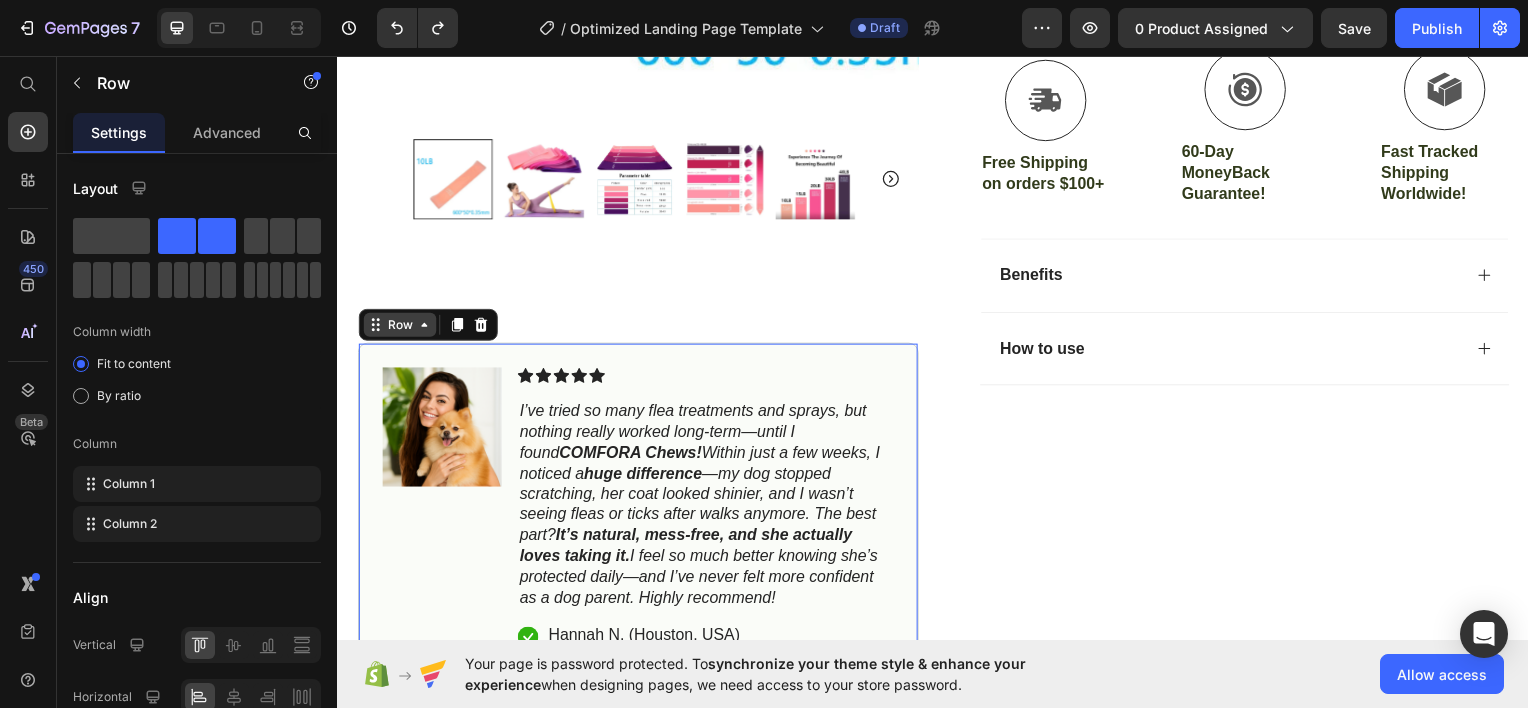 click on "Row" at bounding box center [399, 326] 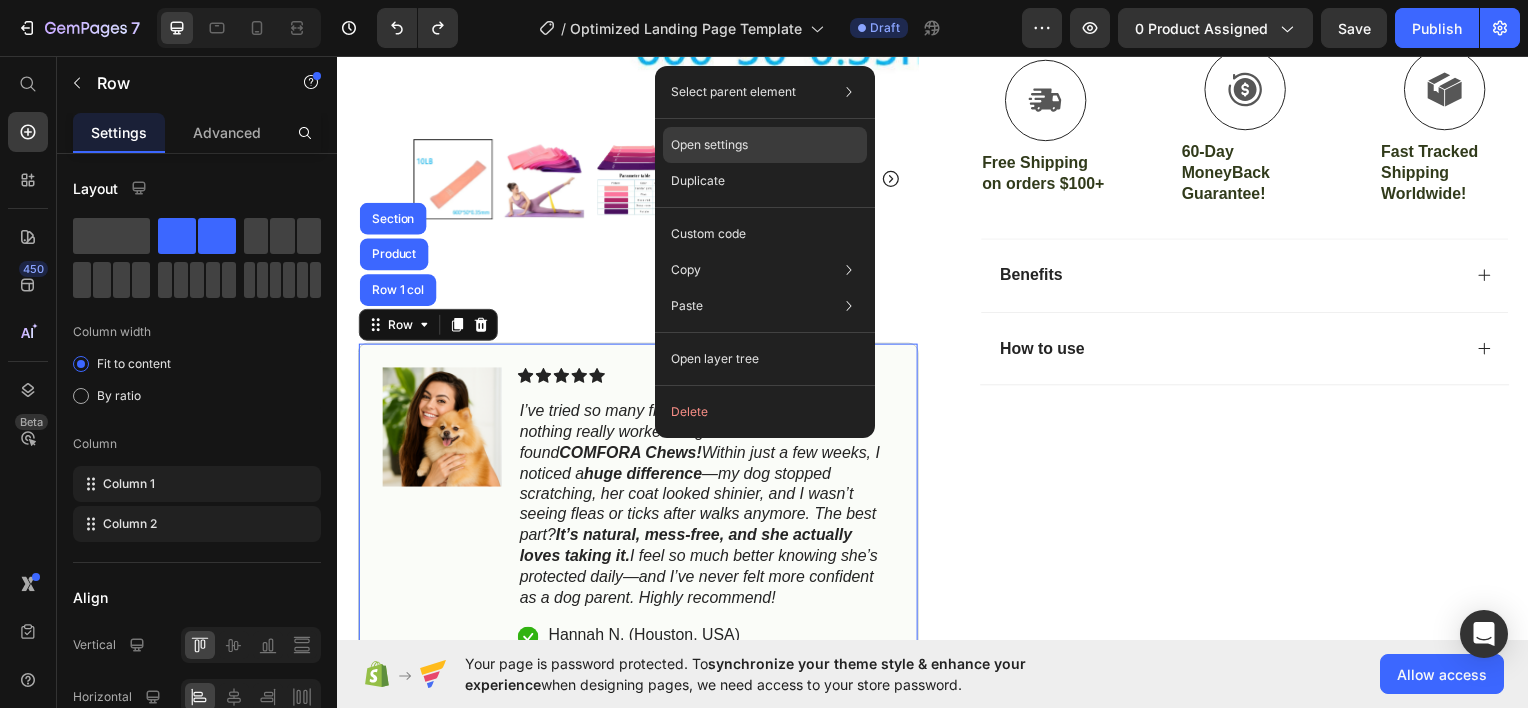 click on "Open settings" at bounding box center (709, 145) 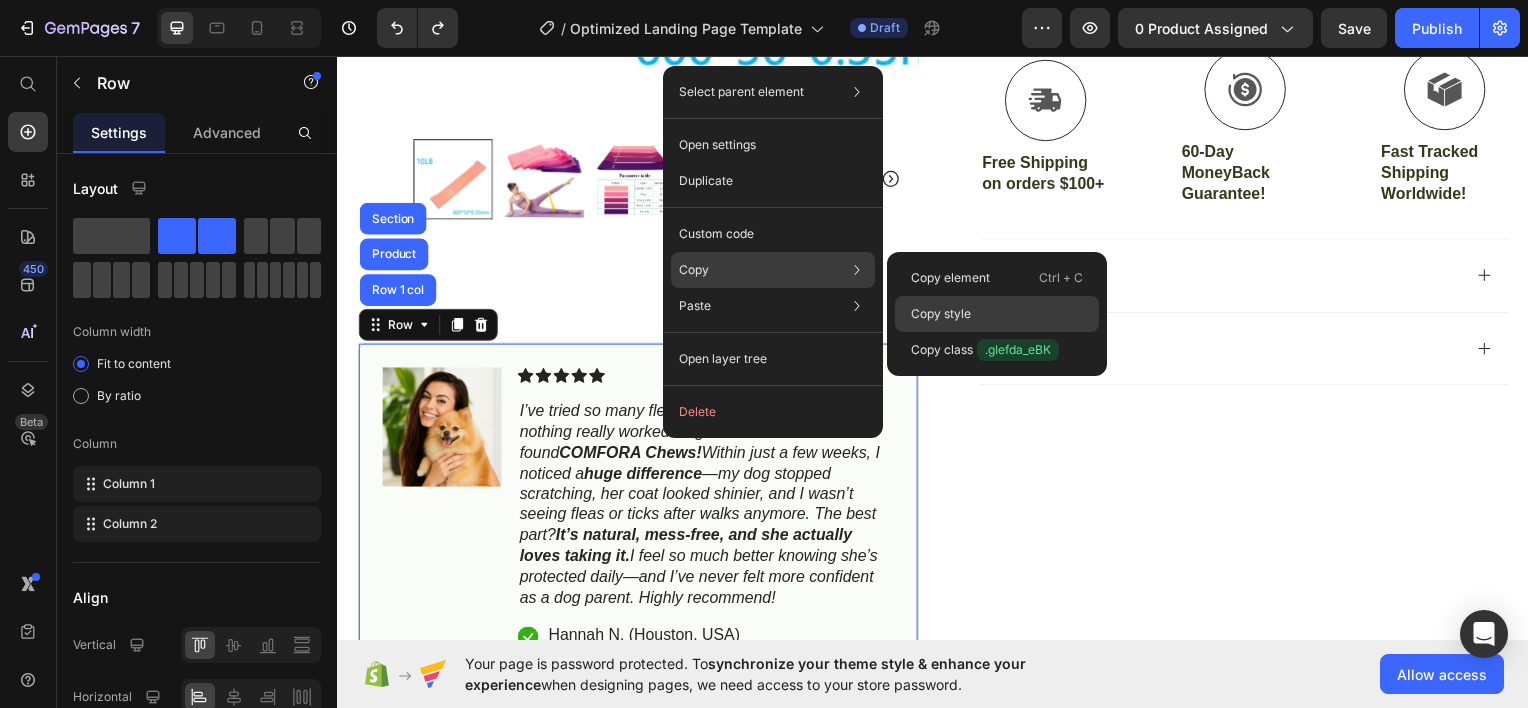 click on "Copy style" at bounding box center (941, 314) 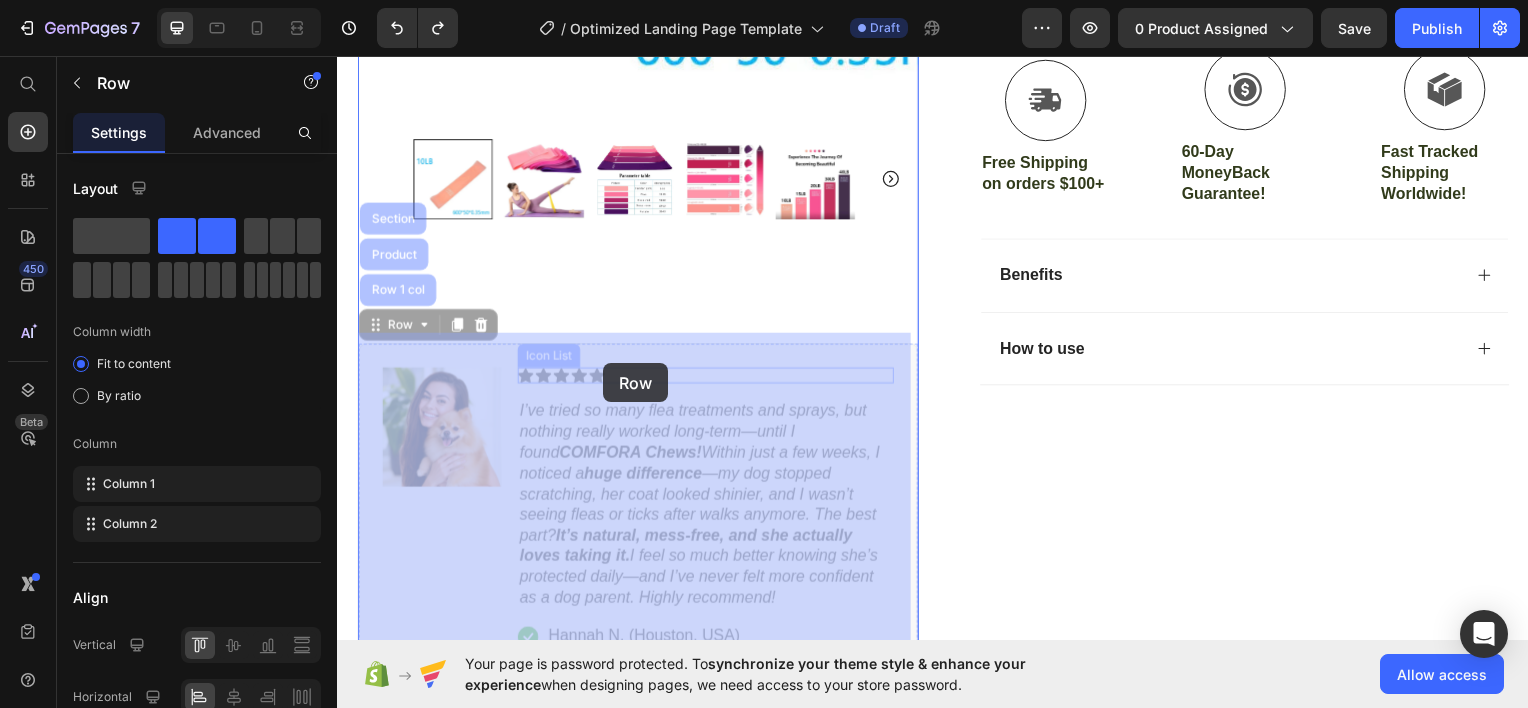 drag, startPoint x: 663, startPoint y: 342, endPoint x: 621, endPoint y: 352, distance: 43.174065 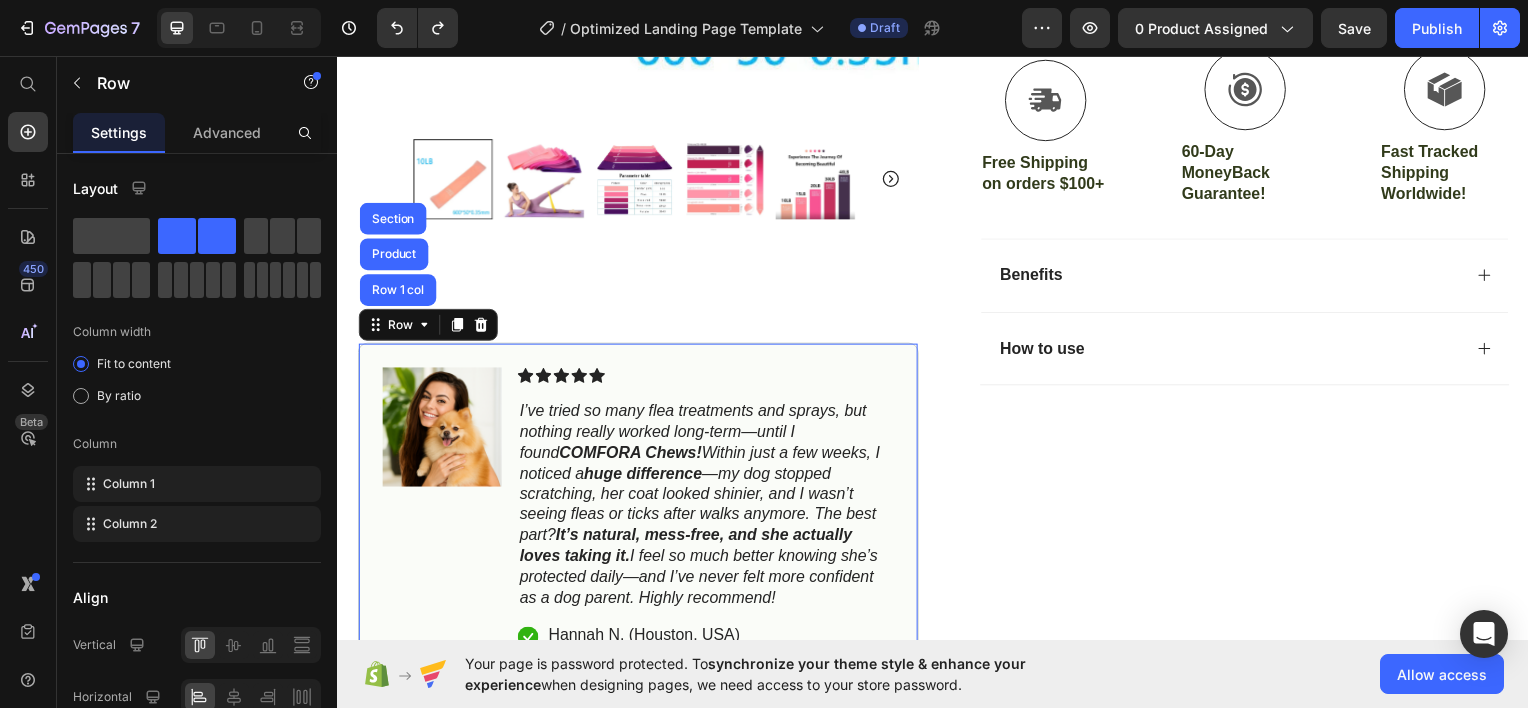 click on "Image Icon Icon Icon Icon Icon Icon List I’ve tried so many flea treatments and sprays, but nothing really worked long-term—until I found COMFORA Chews! Within just a few weeks, I noticed a huge difference —my dog stopped scratching, her coat looked shinier, and I wasn’t seeing fleas or ticks after walks anymore. The best part? It’s natural, mess-free, and she actually loves taking it. I feel so much better knowing she’s protected daily—and I’ve never felt more confident as a dog parent. Highly recommend! Text Block
Icon [FIRST] [LAST] ( [CITY], [COUNTRY] ) Text Block Row Row Row 1 col Product Section 59" at bounding box center [639, 510] 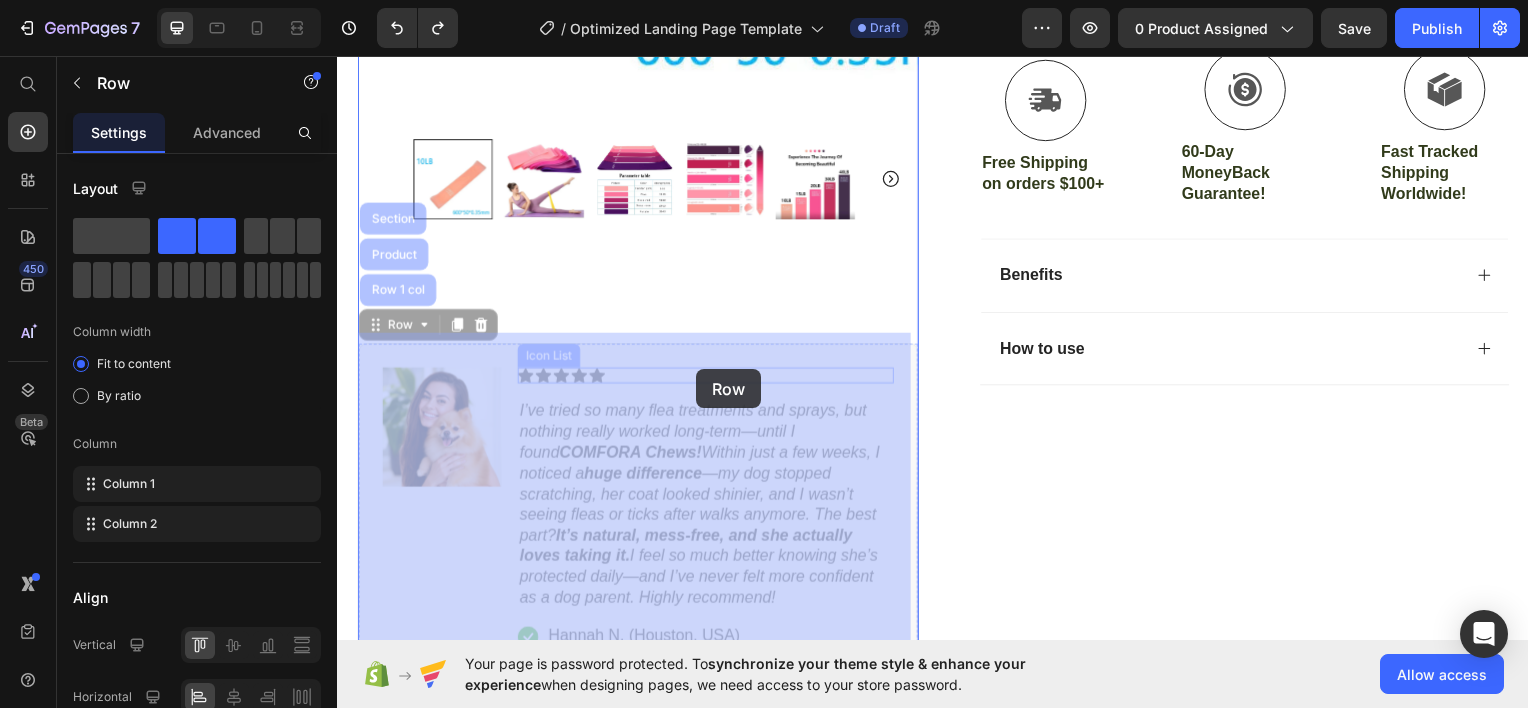 drag, startPoint x: 668, startPoint y: 341, endPoint x: 699, endPoint y: 370, distance: 42.44997 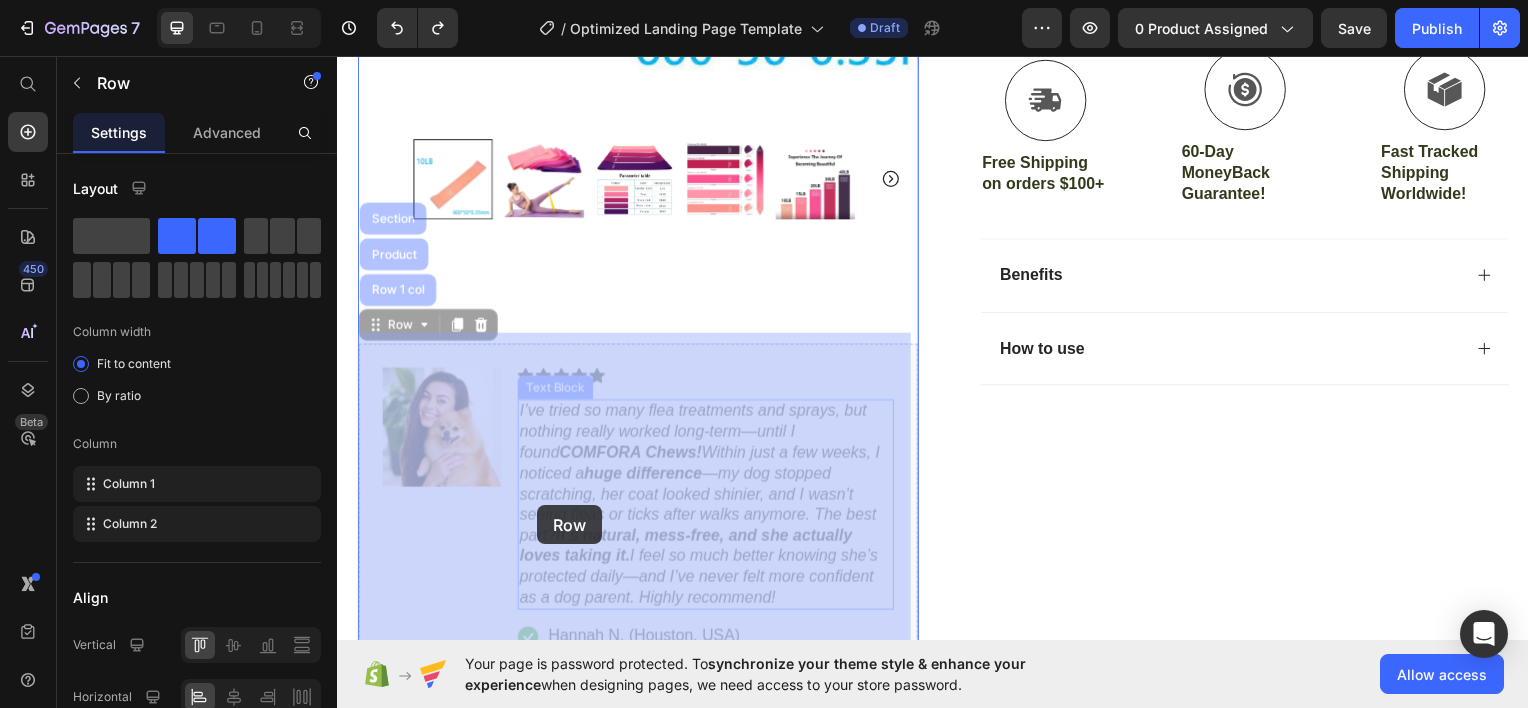 drag, startPoint x: 463, startPoint y: 509, endPoint x: 547, endPoint y: 500, distance: 84.48077 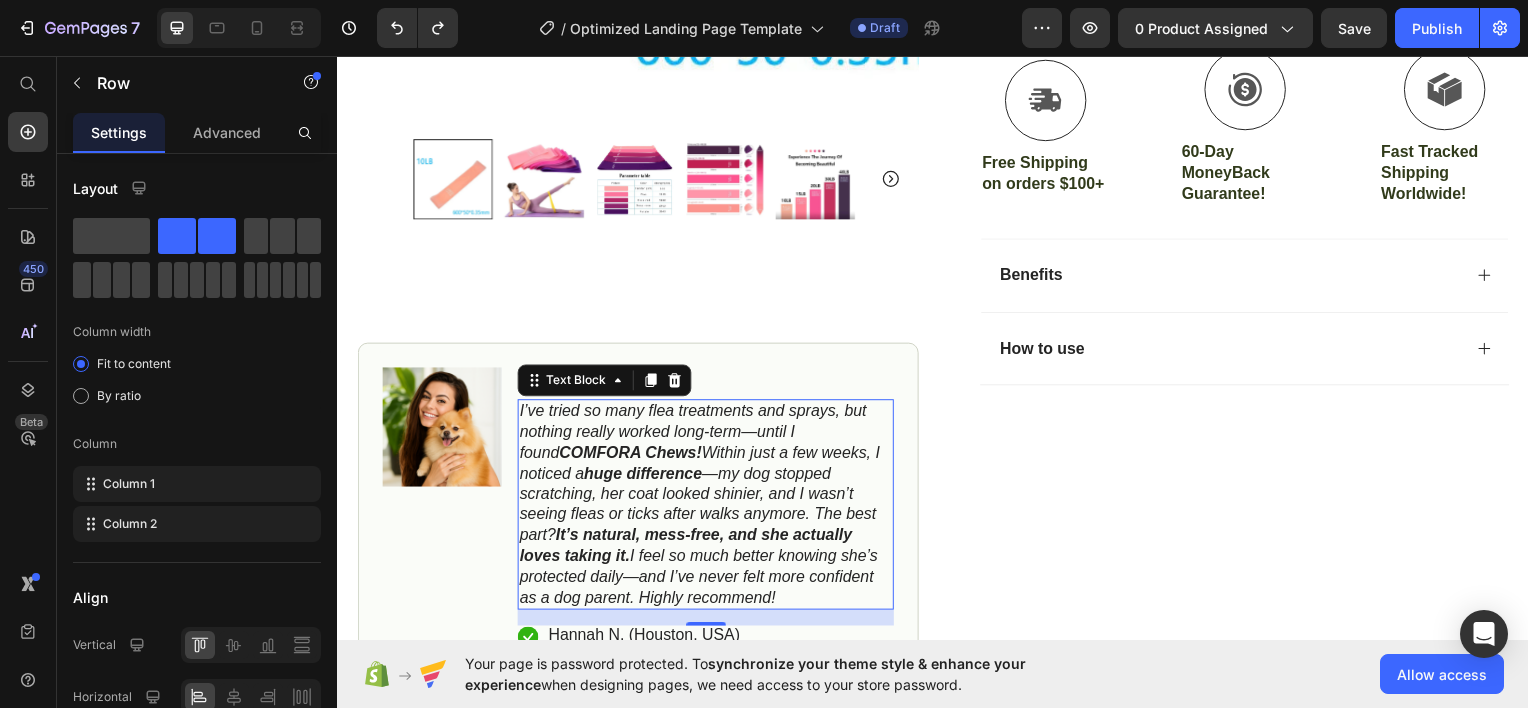 click on "COMFORA Chews!" at bounding box center (631, 454) 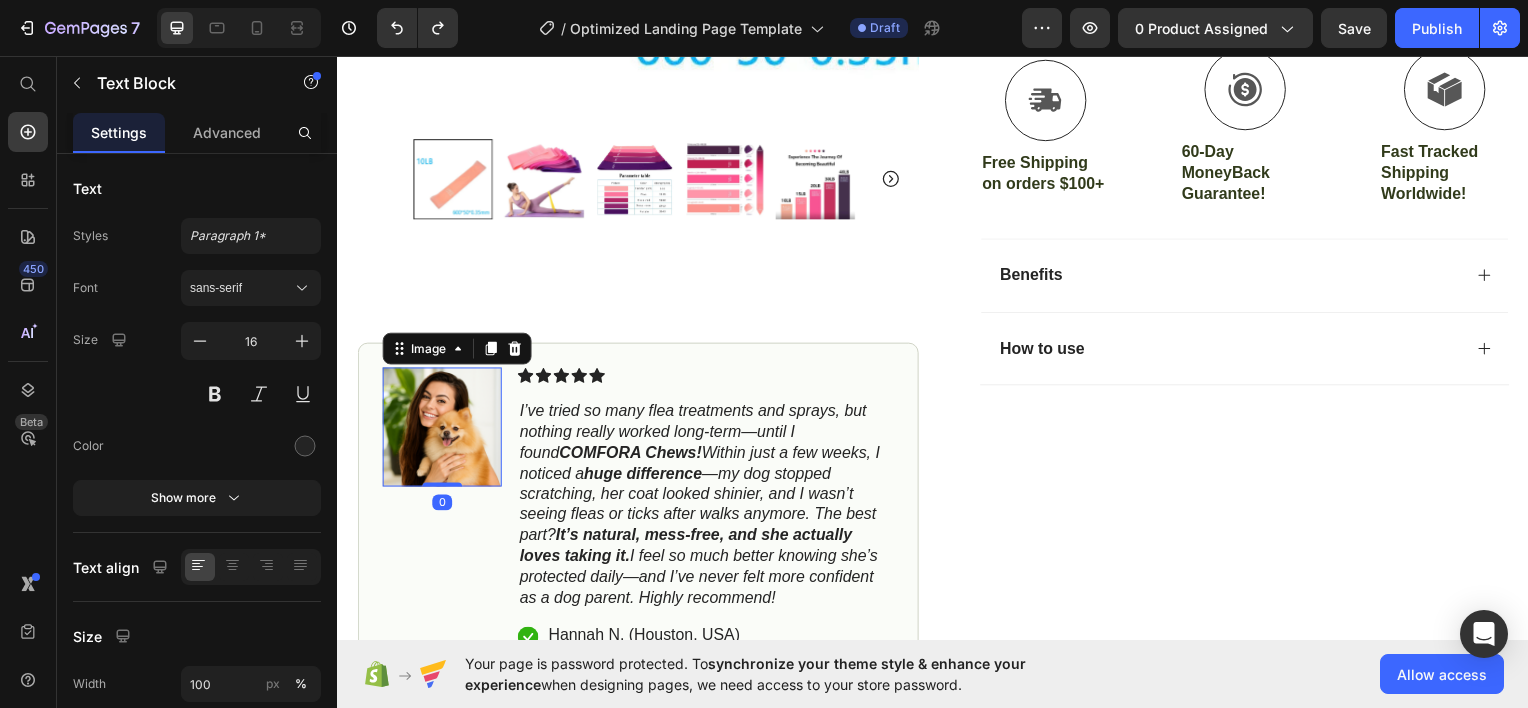 click at bounding box center (442, 429) 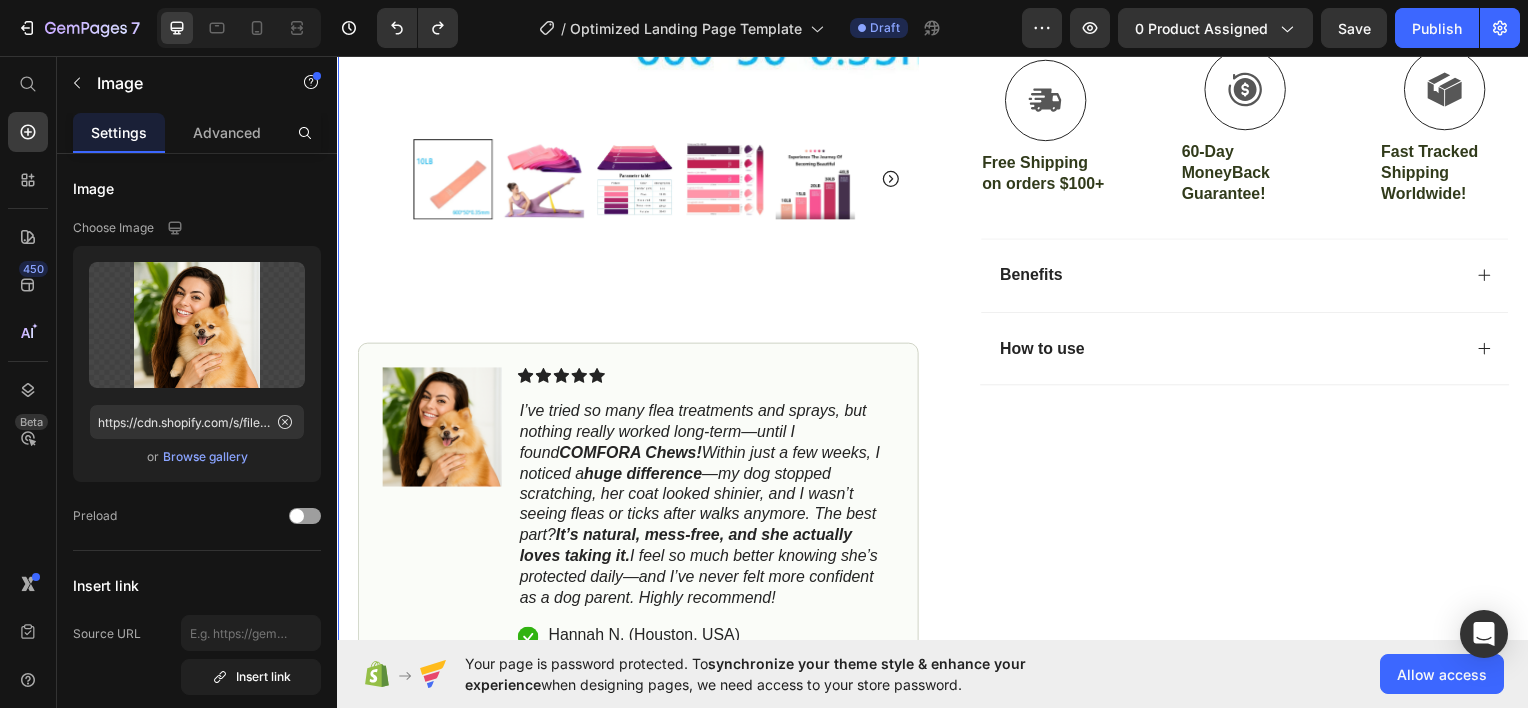 drag, startPoint x: 341, startPoint y: 411, endPoint x: 367, endPoint y: 417, distance: 26.683329 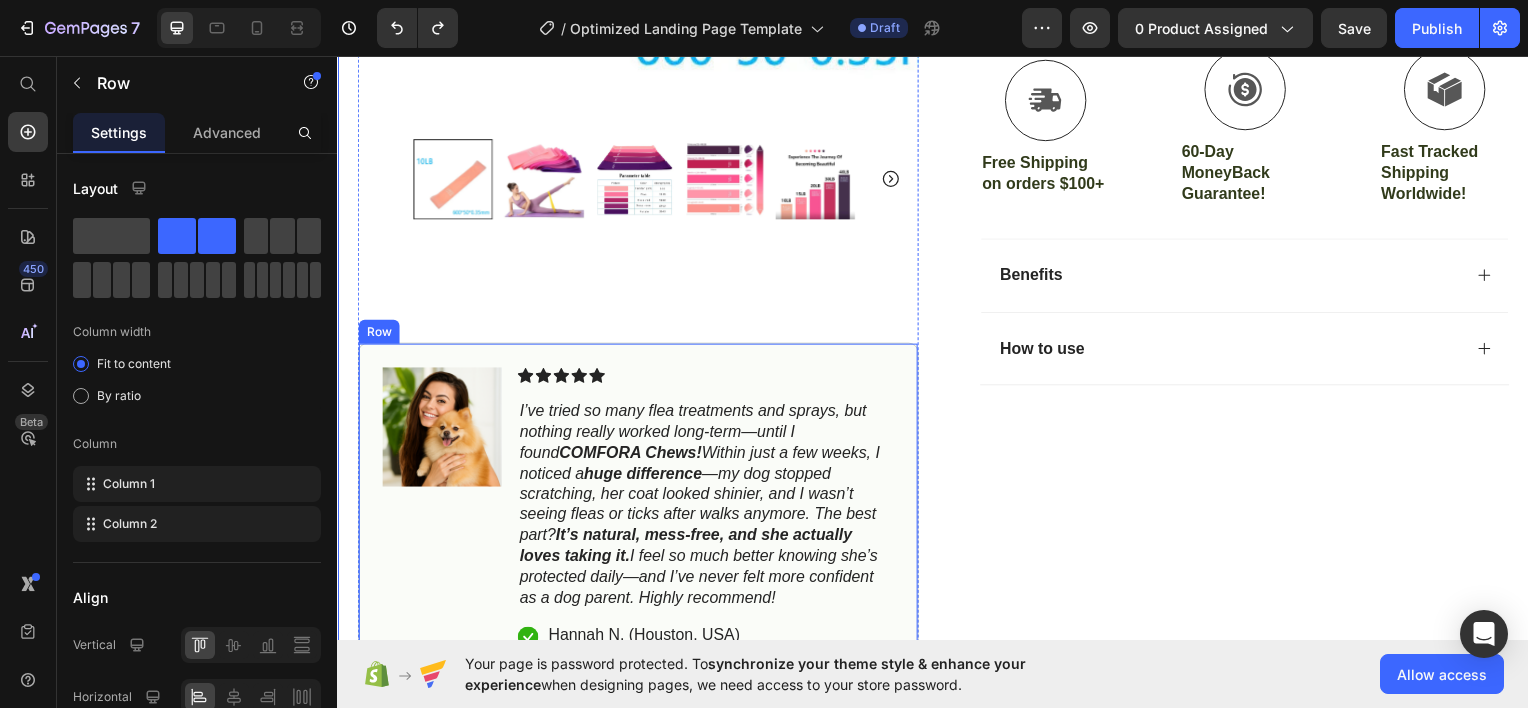 click on "Image" at bounding box center (442, 510) 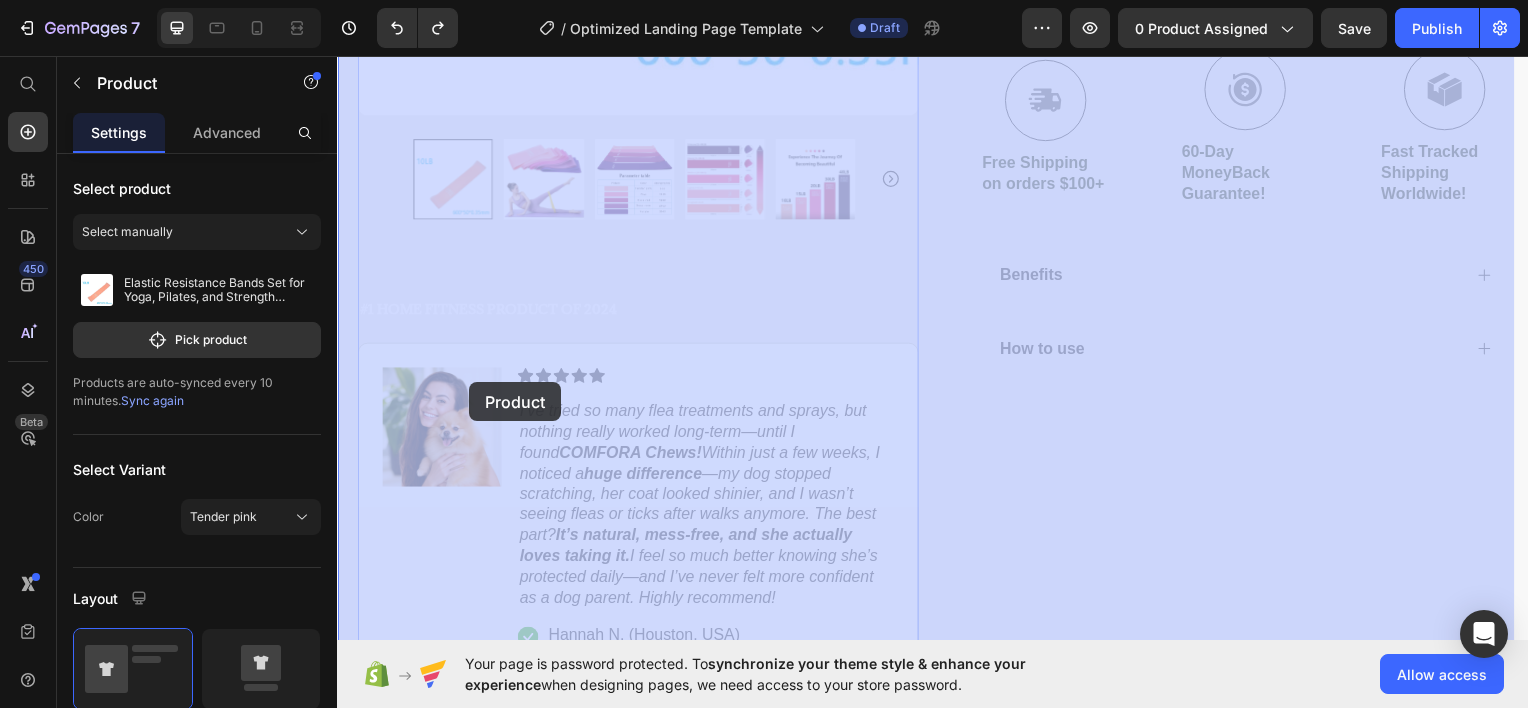 drag, startPoint x: 354, startPoint y: 319, endPoint x: 469, endPoint y: 384, distance: 132.09845 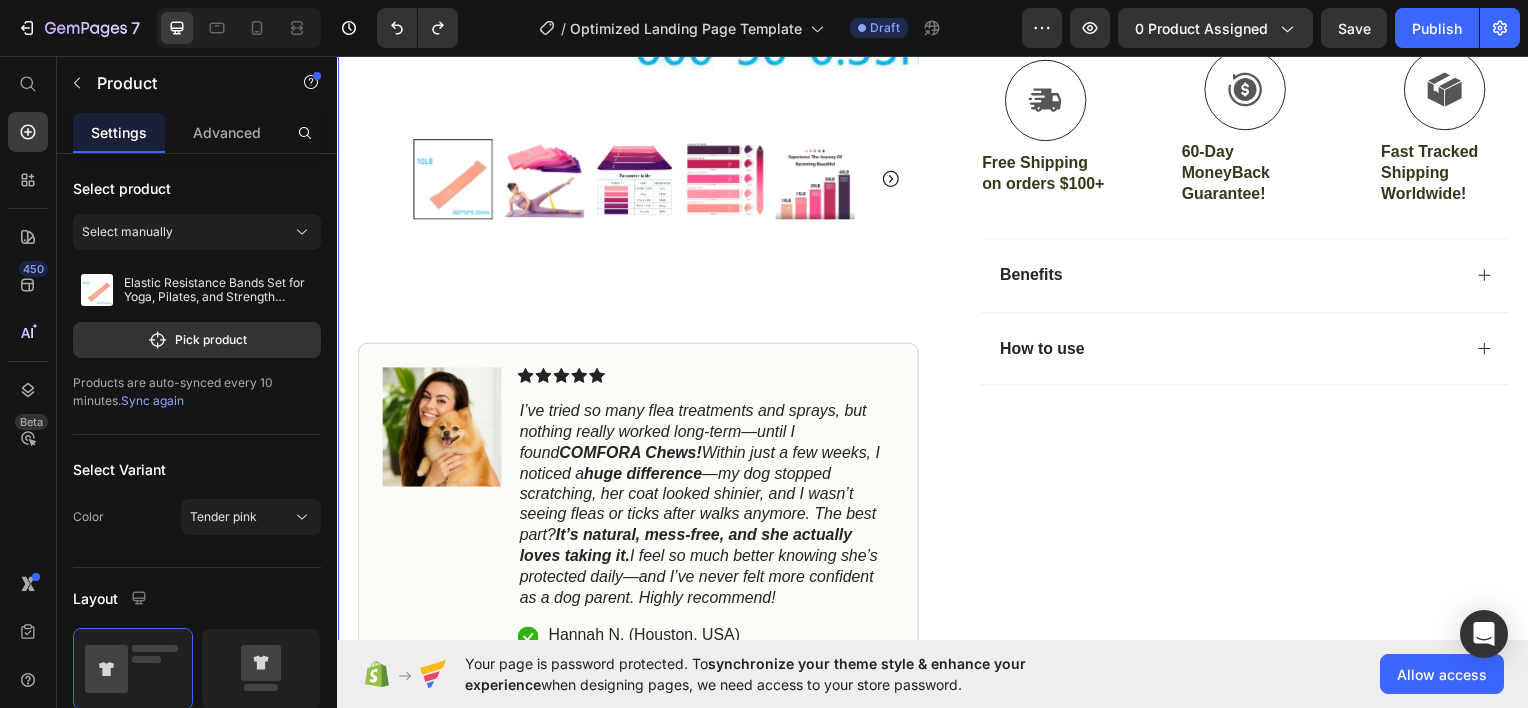 click on "Product Images #1 Home fitness Product of 2024 Text Block Image Icon Icon Icon Icon Icon Icon List I’ve tried so many flea treatments and sprays, but nothing really worked long-term—until I found COMFORA Chews! Within just a few weeks, I noticed a huge difference —my dog stopped scratching, her coat looked shinier, and I wasn’t seeing fleas or ticks after walks anymore. The best part? It’s natural, mess-free, and she actually loves taking it. I feel so much better knowing she’s protected daily—and I’ve never felt more confident as a dog parent. Highly recommend! Text Block
Icon [FIRST] [LAST] ( [CITY], [COUNTRY] ) Text Block Row Row Row Icon Icon Icon Icon Icon Icon List 4.8 based on 56,400 Customers Text Block Row Elastic Resistance Bands Set for Yoga, Pilates, and Strength Training - 5-Pack Product Title Elastic Resistance Bands Set for Yoga, Pilates, and Strength Training - 5-Pack Product Title
Full-Body Results in Minutes
$1.99" at bounding box center (937, 21) 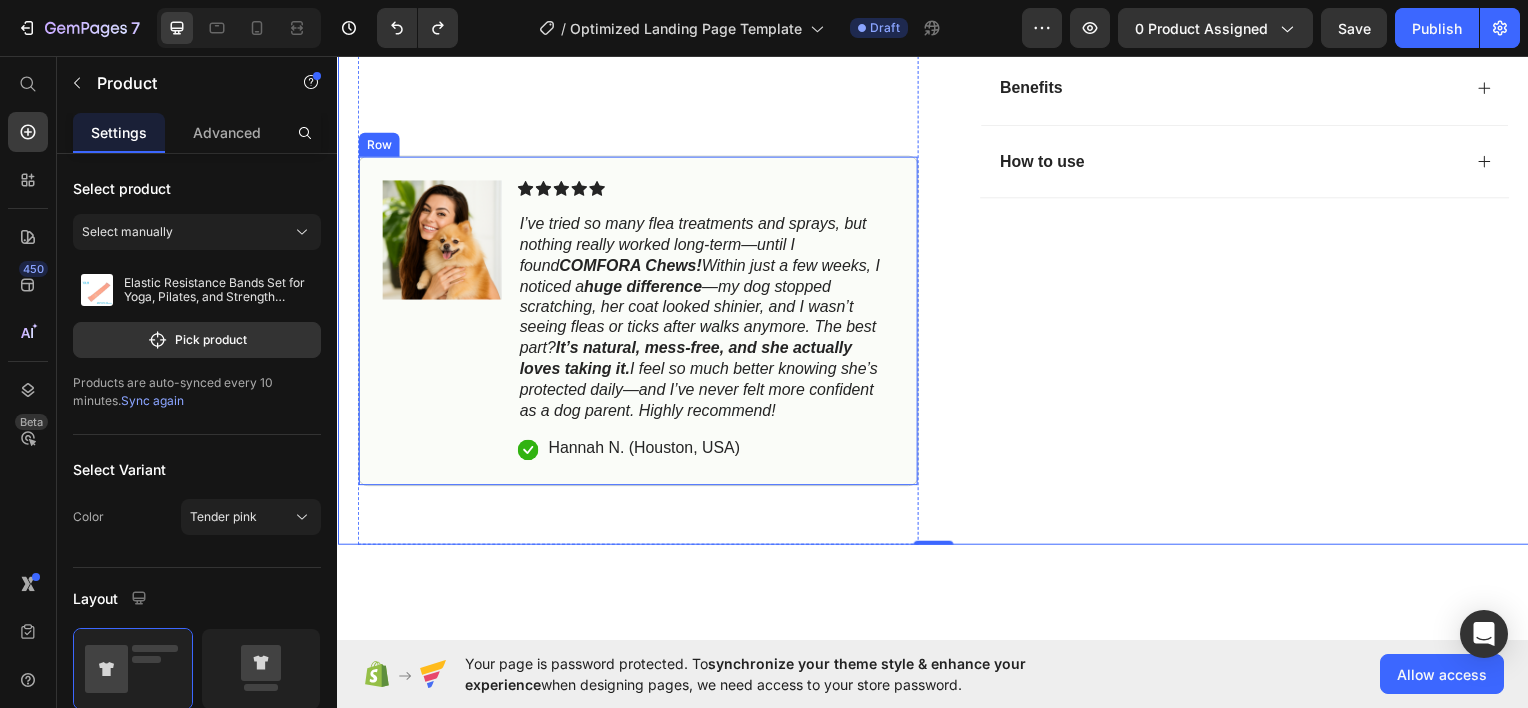 scroll, scrollTop: 1026, scrollLeft: 0, axis: vertical 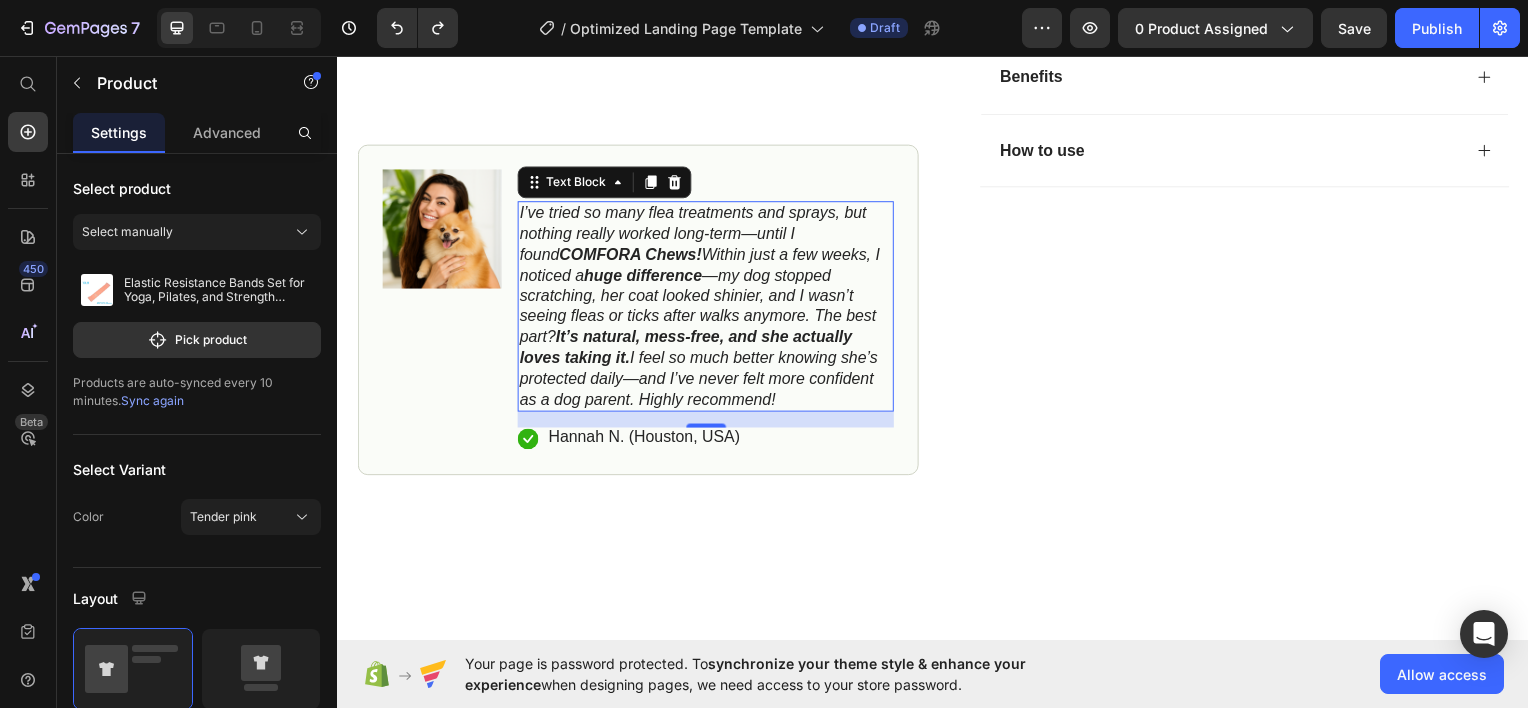 click on "It’s natural, mess-free, and she actually loves taking it." at bounding box center [687, 348] 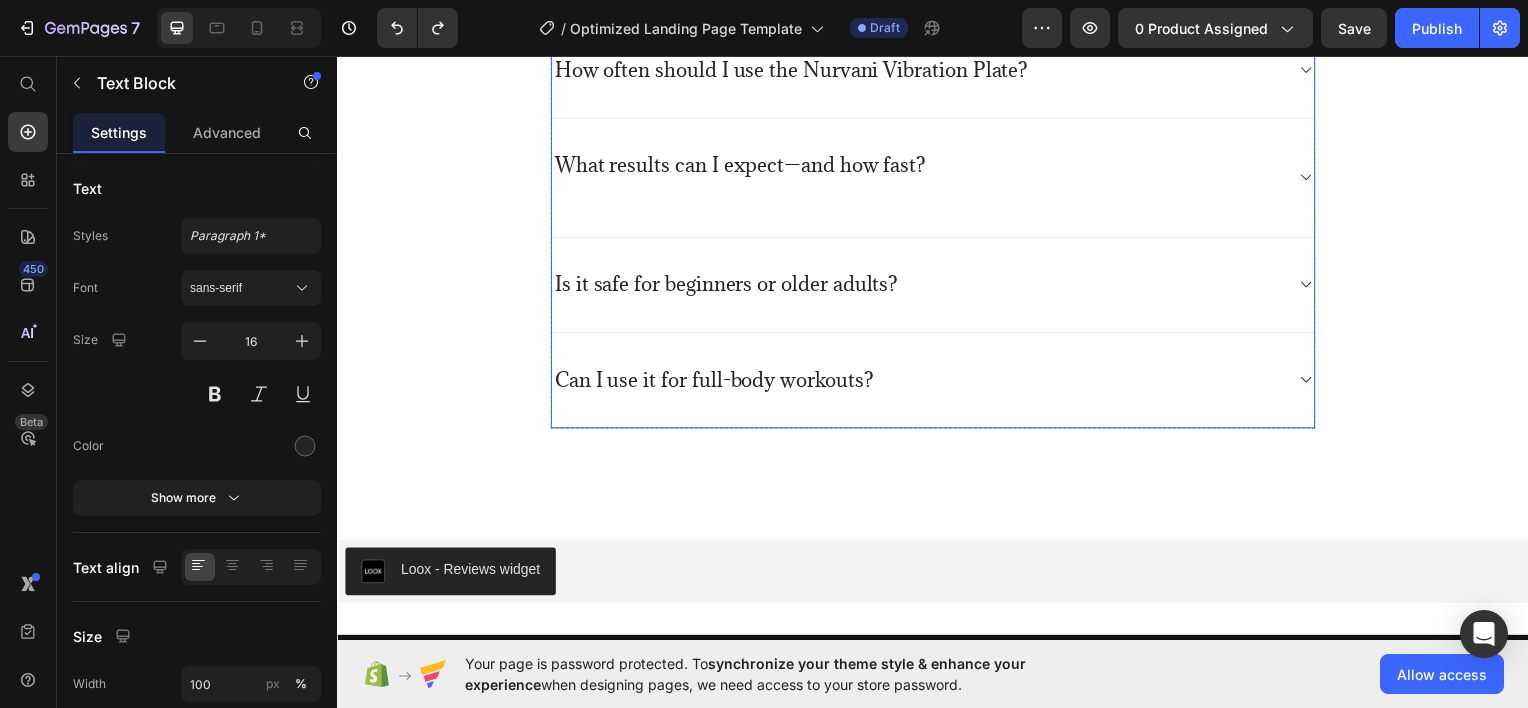 scroll, scrollTop: 5626, scrollLeft: 0, axis: vertical 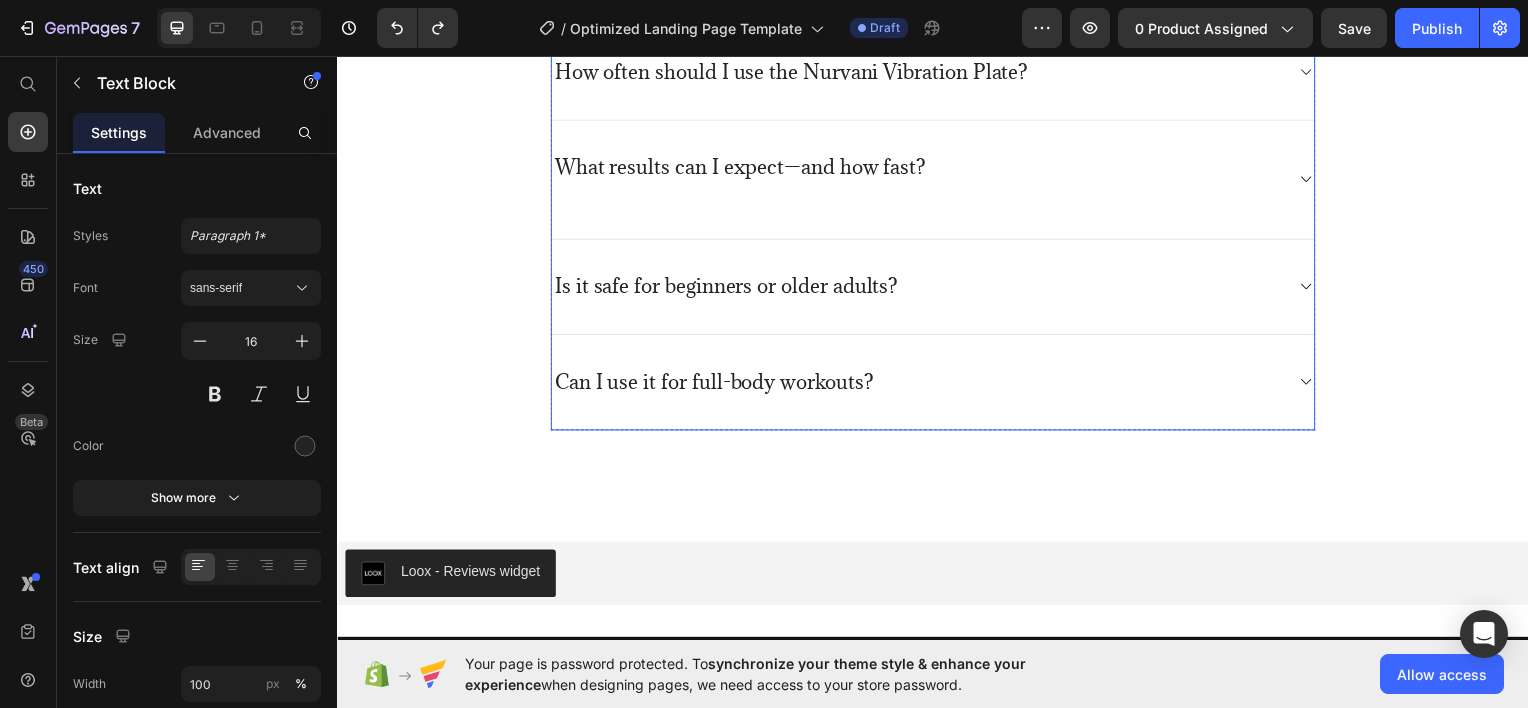 click on "Can I use it for full-body workouts?" at bounding box center [937, 384] 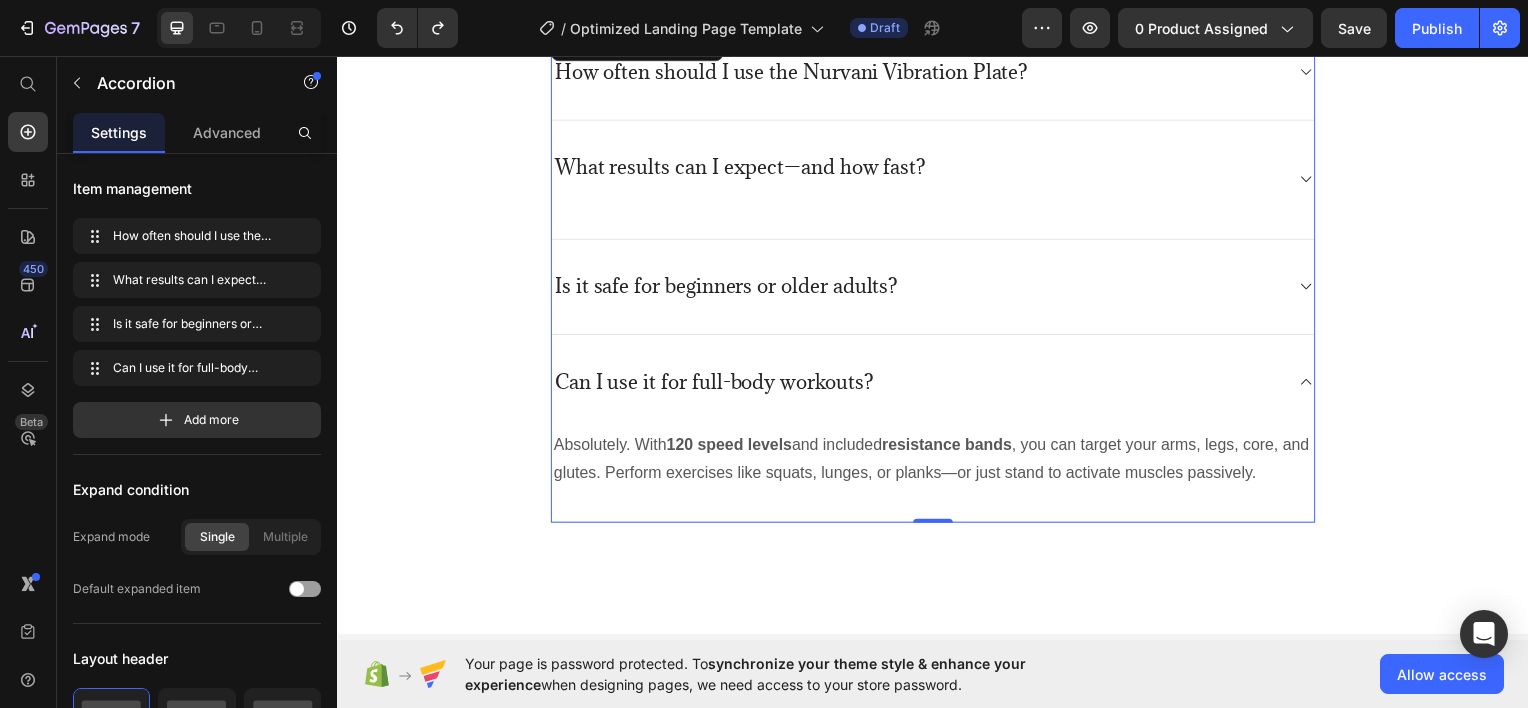 click 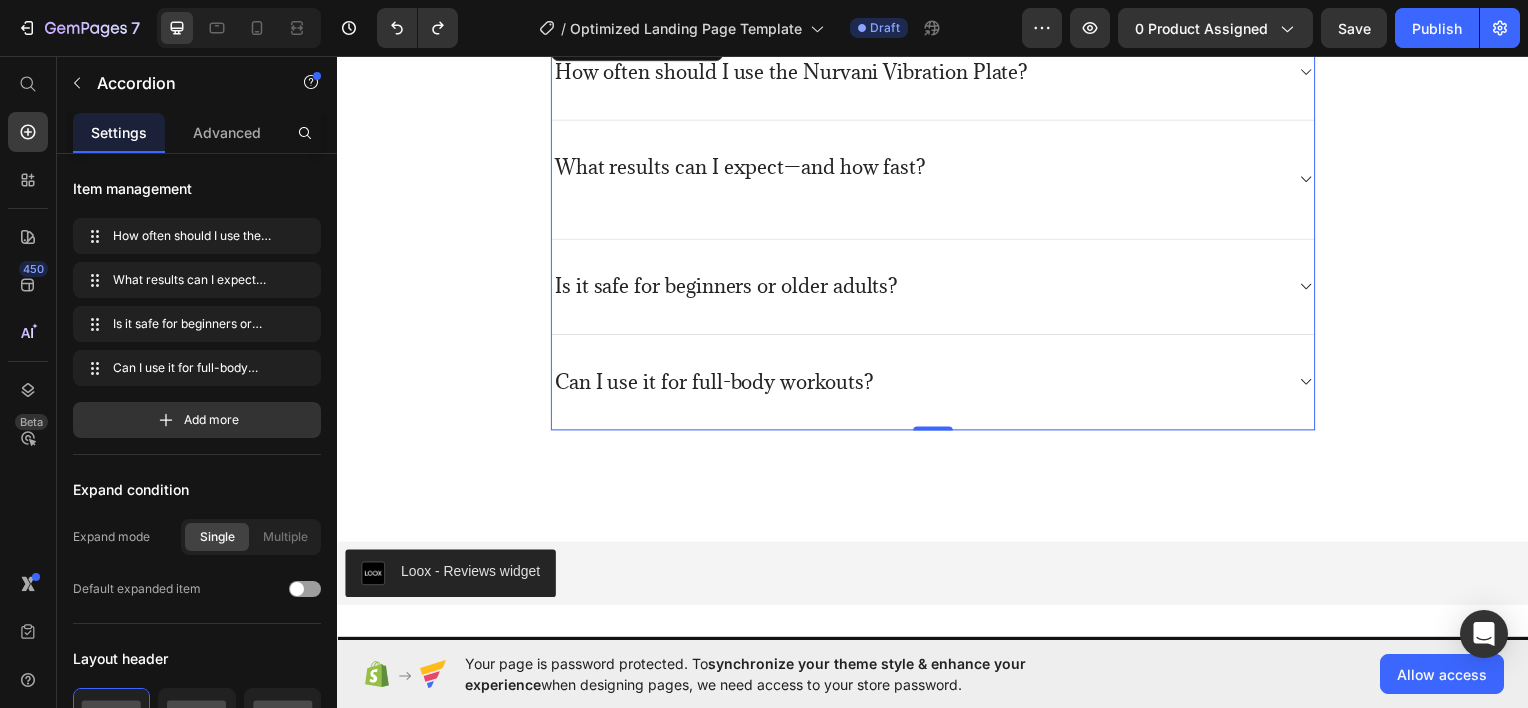click on "Is it safe for beginners or older adults?" at bounding box center [937, 288] 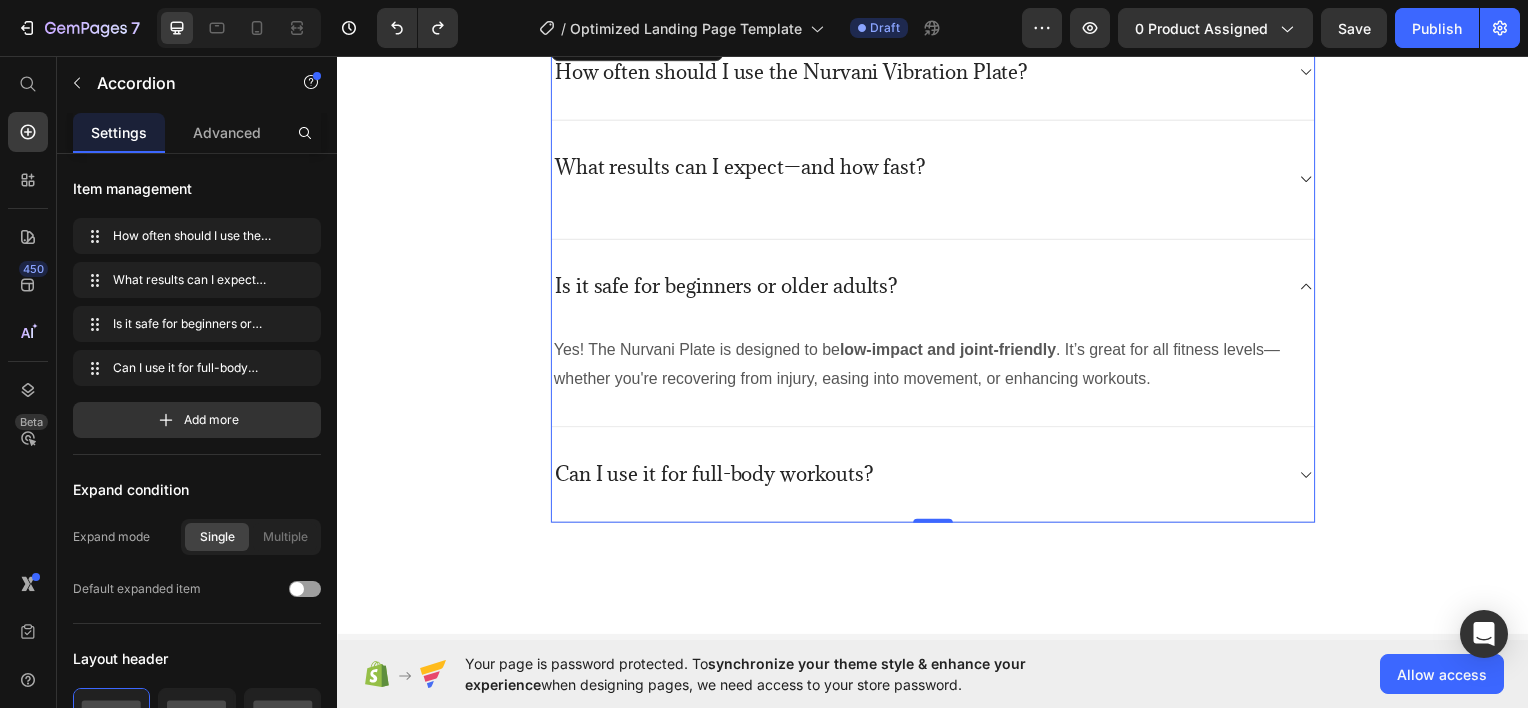 click on "Is it safe for beginners or older adults?" at bounding box center (937, 287) 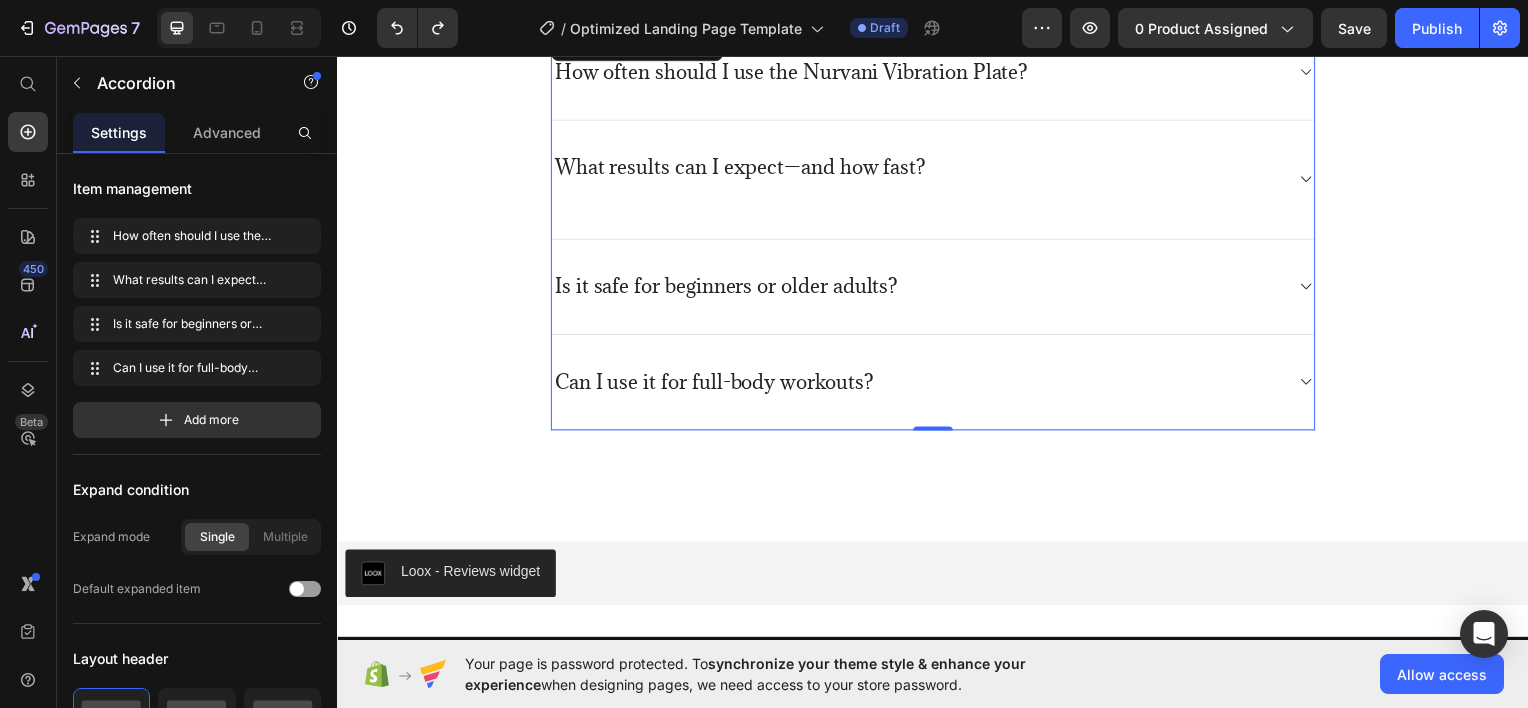 click on "What results can I expect—and how fast?" at bounding box center (937, 180) 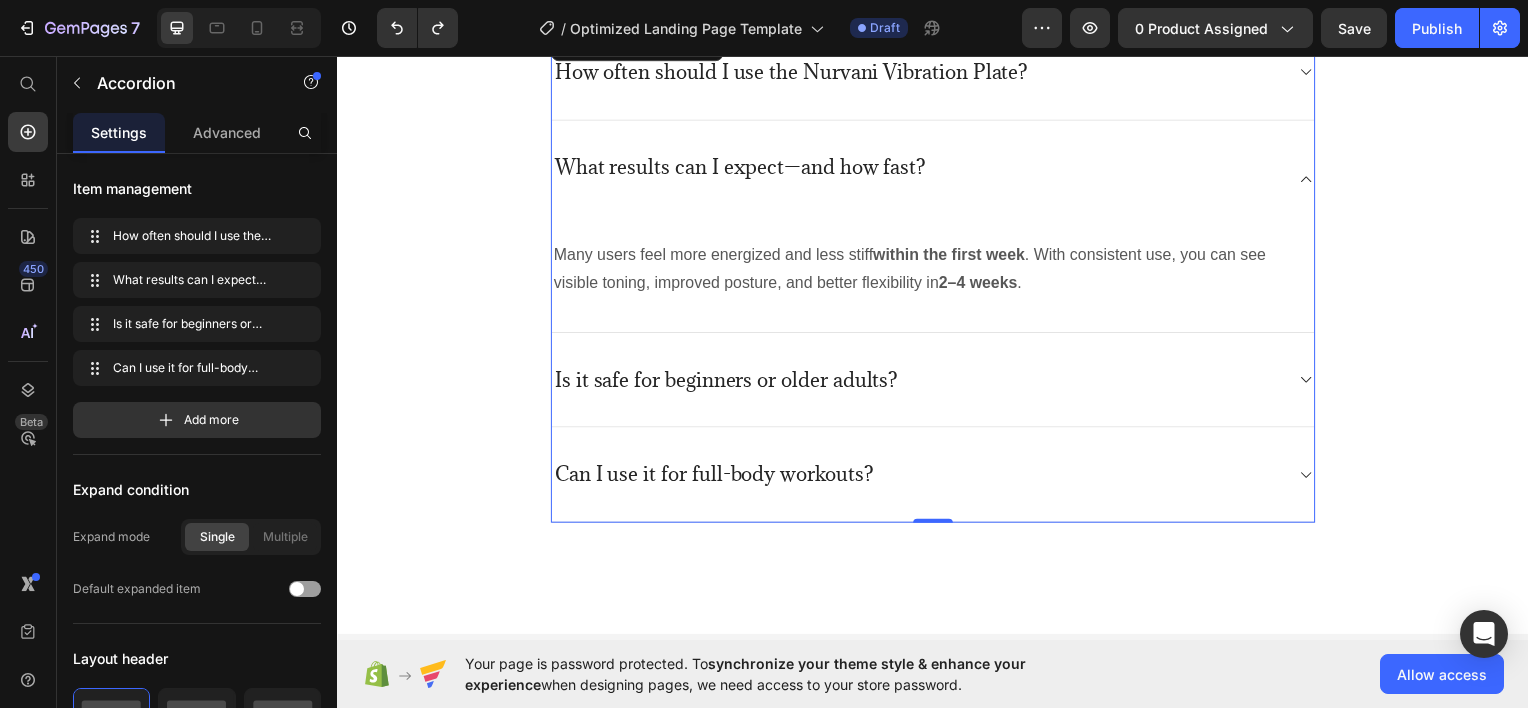 click on "What results can I expect—and how fast?" at bounding box center [937, 179] 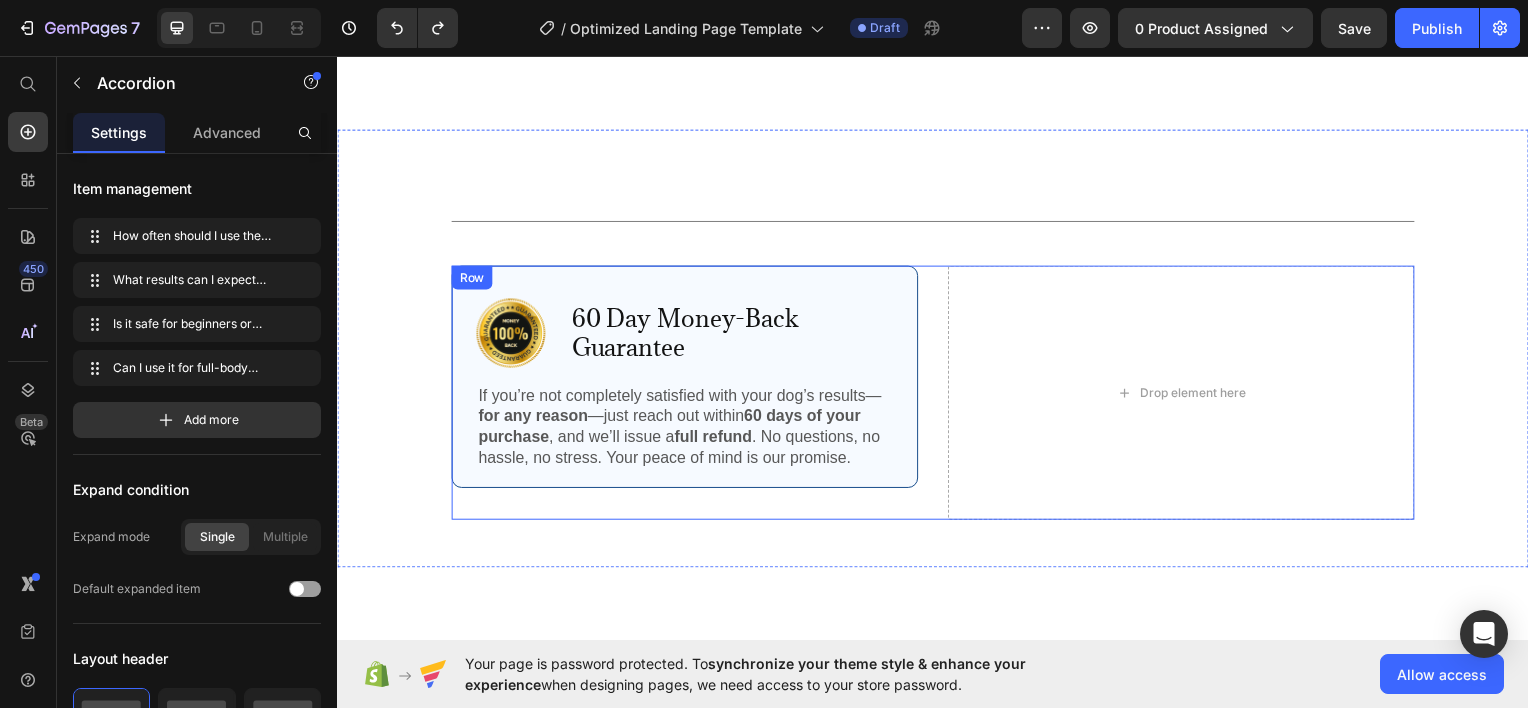 scroll, scrollTop: 4727, scrollLeft: 0, axis: vertical 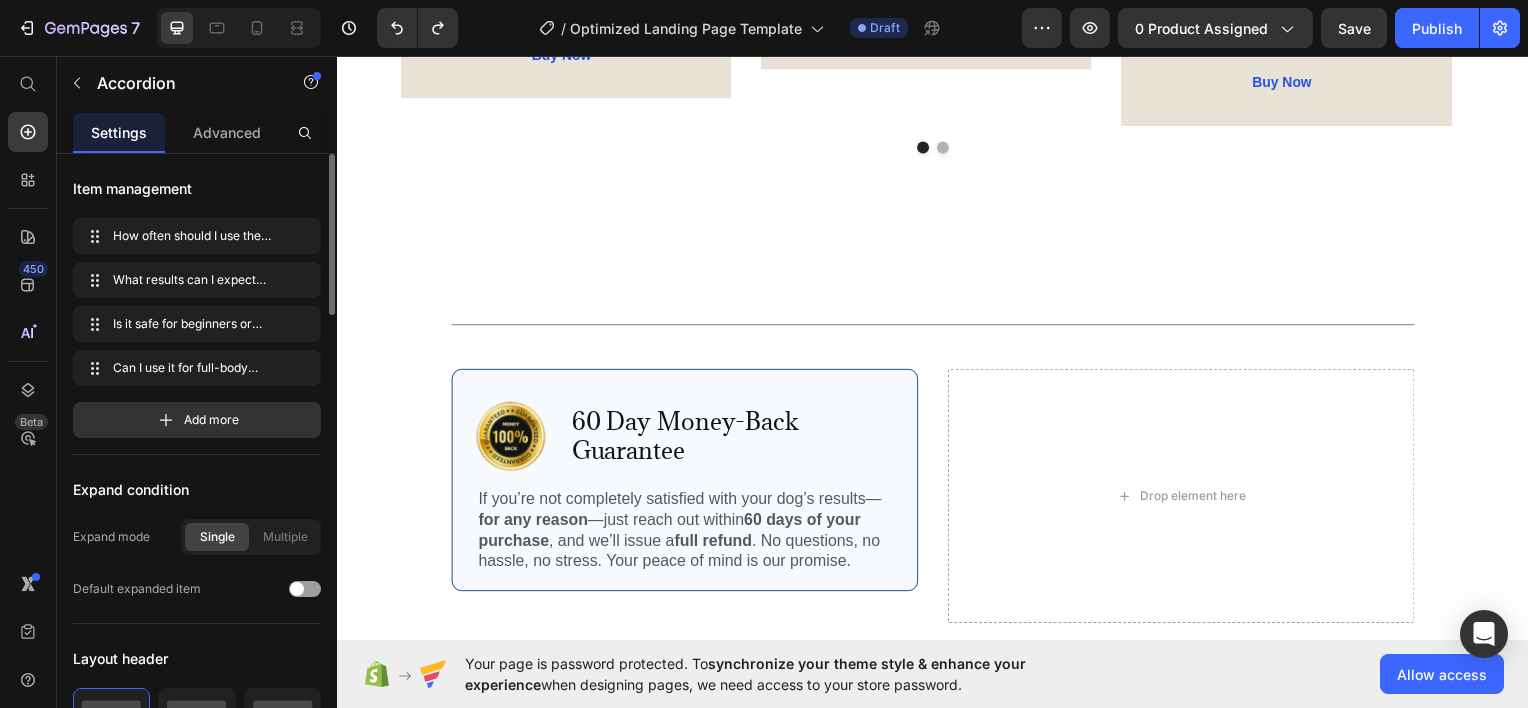 click on "Item management" at bounding box center (132, 188) 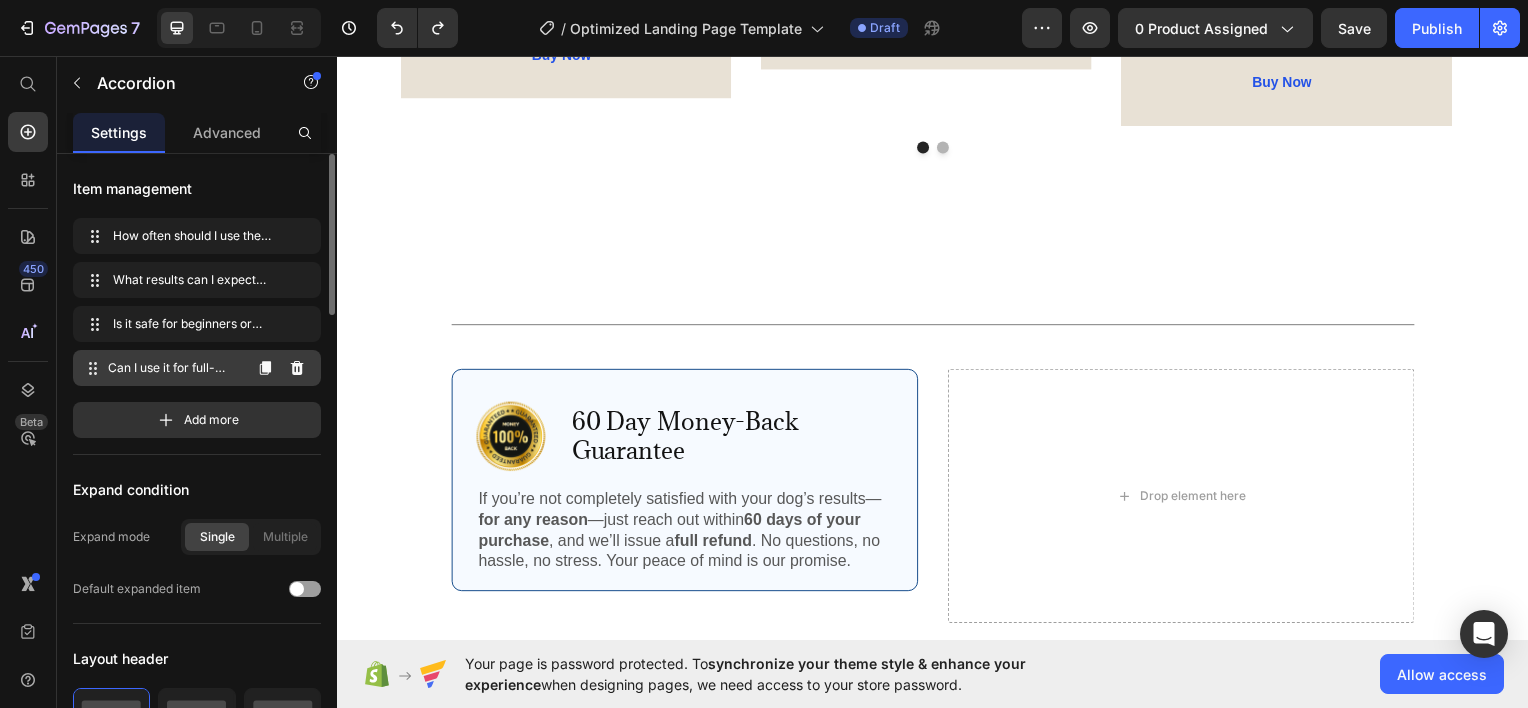 click on "Can I use it for full-body workouts?" at bounding box center (174, 368) 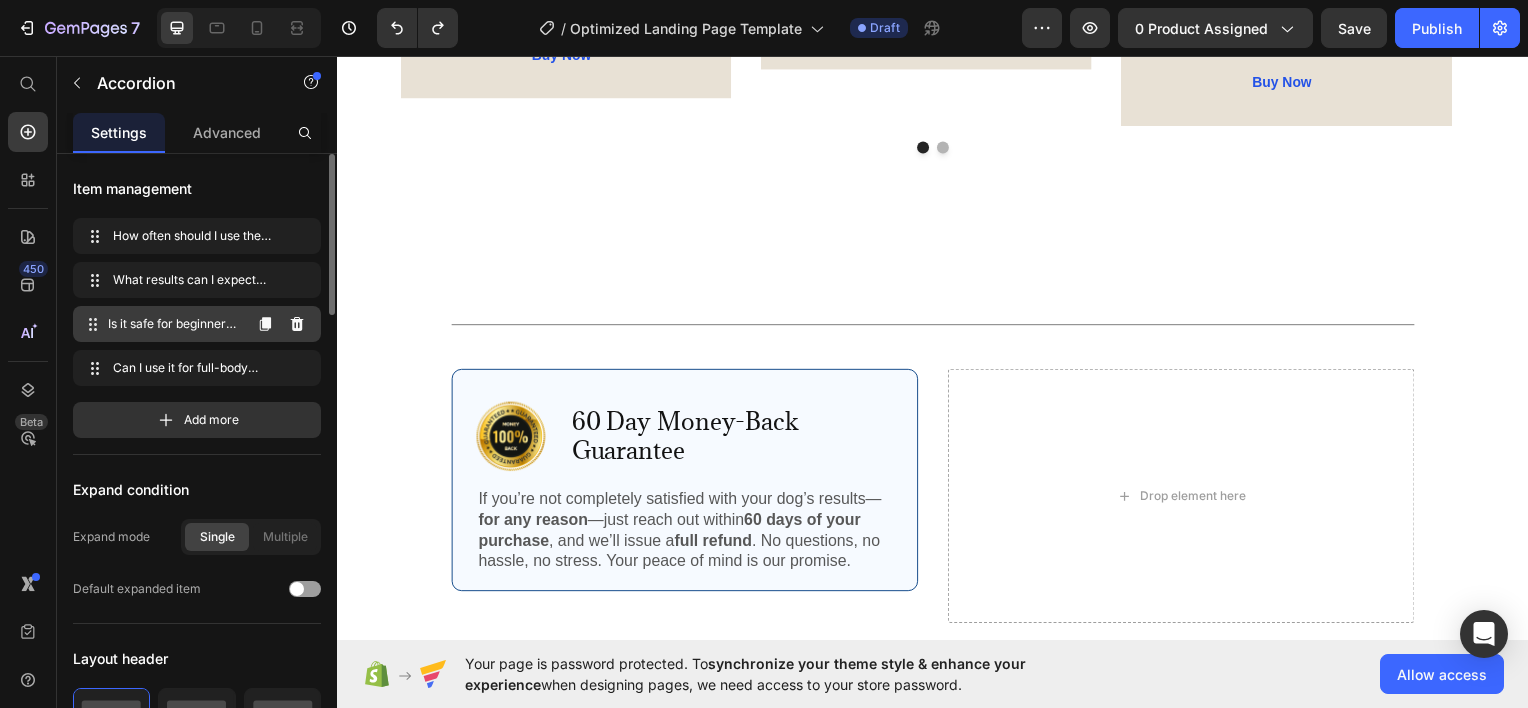 click on "Is it safe for beginners or older adults?" at bounding box center (174, 324) 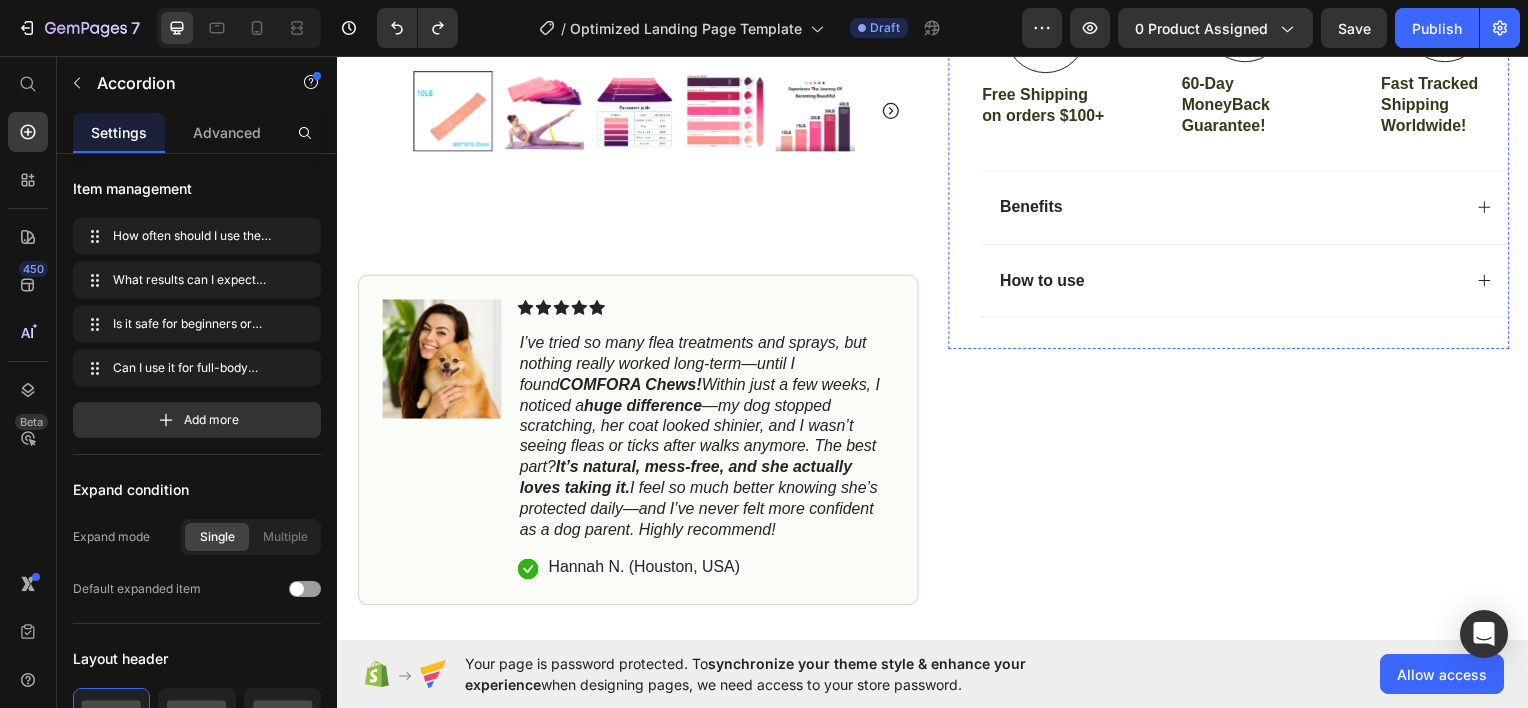 scroll, scrollTop: 900, scrollLeft: 0, axis: vertical 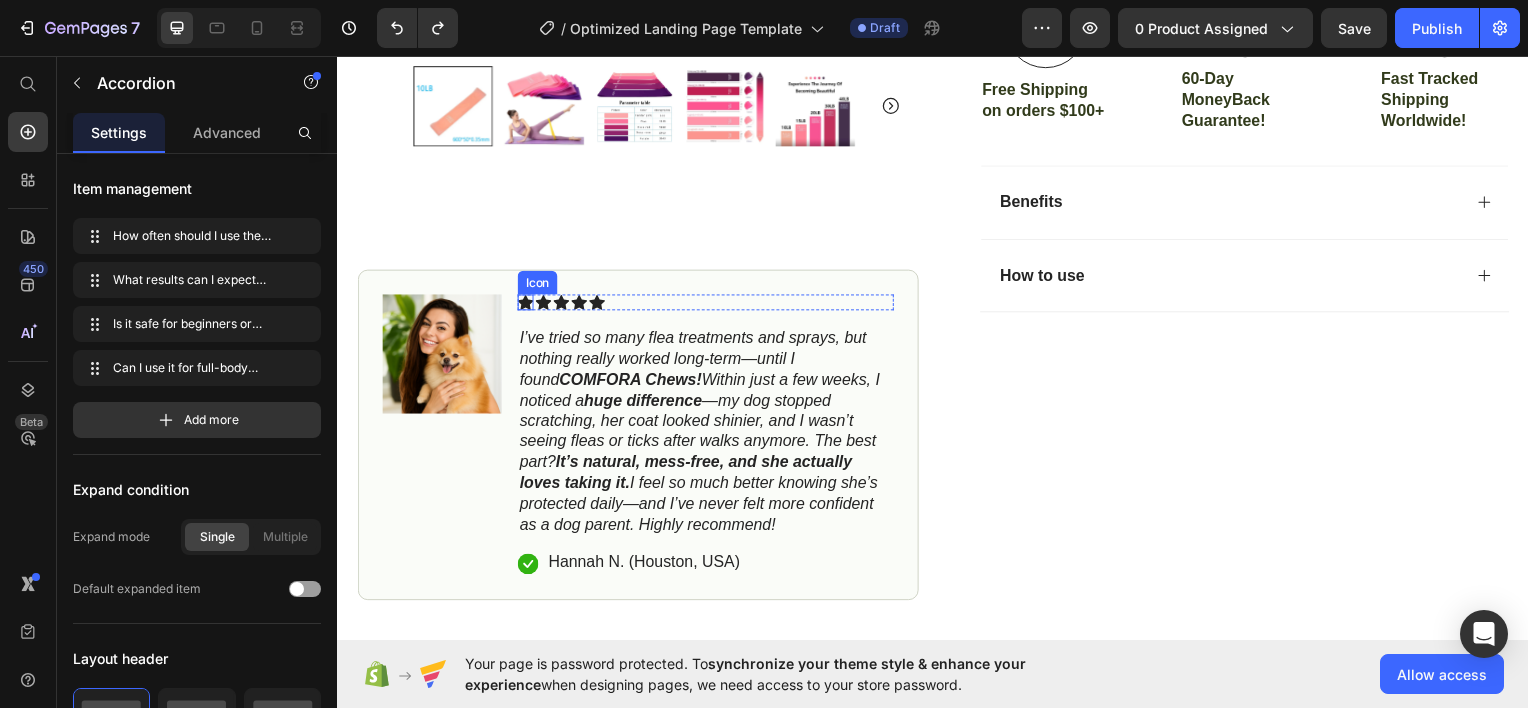 click at bounding box center [442, 355] 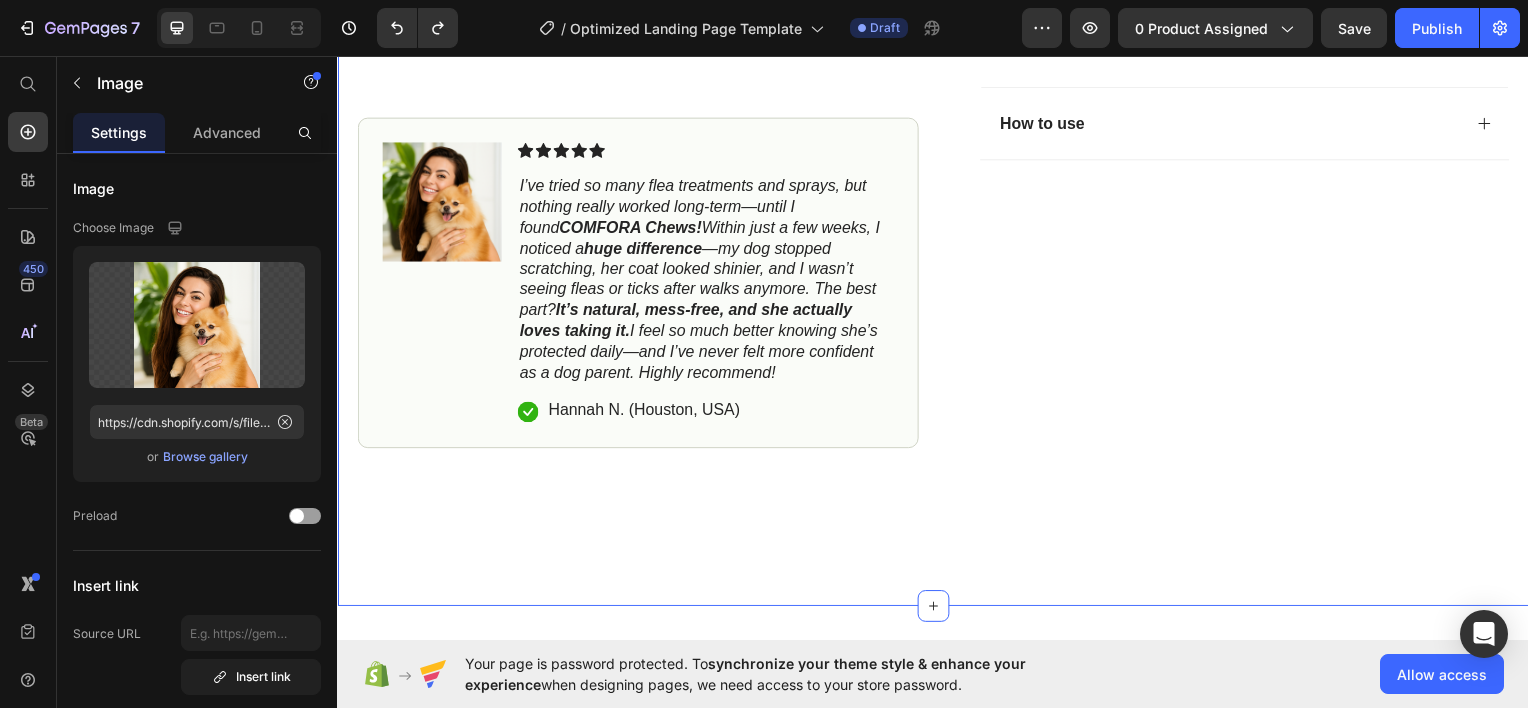 scroll, scrollTop: 800, scrollLeft: 0, axis: vertical 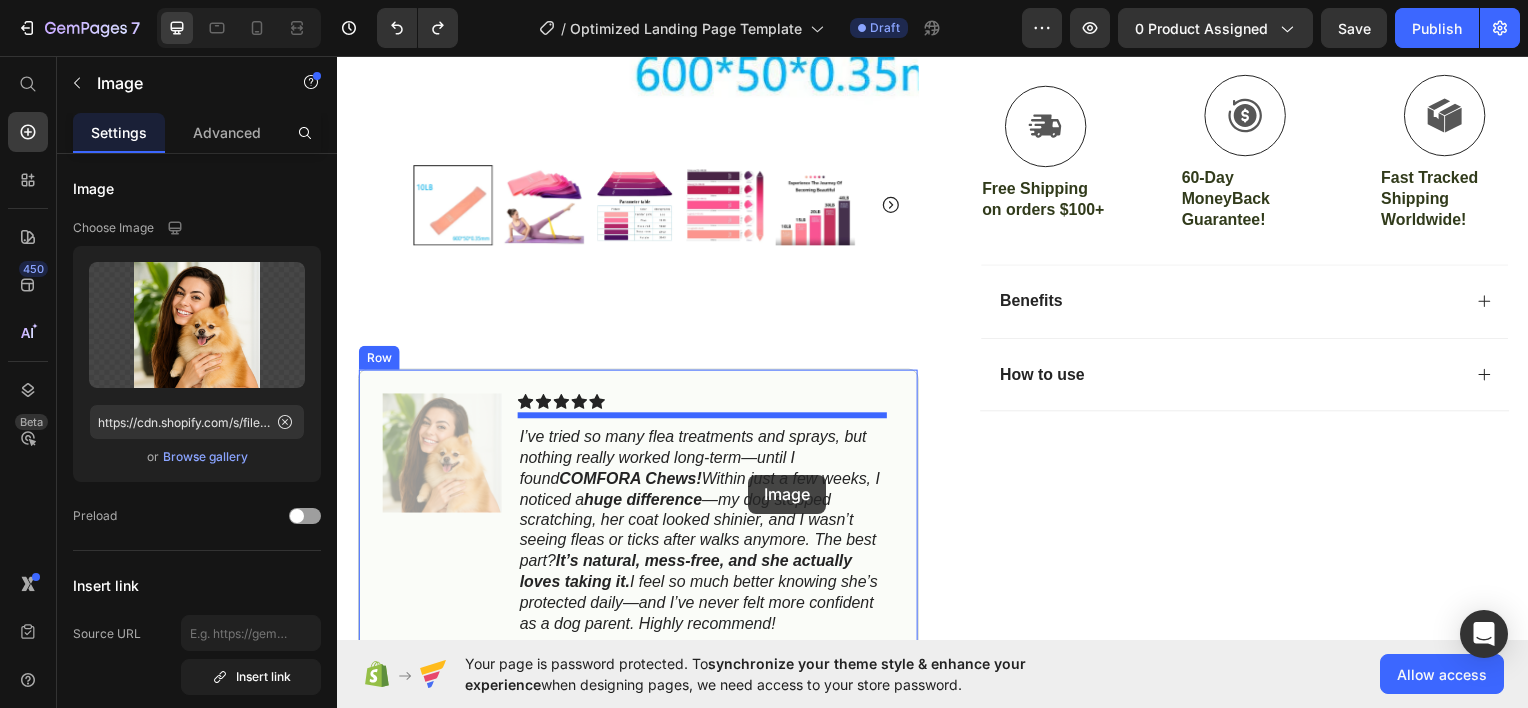 drag, startPoint x: 401, startPoint y: 392, endPoint x: 759, endPoint y: 479, distance: 368.4196 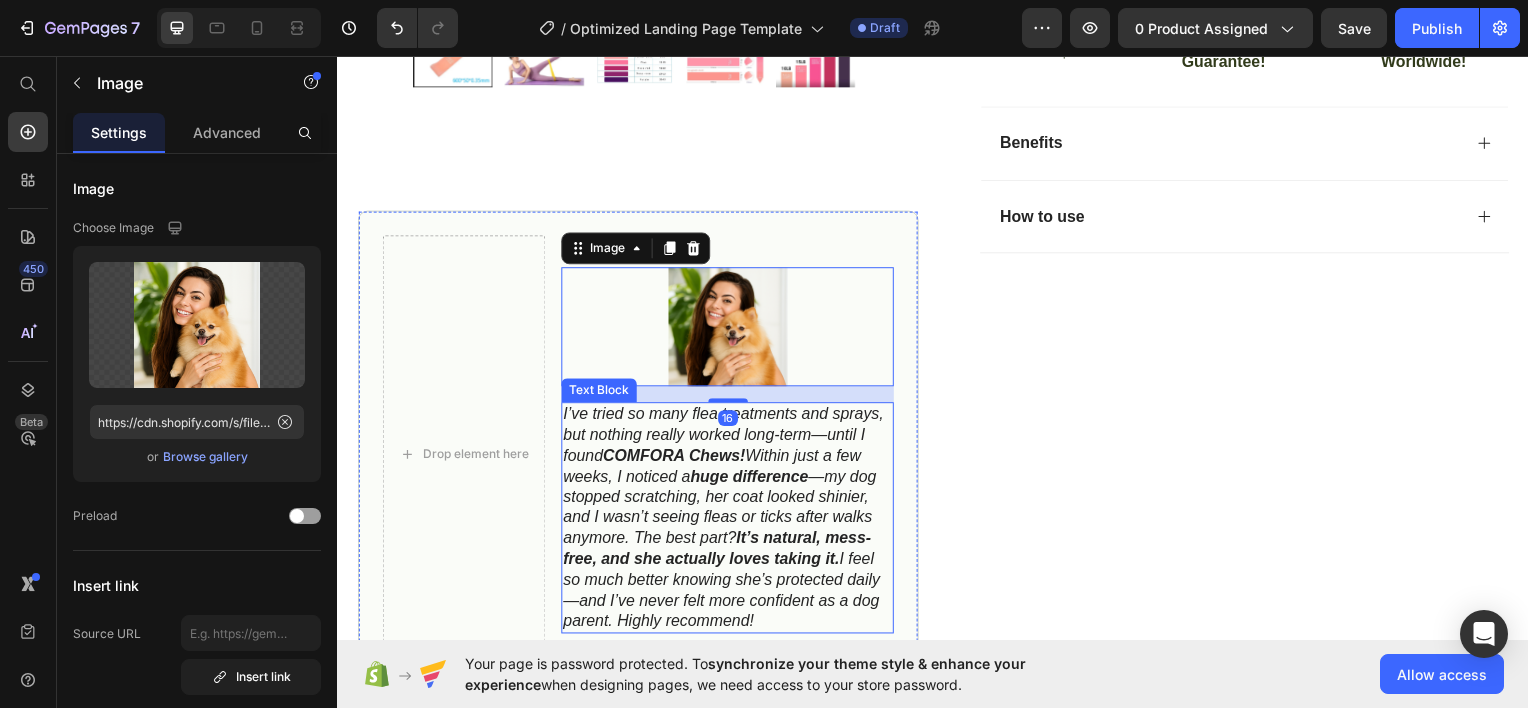scroll, scrollTop: 1000, scrollLeft: 0, axis: vertical 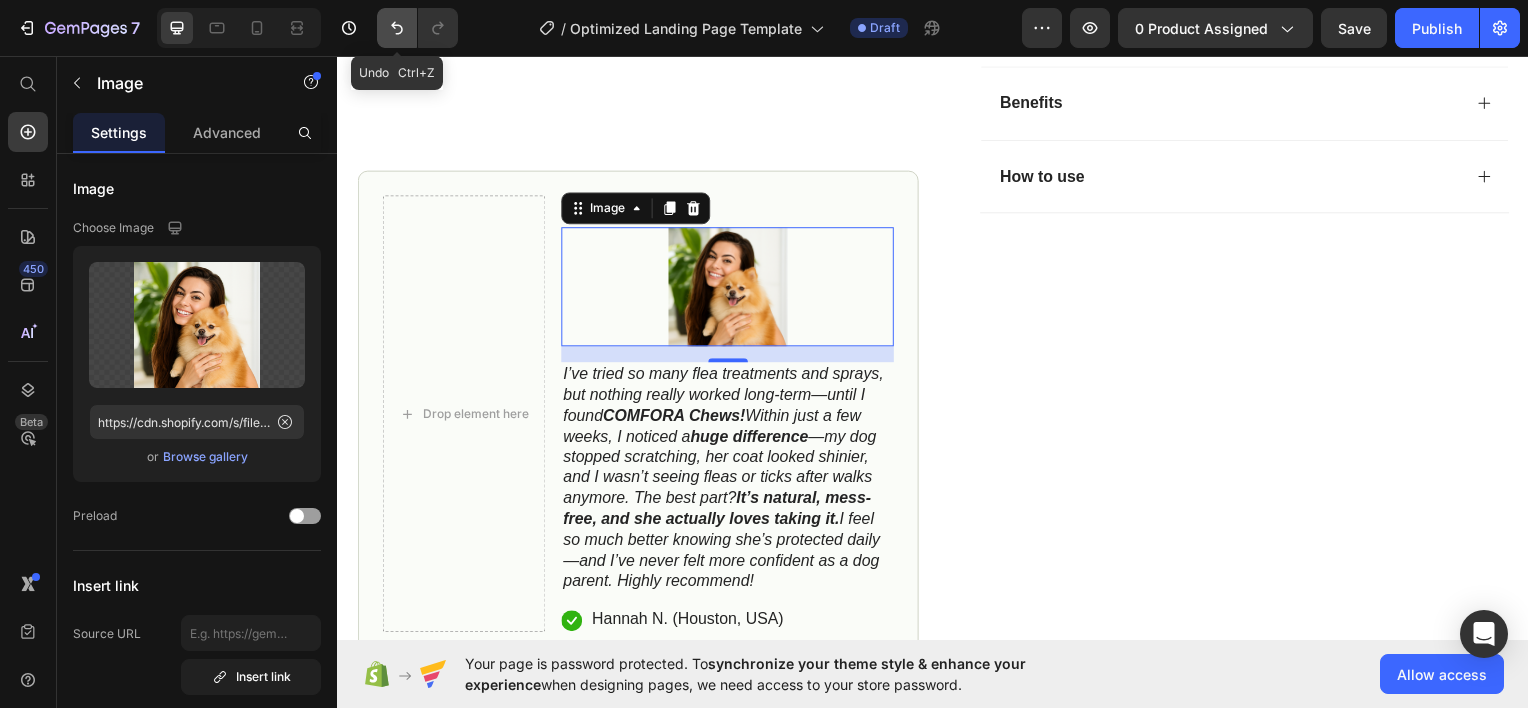 click 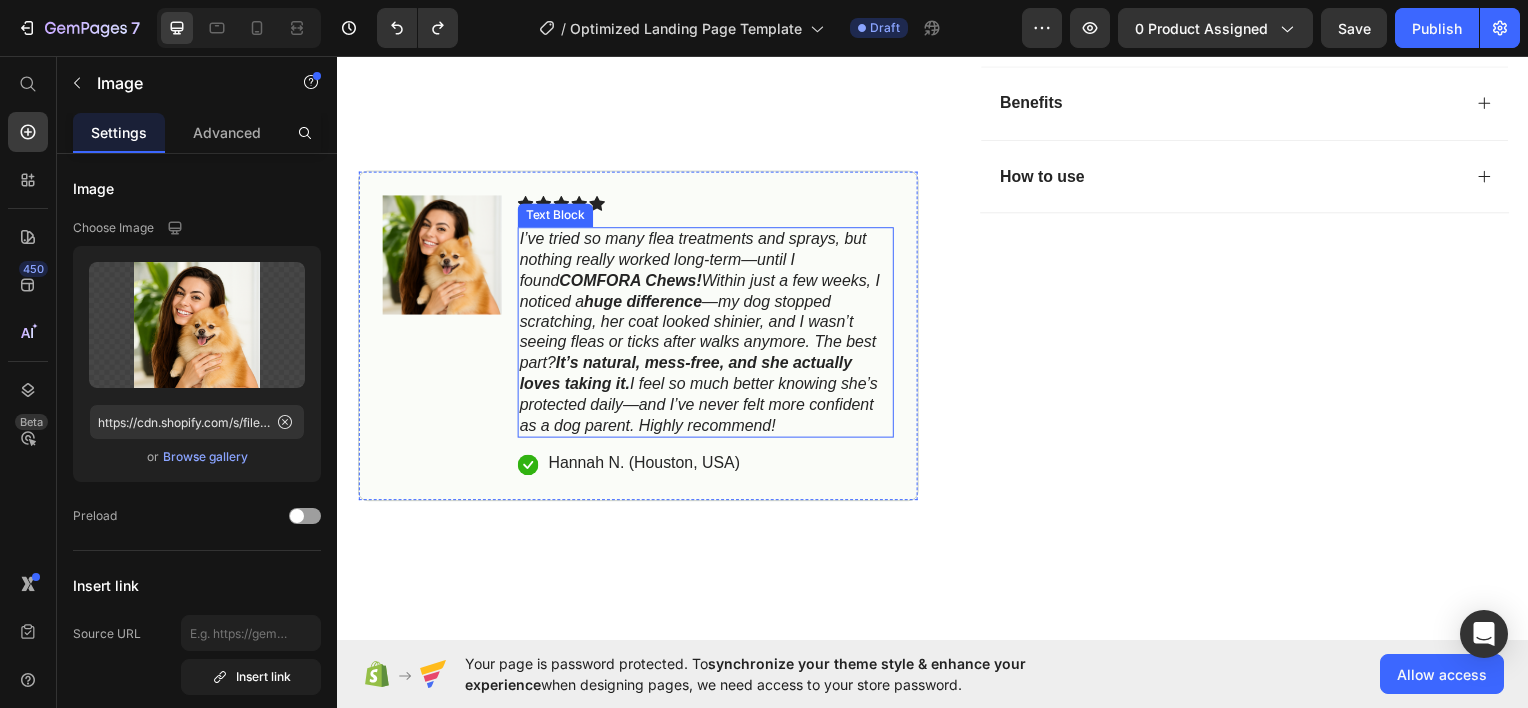 click on "I’ve tried so many flea treatments and sprays, but nothing really worked long-term—until I found  COMFORA Chews!  Within just a few weeks, I noticed a  huge difference —my dog stopped scratching, her coat looked shinier, and I wasn’t seeing fleas or ticks after walks anymore. The best part?  It’s natural, mess-free, and she actually loves taking it.  I feel so much better knowing she’s protected daily—and I’ve never felt more confident as a dog parent. Highly recommend!" at bounding box center [701, 332] 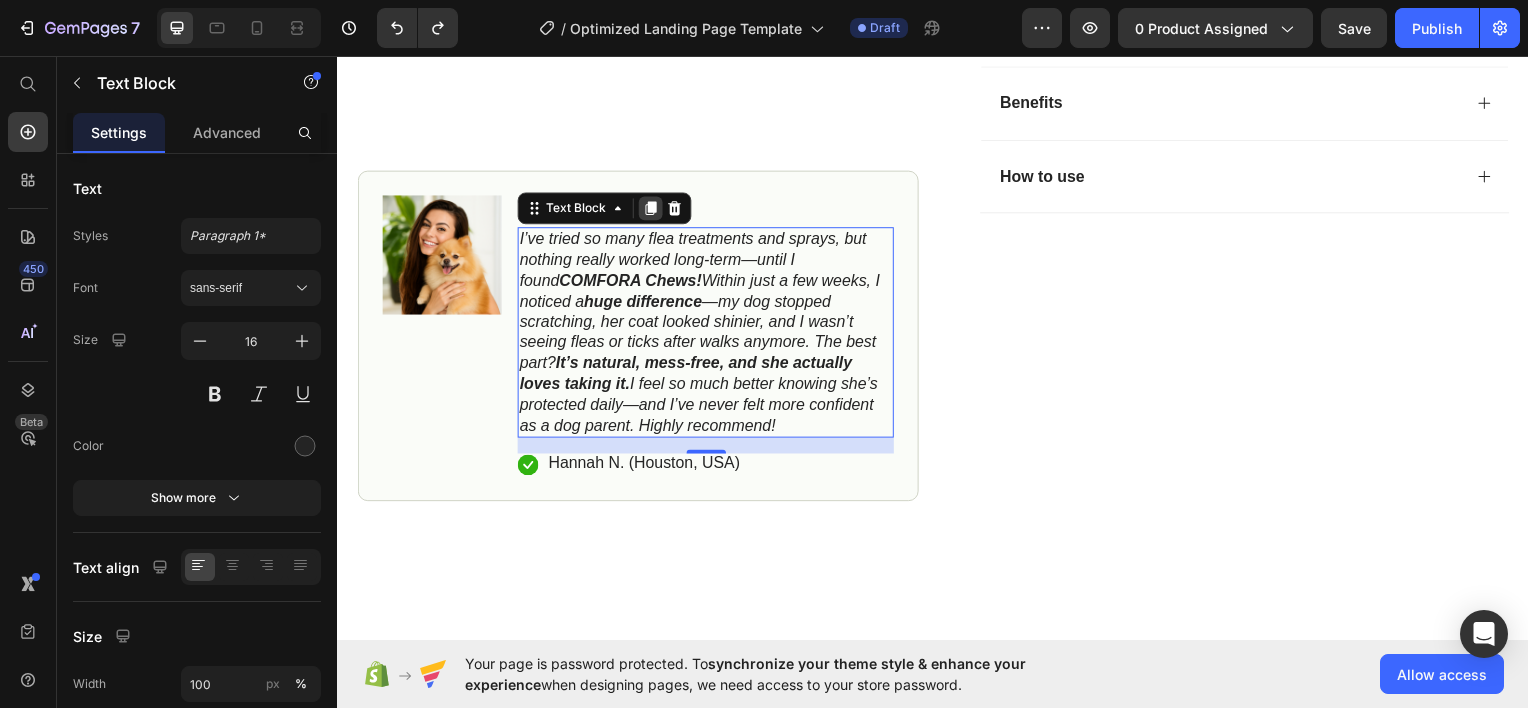 click 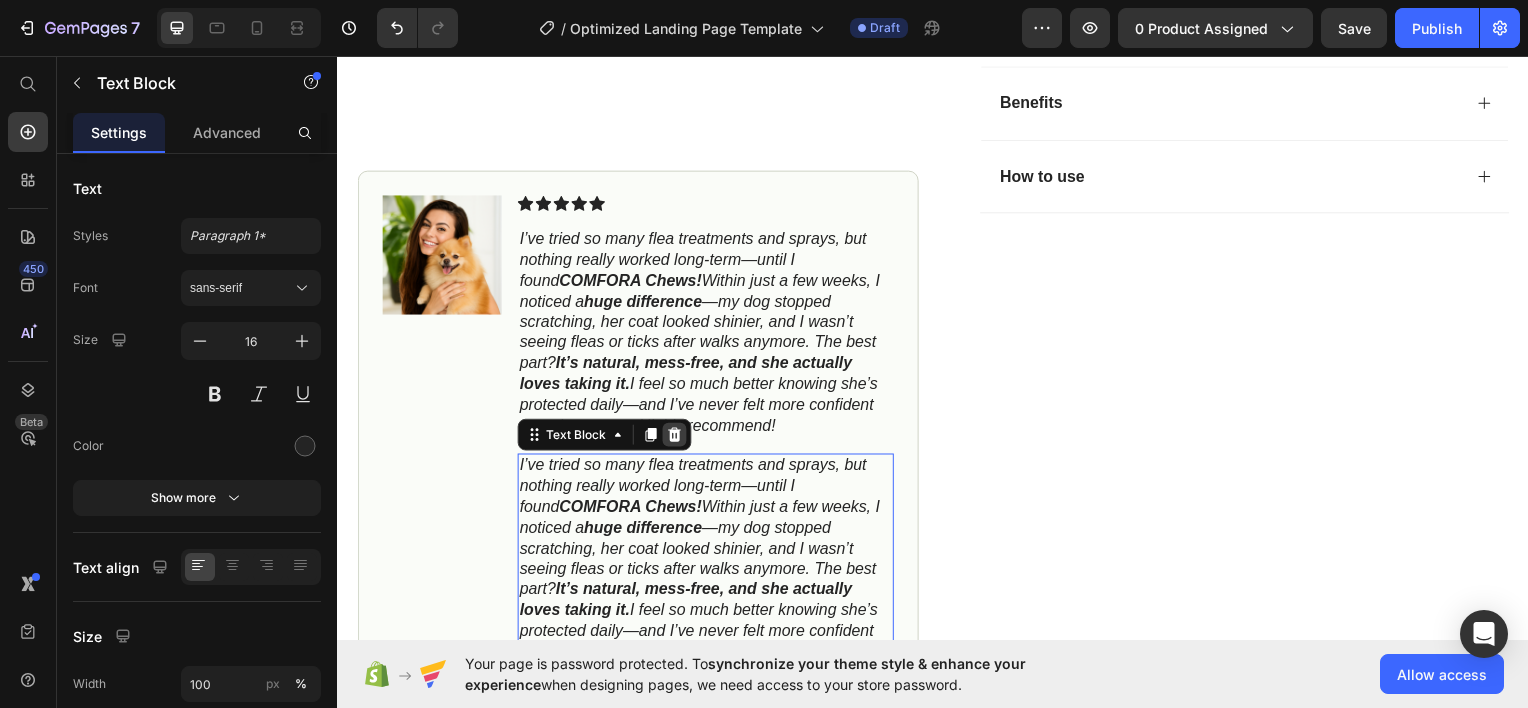 click at bounding box center (676, 436) 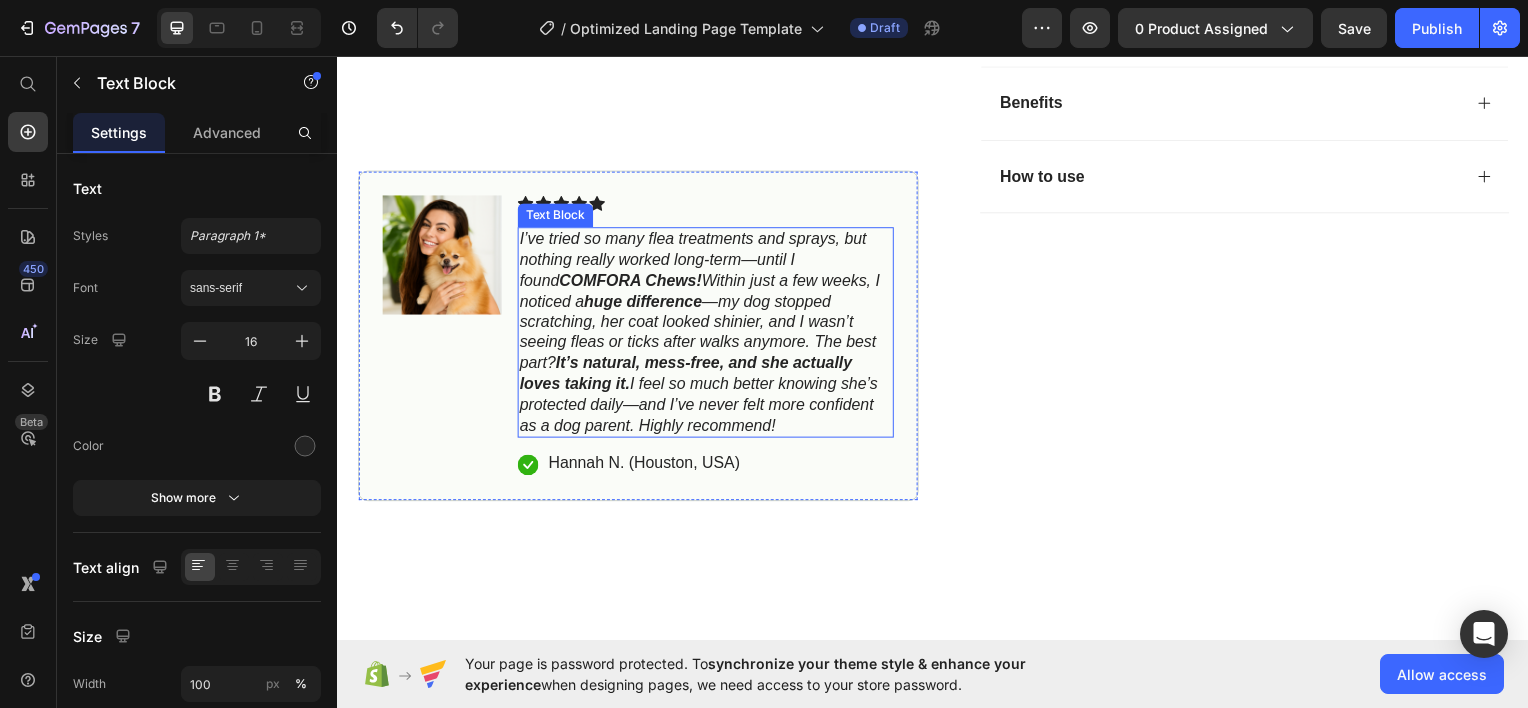 click on "I’ve tried so many flea treatments and sprays, but nothing really worked long-term—until I found  COMFORA Chews!  Within just a few weeks, I noticed a  huge difference —my dog stopped scratching, her coat looked shinier, and I wasn’t seeing fleas or ticks after walks anymore. The best part?  It’s natural, mess-free, and she actually loves taking it.  I feel so much better knowing she’s protected daily—and I’ve never felt more confident as a dog parent. Highly recommend!" at bounding box center (701, 332) 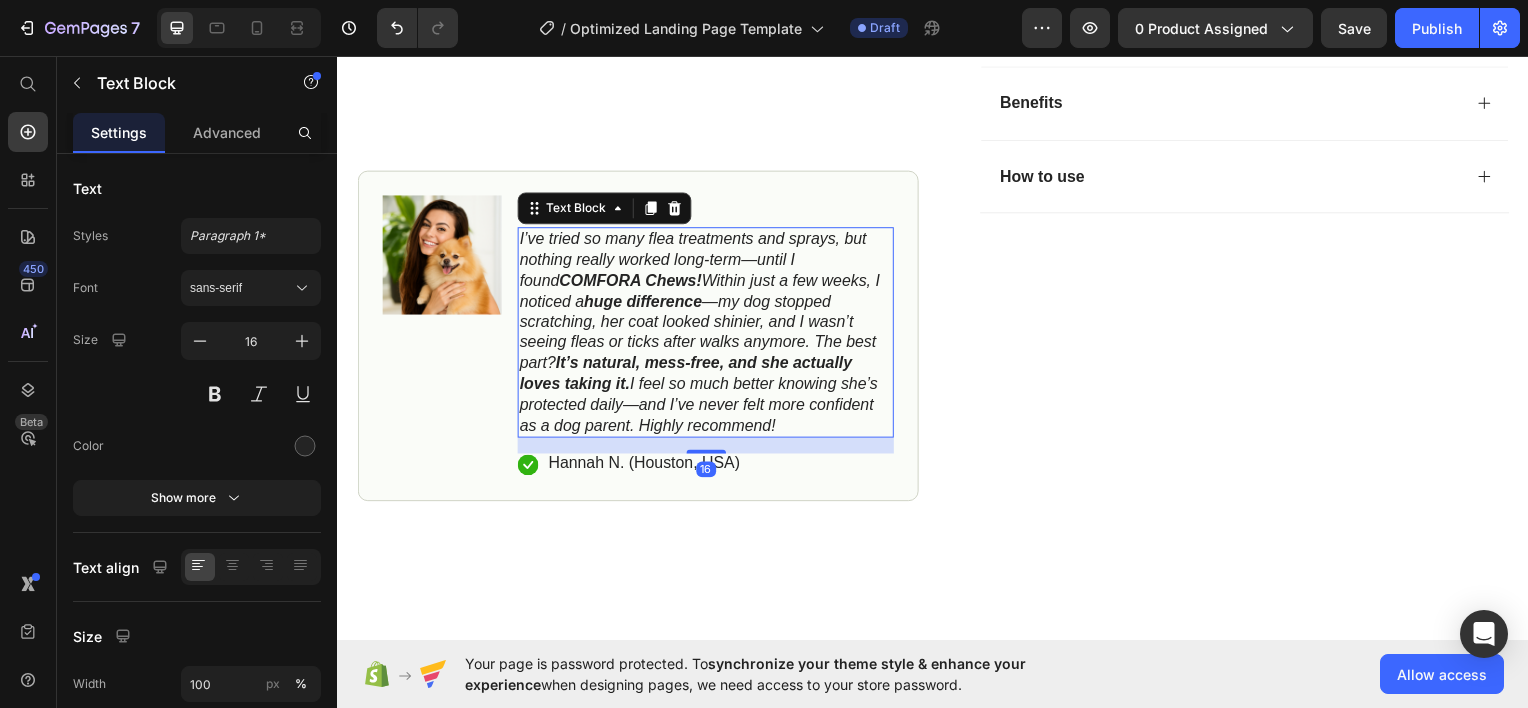 click on "I’ve tried so many flea treatments and sprays, but nothing really worked long-term—until I found  COMFORA Chews!  Within just a few weeks, I noticed a  huge difference —my dog stopped scratching, her coat looked shinier, and I wasn’t seeing fleas or ticks after walks anymore. The best part?  It’s natural, mess-free, and she actually loves taking it.  I feel so much better knowing she’s protected daily—and I’ve never felt more confident as a dog parent. Highly recommend!" at bounding box center (701, 332) 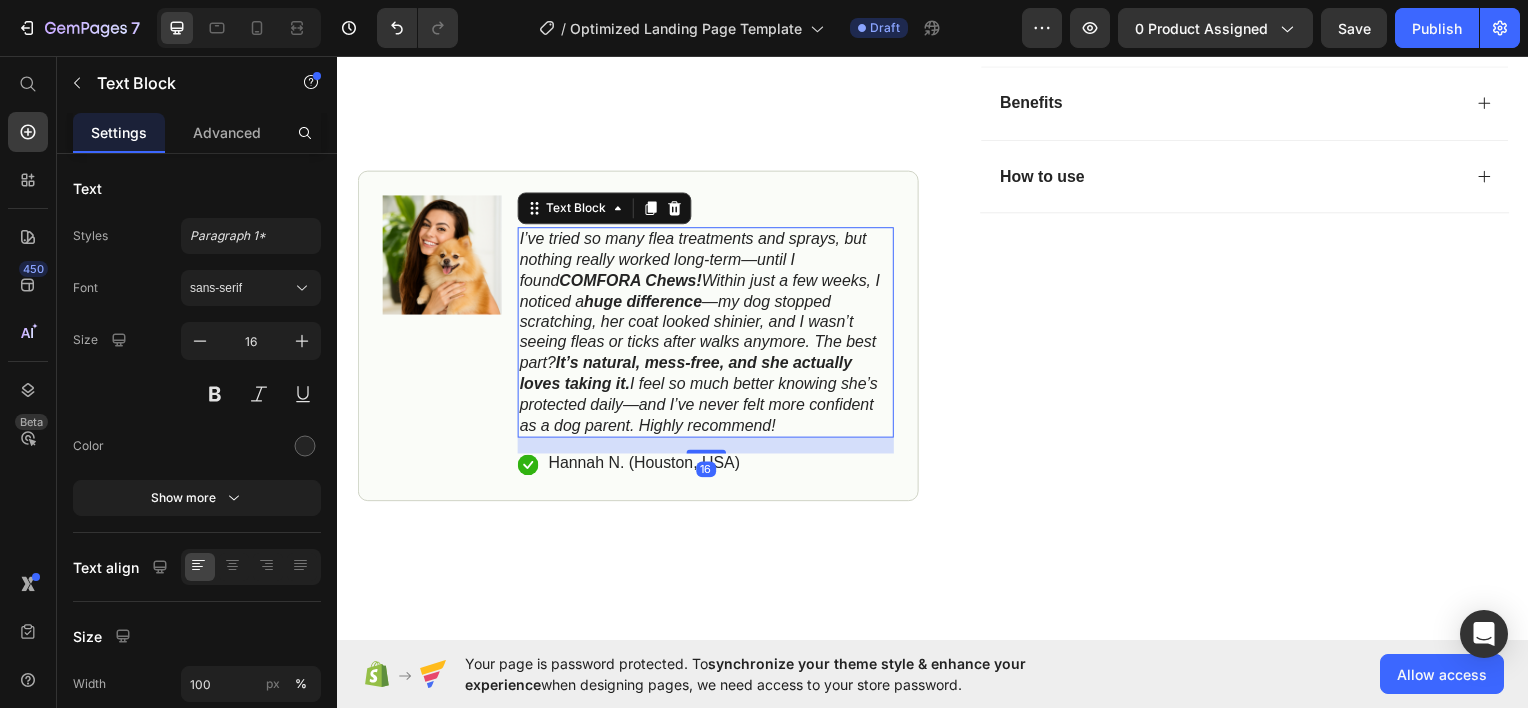 click on "I’ve tried so many flea treatments and sprays, but nothing really worked long-term—until I found  COMFORA Chews!  Within just a few weeks, I noticed a  huge difference —my dog stopped scratching, her coat looked shinier, and I wasn’t seeing fleas or ticks after walks anymore. The best part?  It’s natural, mess-free, and she actually loves taking it.  I feel so much better knowing she’s protected daily—and I’ve never felt more confident as a dog parent. Highly recommend!" at bounding box center (701, 332) 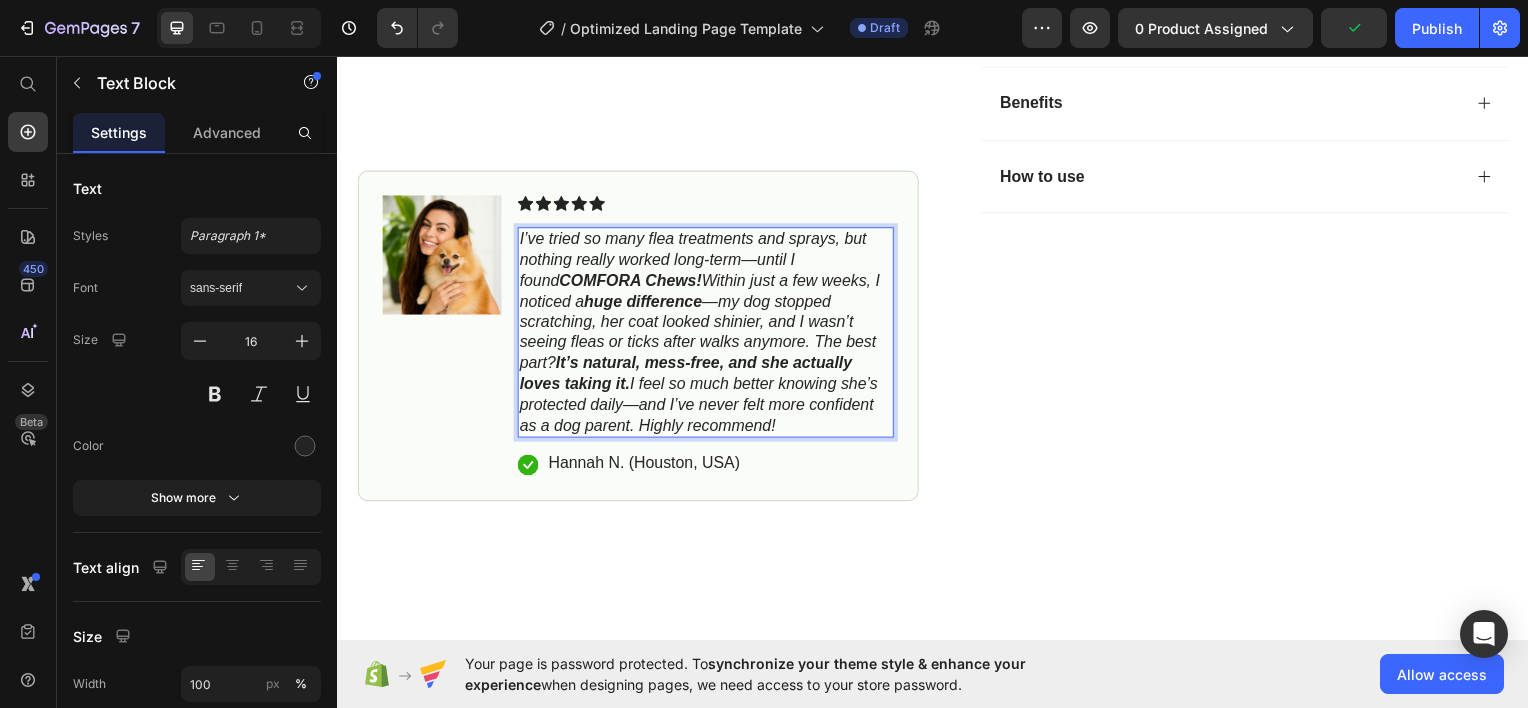click on "I’ve tried so many flea treatments and sprays, but nothing really worked long-term—until I found  COMFORA Chews!  Within just a few weeks, I noticed a  huge difference —my dog stopped scratching, her coat looked shinier, and I wasn’t seeing fleas or ticks after walks anymore. The best part?  It’s natural, mess-free, and she actually loves taking it.  I feel so much better knowing she’s protected daily—and I’ve never felt more confident as a dog parent. Highly recommend!" at bounding box center (701, 332) 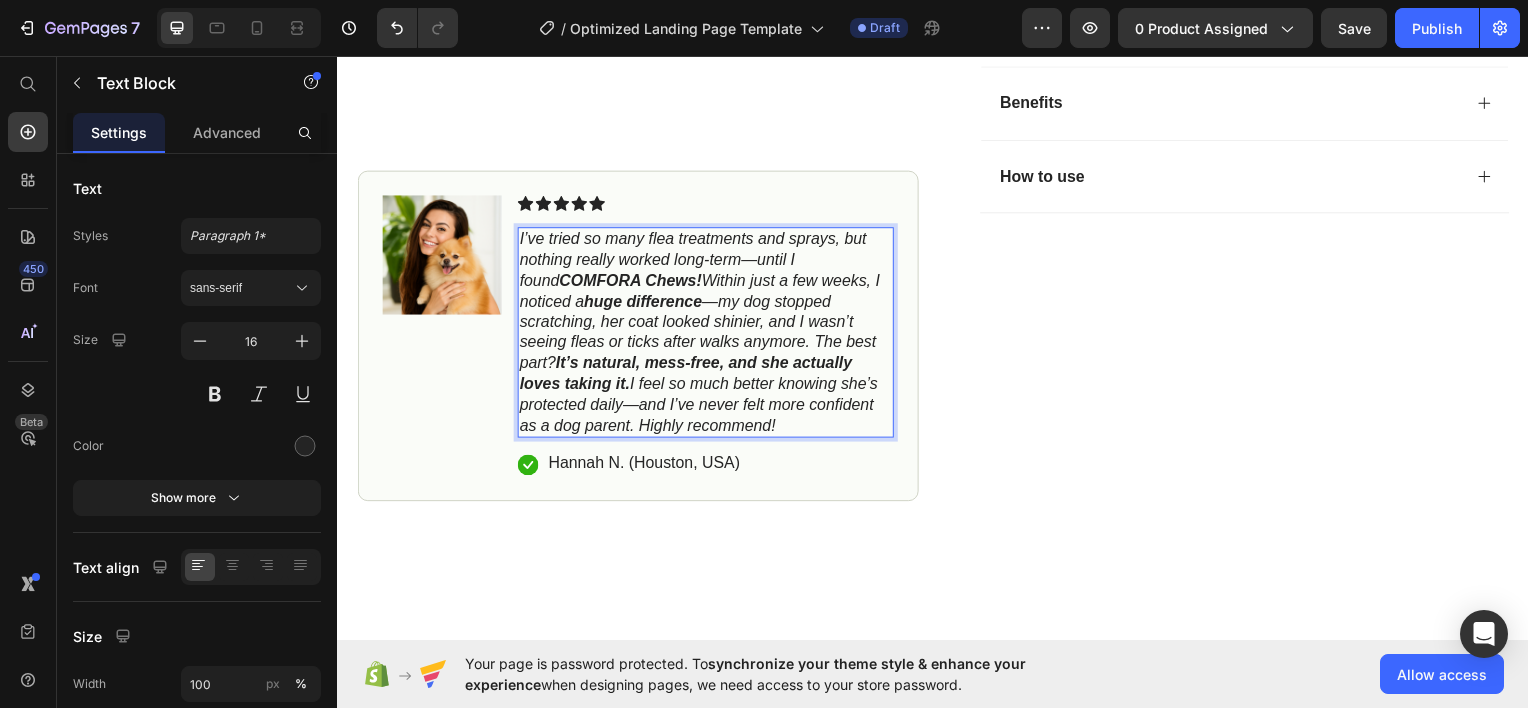 drag, startPoint x: 526, startPoint y: 227, endPoint x: 673, endPoint y: 247, distance: 148.35431 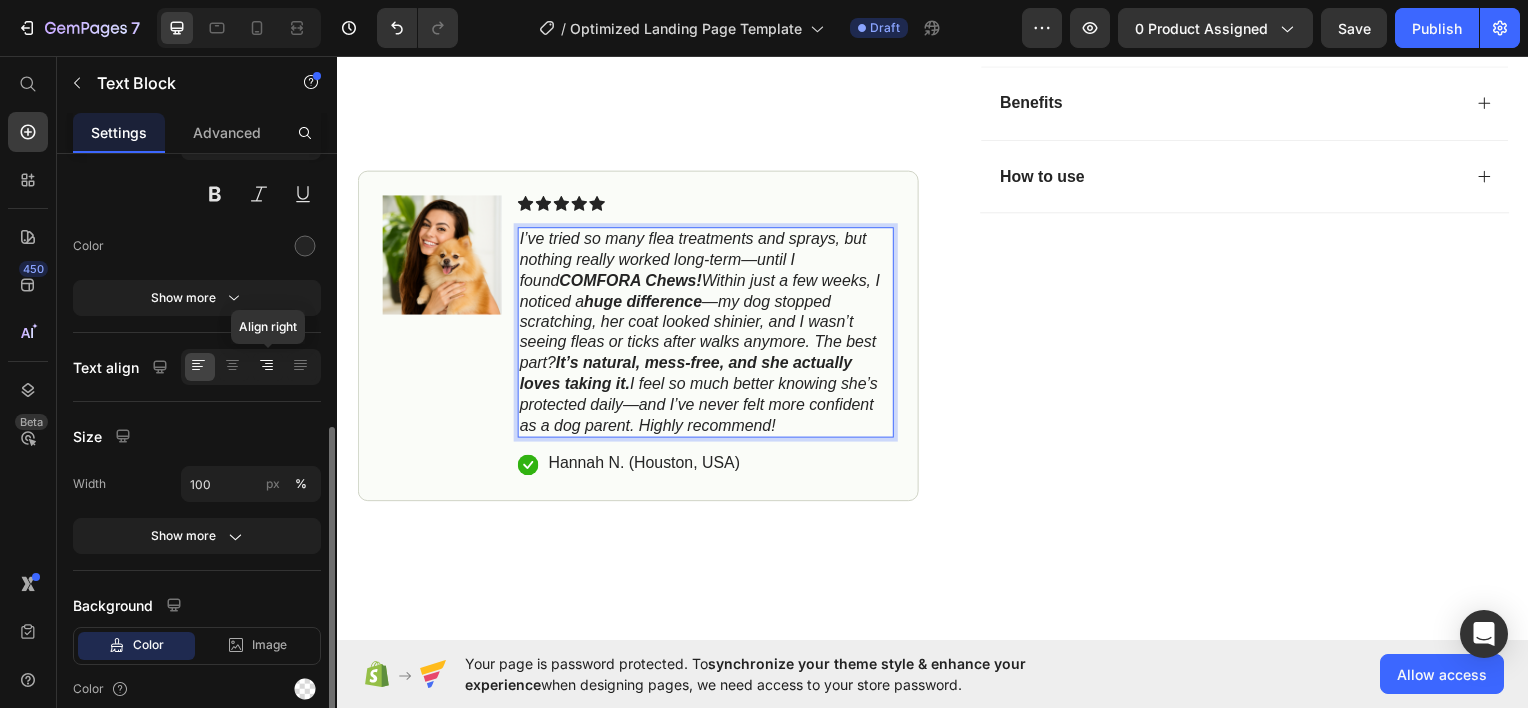 scroll, scrollTop: 281, scrollLeft: 0, axis: vertical 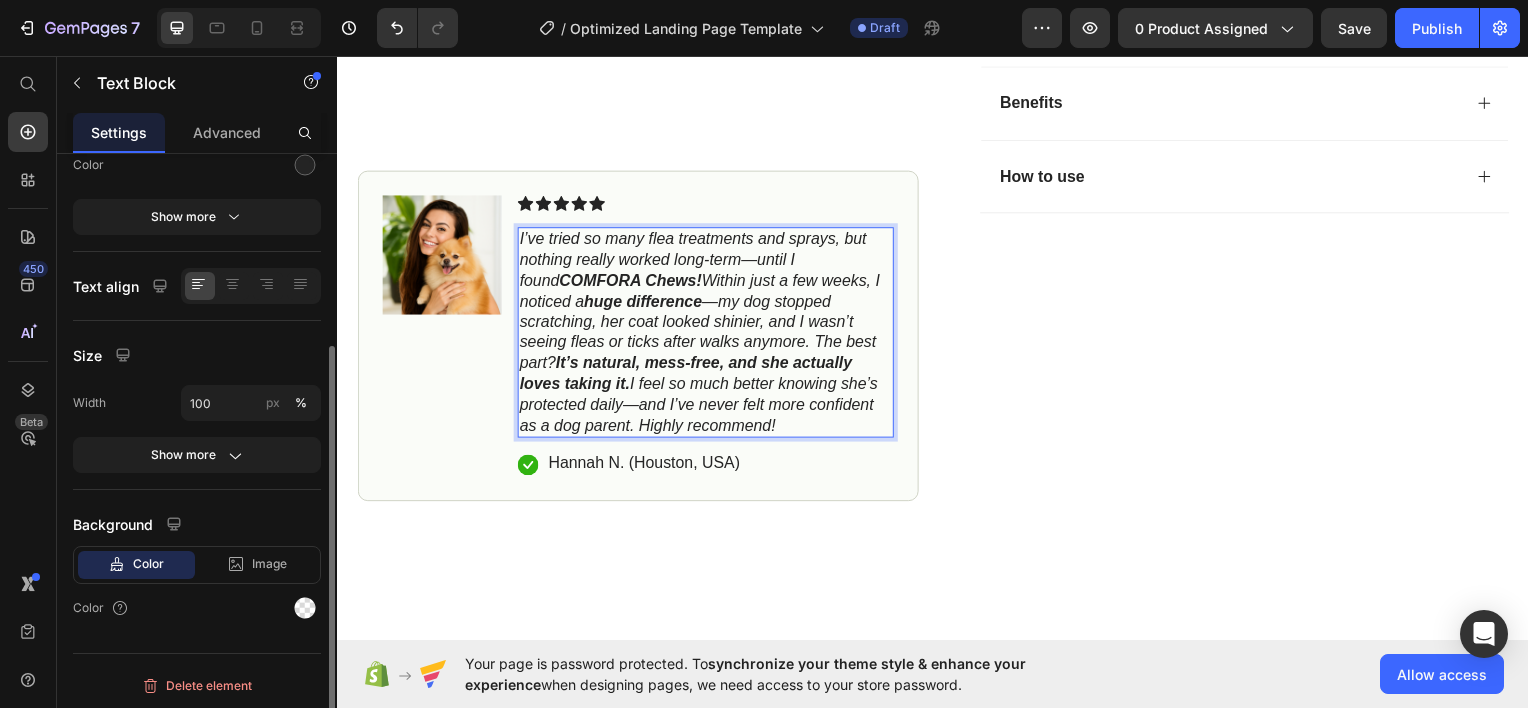 click on "I’ve tried so many flea treatments and sprays, but nothing really worked long-term—until I found  COMFORA Chews!  Within just a few weeks, I noticed a  huge difference —my dog stopped scratching, her coat looked shinier, and I wasn’t seeing fleas or ticks after walks anymore. The best part?  It’s natural, mess-free, and she actually loves taking it.  I feel so much better knowing she’s protected daily—and I’ve never felt more confident as a dog parent. Highly recommend!" at bounding box center [701, 332] 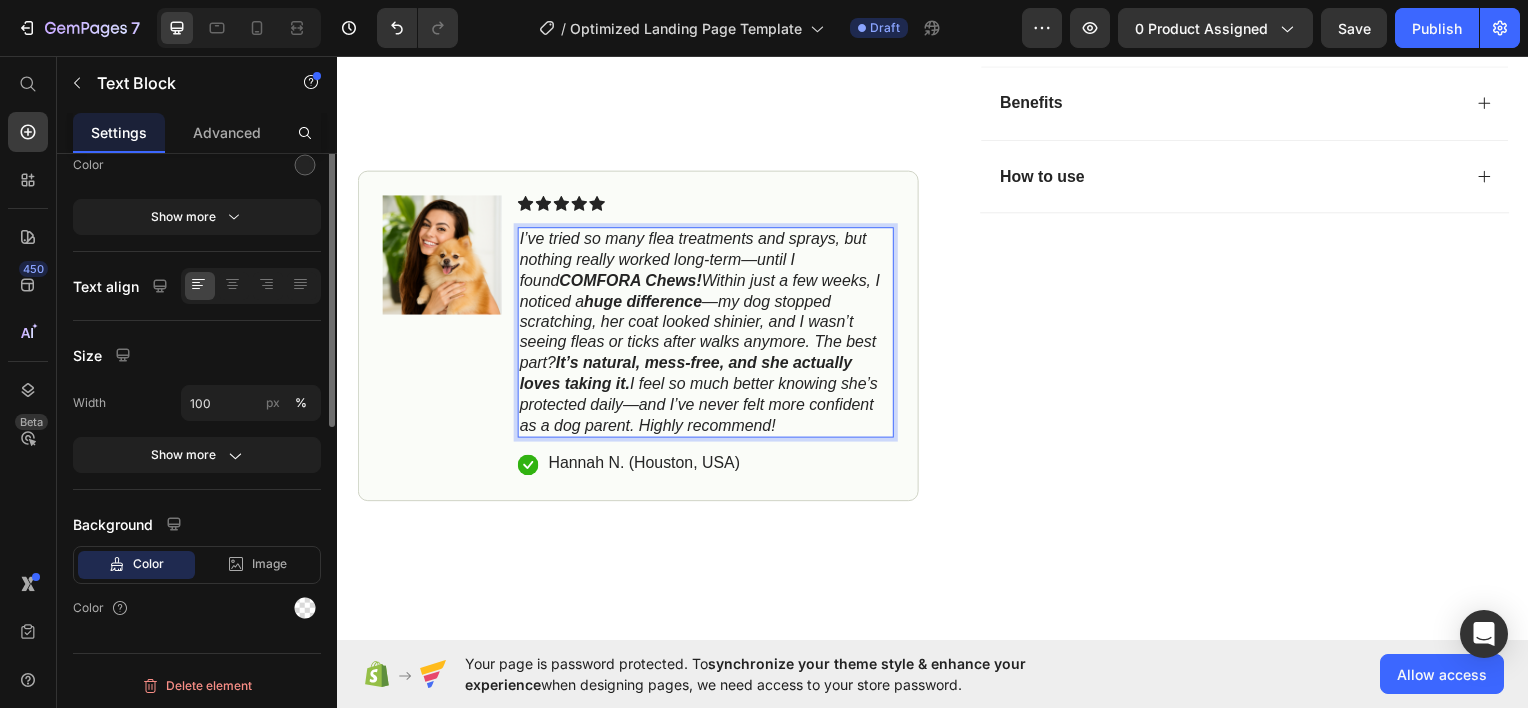 scroll, scrollTop: 0, scrollLeft: 0, axis: both 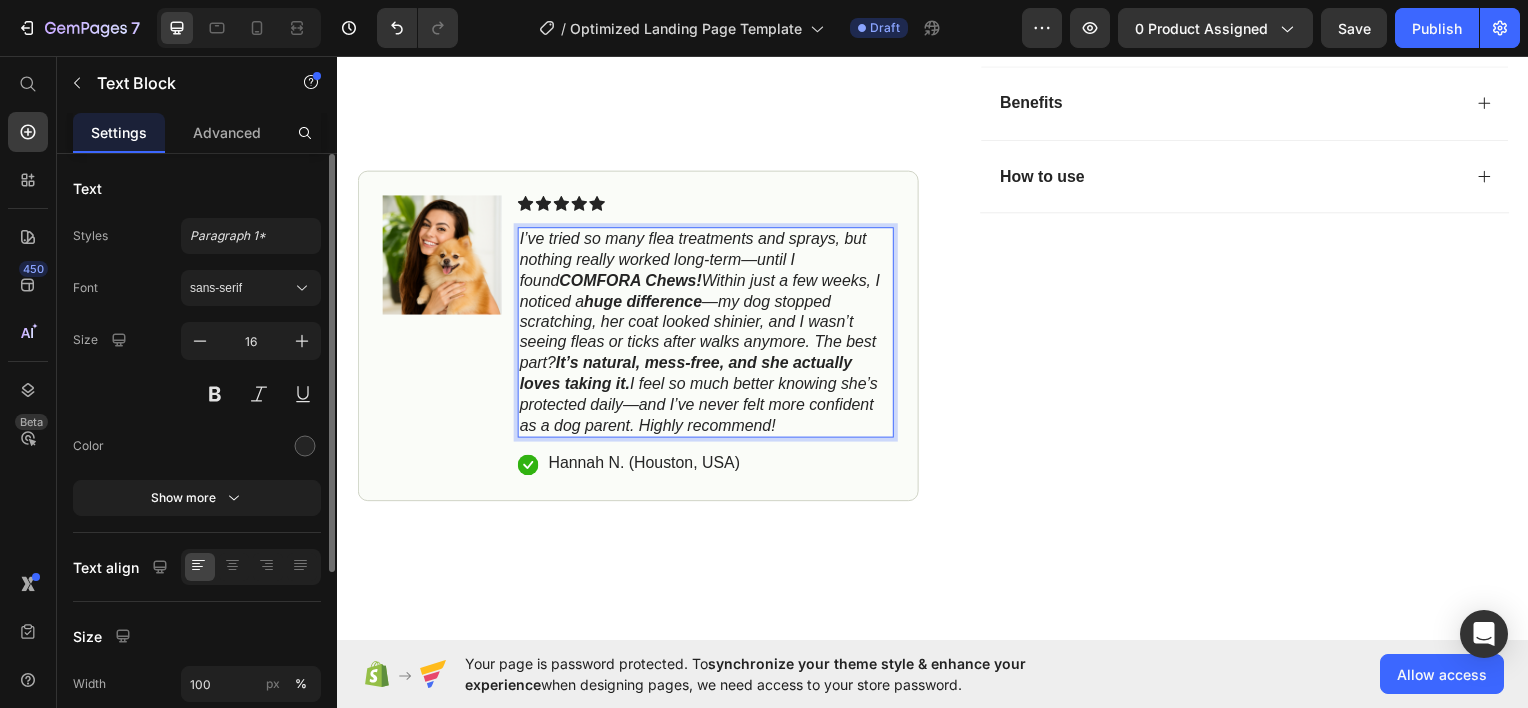 click on "Text" at bounding box center [197, 188] 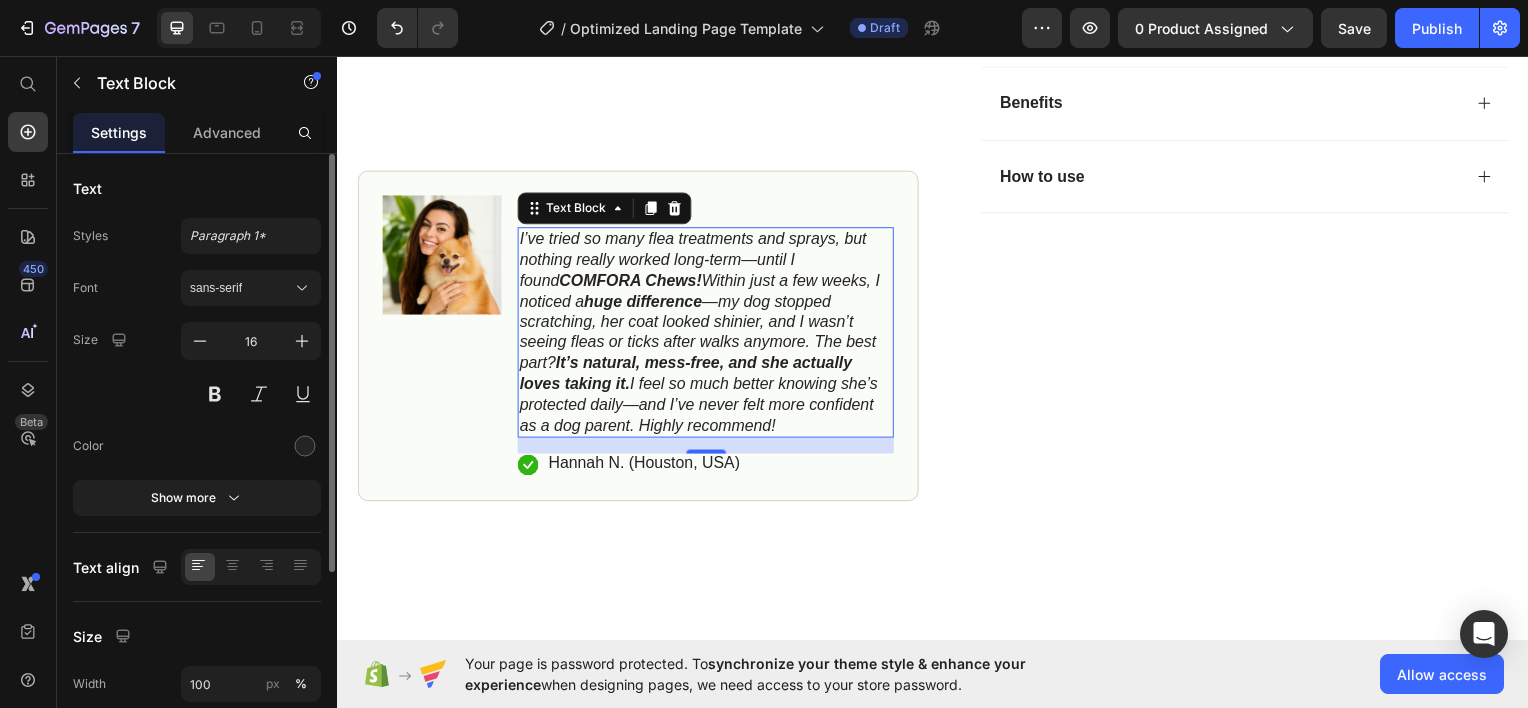 click on "Text" at bounding box center (197, 188) 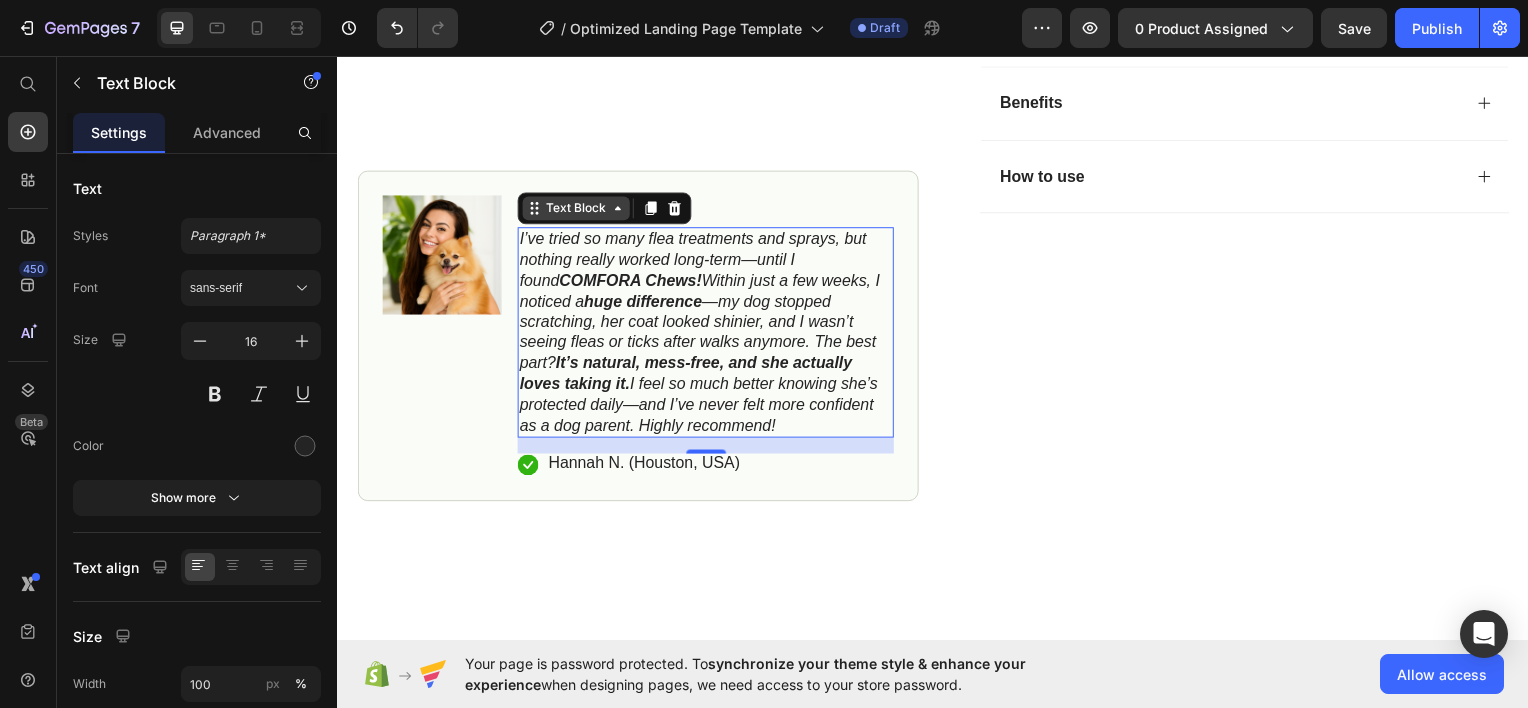 click 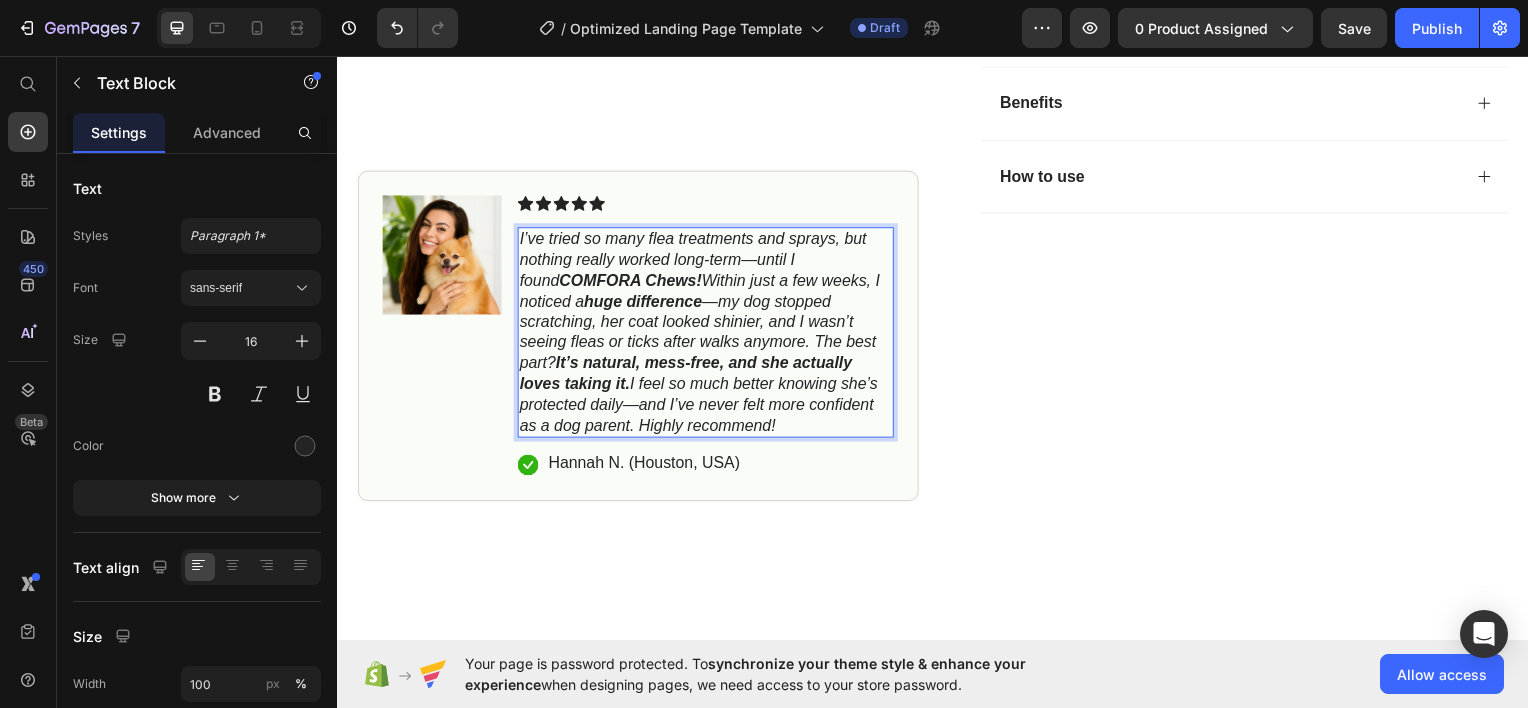 drag, startPoint x: 522, startPoint y: 225, endPoint x: 783, endPoint y: 418, distance: 324.60745 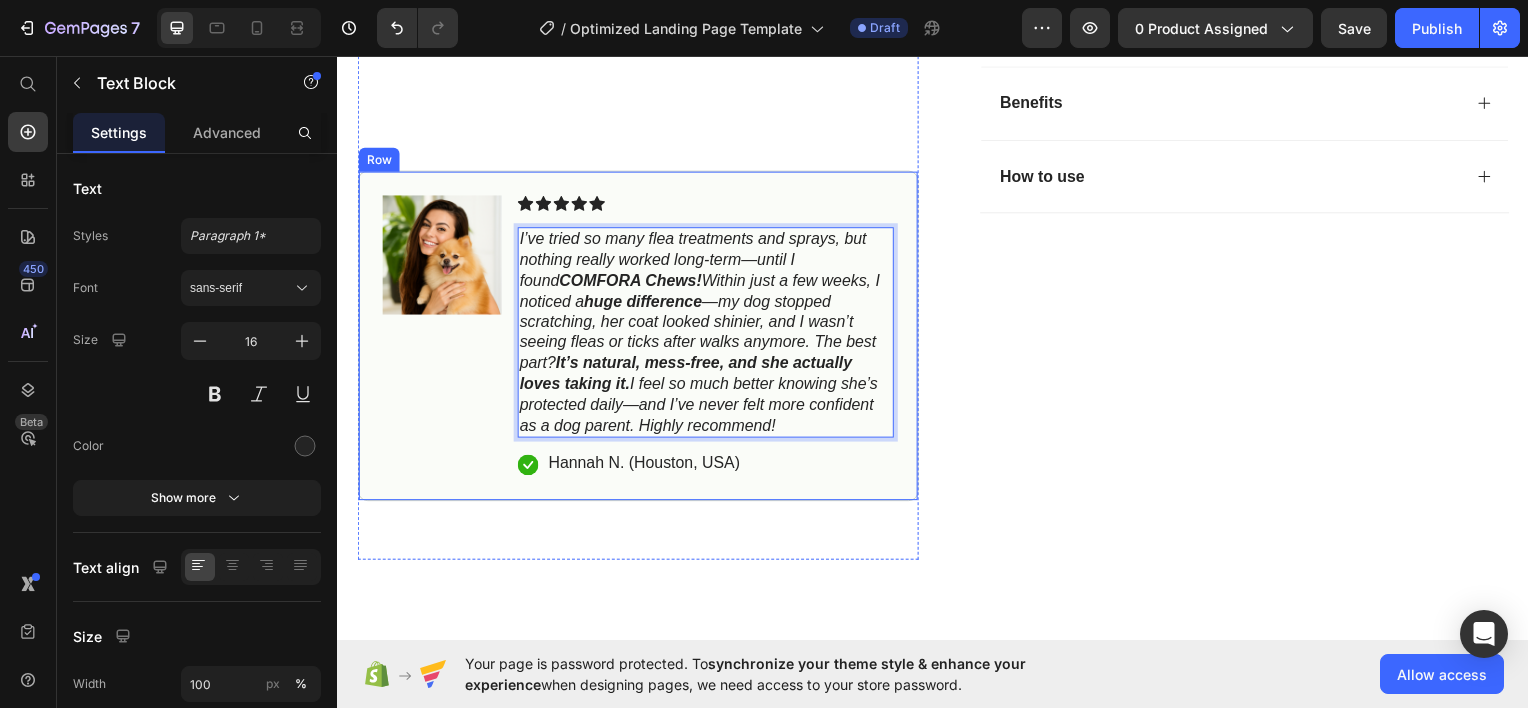 drag, startPoint x: 783, startPoint y: 418, endPoint x: 511, endPoint y: 218, distance: 337.61517 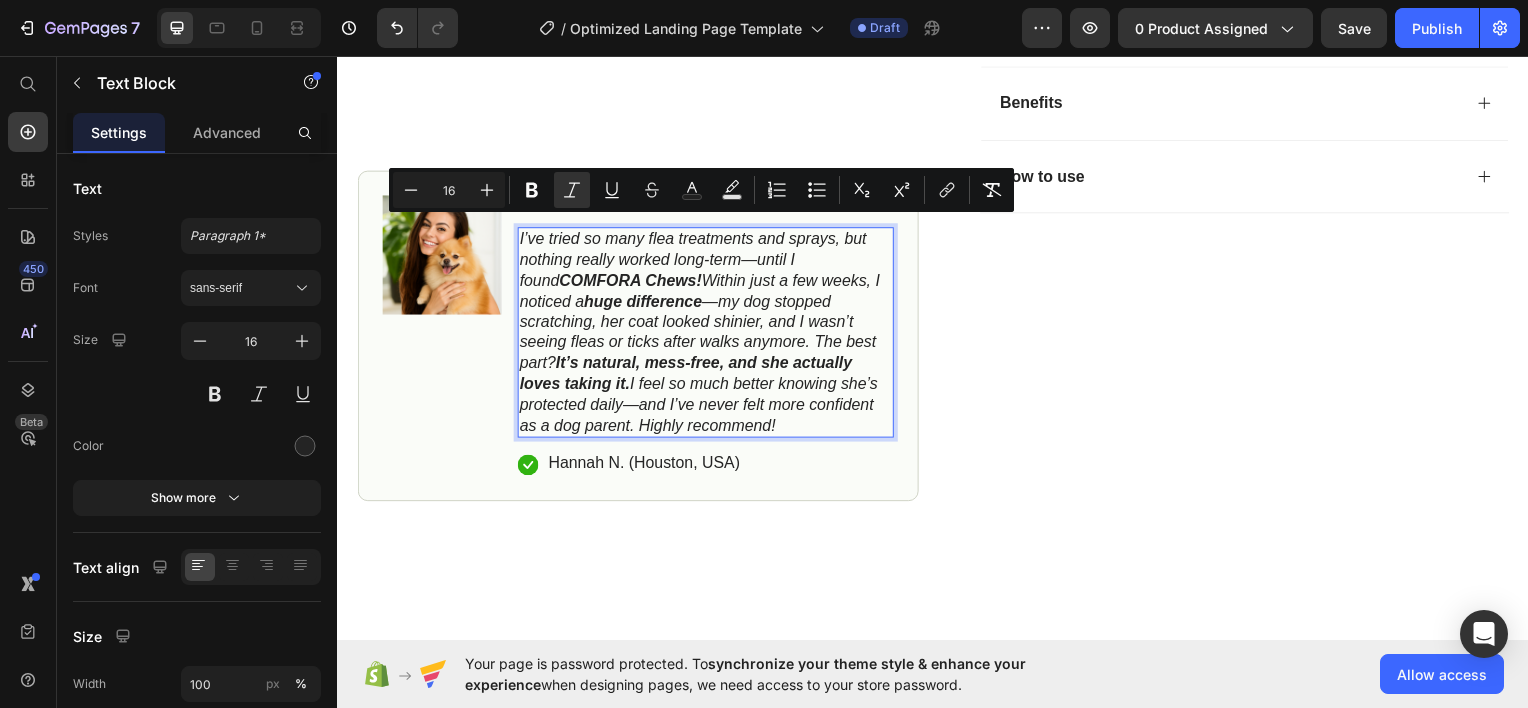 copy on "I’ve tried so many flea treatments and sprays, but nothing really worked long-term—until I found  COMFORA Chews!  Within just a few weeks, I noticed a  huge difference —my dog stopped scratching, her coat looked shinier, and I wasn’t seeing fleas or ticks after walks anymore. The best part?  It’s natural, mess-free, and she actually loves taking it.  I feel so much better knowing she’s protected daily—and I’ve never felt more confident as a dog parent. Highly recommend!" 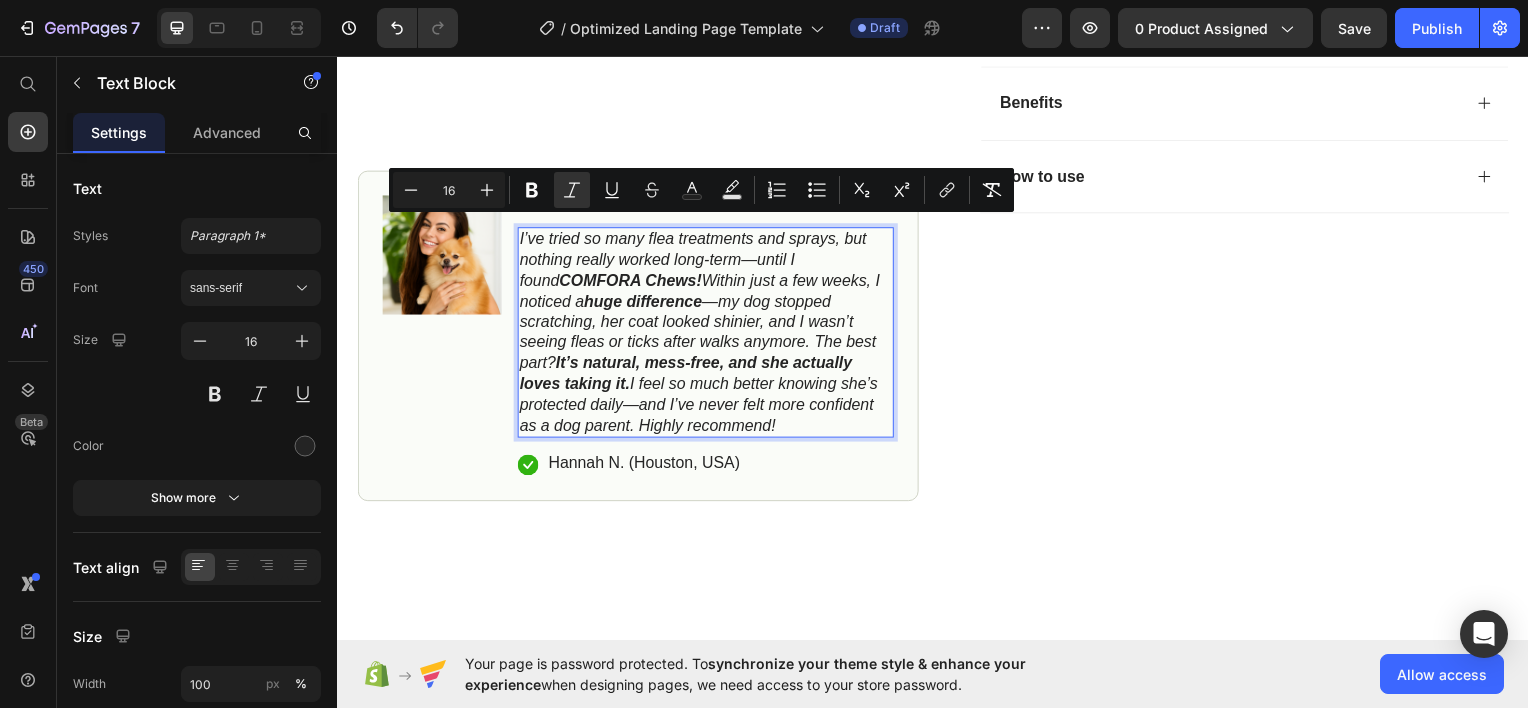 click on "I’ve tried so many flea treatments and sprays, but nothing really worked long-term—until I found  COMFORA Chews!  Within just a few weeks, I noticed a  huge difference —my dog stopped scratching, her coat looked shinier, and I wasn’t seeing fleas or ticks after walks anymore. The best part?  It’s natural, mess-free, and she actually loves taking it.  I feel so much better knowing she’s protected daily—and I’ve never felt more confident as a dog parent. Highly recommend!" at bounding box center (707, 333) 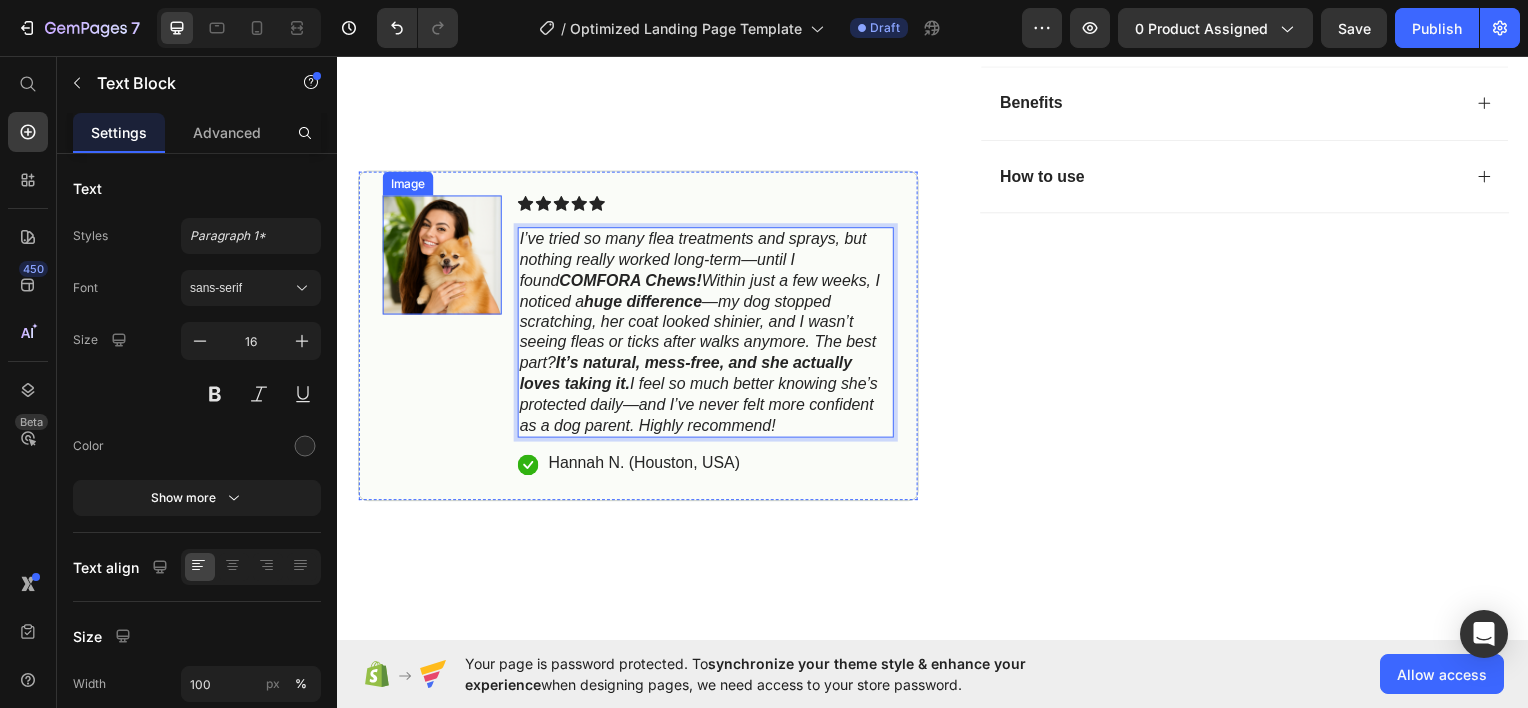drag, startPoint x: 818, startPoint y: 413, endPoint x: 498, endPoint y: 179, distance: 396.42905 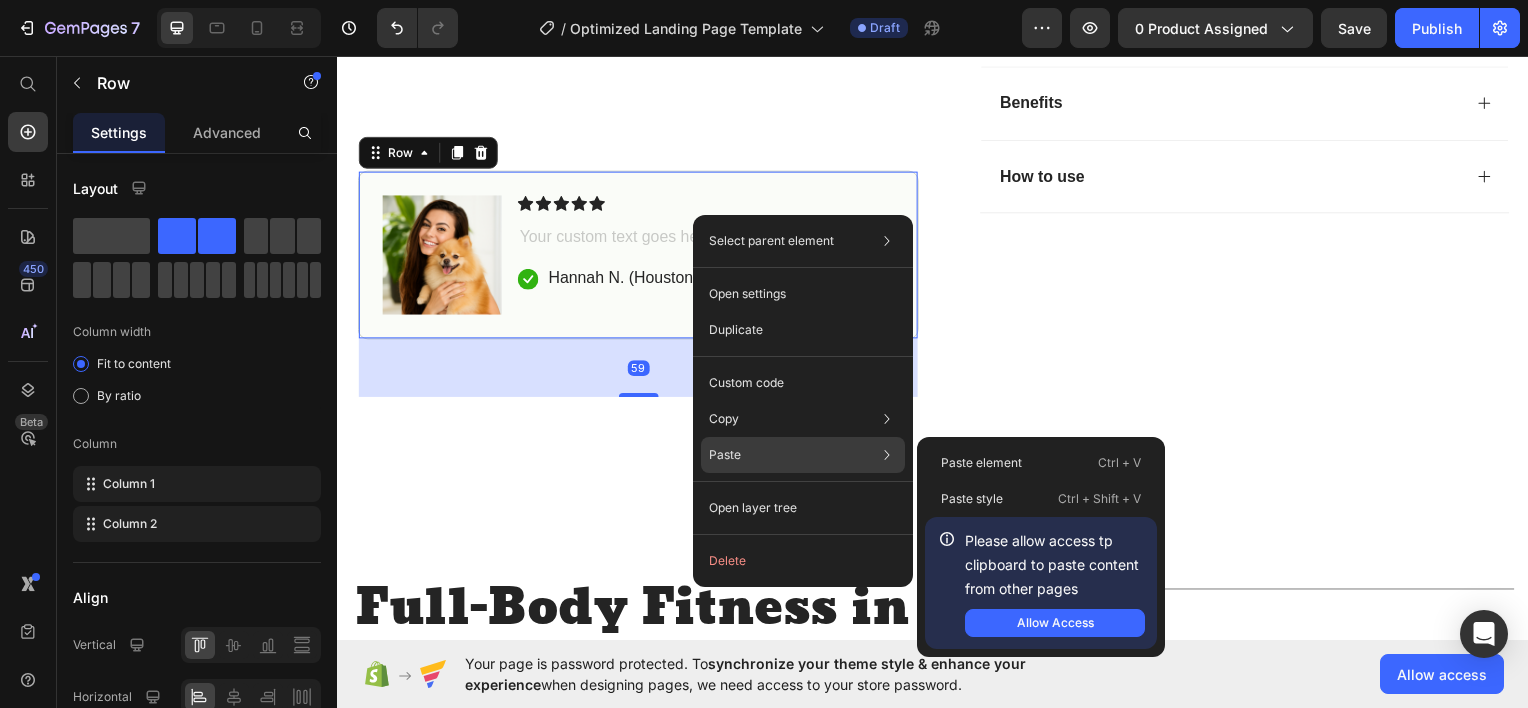 click on "Paste Paste element  Ctrl + V Paste style  Ctrl + Shift + V  Please allow access tp clipboard to paste content from other pages  Allow Access" 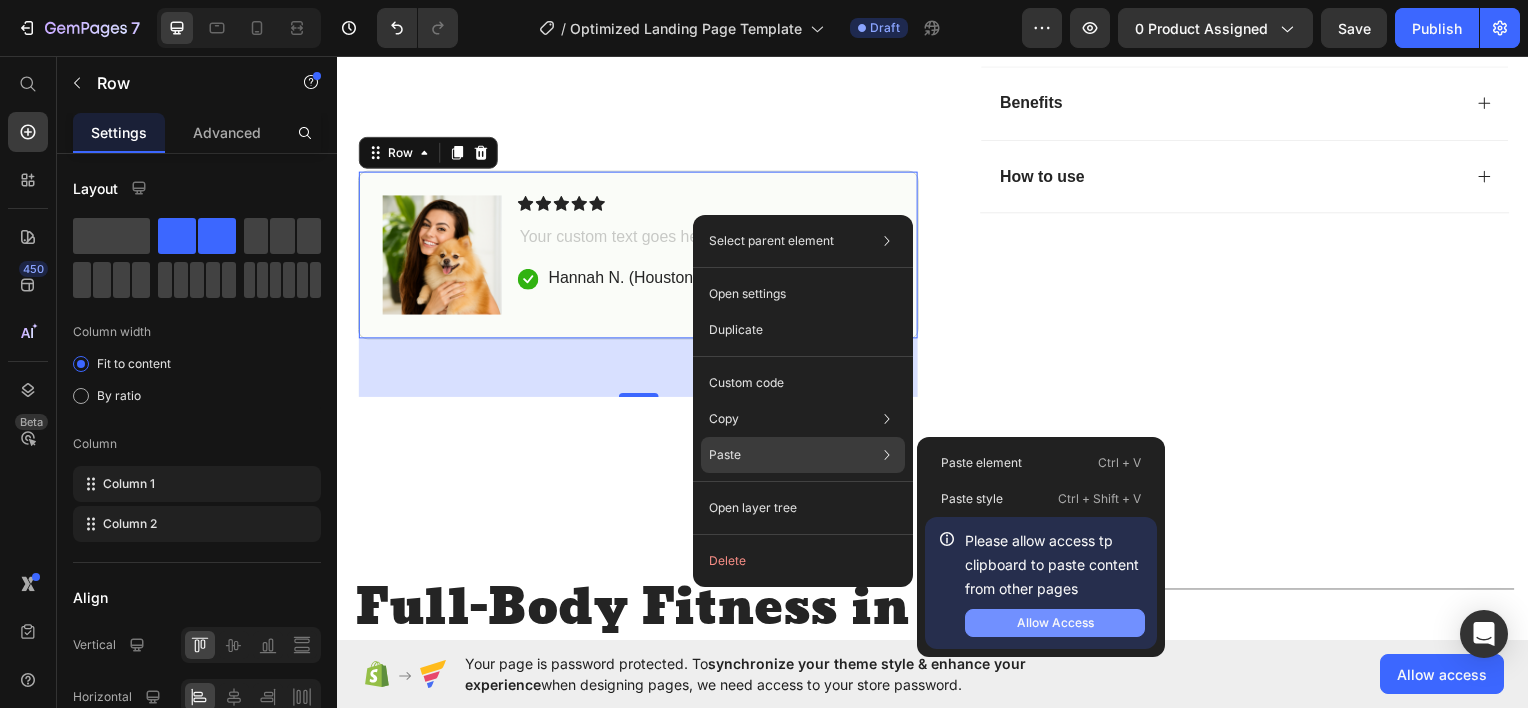 click on "Allow Access" at bounding box center (1055, 623) 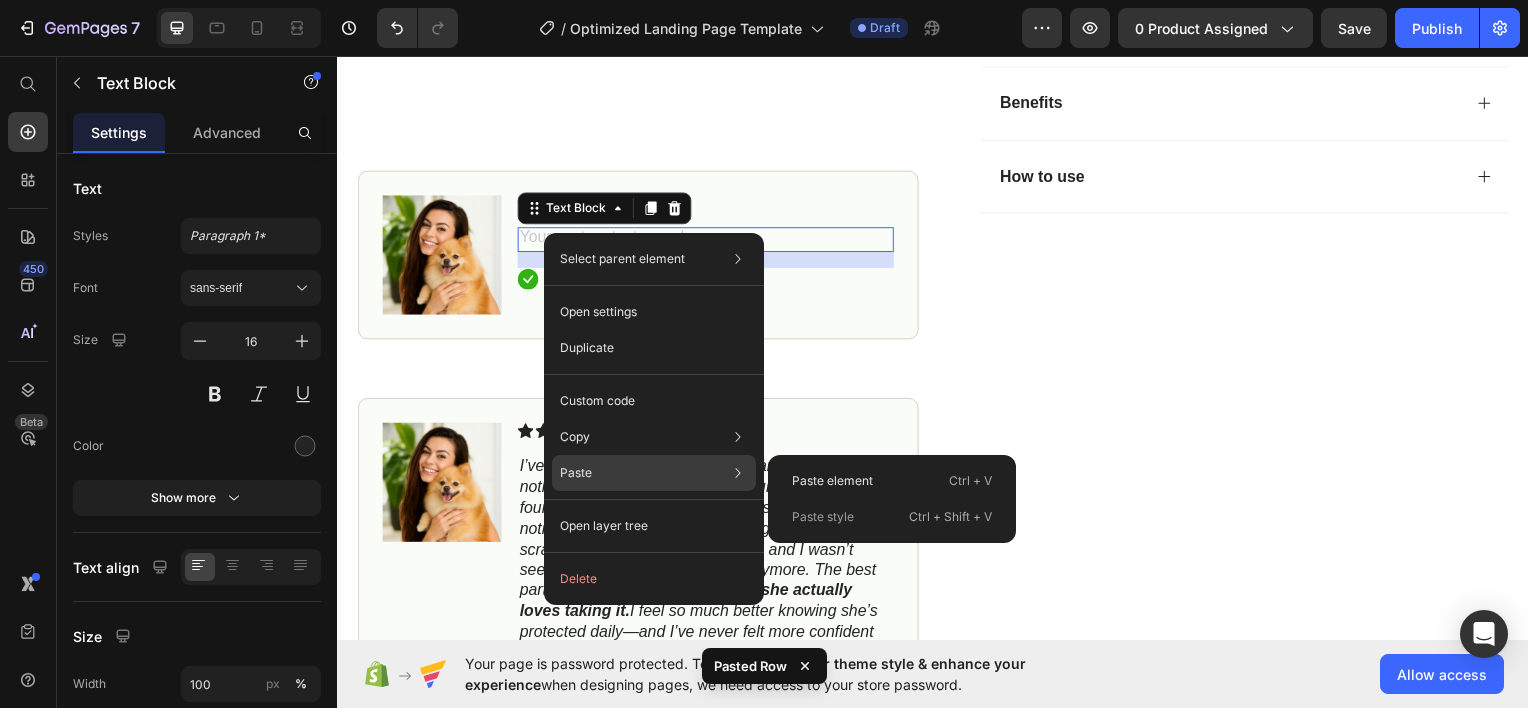 click on "Paste" at bounding box center [576, 473] 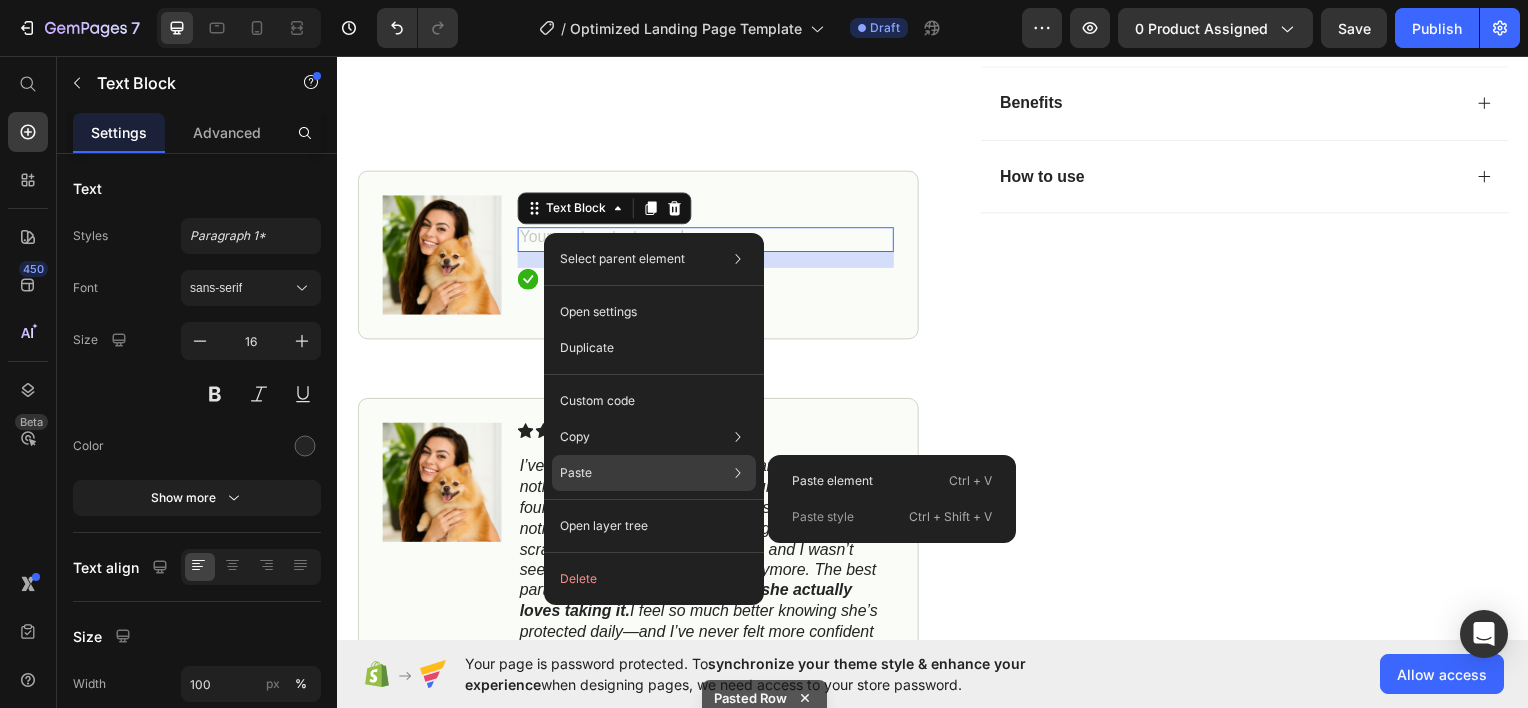 click on "Paste" at bounding box center [576, 473] 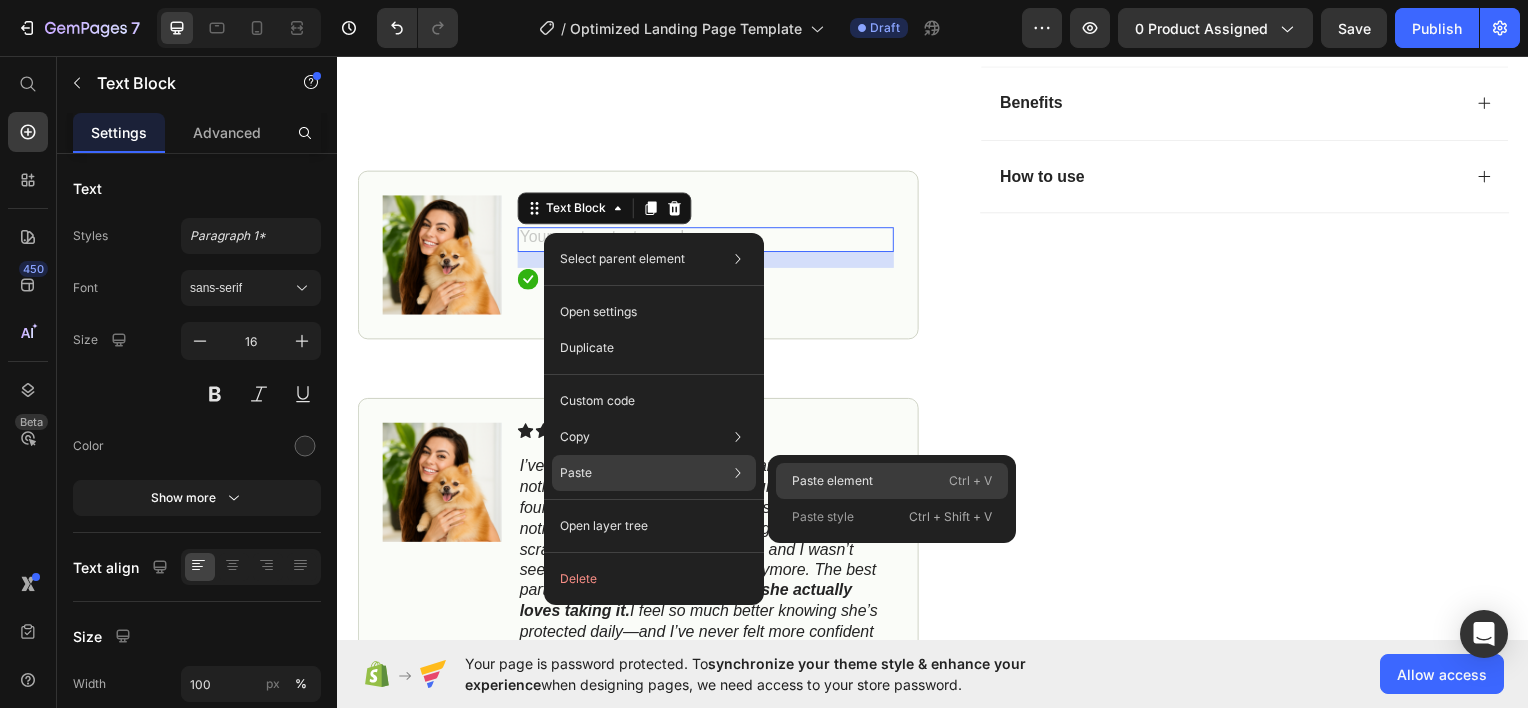click on "Paste element" at bounding box center [832, 481] 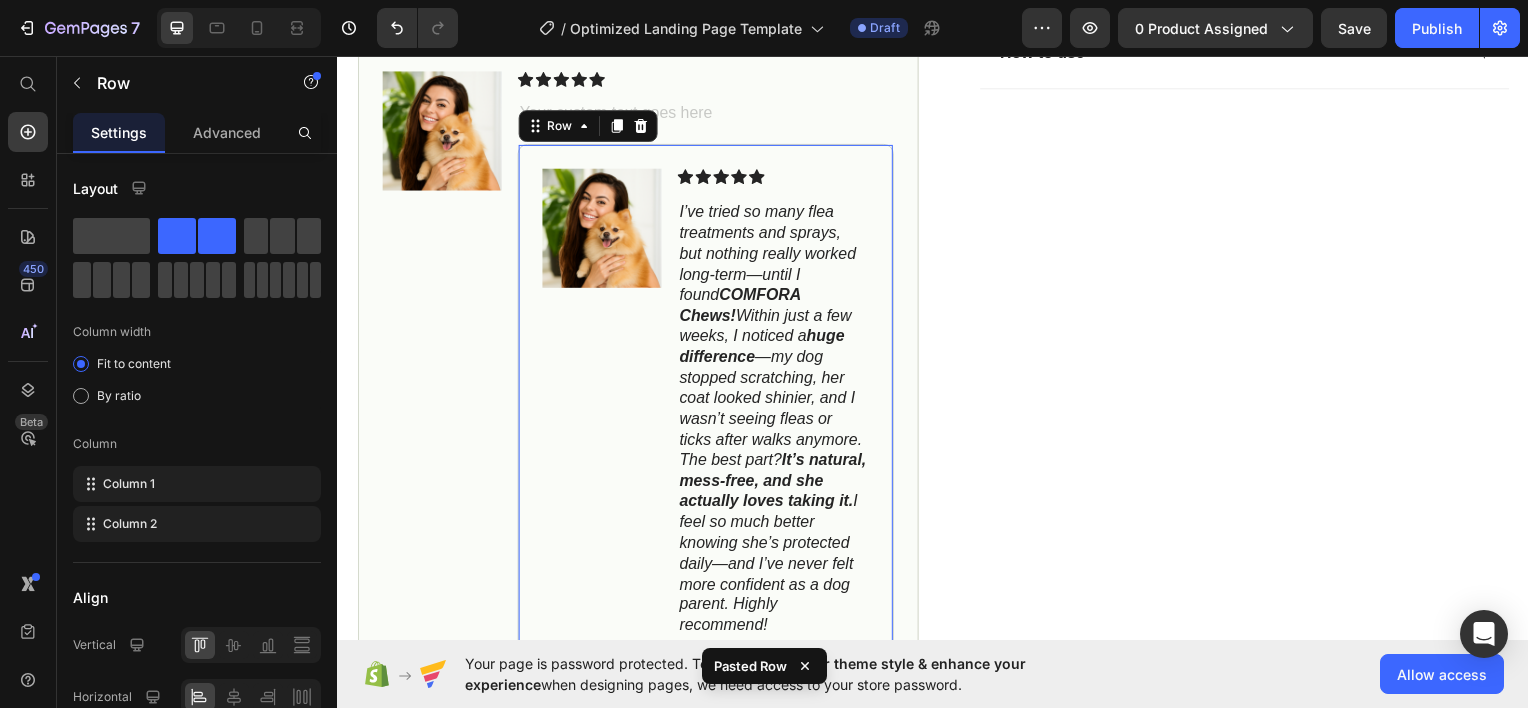 scroll, scrollTop: 1132, scrollLeft: 0, axis: vertical 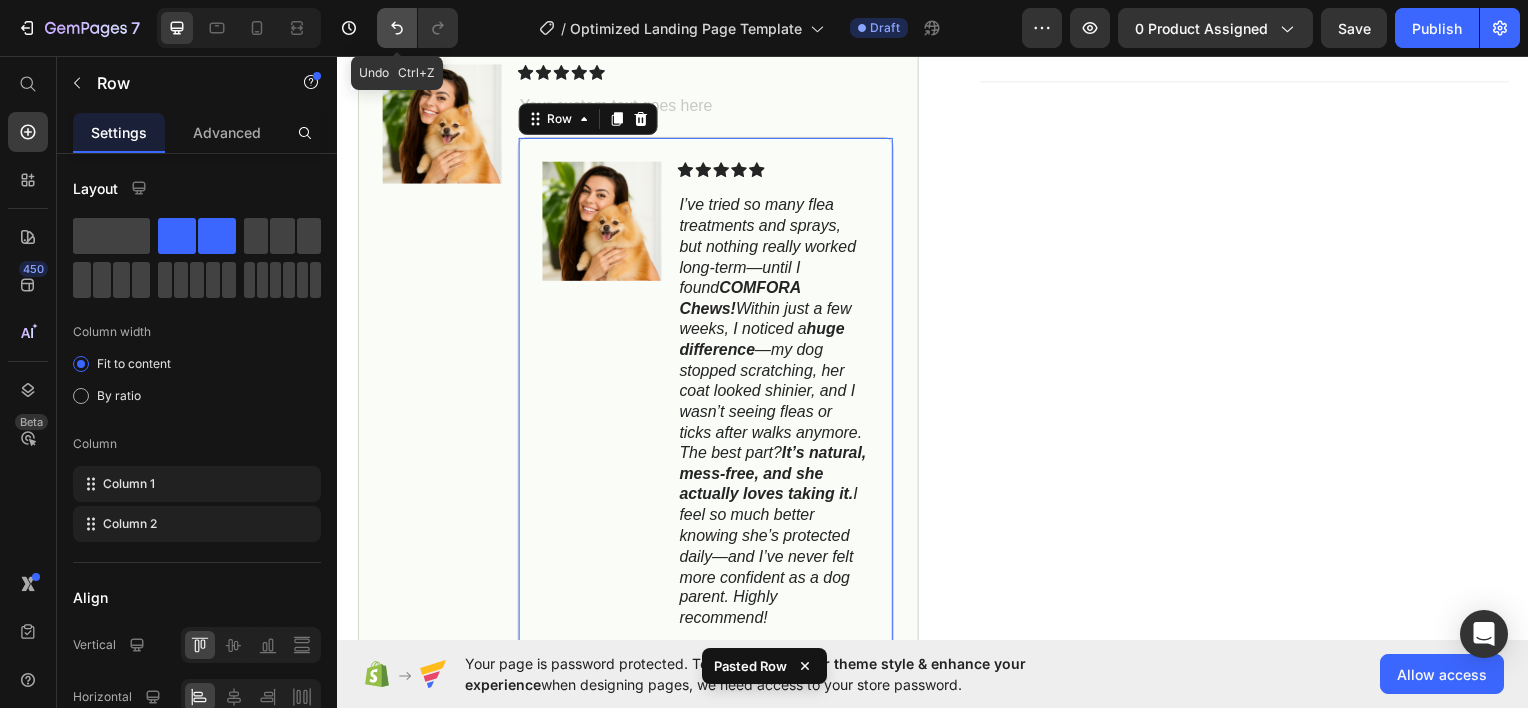 click 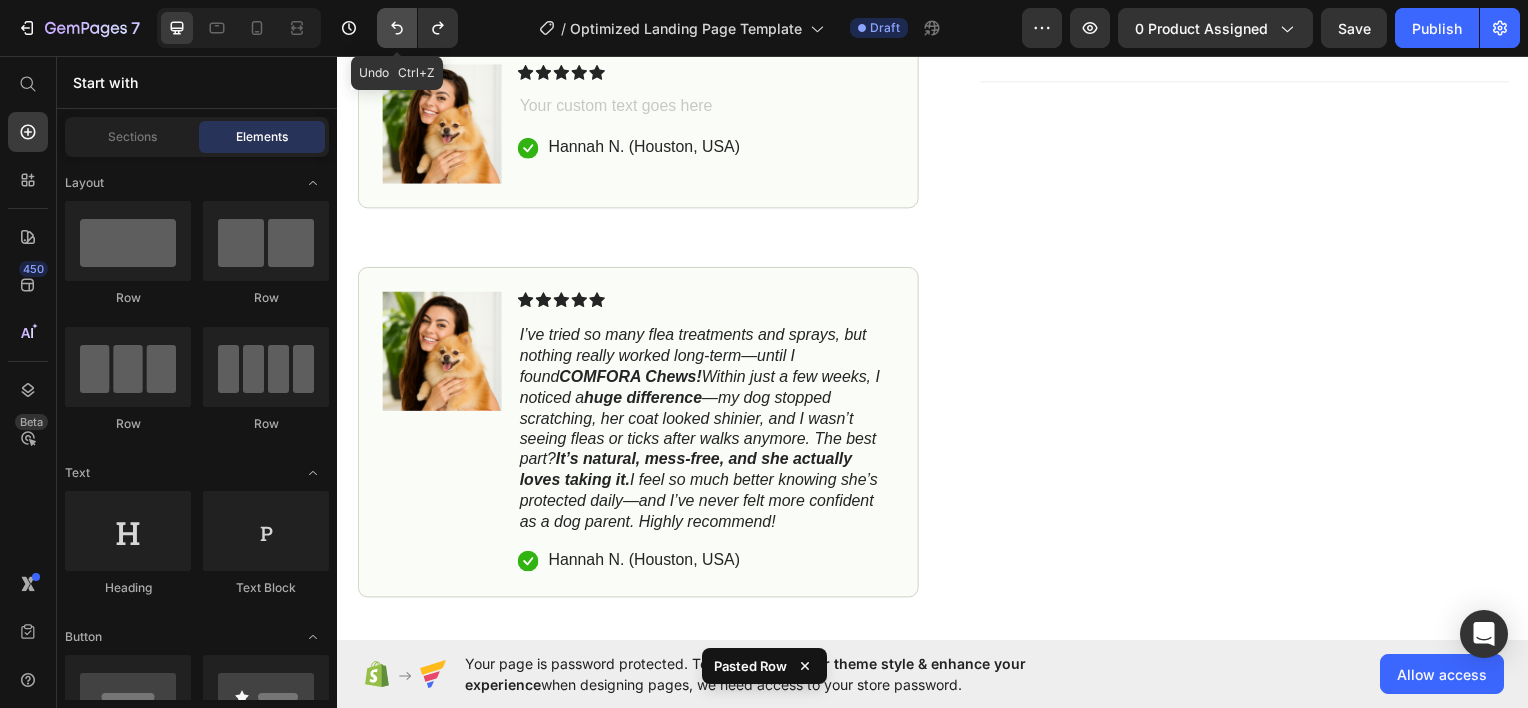 click 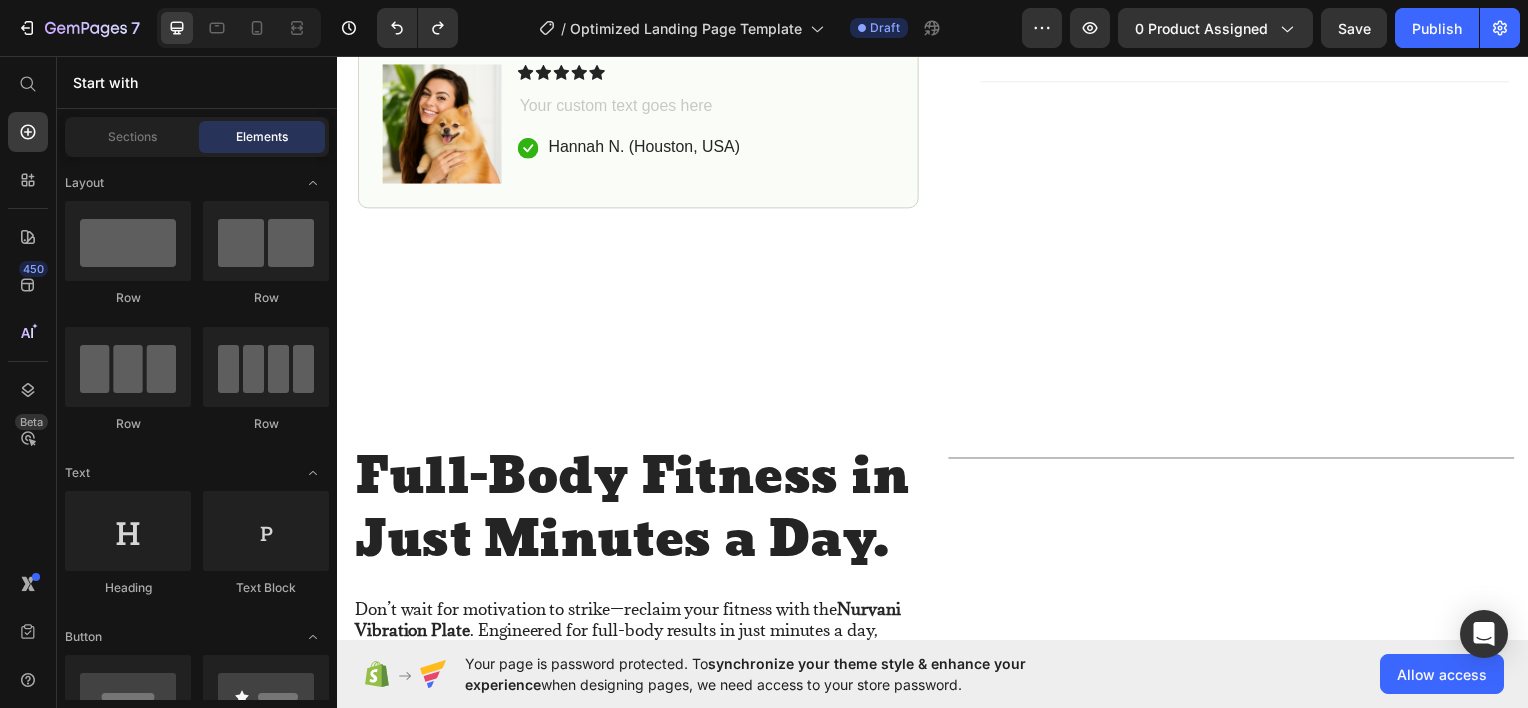 scroll, scrollTop: 732, scrollLeft: 0, axis: vertical 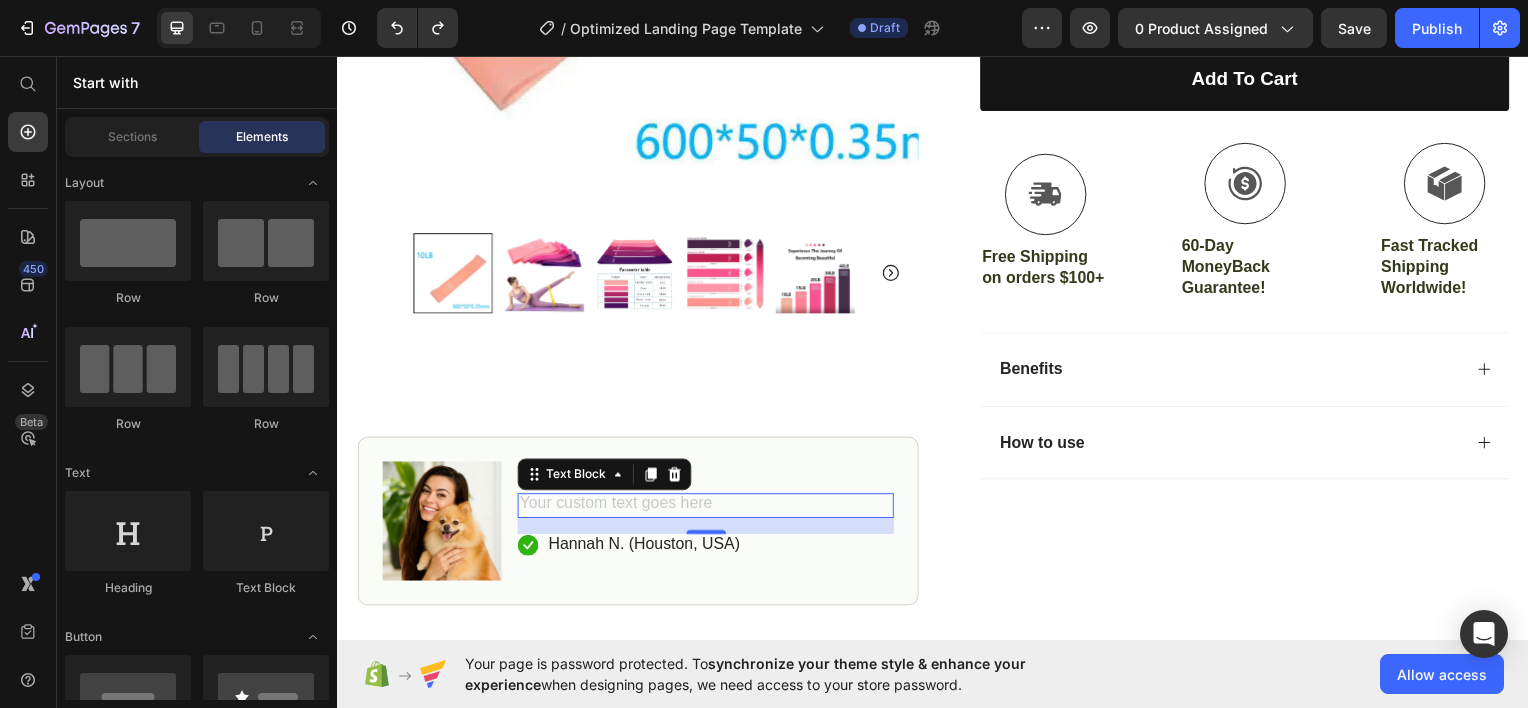 click at bounding box center [707, 507] 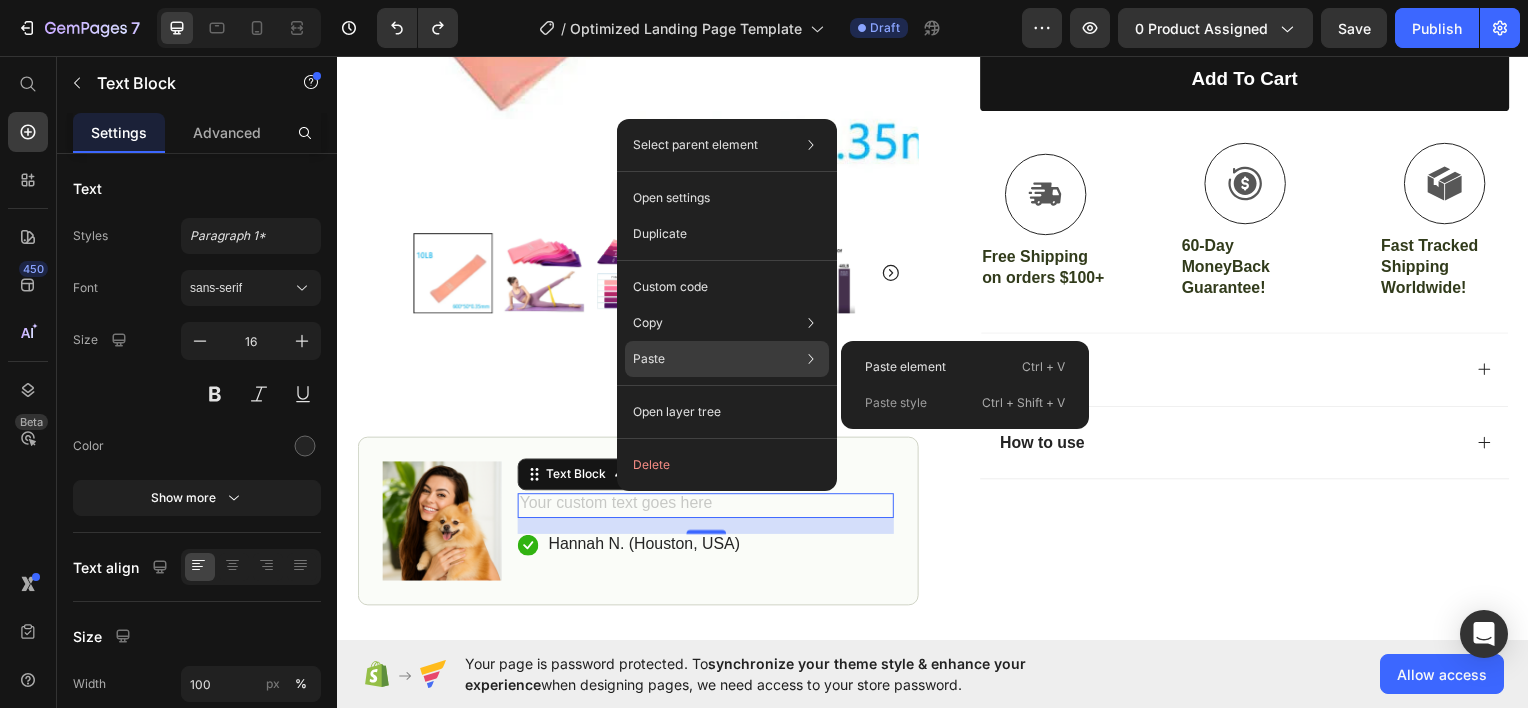 click on "Paste Paste element  Ctrl + V Paste style  Ctrl + Shift + V" 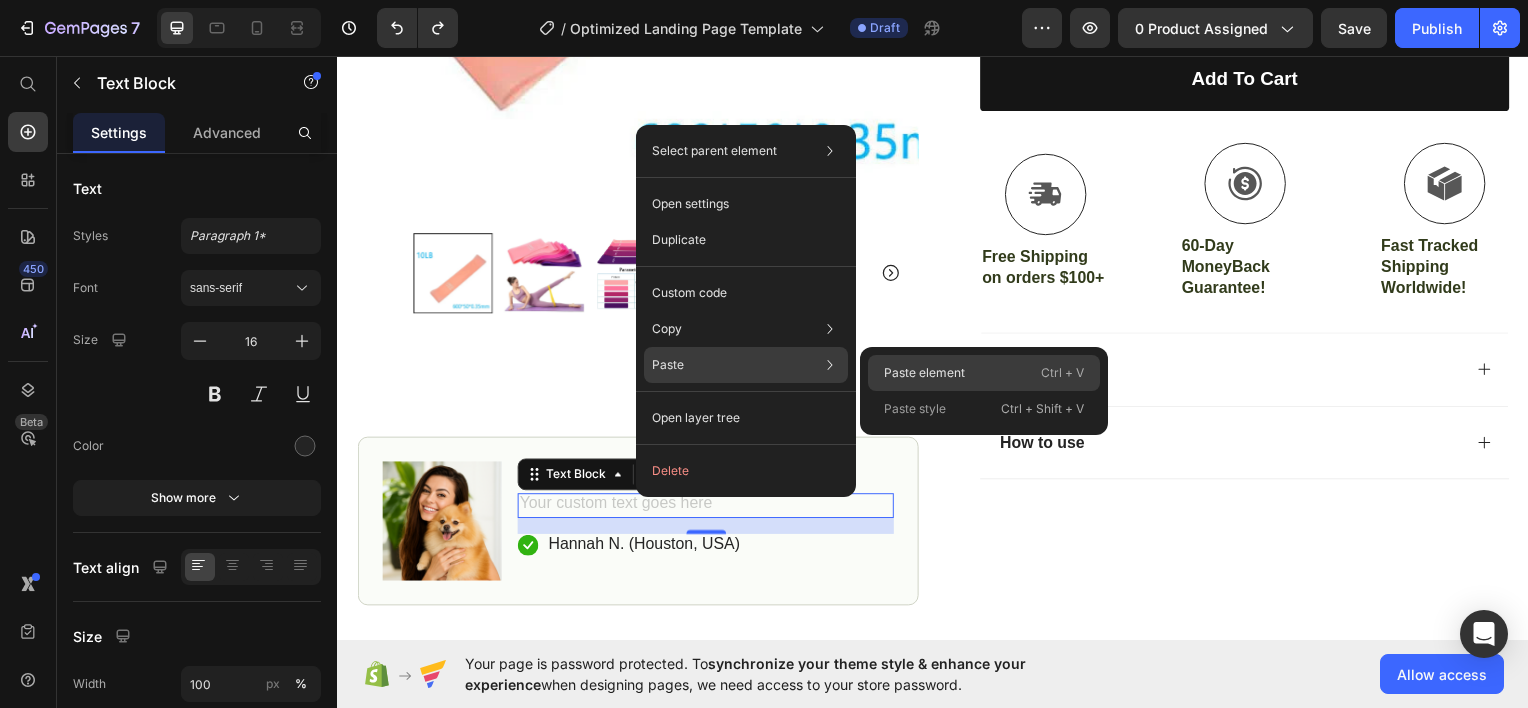 click on "Paste element" at bounding box center [924, 373] 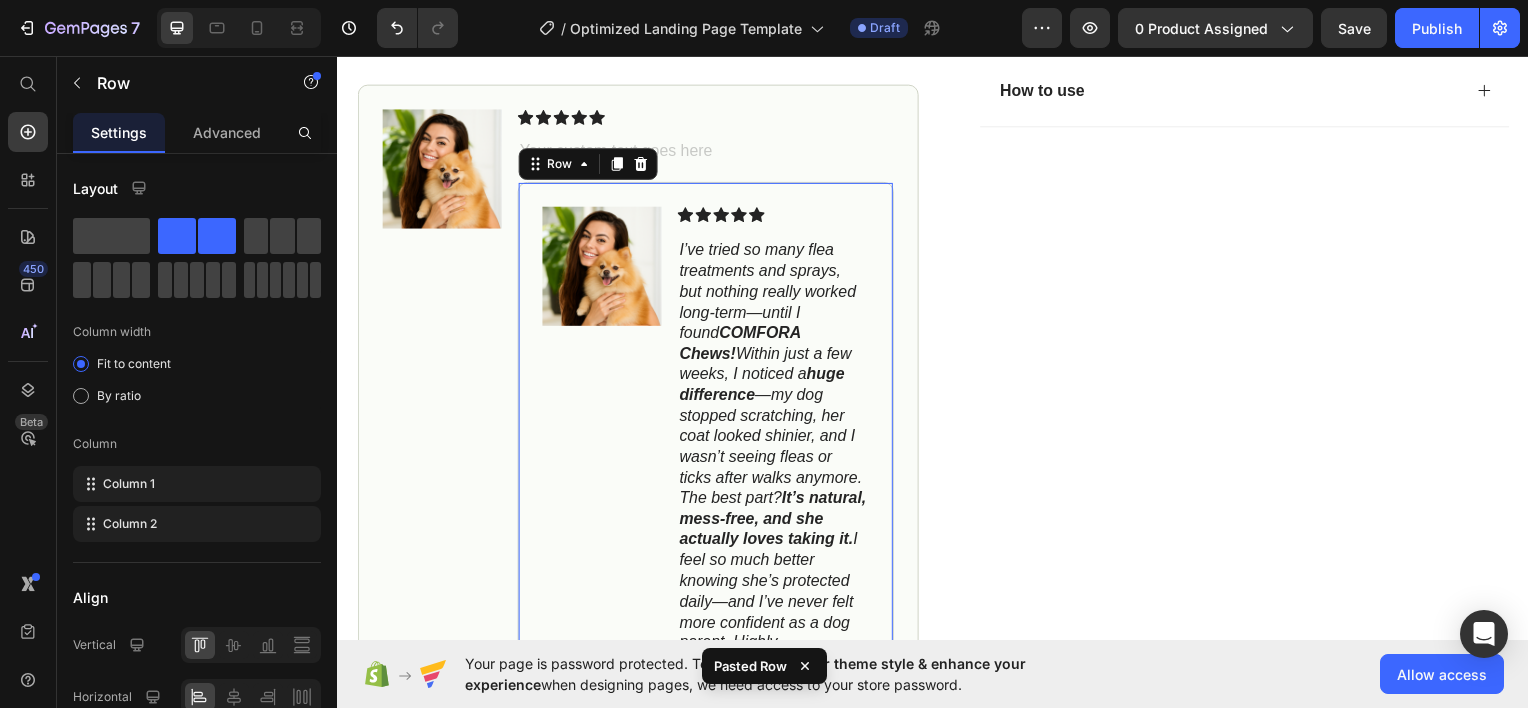 scroll, scrollTop: 1132, scrollLeft: 0, axis: vertical 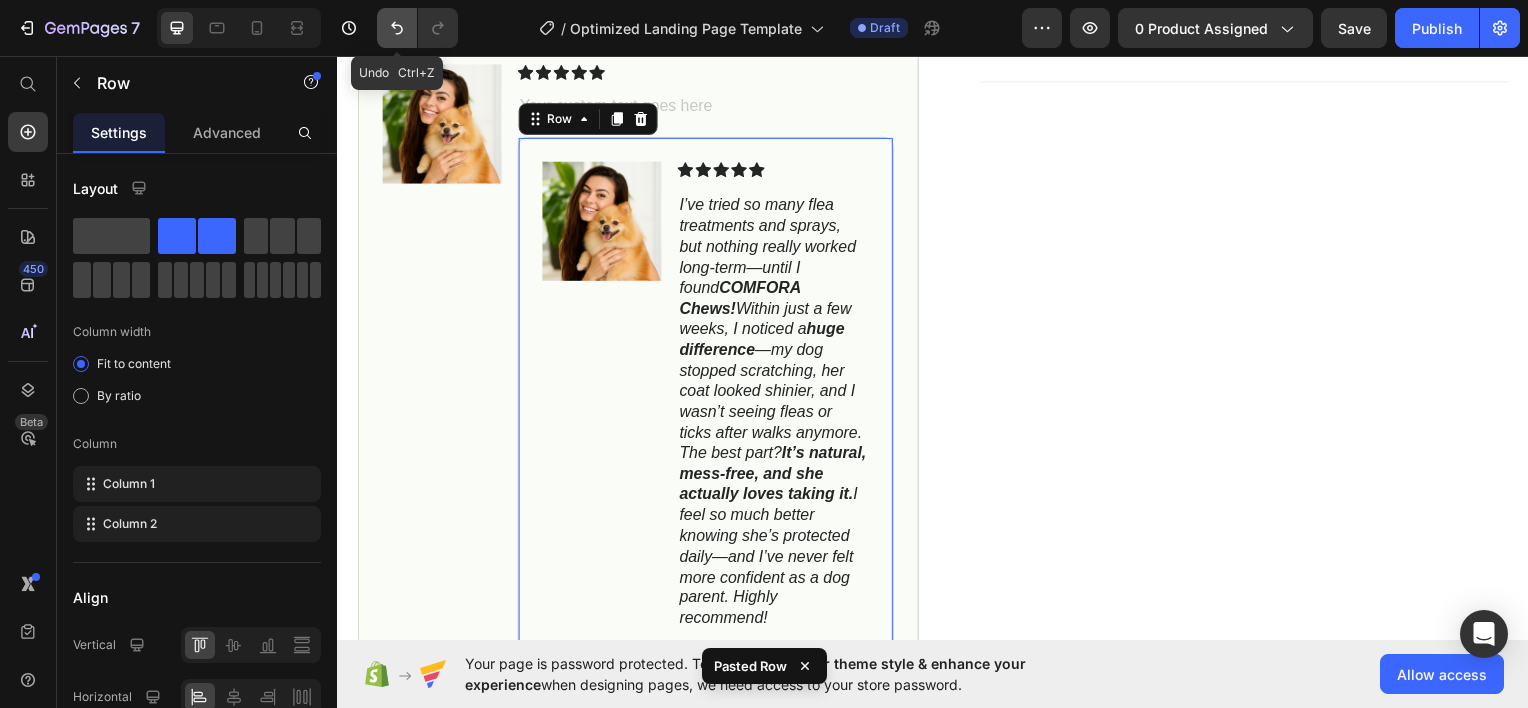 click 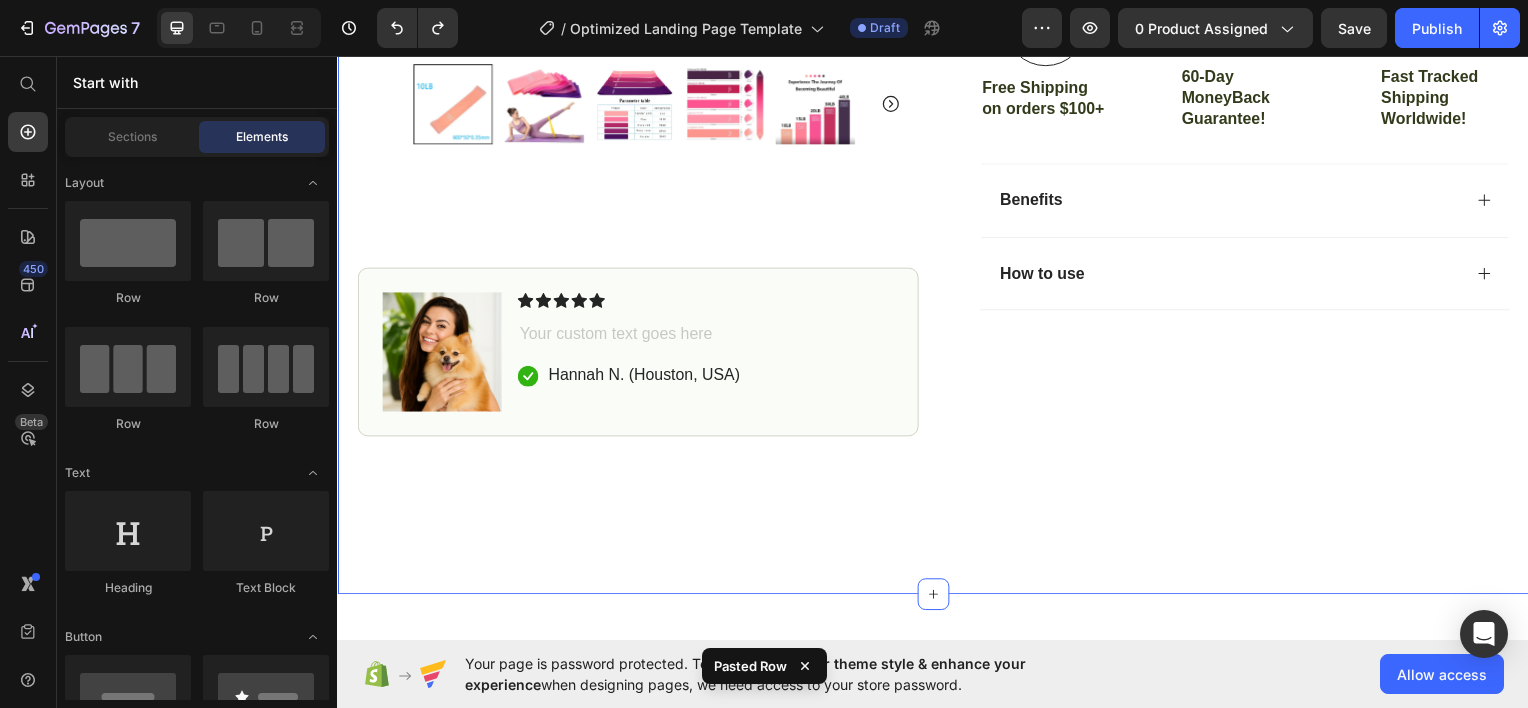 scroll, scrollTop: 832, scrollLeft: 0, axis: vertical 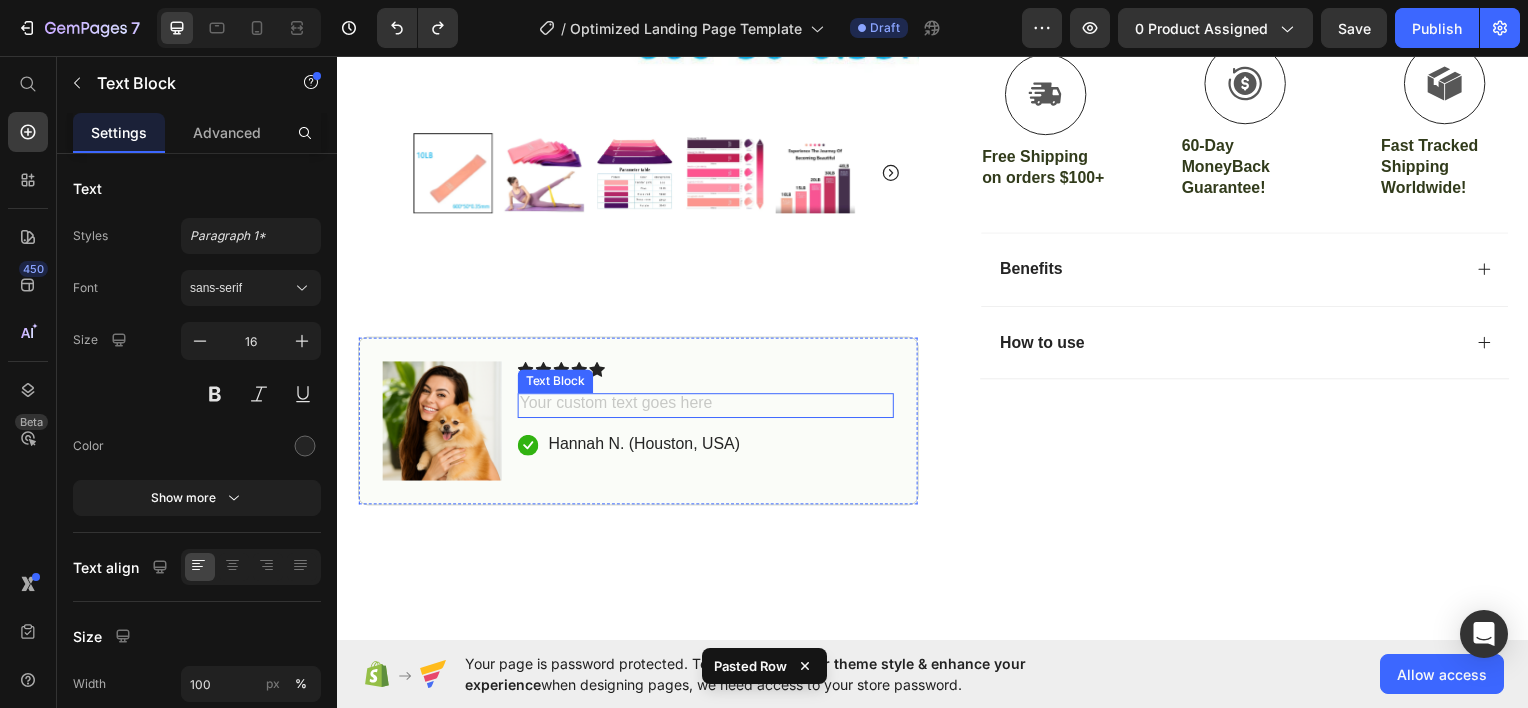 click at bounding box center [707, 407] 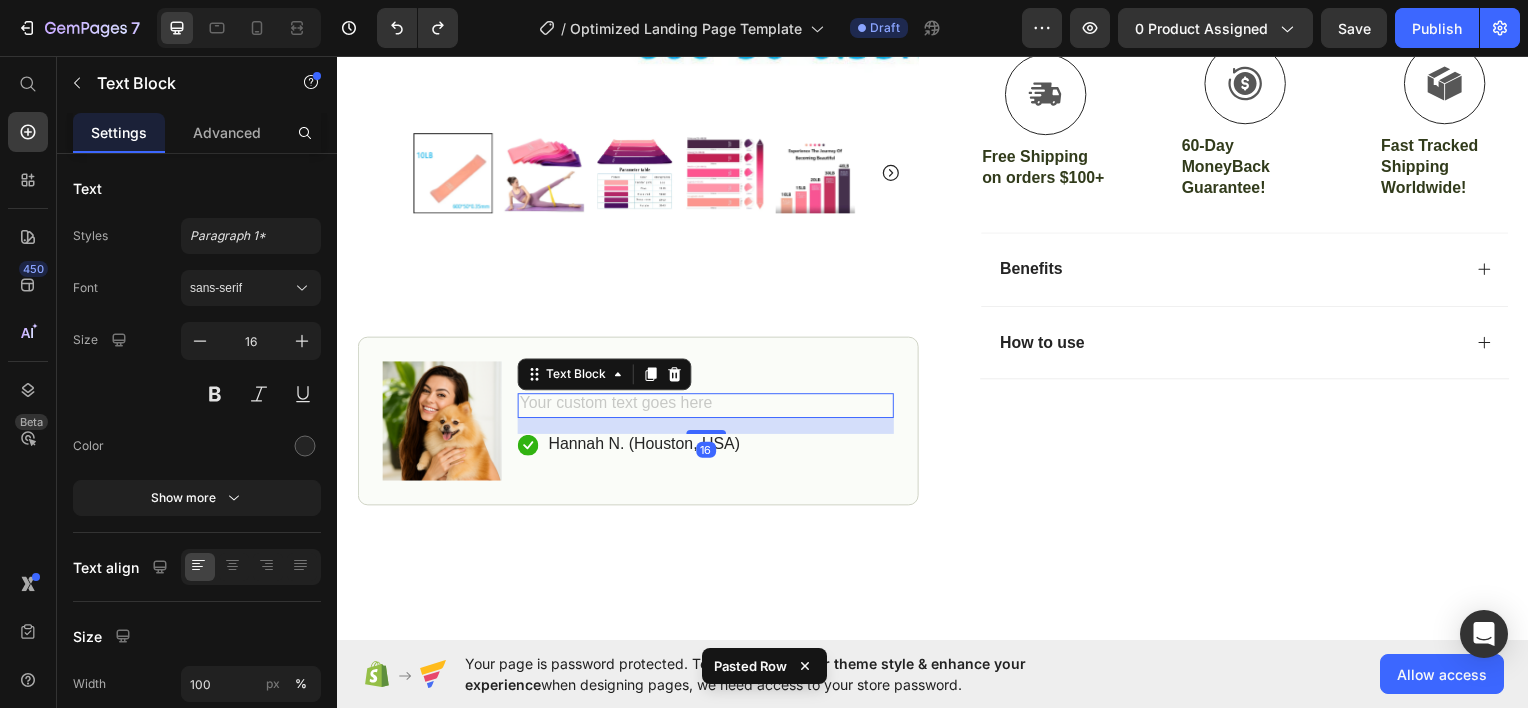 click at bounding box center (707, 407) 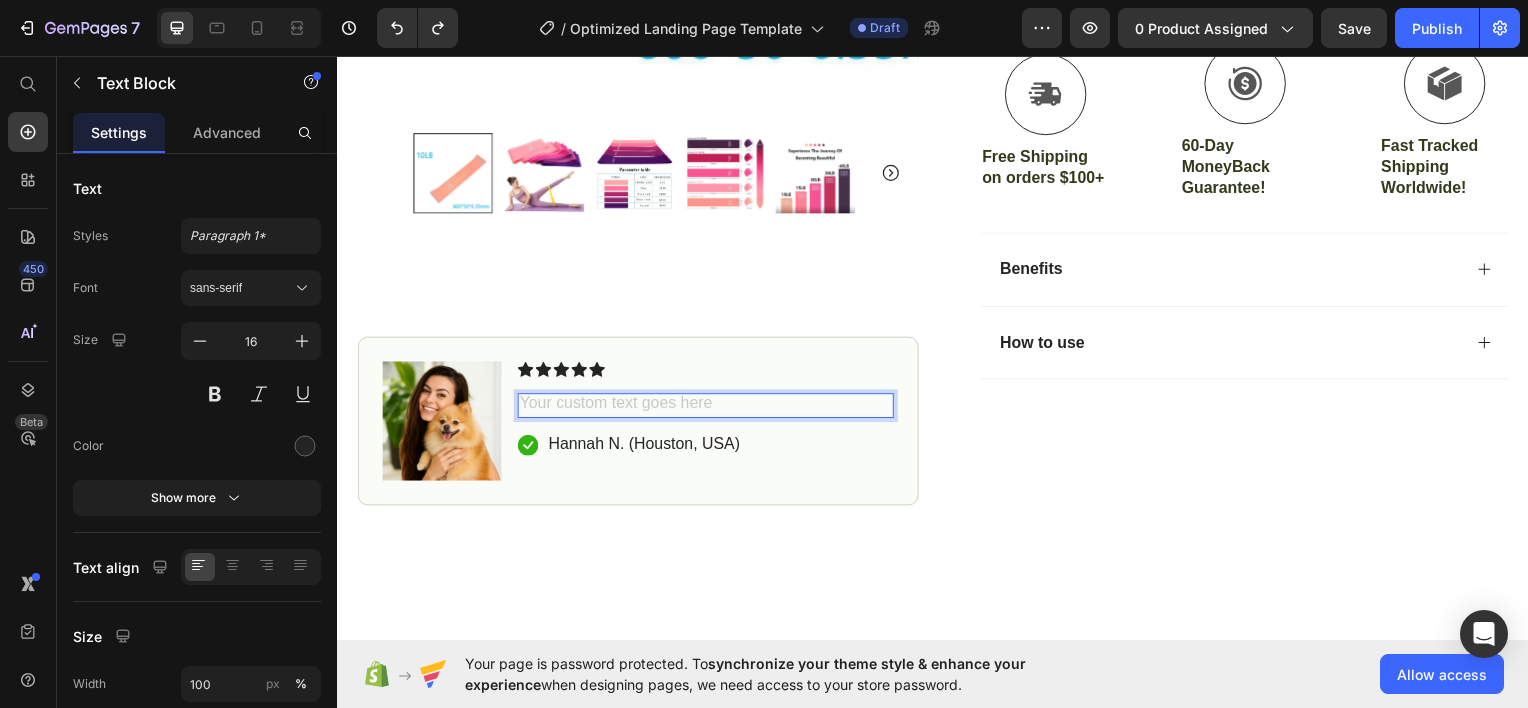 click at bounding box center [707, 407] 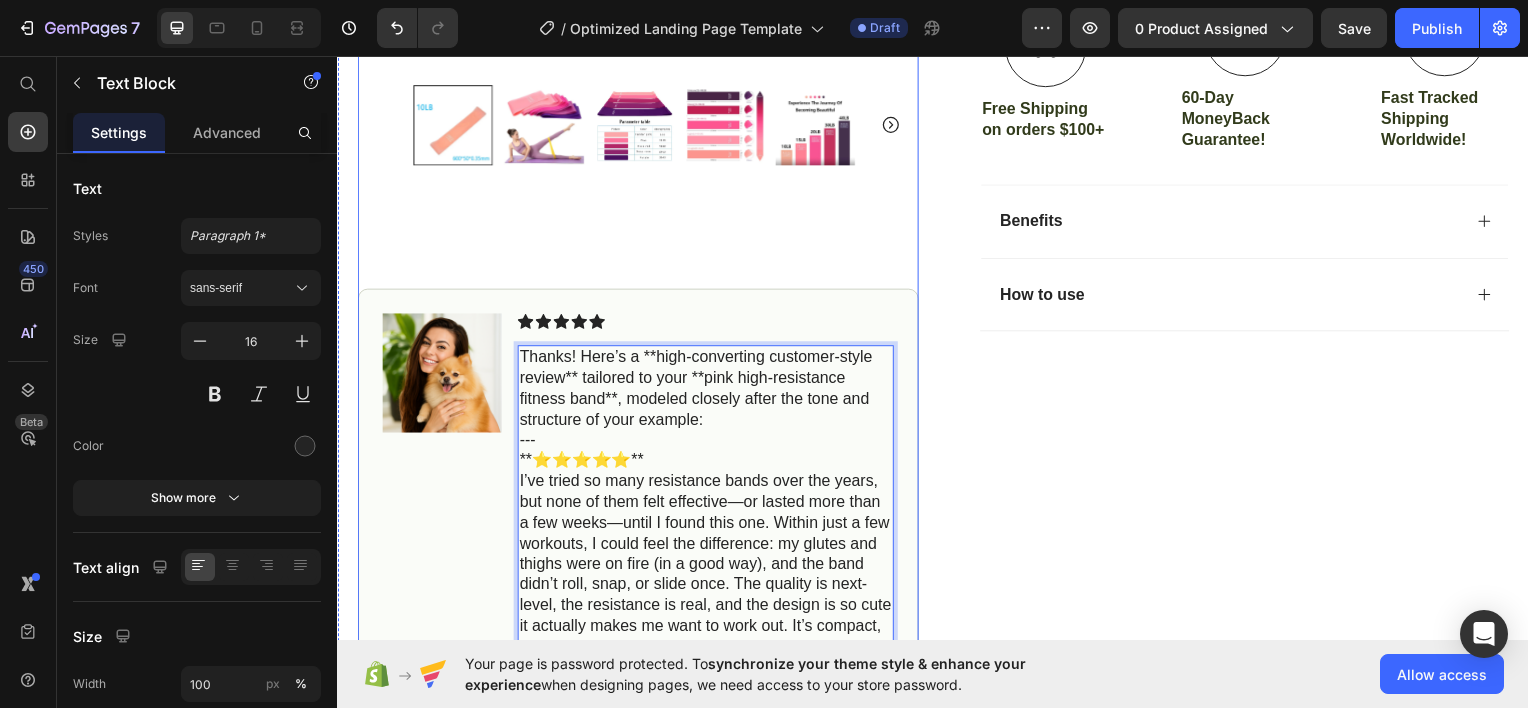 scroll, scrollTop: 1156, scrollLeft: 0, axis: vertical 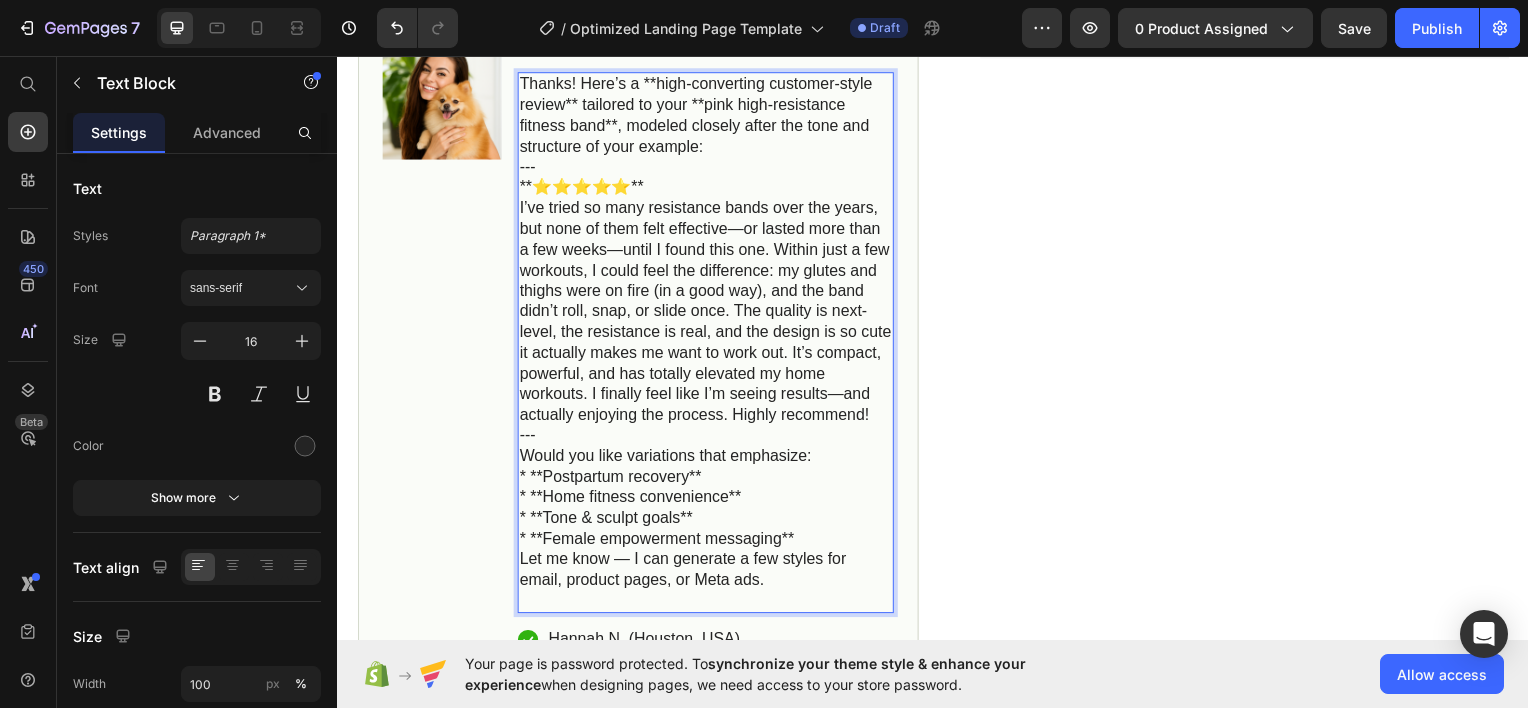 click on "**⭐️⭐️⭐️⭐️⭐️** I’ve tried so many resistance bands over the years, but none of them felt effective—or lasted more than a few weeks—until I found this one. Within just a few workouts, I could feel the difference: my glutes and thighs were on fire (in a good way), and the band didn’t roll, snap, or slide once. The quality is next-level, the resistance is real, and the design is so cute it actually makes me want to work out. It’s compact, powerful, and has totally elevated my home workouts. I finally feel like I’m seeing results—and actually enjoying the process. Highly recommend!" at bounding box center [707, 302] 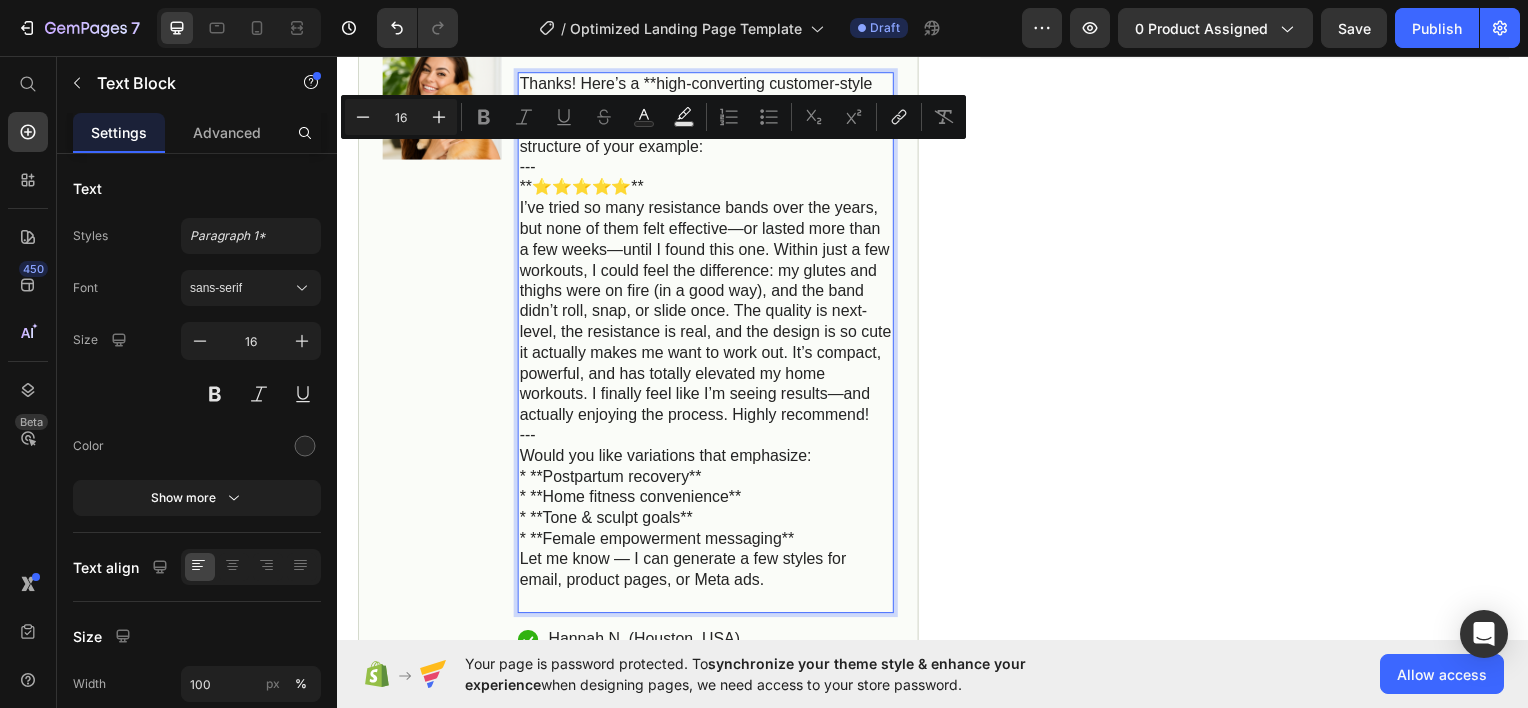 click on "**⭐️⭐️⭐️⭐️⭐️** I’ve tried so many resistance bands over the years, but none of them felt effective—or lasted more than a few weeks—until I found this one. Within just a few workouts, I could feel the difference: my glutes and thighs were on fire (in a good way), and the band didn’t roll, snap, or slide once. The quality is next-level, the resistance is real, and the design is so cute it actually makes me want to work out. It’s compact, powerful, and has totally elevated my home workouts. I finally feel like I’m seeing results—and actually enjoying the process. Highly recommend!" at bounding box center [707, 302] 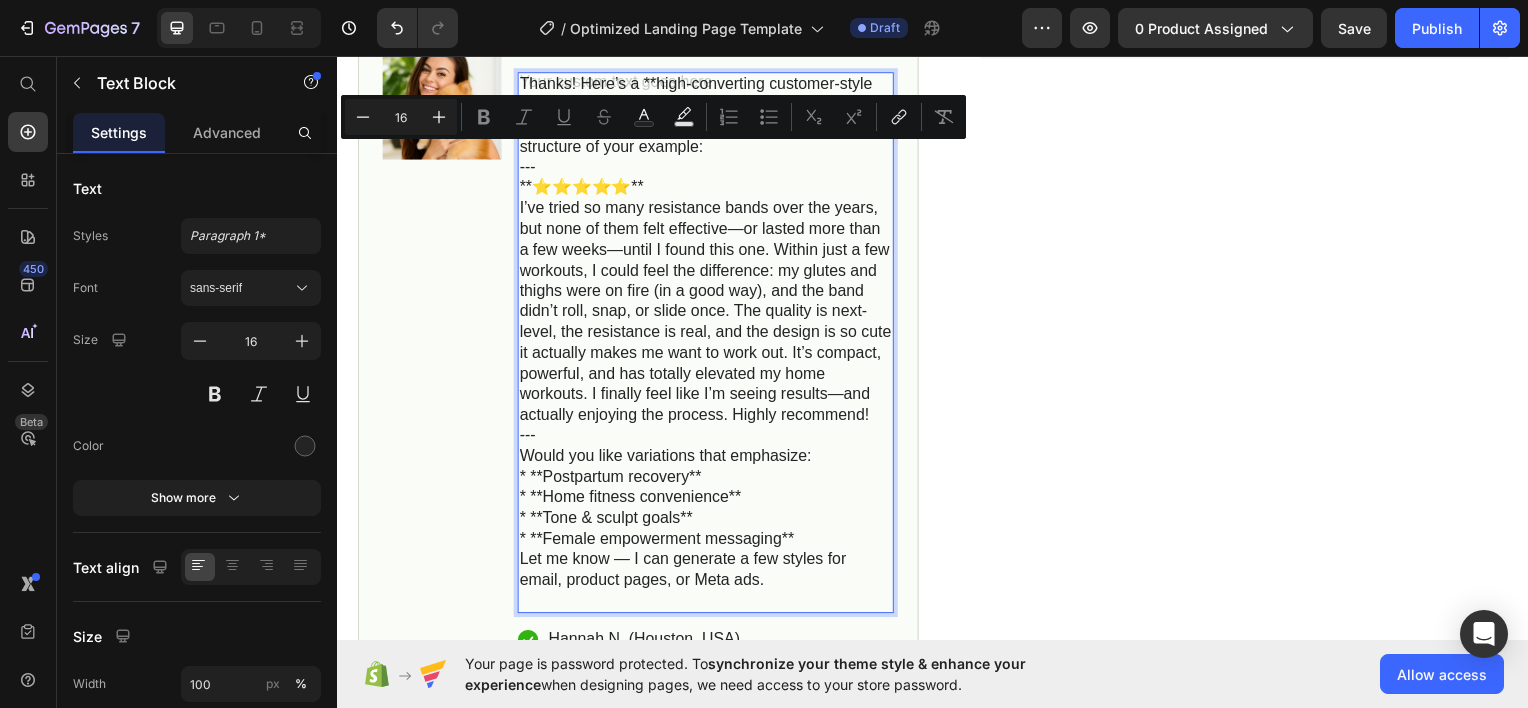 click on "**⭐️⭐️⭐️⭐️⭐️** I’ve tried so many resistance bands over the years, but none of them felt effective—or lasted more than a few weeks—until I found this one. Within just a few workouts, I could feel the difference: my glutes and thighs were on fire (in a good way), and the band didn’t roll, snap, or slide once. The quality is next-level, the resistance is real, and the design is so cute it actually makes me want to work out. It’s compact, powerful, and has totally elevated my home workouts. I finally feel like I’m seeing results—and actually enjoying the process. Highly recommend!" at bounding box center (707, 302) 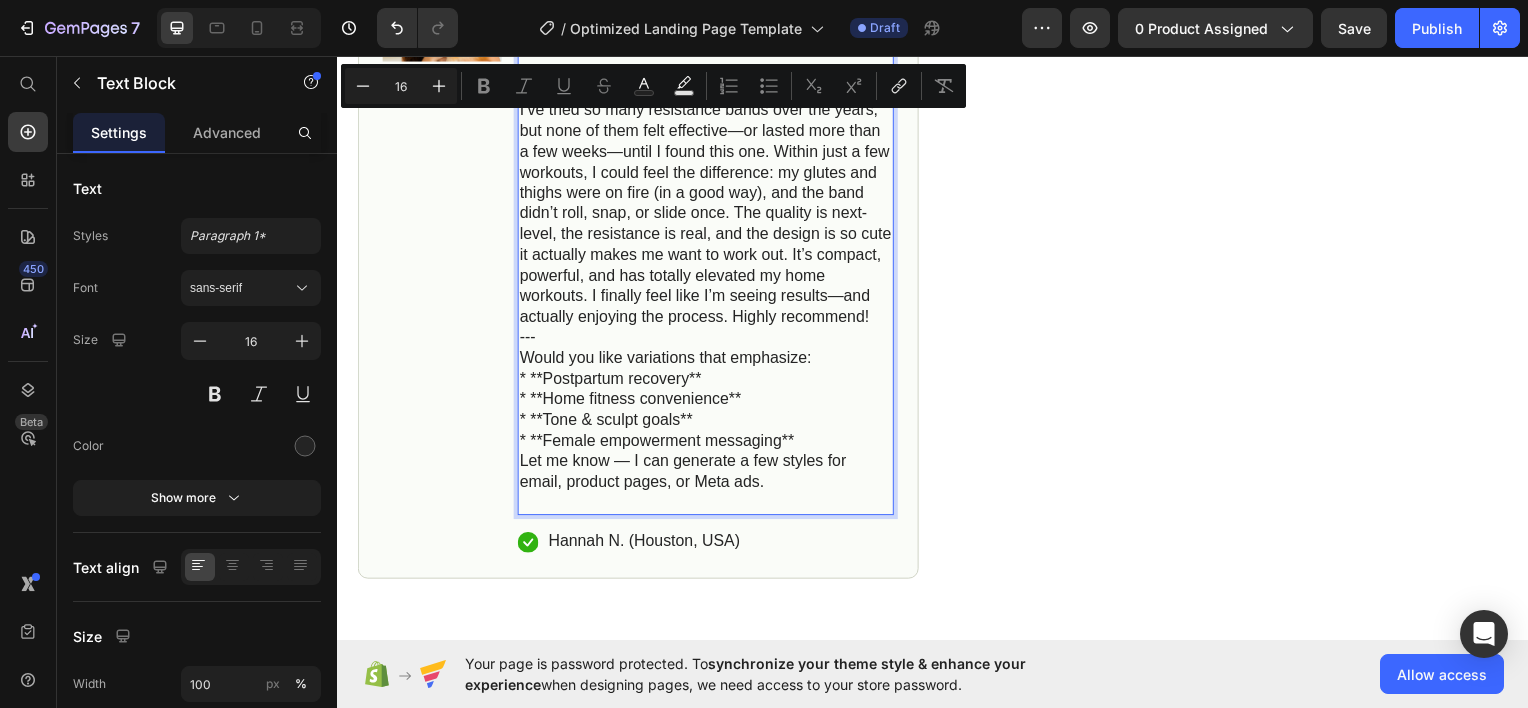 scroll, scrollTop: 1256, scrollLeft: 0, axis: vertical 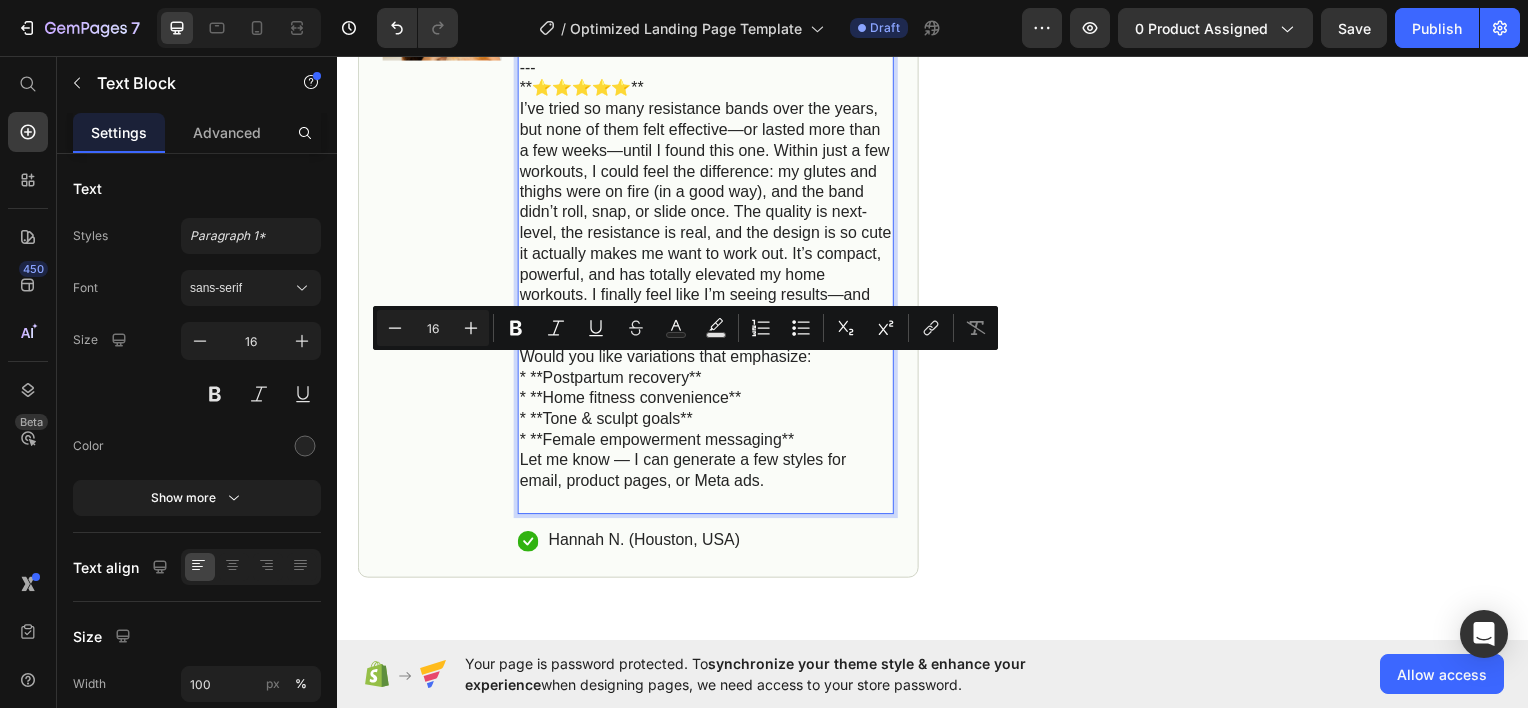 drag, startPoint x: 793, startPoint y: 488, endPoint x: 518, endPoint y: 359, distance: 303.7532 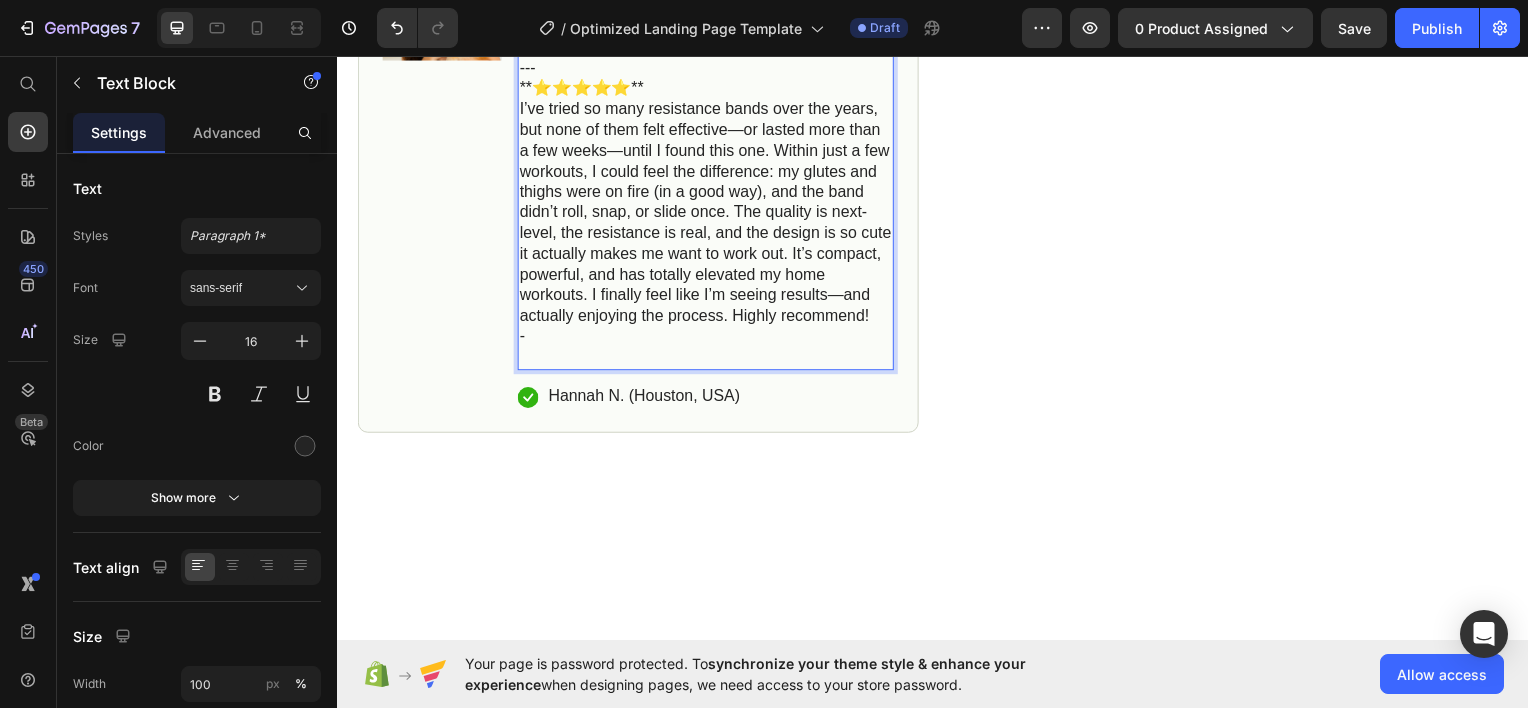 scroll, scrollTop: 1156, scrollLeft: 0, axis: vertical 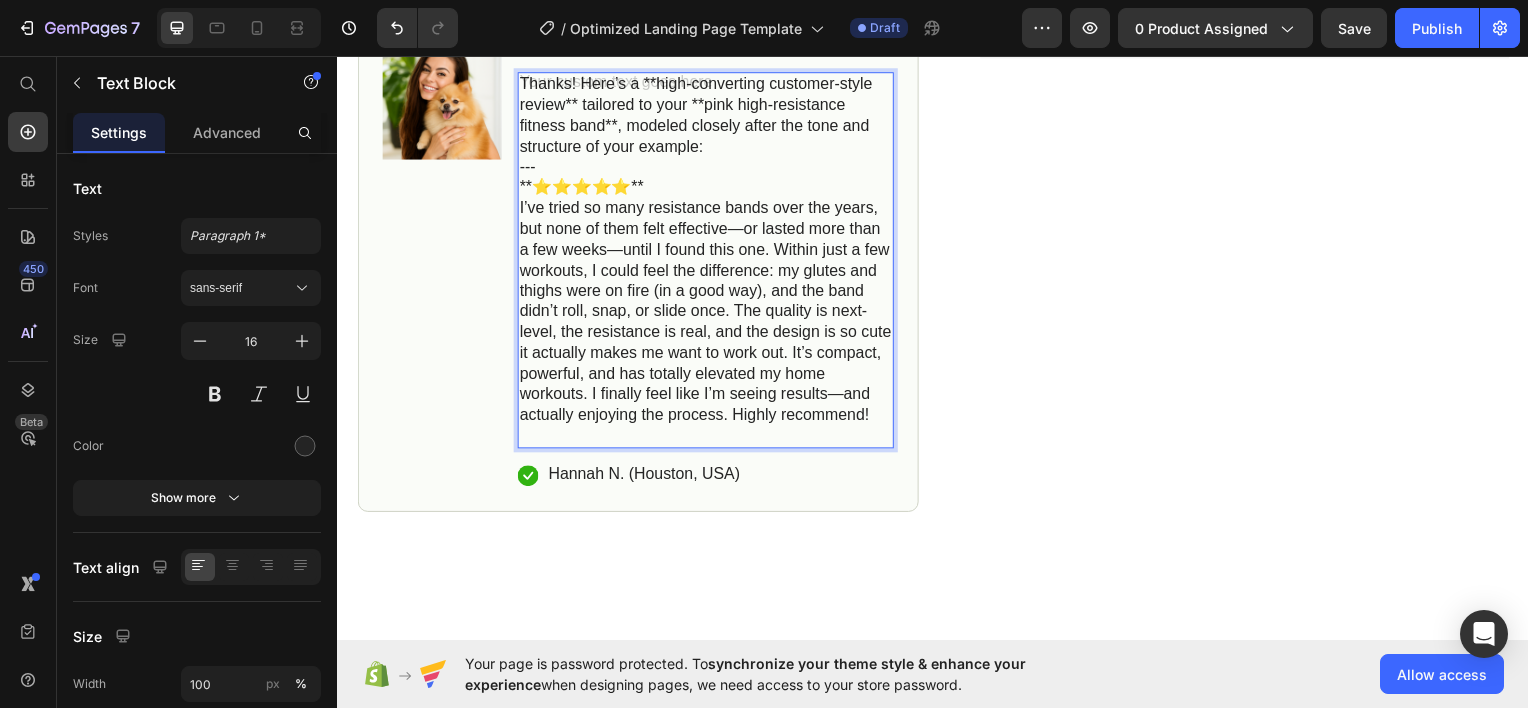 click on "**⭐️⭐️⭐️⭐️⭐️** I’ve tried so many resistance bands over the years, but none of them felt effective—or lasted more than a few weeks—until I found this one. Within just a few workouts, I could feel the difference: my glutes and thighs were on fire (in a good way), and the band didn’t roll, snap, or slide once. The quality is next-level, the resistance is real, and the design is so cute it actually makes me want to work out. It’s compact, powerful, and has totally elevated my home workouts. I finally feel like I’m seeing results—and actually enjoying the process. Highly recommend!" at bounding box center (707, 312) 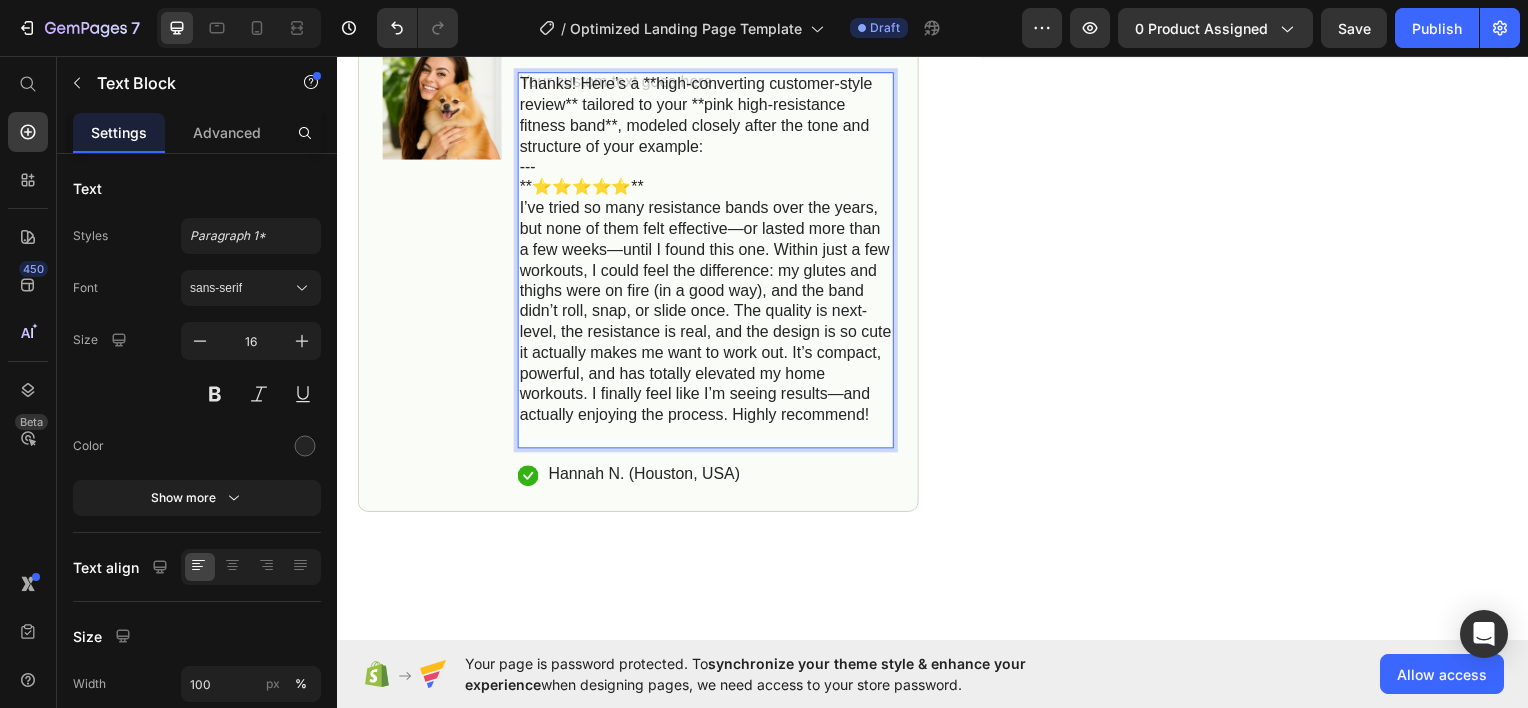 drag, startPoint x: 534, startPoint y: 401, endPoint x: 525, endPoint y: 408, distance: 11.401754 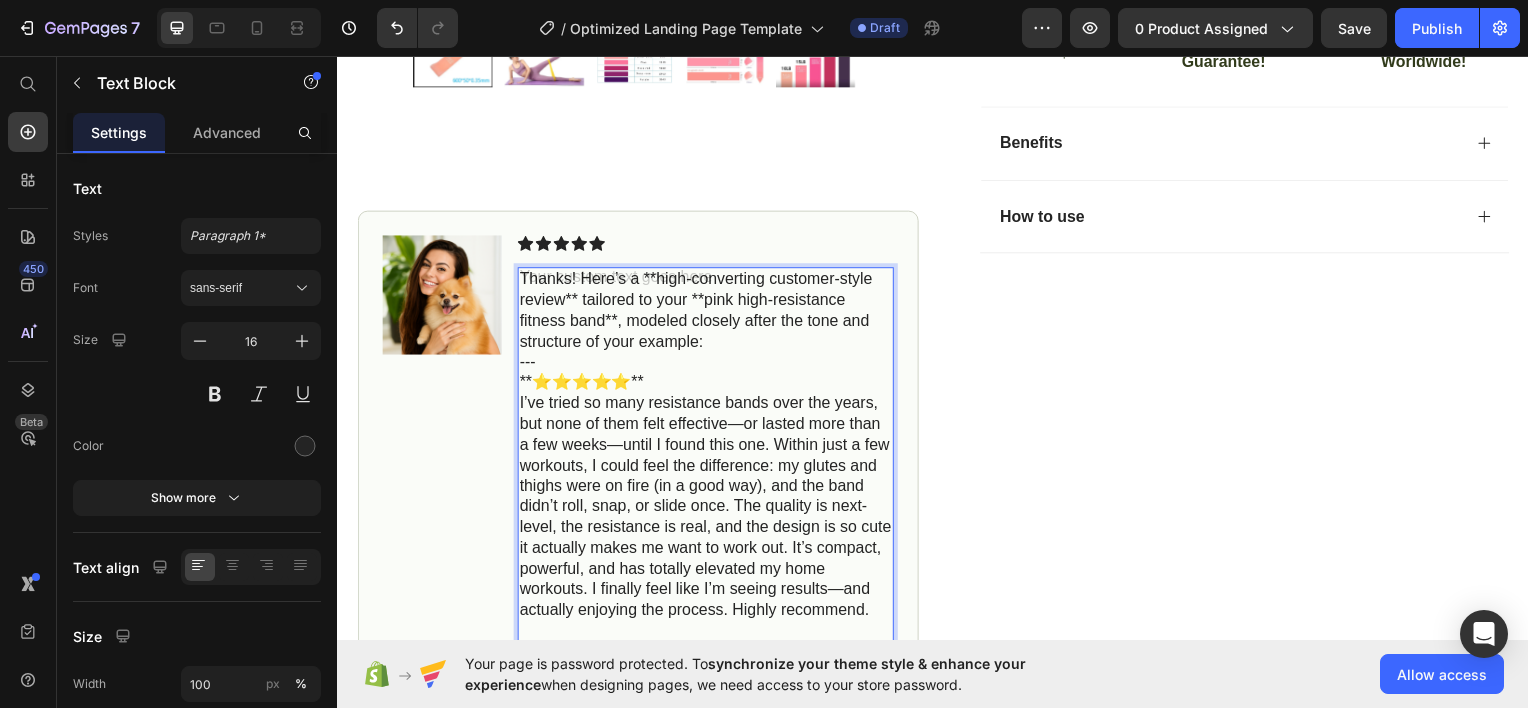 scroll, scrollTop: 956, scrollLeft: 0, axis: vertical 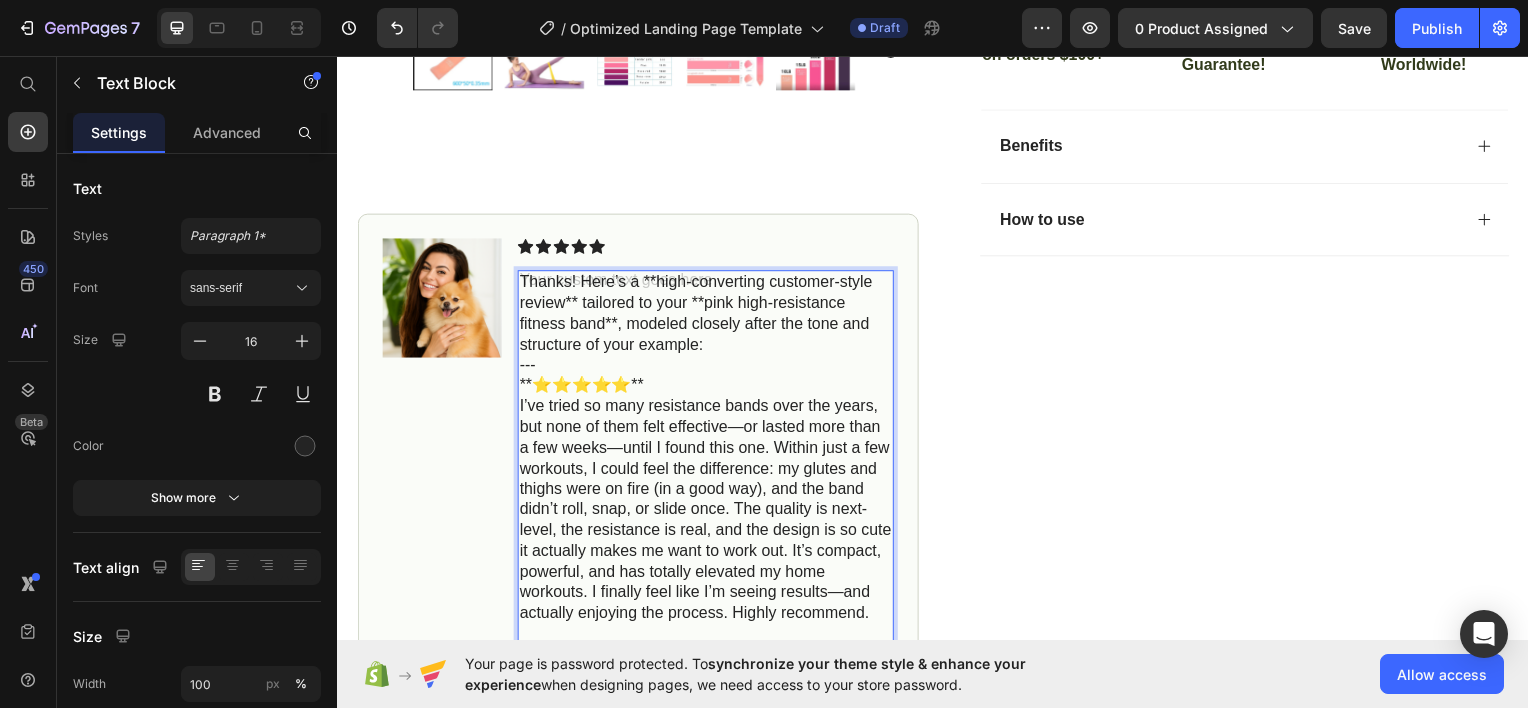 click on "**⭐️⭐️⭐️⭐️⭐️** I’ve tried so many resistance bands over the years, but none of them felt effective—or lasted more than a few weeks—until I found this one. Within just a few workouts, I could feel the difference: my glutes and thighs were on fire (in a good way), and the band didn’t roll, snap, or slide once. The quality is next-level, the resistance is real, and the design is so cute it actually makes me want to work out. It’s compact, powerful, and has totally elevated my home workouts. I finally feel like I’m seeing results—and actually enjoying the process. Highly recommend." at bounding box center [707, 512] 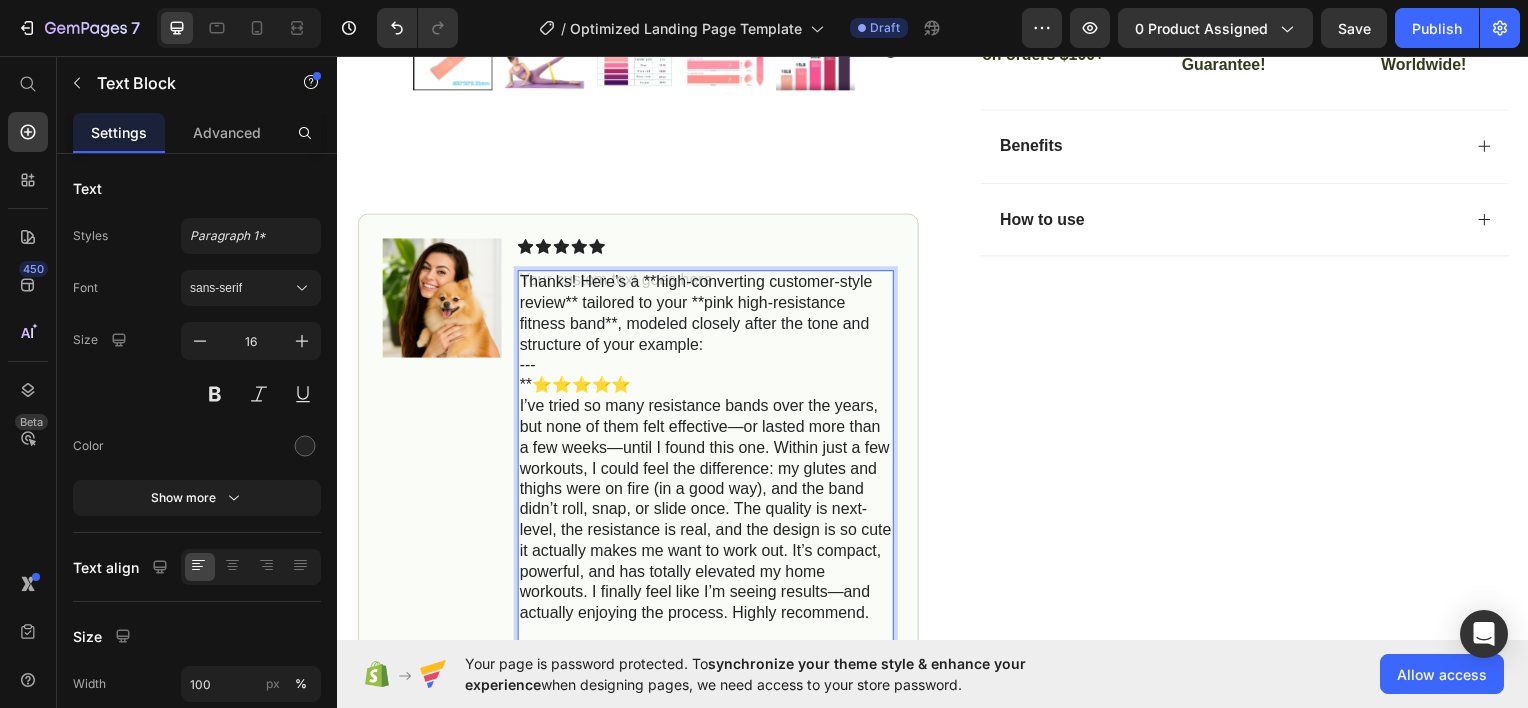 click on "**⭐️⭐️⭐️⭐️⭐️ I’ve tried so many resistance bands over the years, but none of them felt effective—or lasted more than a few weeks—until I found this one. Within just a few workouts, I could feel the difference: my glutes and thighs were on fire (in a good way), and the band didn’t roll, snap, or slide once. The quality is next-level, the resistance is real, and the design is so cute it actually makes me want to work out. It’s compact, powerful, and has totally elevated my home workouts. I finally feel like I’m seeing results—and actually enjoying the process. Highly recommend." at bounding box center (707, 512) 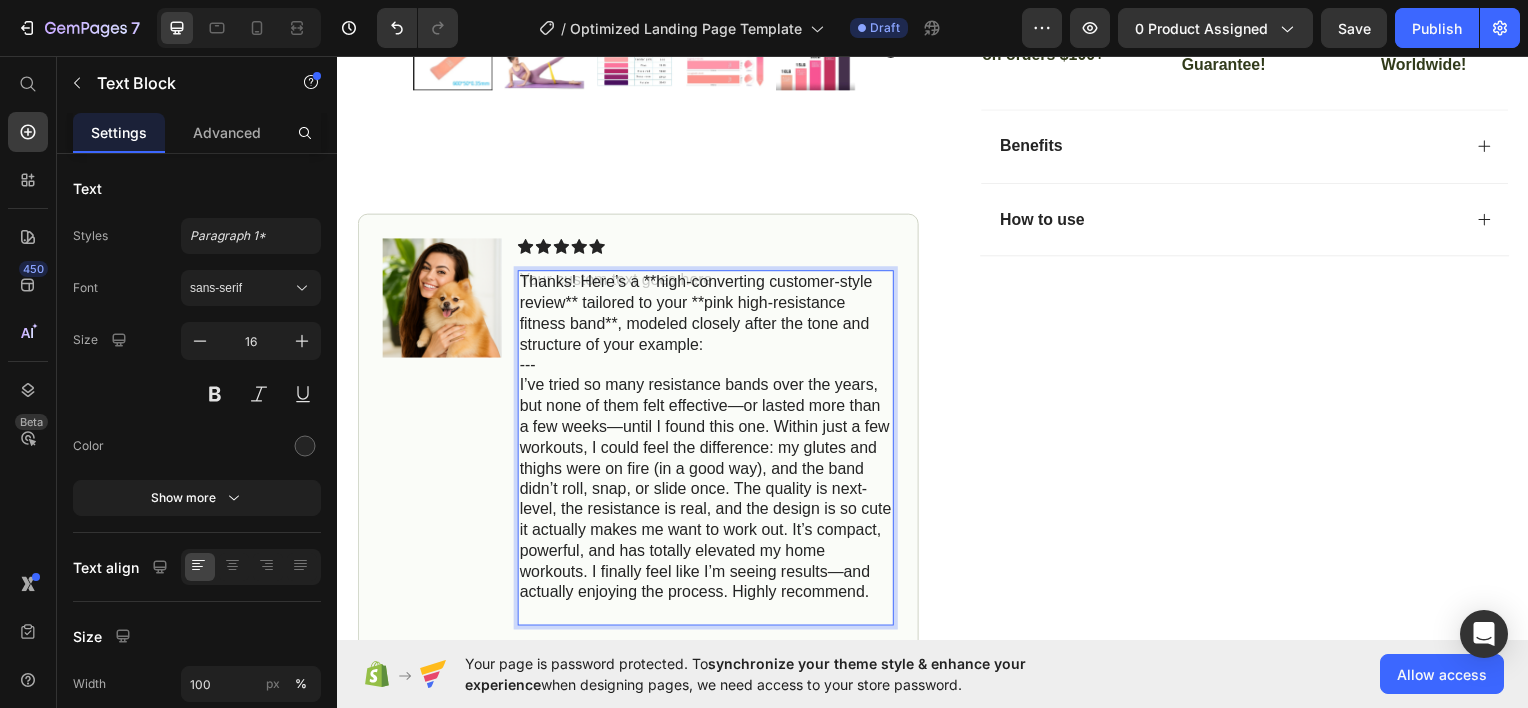 drag, startPoint x: 540, startPoint y: 347, endPoint x: 527, endPoint y: 351, distance: 13.601471 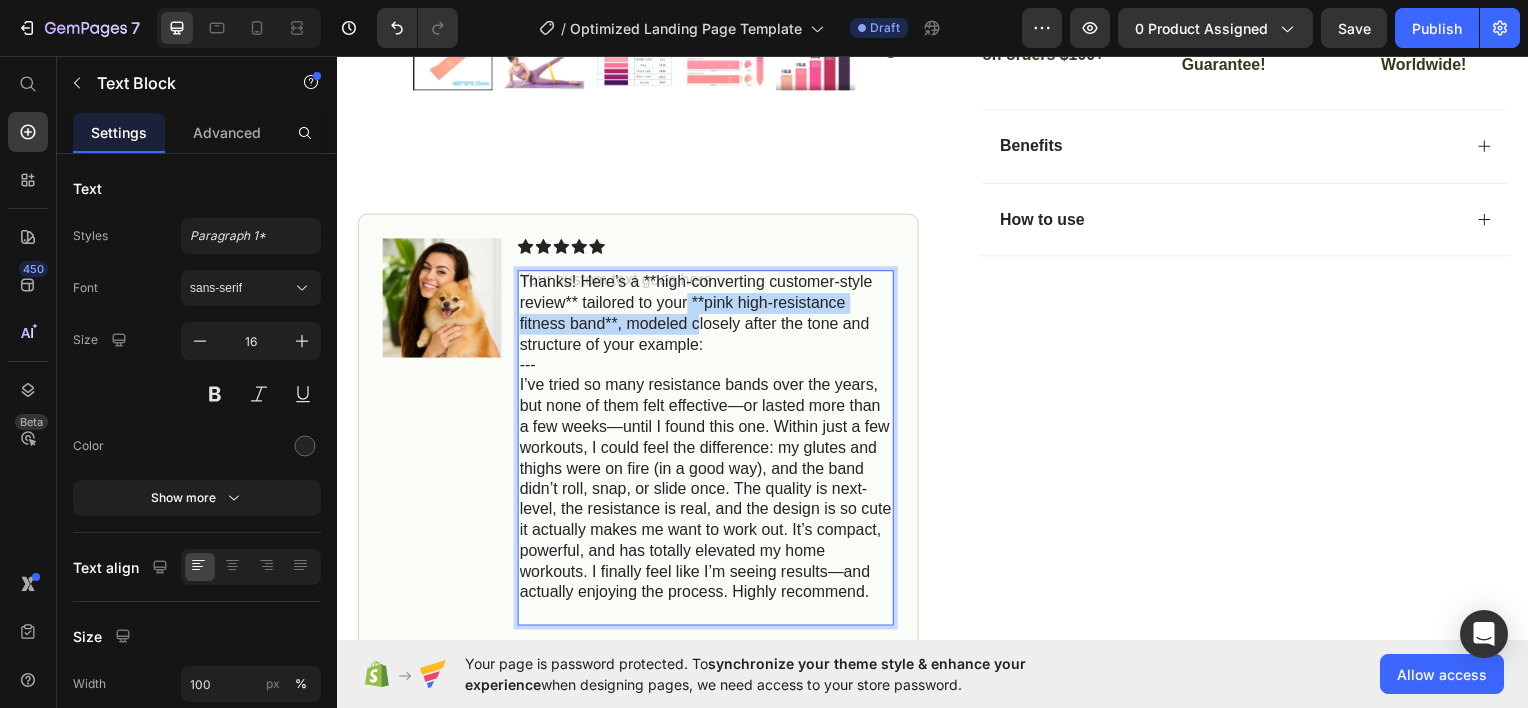 drag, startPoint x: 690, startPoint y: 302, endPoint x: 700, endPoint y: 314, distance: 15.6205 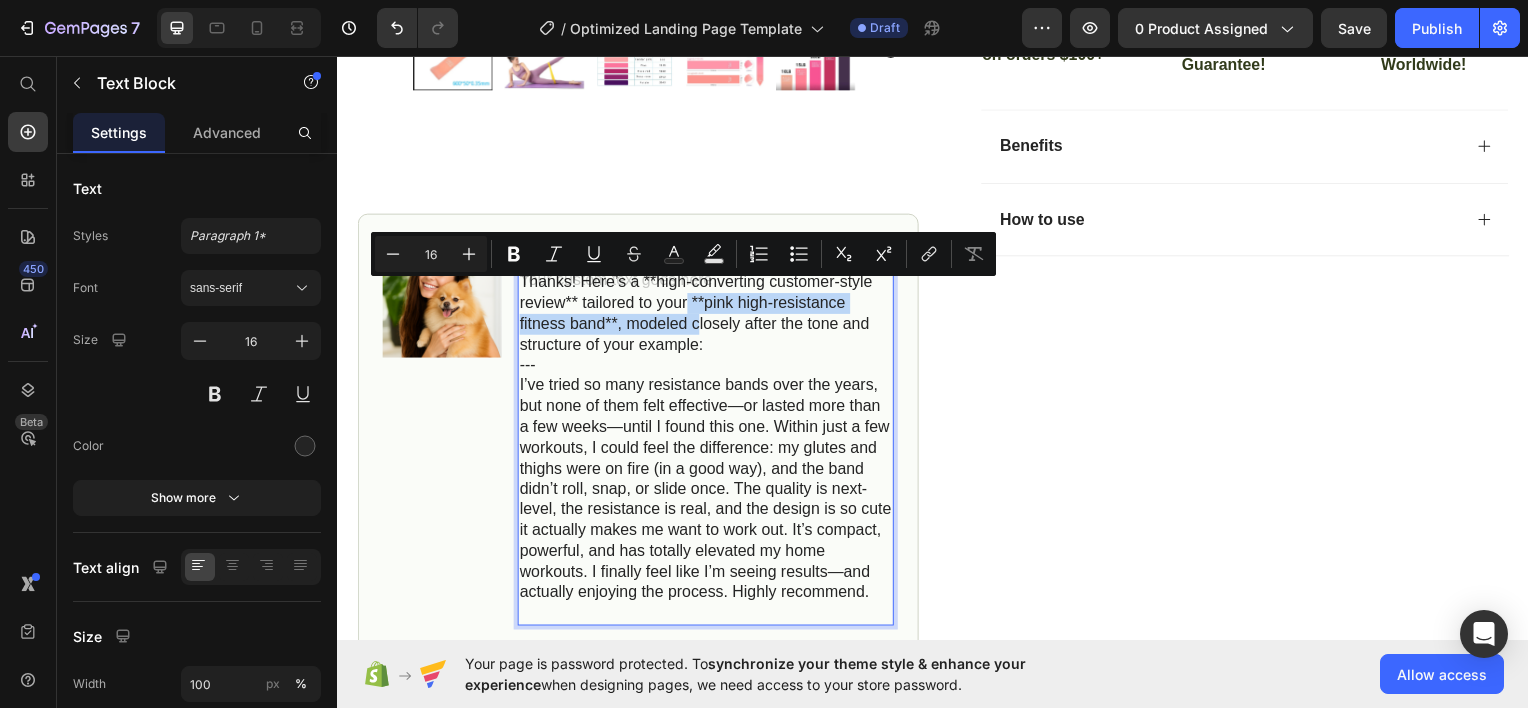 click on "Thanks! Here’s a **high-converting customer-style review** tailored to your **pink high-resistance fitness band**, modeled closely after the tone and structure of your example:" at bounding box center (707, 314) 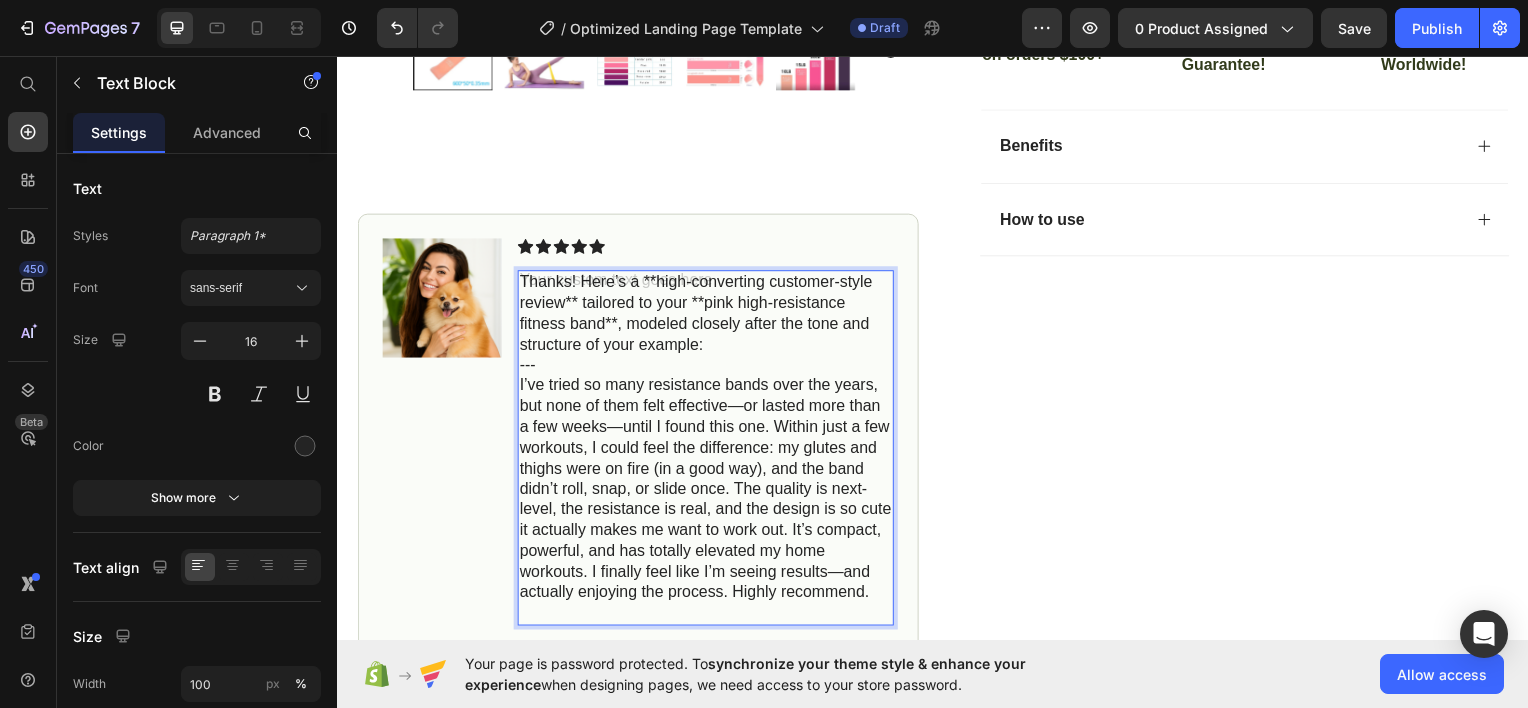 click on "Thanks! Here’s a **high-converting customer-style review** tailored to your **pink high-resistance fitness band**, modeled closely after the tone and structure of your example:" at bounding box center [707, 314] 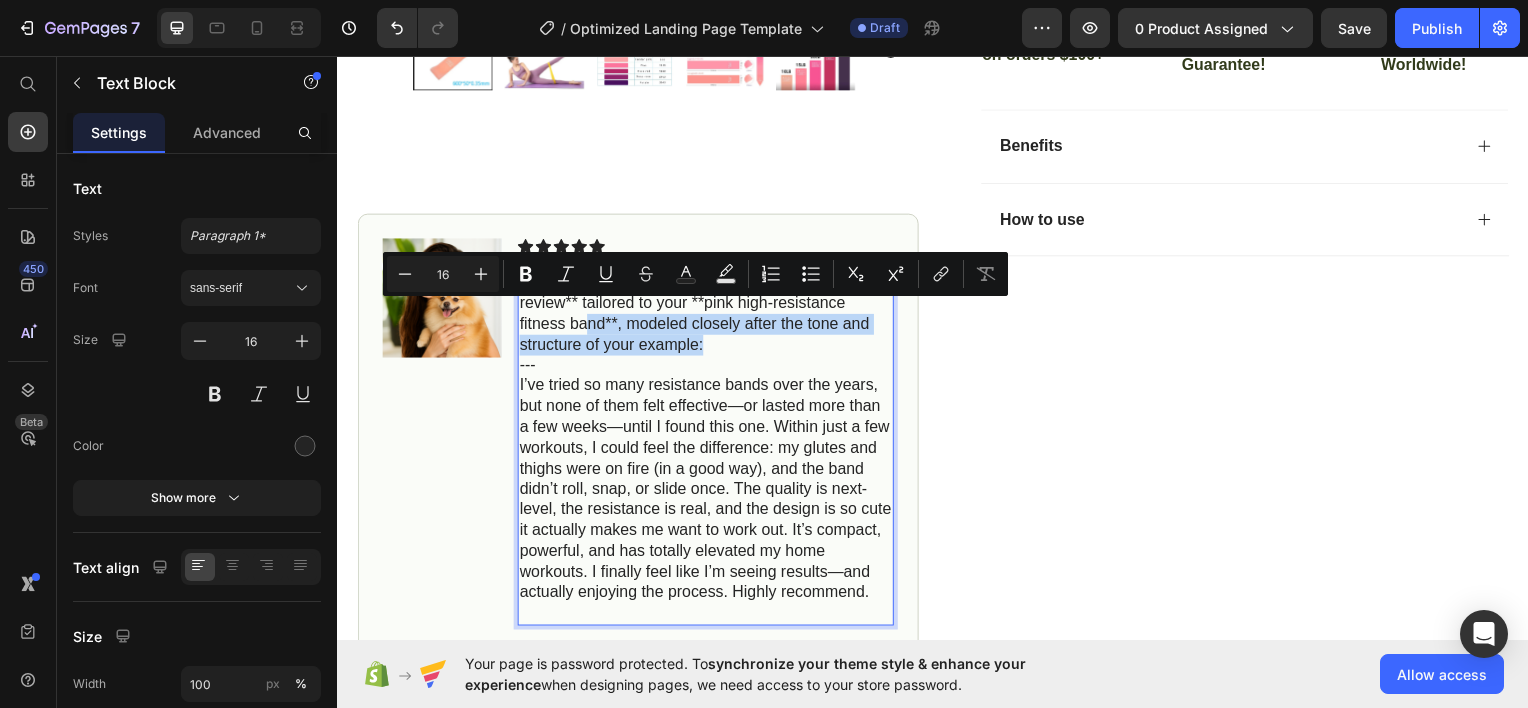 drag, startPoint x: 723, startPoint y: 336, endPoint x: 585, endPoint y: 313, distance: 139.90353 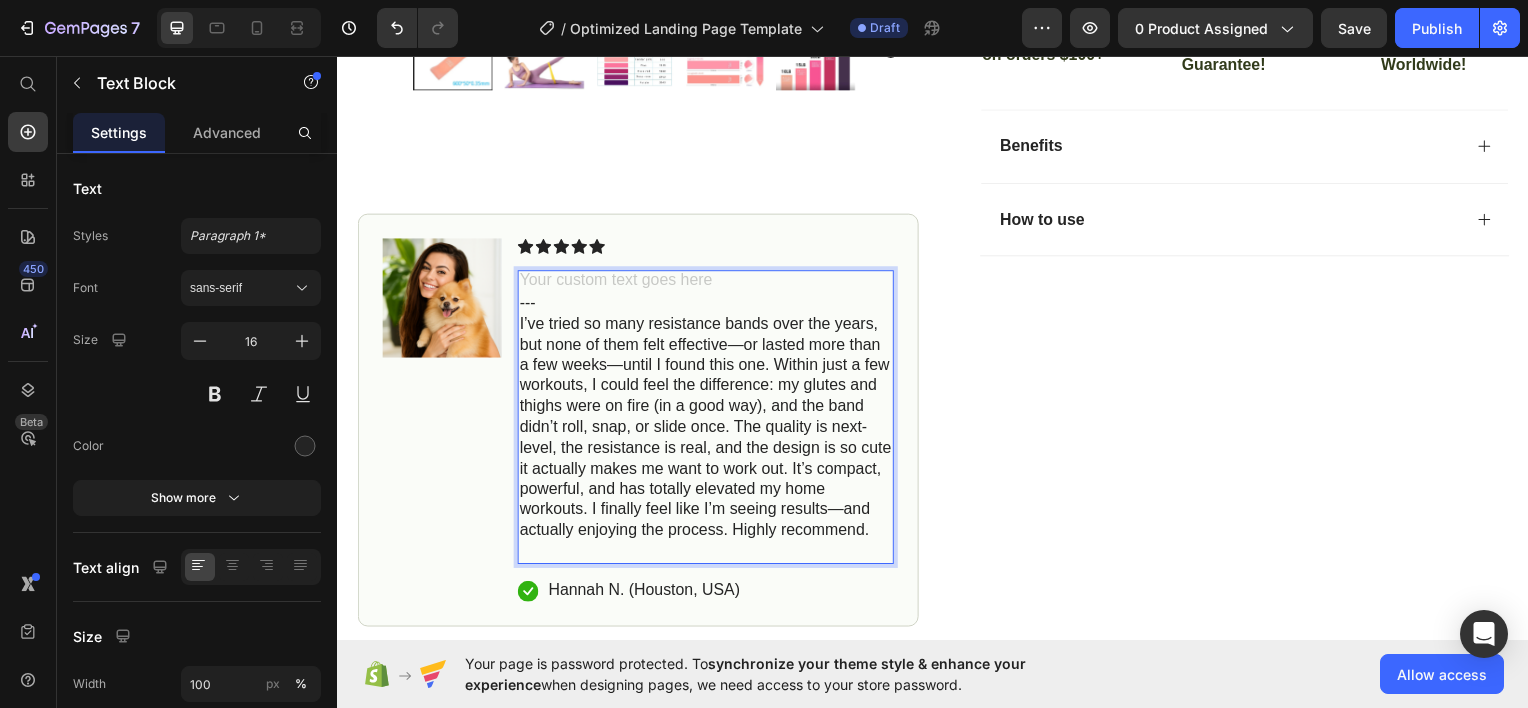 click on "--- I’ve tried so many resistance bands over the years, but none of them felt effective—or lasted more than a few weeks—until I found this one. Within just a few workouts, I could feel the difference: my glutes and thighs were on fire (in a good way), and the band didn’t roll, snap, or slide once. The quality is next-level, the resistance is real, and the design is so cute it actually makes me want to work out. It’s compact, powerful, and has totally elevated my home workouts. I finally feel like I’m seeing results—and actually enjoying the process. Highly recommend." at bounding box center (707, 429) 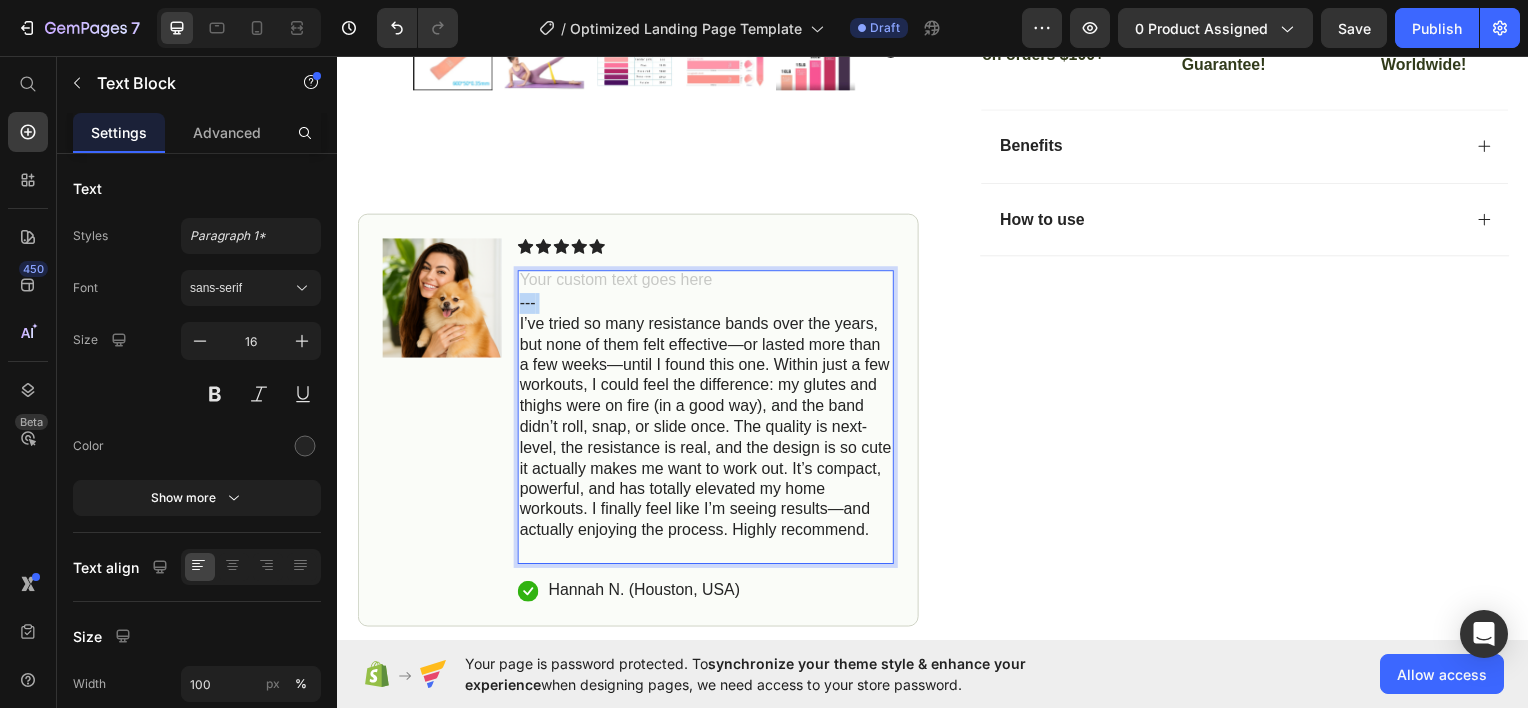 click on "--- I’ve tried so many resistance bands over the years, but none of them felt effective—or lasted more than a few weeks—until I found this one. Within just a few workouts, I could feel the difference: my glutes and thighs were on fire (in a good way), and the band didn’t roll, snap, or slide once. The quality is next-level, the resistance is real, and the design is so cute it actually makes me want to work out. It’s compact, powerful, and has totally elevated my home workouts. I finally feel like I’m seeing results—and actually enjoying the process. Highly recommend." at bounding box center (707, 429) 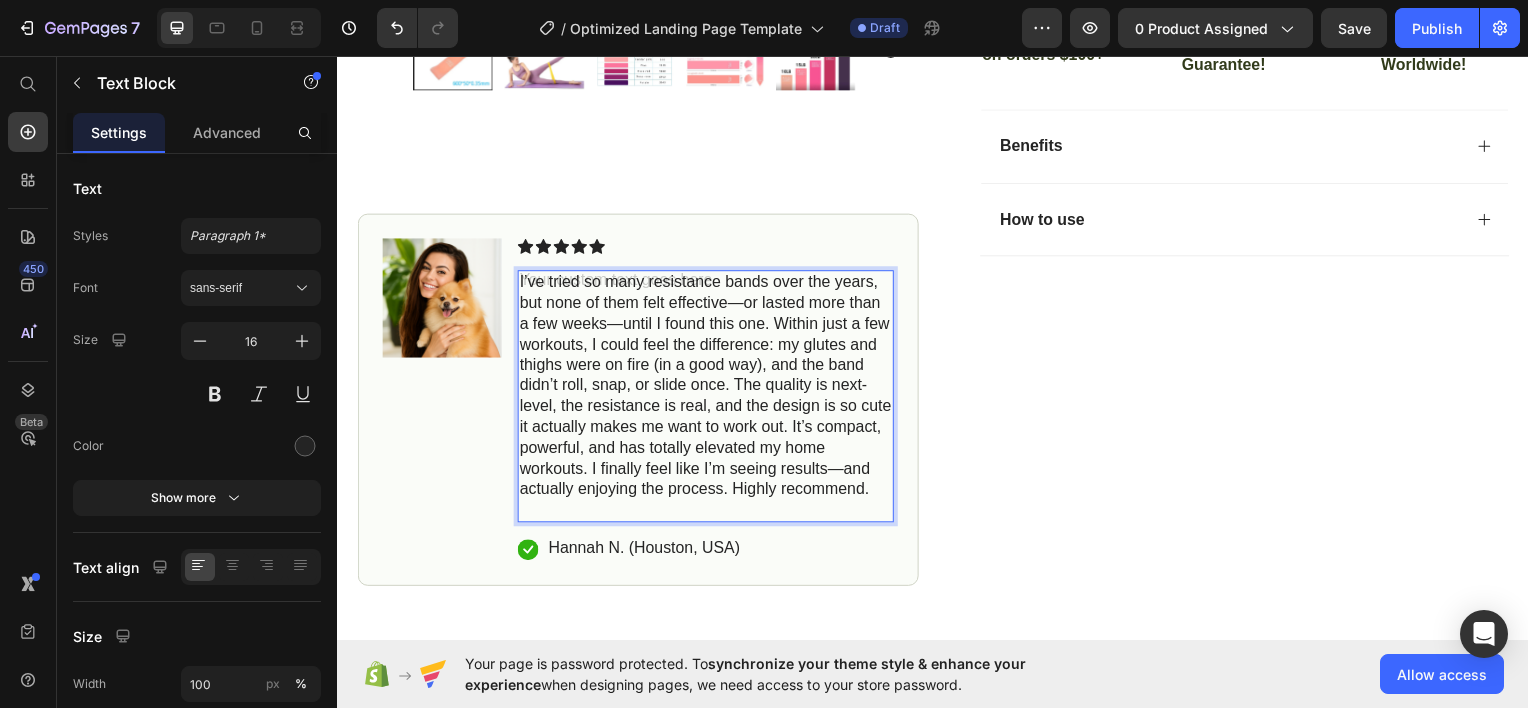 click on "I’ve tried so many resistance bands over the years, but none of them felt effective—or lasted more than a few weeks—until I found this one. Within just a few workouts, I could feel the difference: my glutes and thighs were on fire (in a good way), and the band didn’t roll, snap, or slide once. The quality is next-level, the resistance is real, and the design is so cute it actually makes me want to work out. It’s compact, powerful, and has totally elevated my home workouts. I finally feel like I’m seeing results—and actually enjoying the process. Highly recommend." at bounding box center [707, 398] 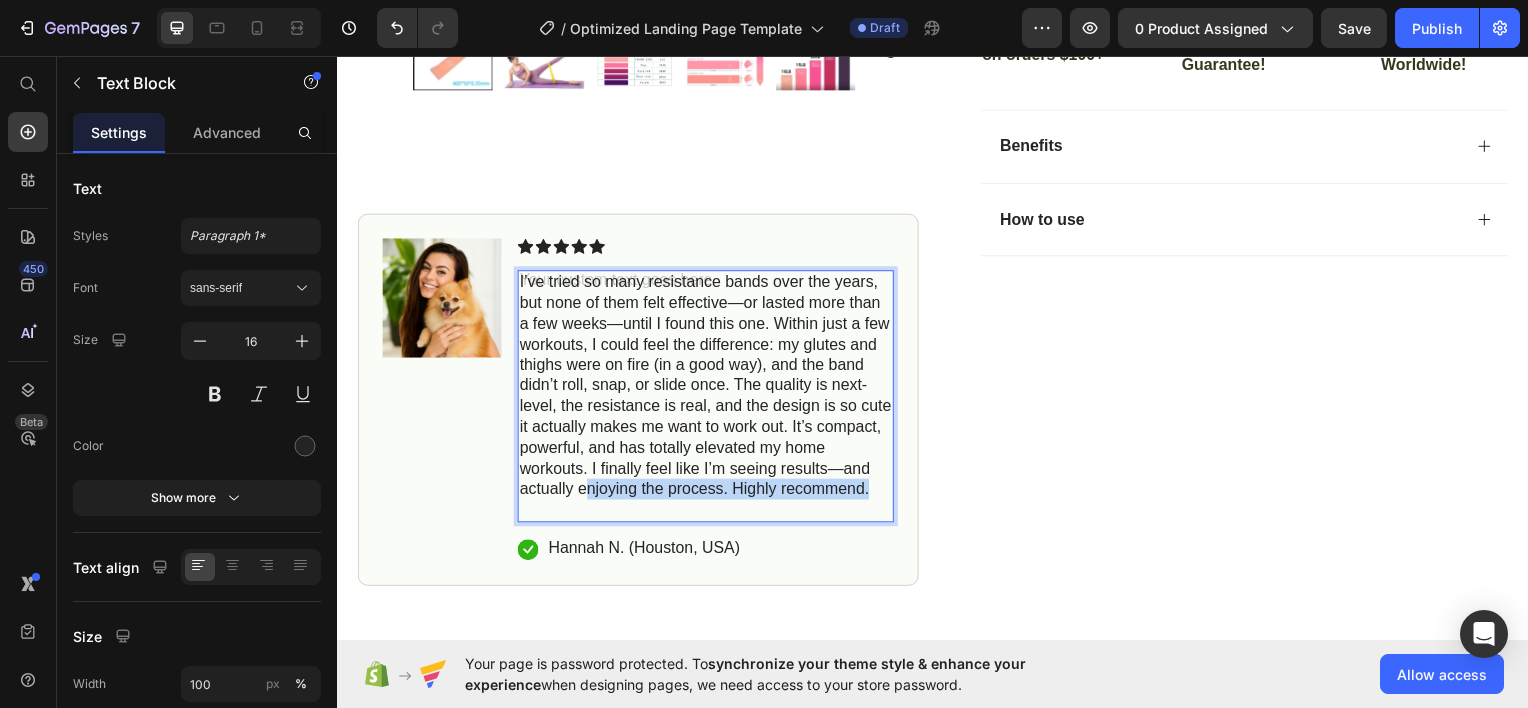 drag, startPoint x: 634, startPoint y: 486, endPoint x: 613, endPoint y: 495, distance: 22.847319 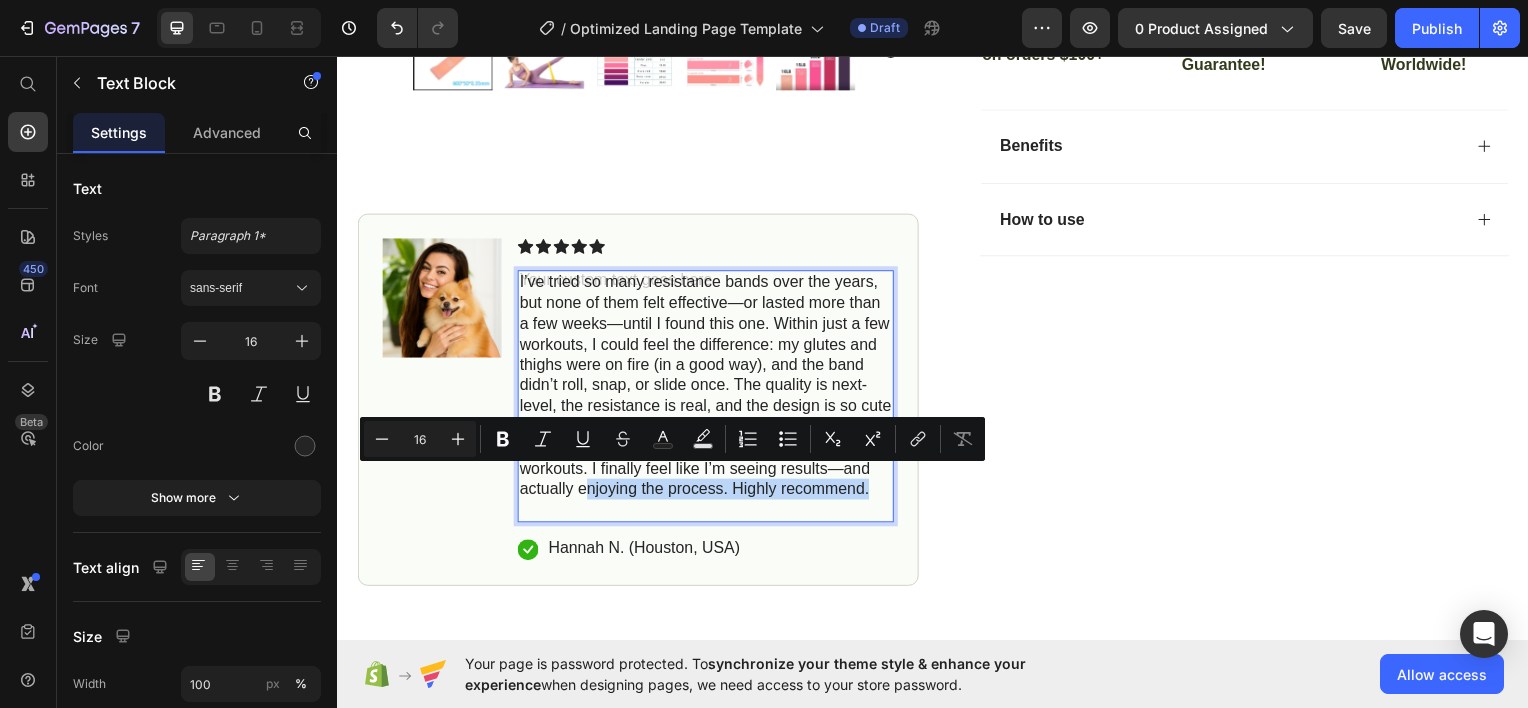 click on "I’ve tried so many resistance bands over the years, but none of them felt effective—or lasted more than a few weeks—until I found this one. Within just a few workouts, I could feel the difference: my glutes and thighs were on fire (in a good way), and the band didn’t roll, snap, or slide once. The quality is next-level, the resistance is real, and the design is so cute it actually makes me want to work out. It’s compact, powerful, and has totally elevated my home workouts. I finally feel like I’m seeing results—and actually enjoying the process. Highly recommend." at bounding box center (707, 398) 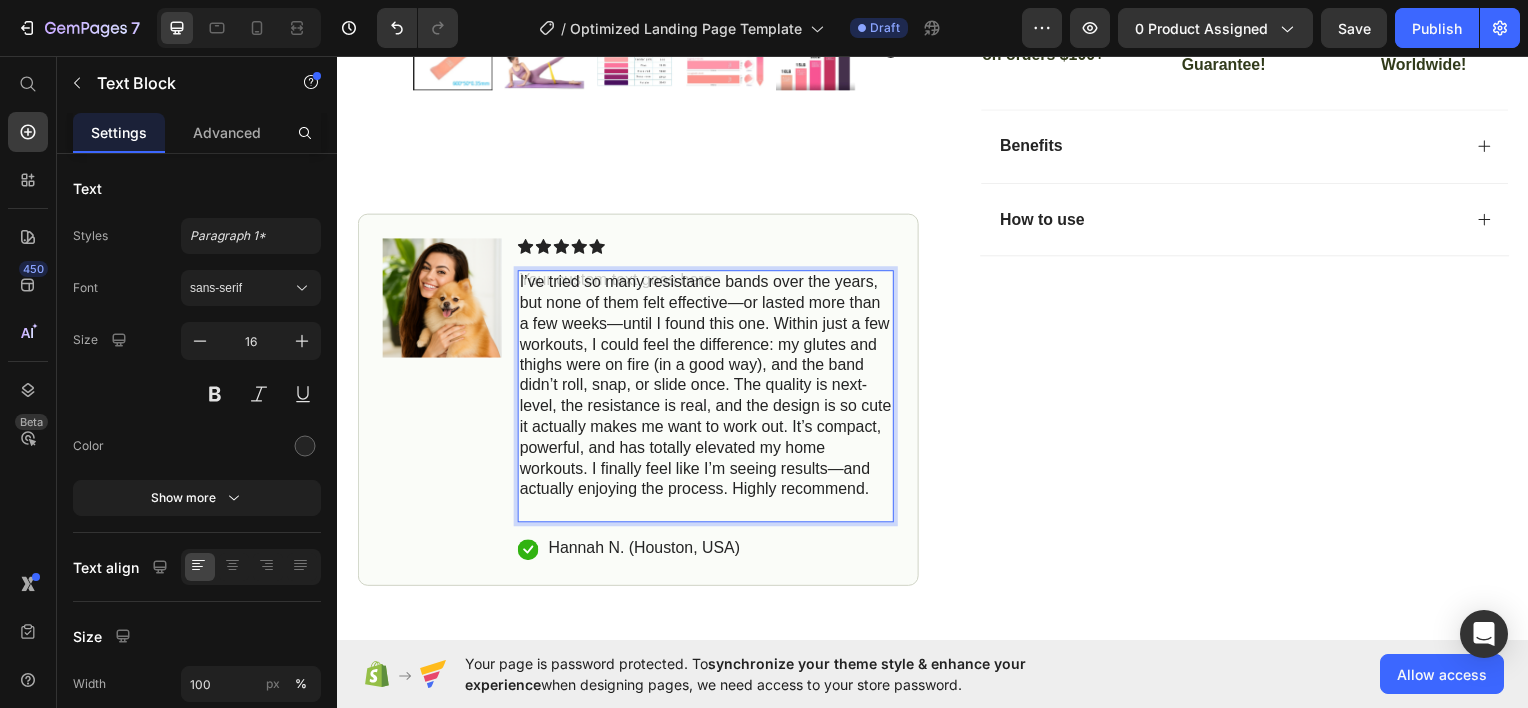 drag, startPoint x: 542, startPoint y: 476, endPoint x: 552, endPoint y: 485, distance: 13.453624 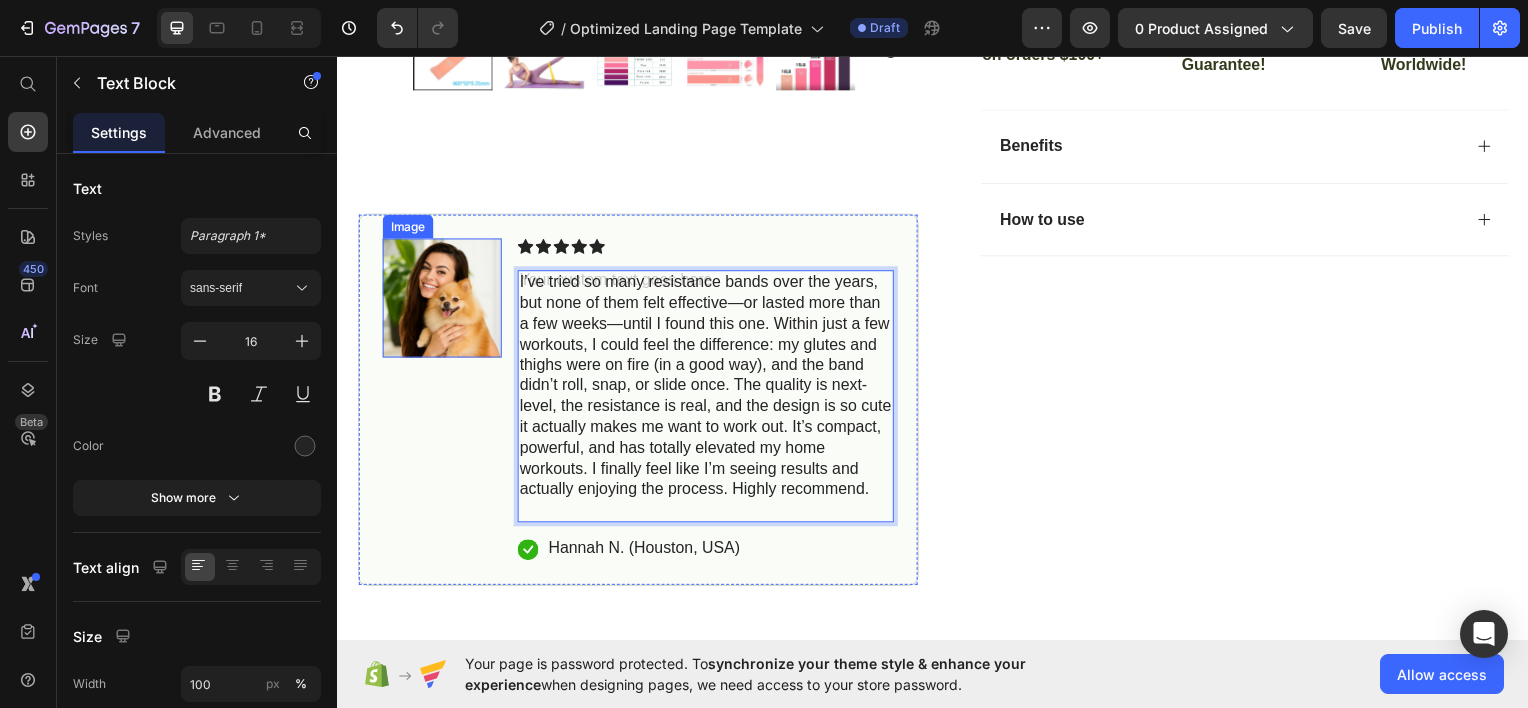 click at bounding box center [442, 299] 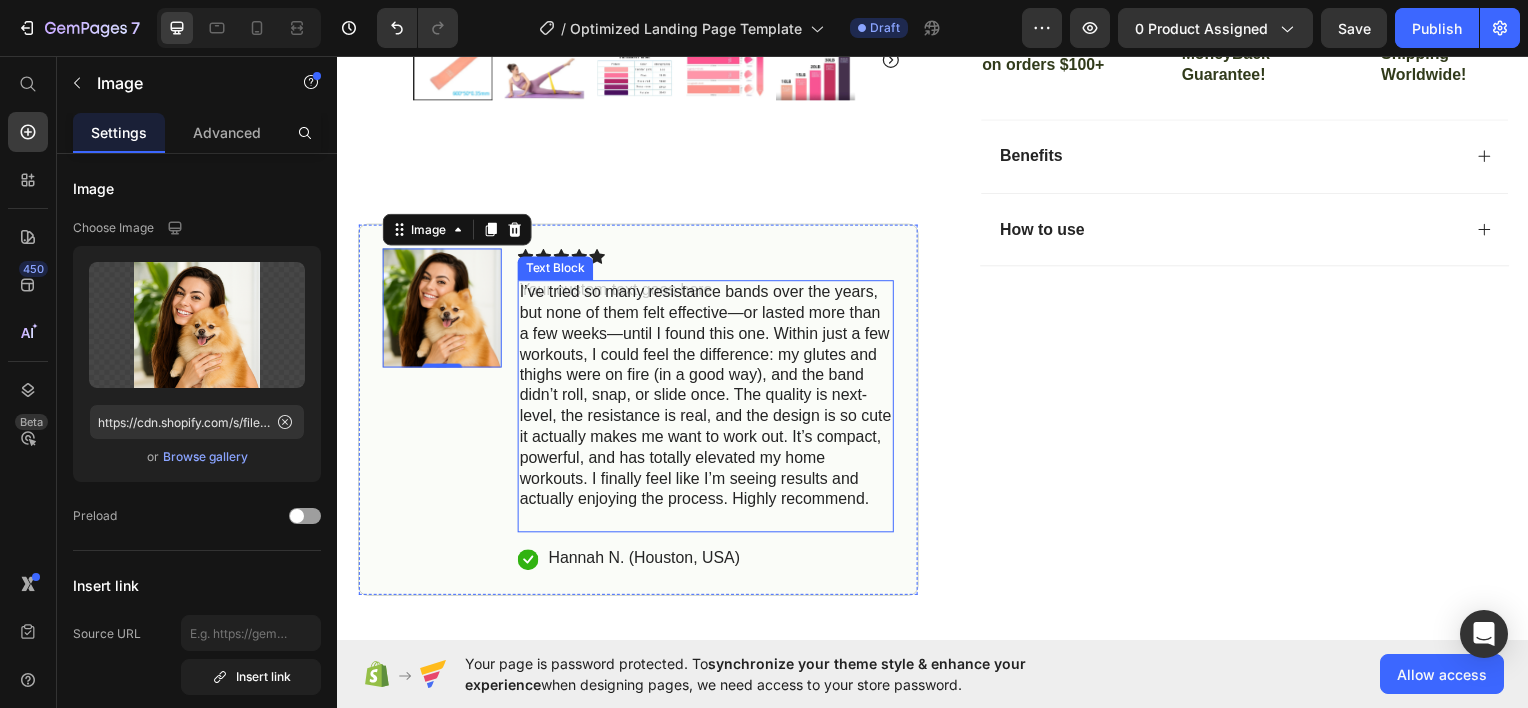 scroll, scrollTop: 956, scrollLeft: 0, axis: vertical 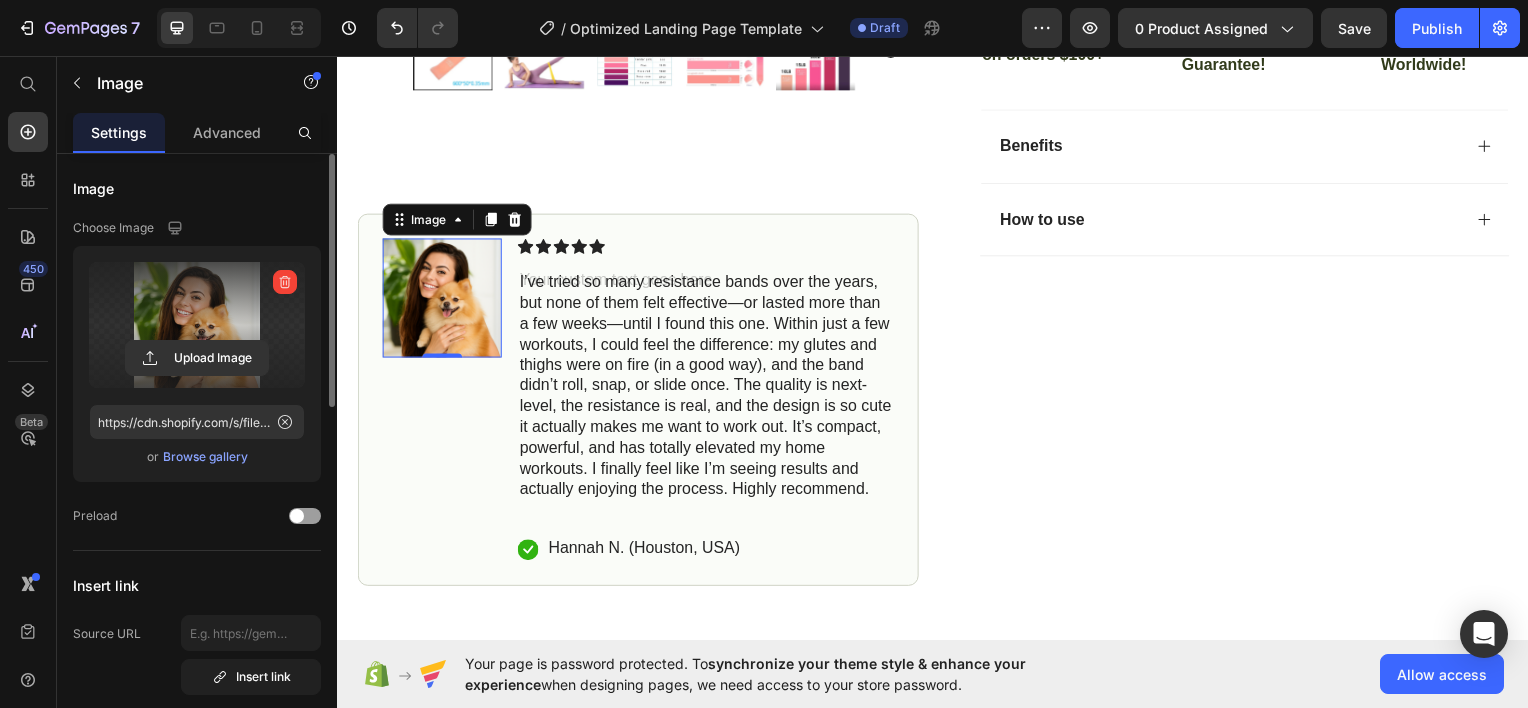 click at bounding box center [197, 325] 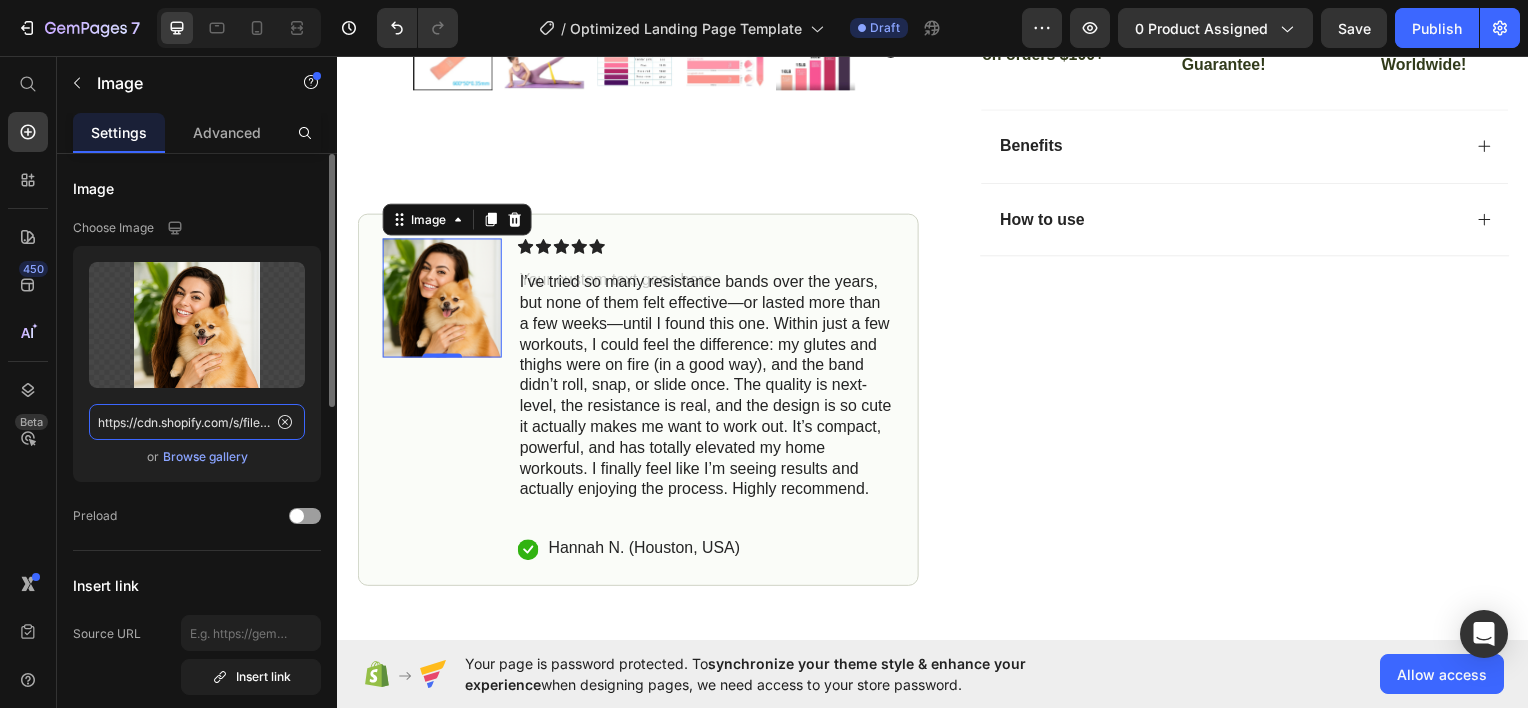 click on "https://cdn.shopify.com/s/files/1/0948/7240/4250/files/gempages_574713311724045541-161d6efb-cf27-4086-95cc-c57048369872.png" 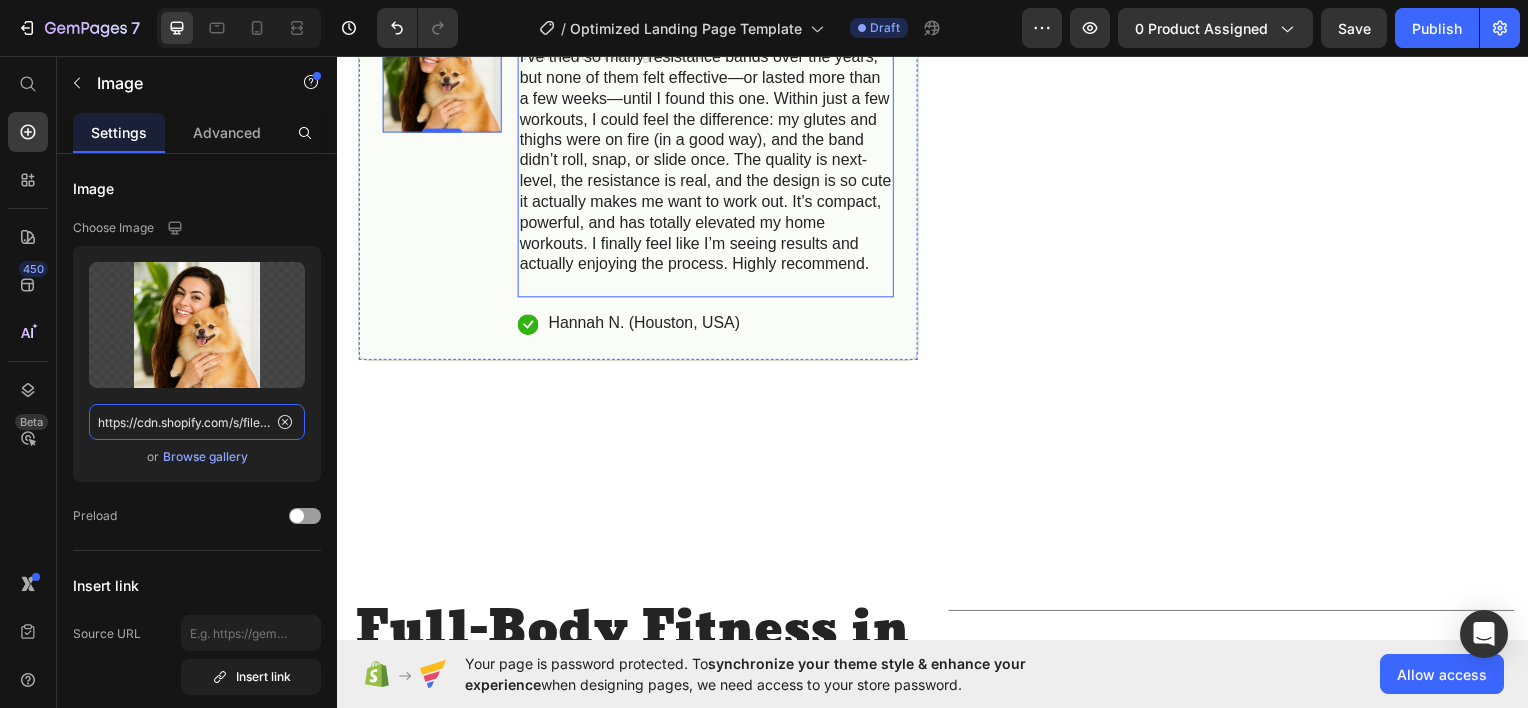 scroll, scrollTop: 1256, scrollLeft: 0, axis: vertical 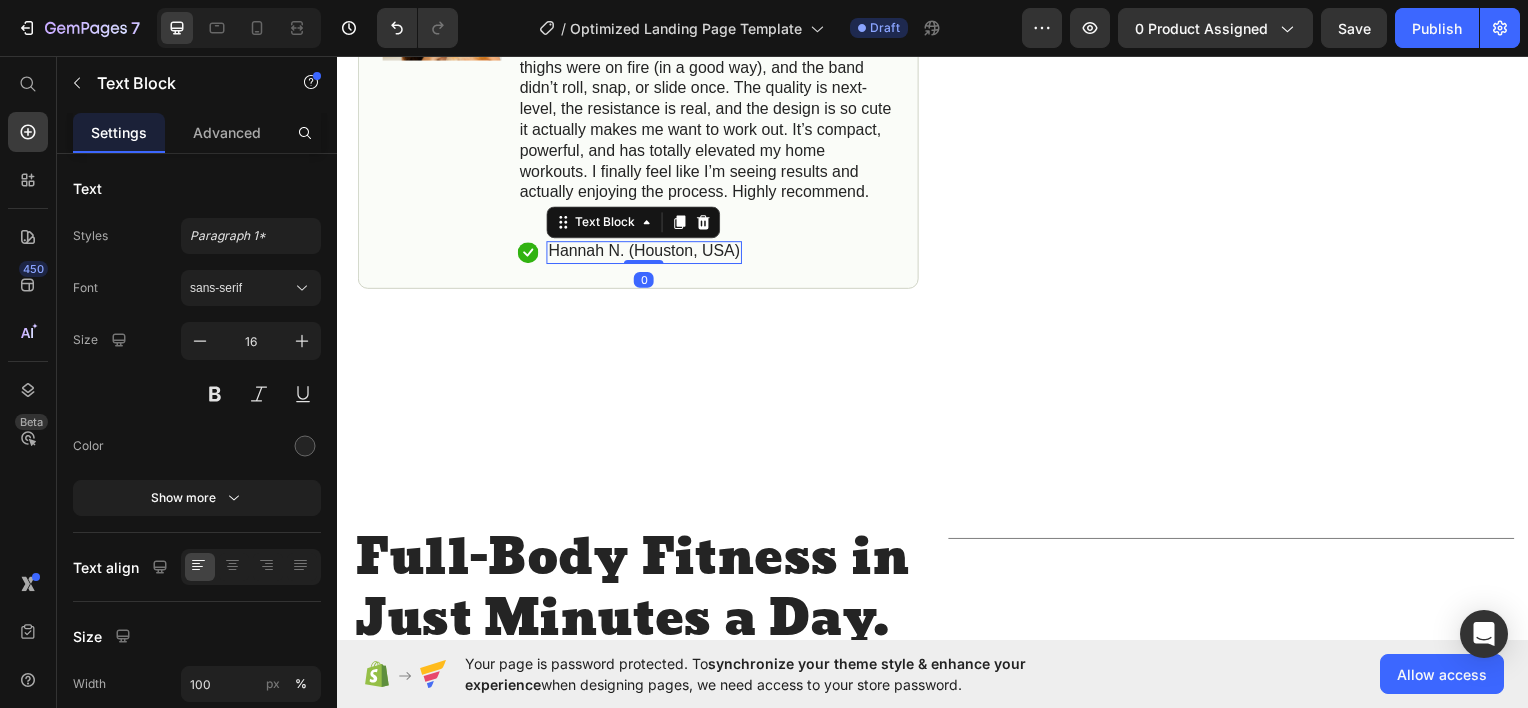 click on "Hannah N. (Houston, USA)" at bounding box center [645, 251] 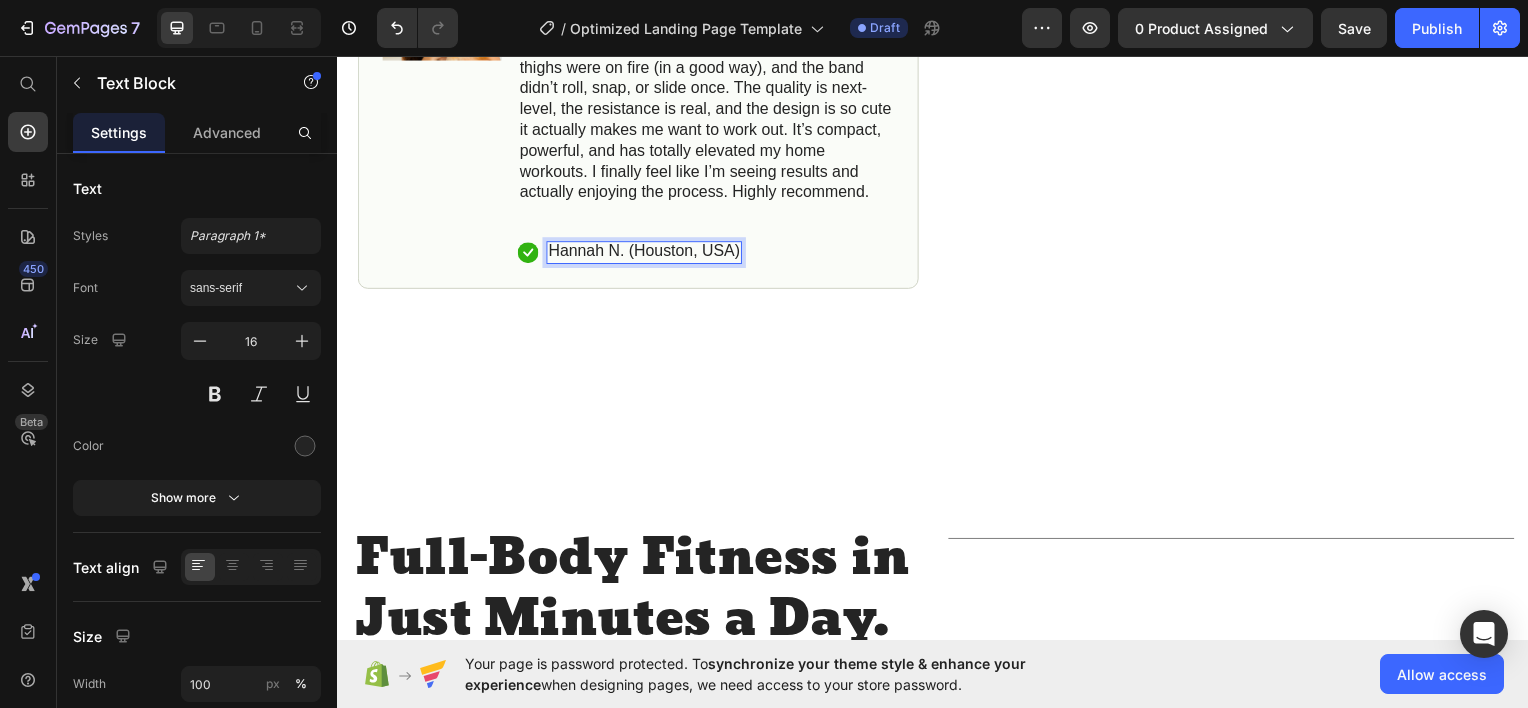 click on "Hannah N. (Houston, USA)" at bounding box center (645, 251) 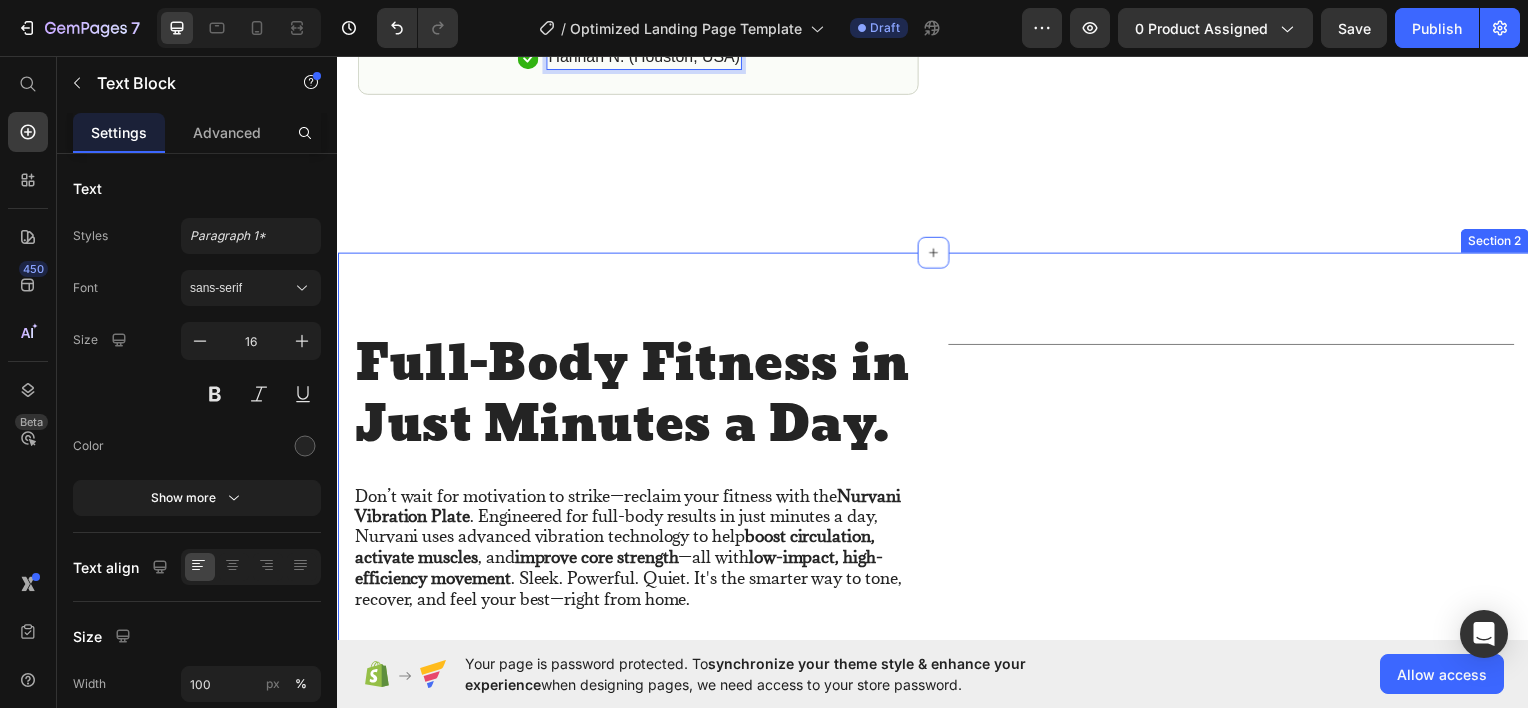 scroll, scrollTop: 1456, scrollLeft: 0, axis: vertical 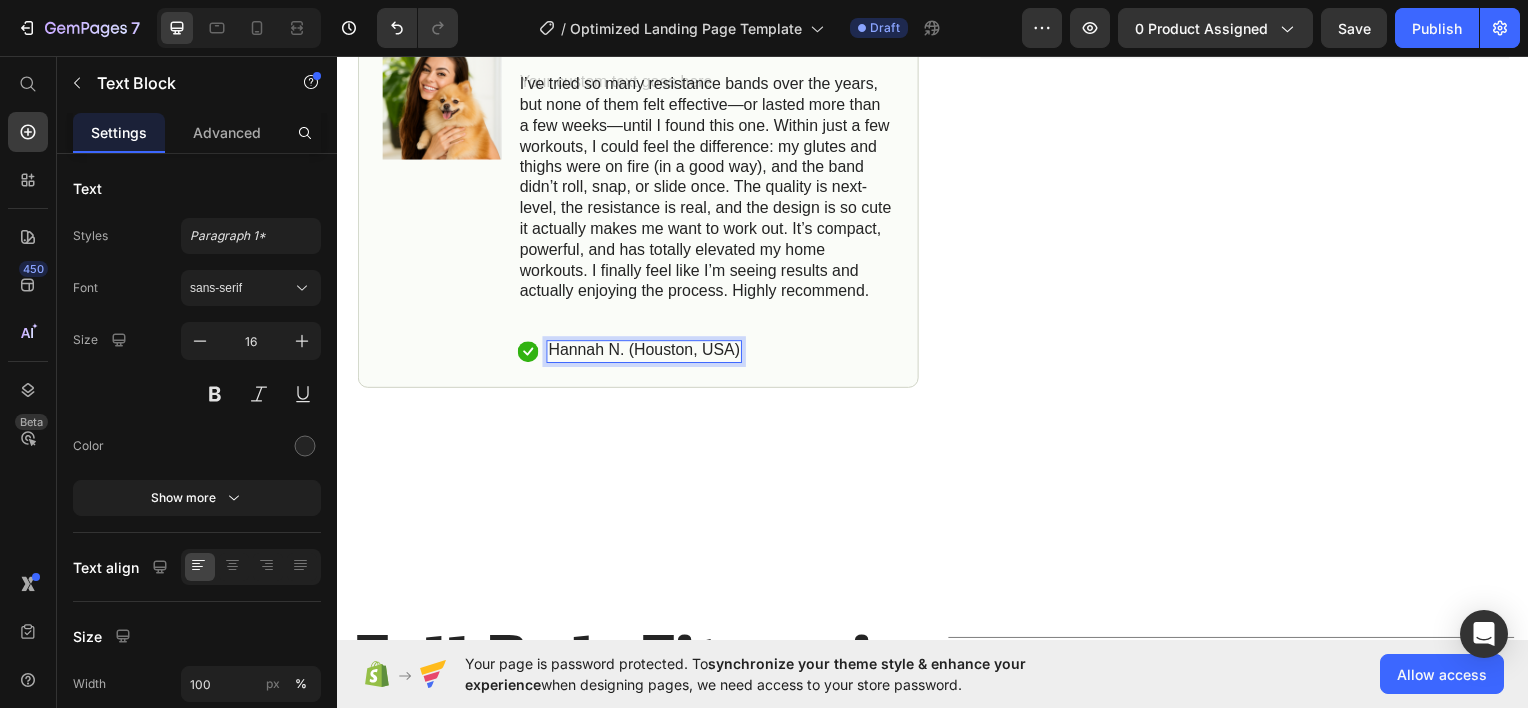 click on "Hannah N. (Houston, USA)" at bounding box center [645, 351] 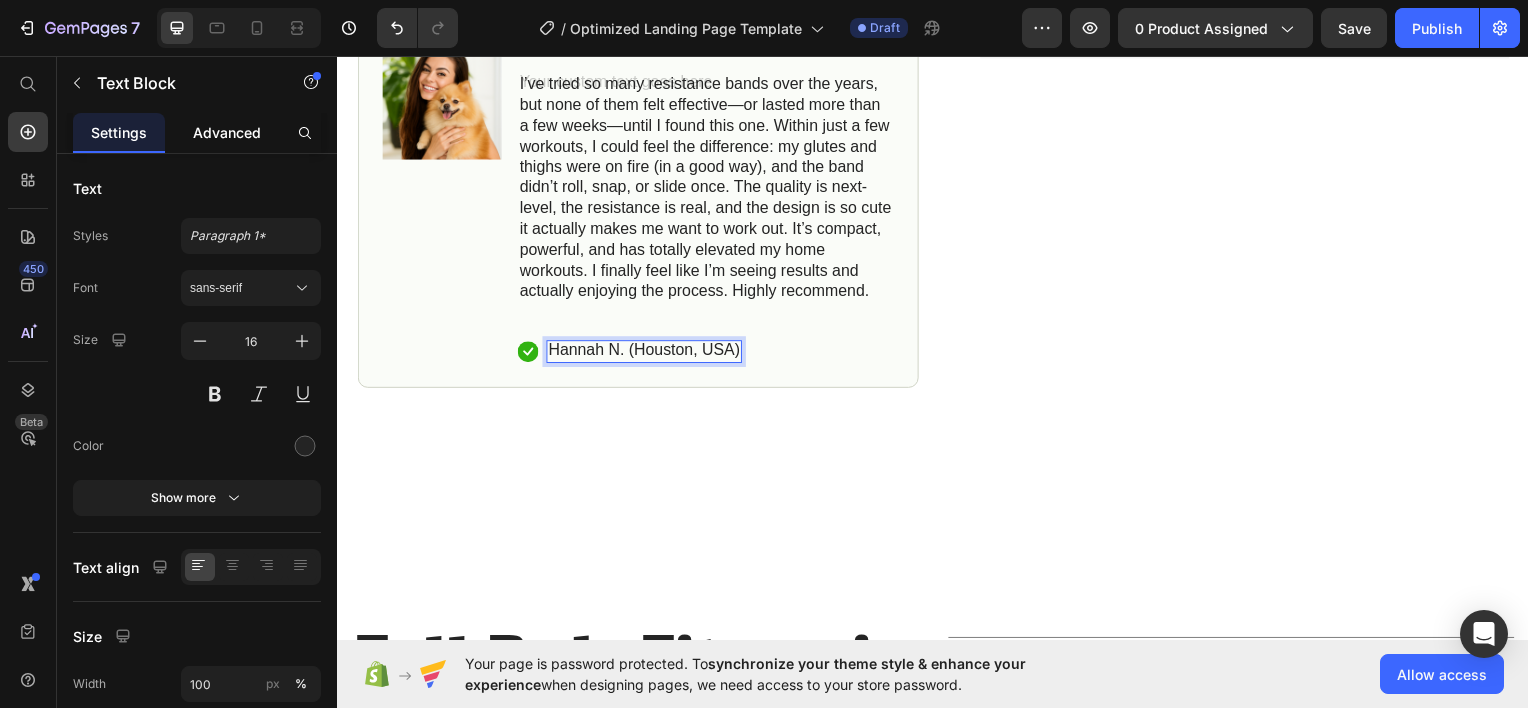 click on "Advanced" at bounding box center [227, 132] 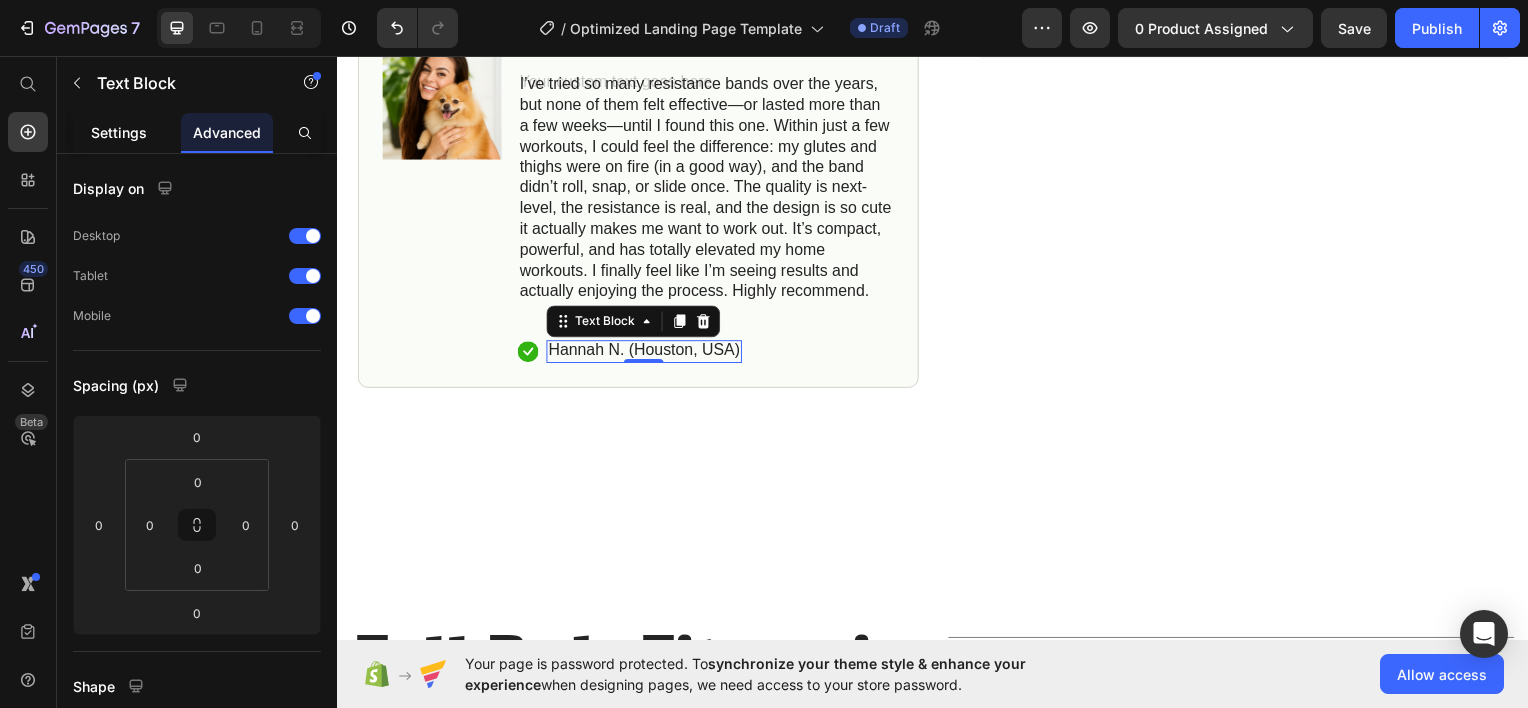 click on "Settings" at bounding box center (119, 132) 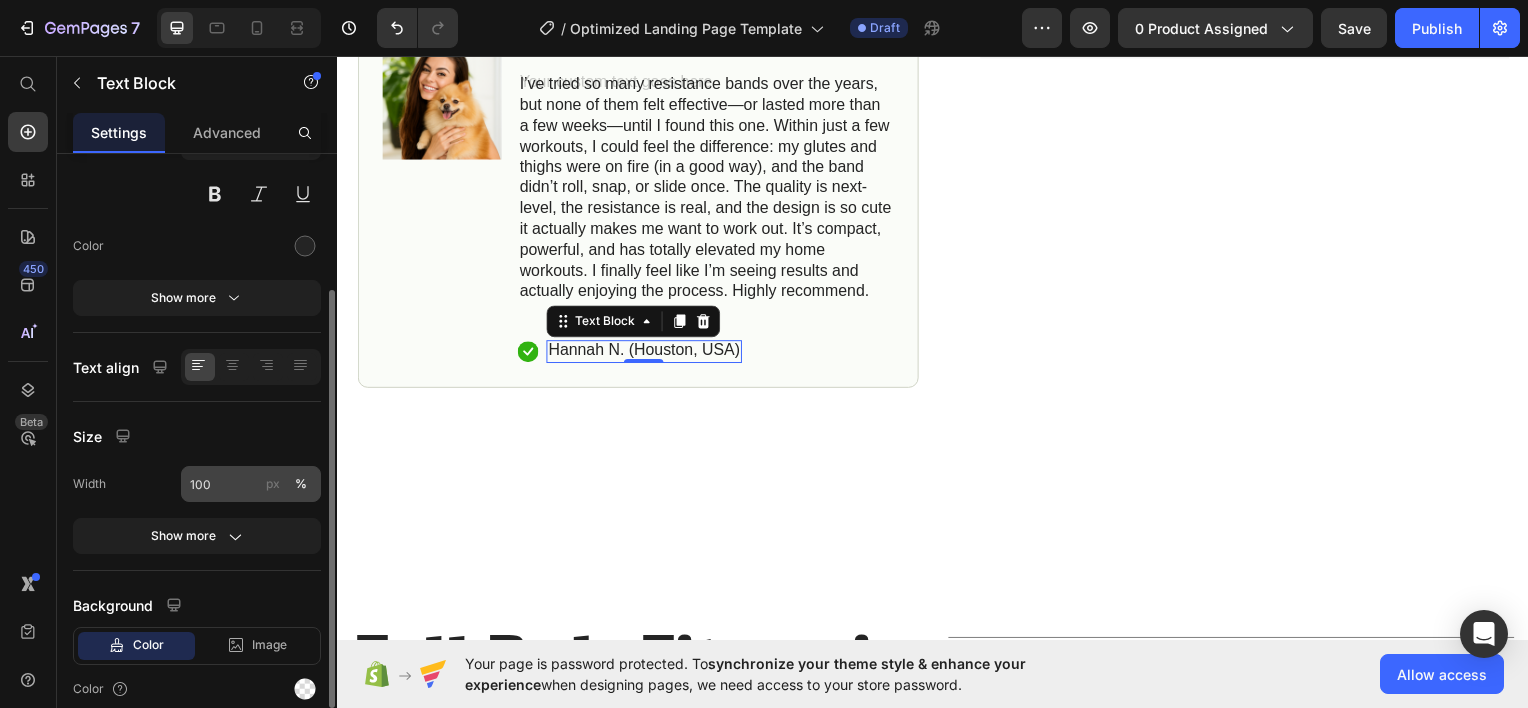 scroll, scrollTop: 281, scrollLeft: 0, axis: vertical 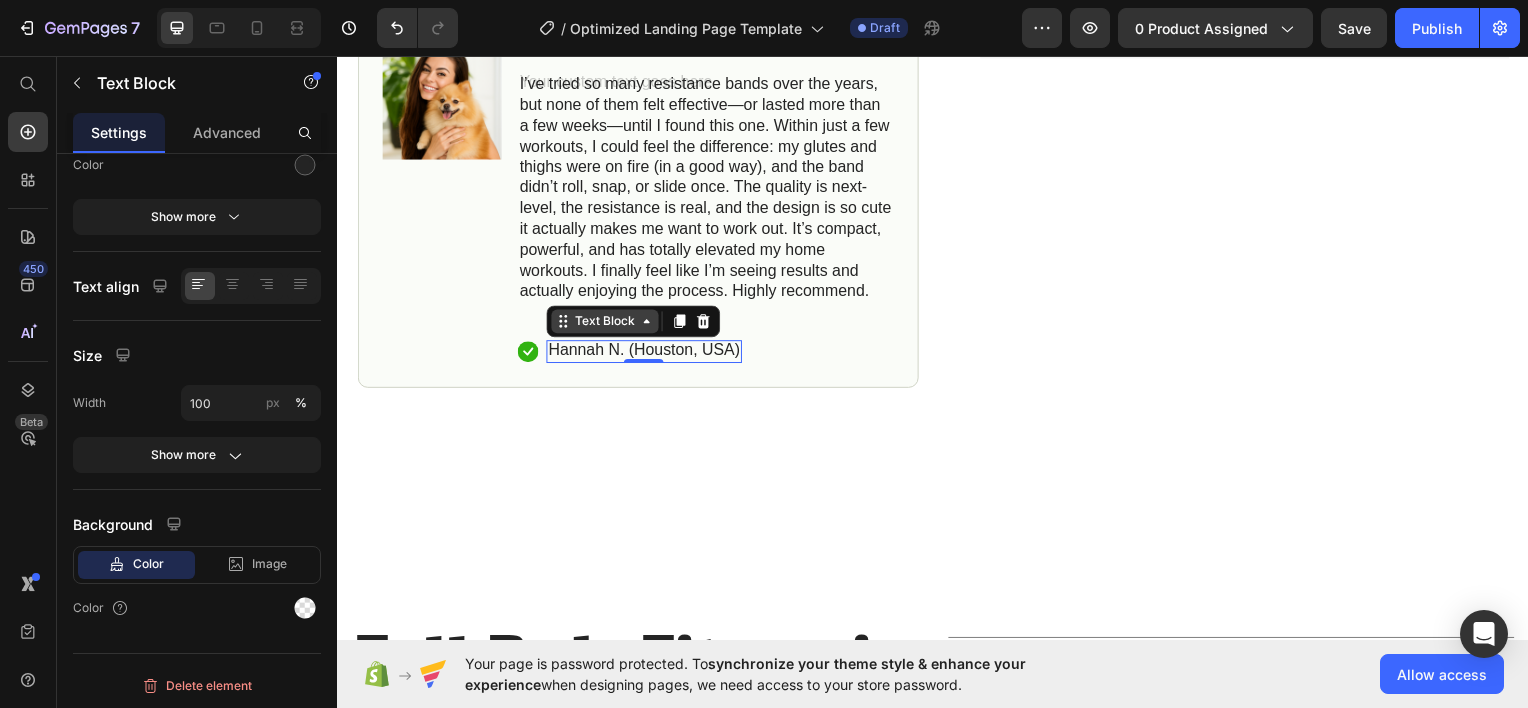 click on "Text Block" at bounding box center [606, 322] 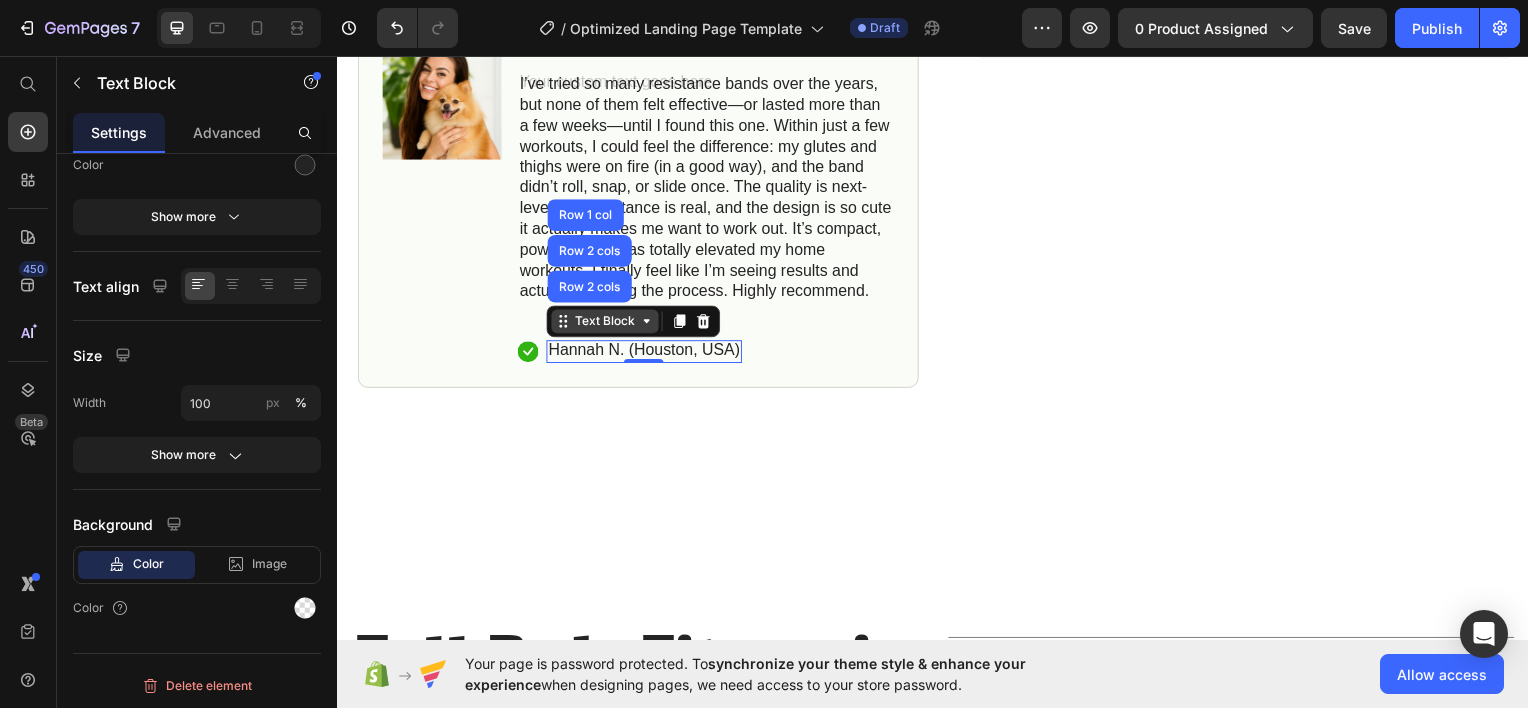click 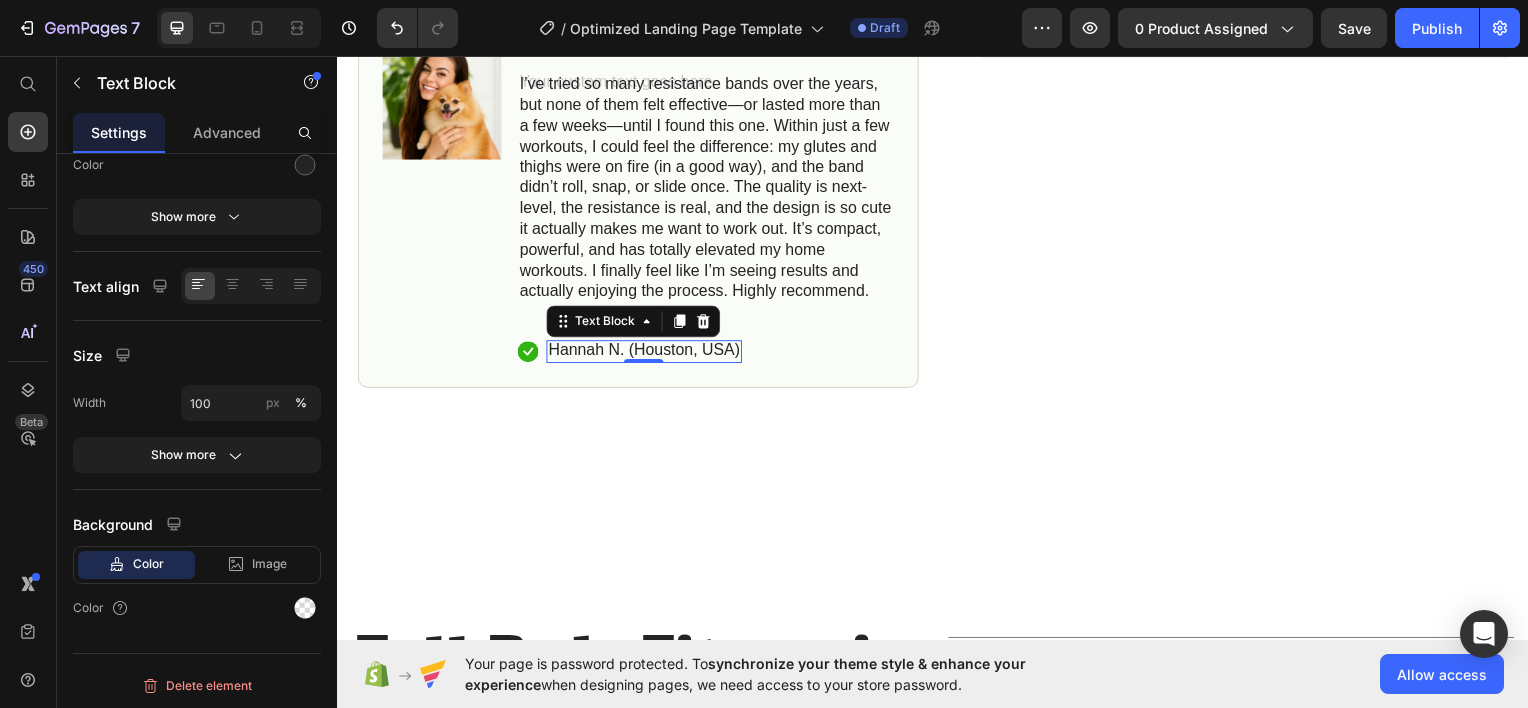 click on "Hannah N. (Houston, USA)" at bounding box center [645, 351] 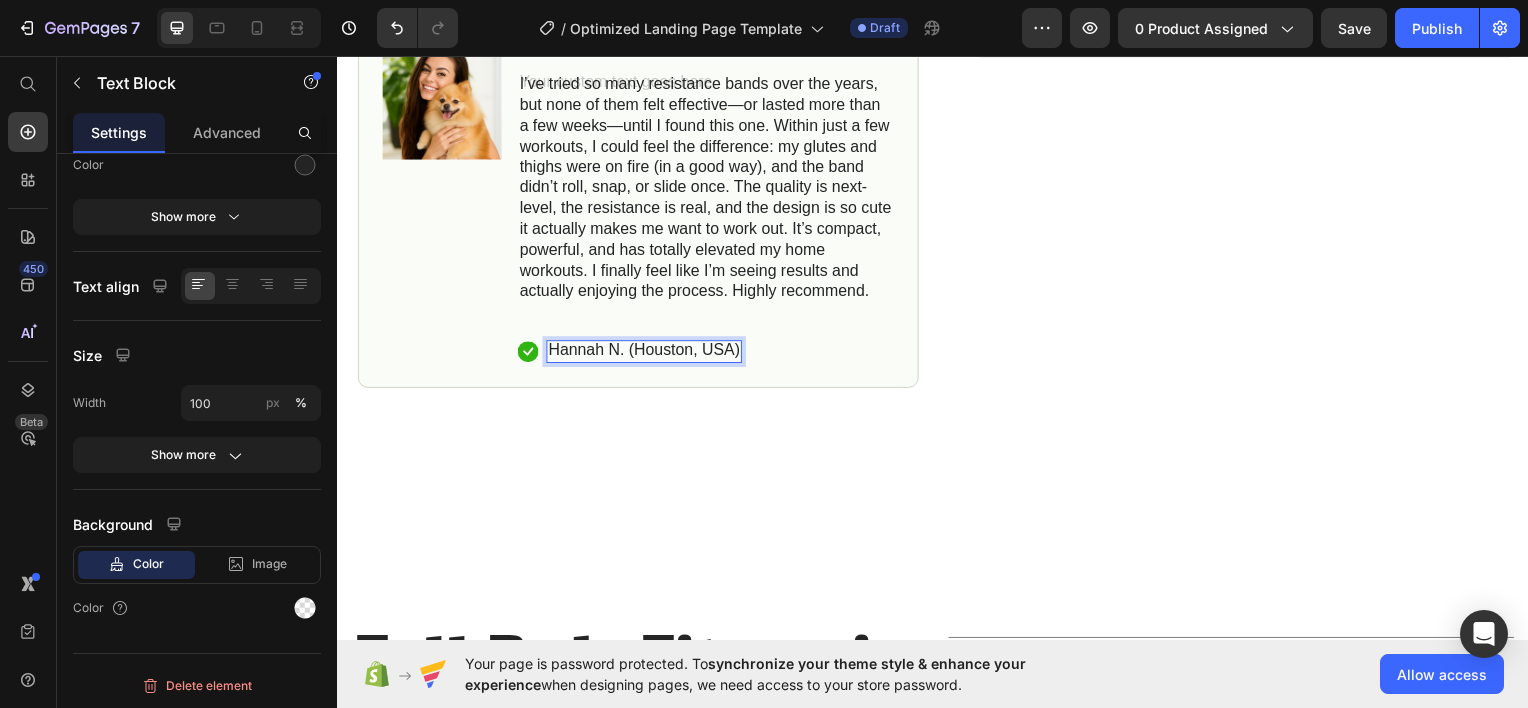 click on "Hannah N. (Houston, USA)" at bounding box center (645, 351) 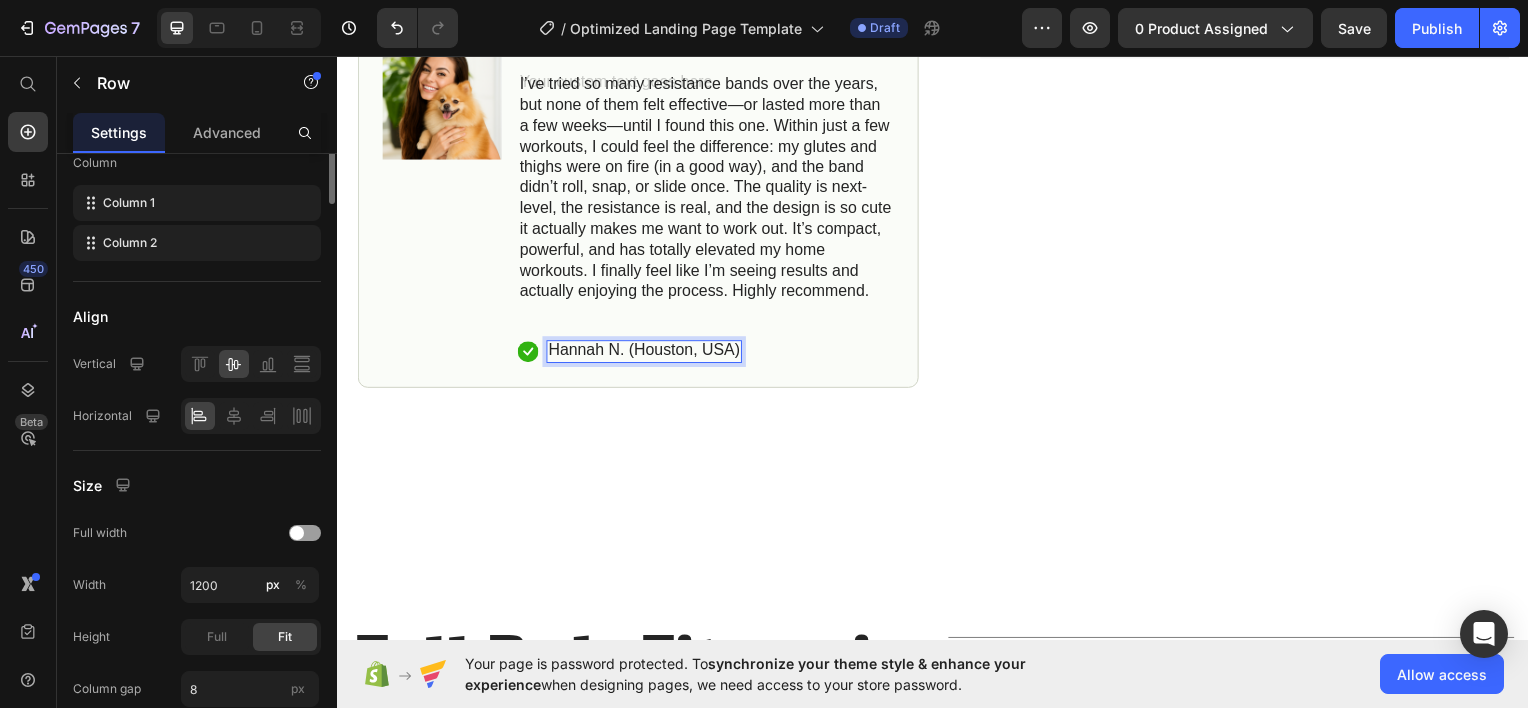 click on "Icon [FIRST] [LAST] ( [CITY], [COUNTRY] ) Text Block   0 Row Row" at bounding box center (707, 352) 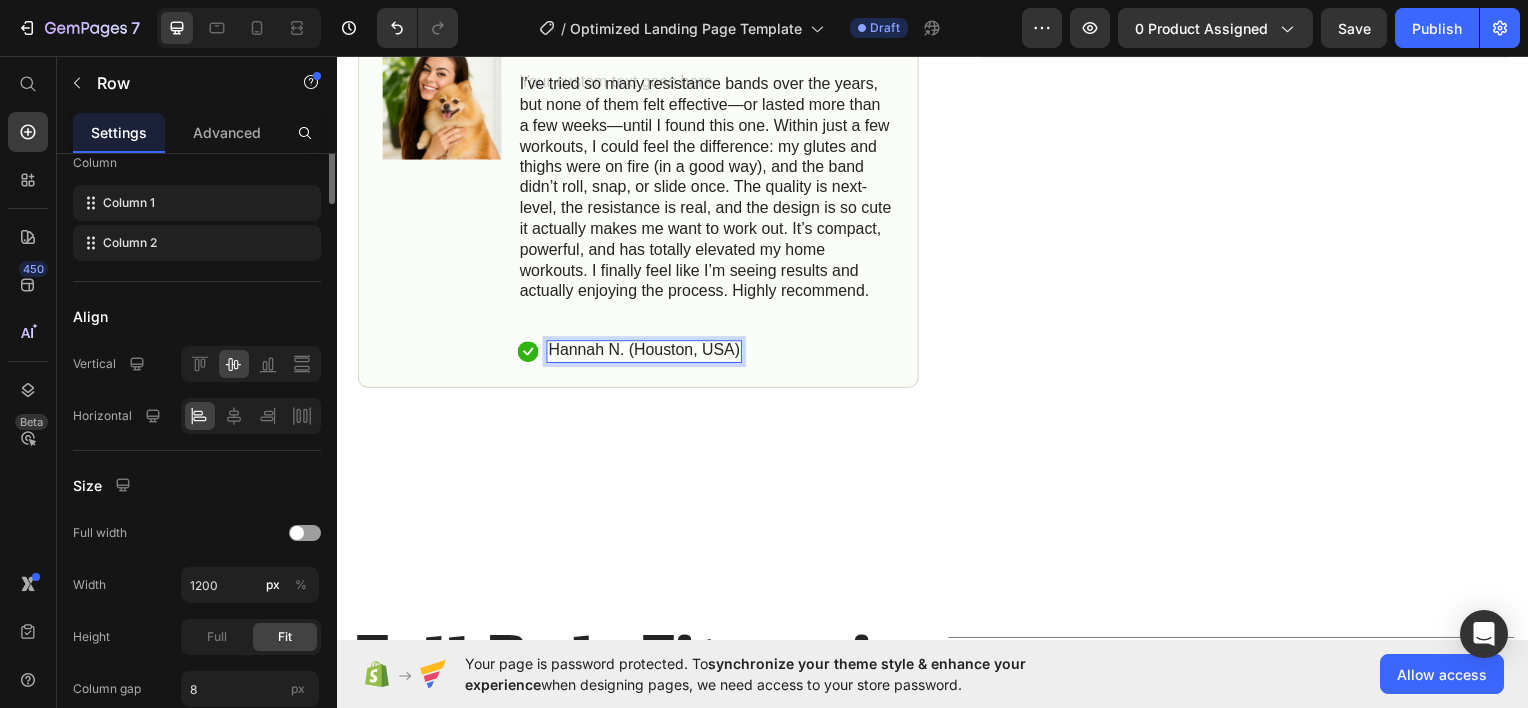 scroll, scrollTop: 0, scrollLeft: 0, axis: both 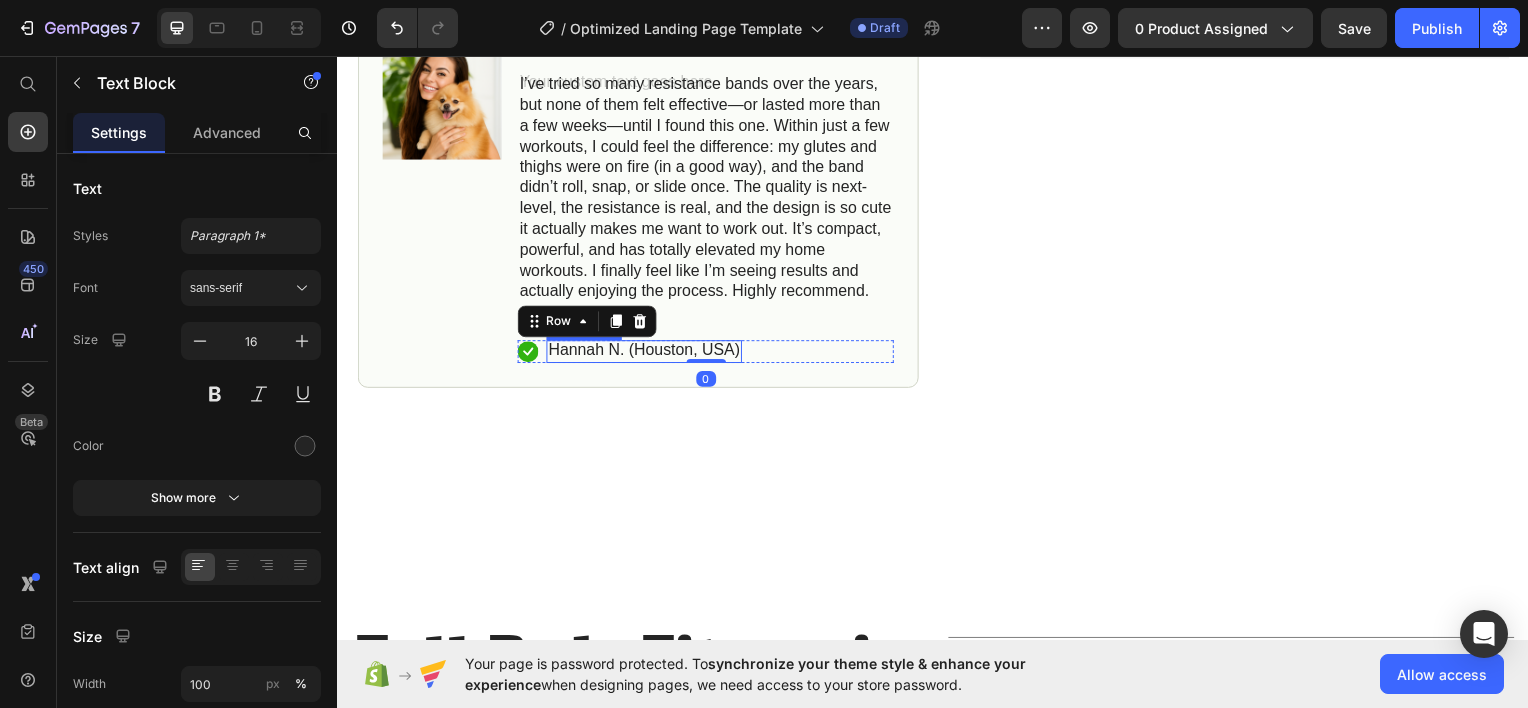 click on "Hannah N. (Houston, USA)" at bounding box center [645, 351] 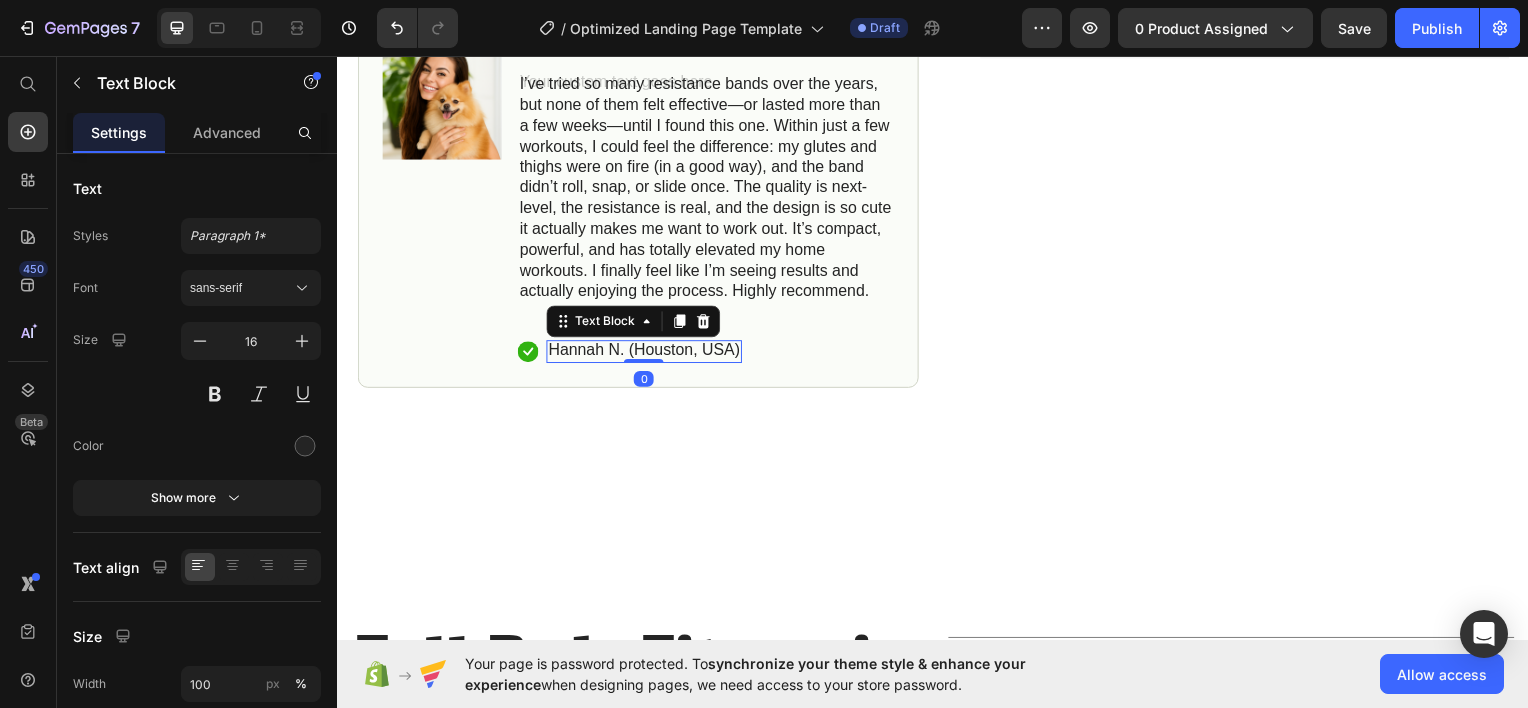 click on "Hannah N. (Houston, USA)" at bounding box center (645, 351) 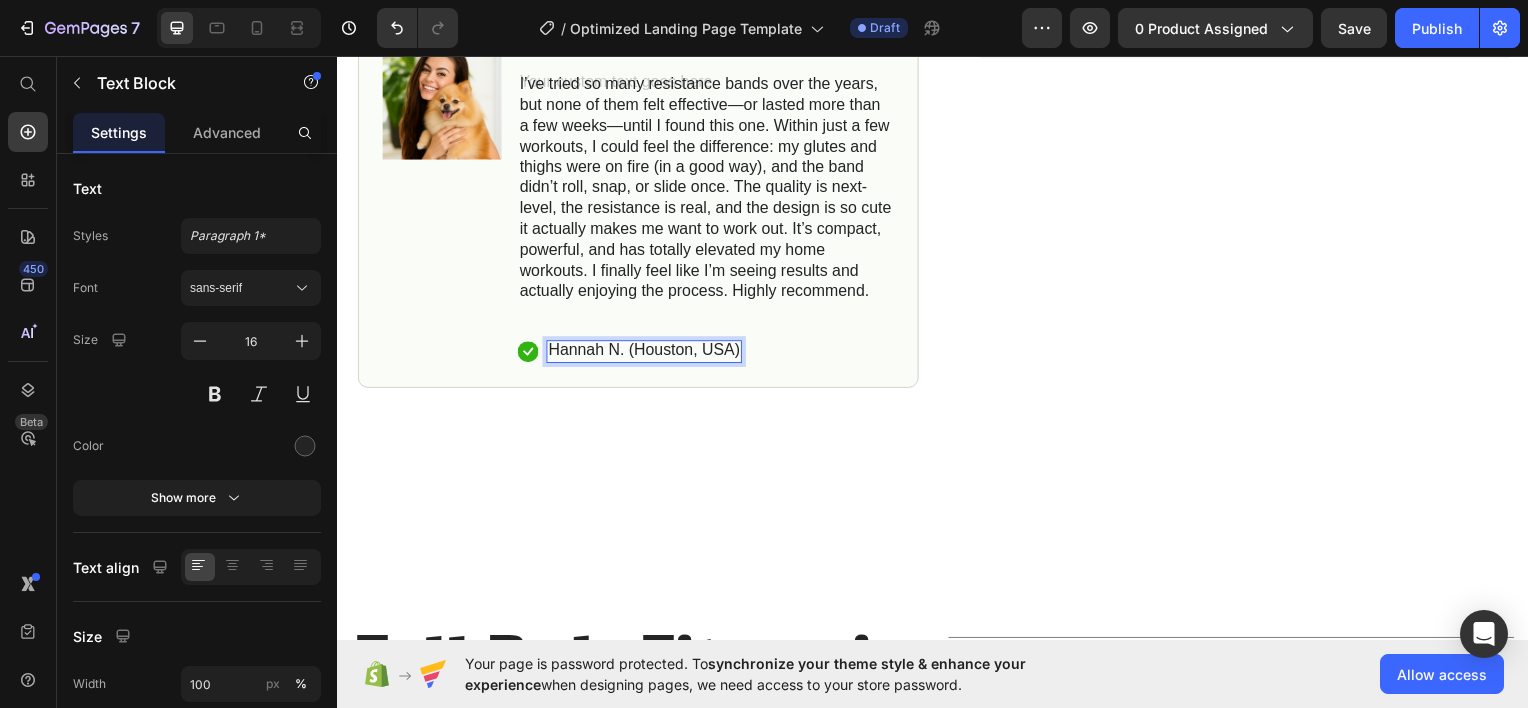 drag, startPoint x: 620, startPoint y: 361, endPoint x: 630, endPoint y: 360, distance: 10.049875 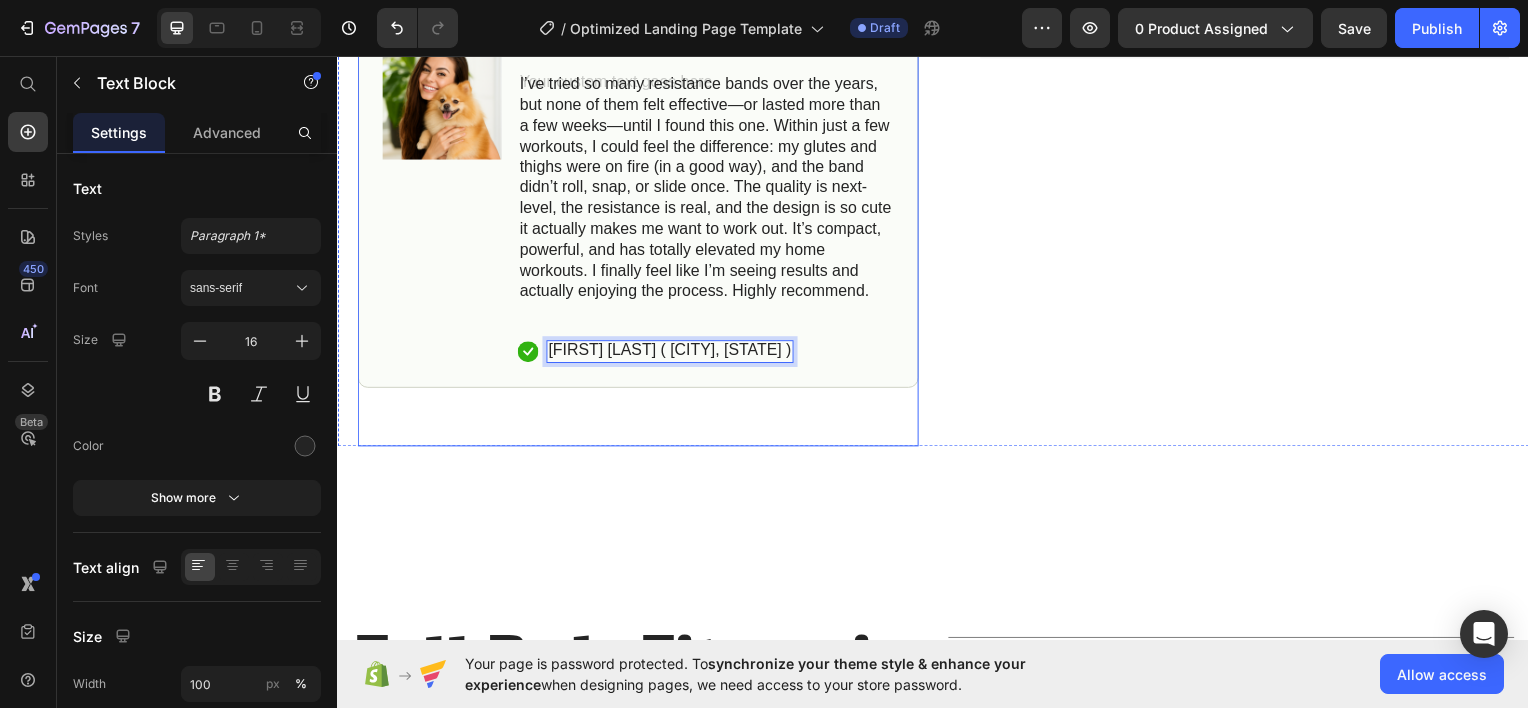 drag, startPoint x: 689, startPoint y: 440, endPoint x: 642, endPoint y: 429, distance: 48.270073 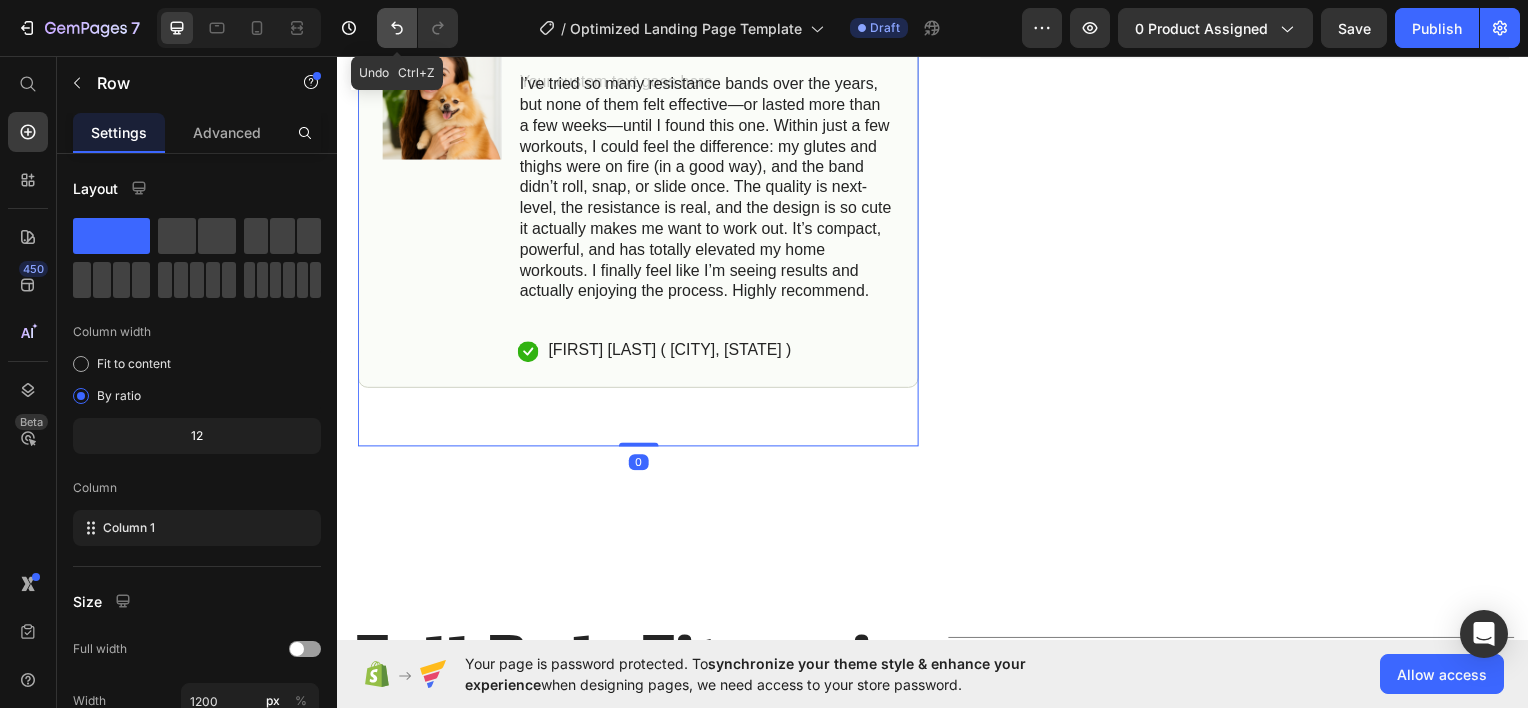 click 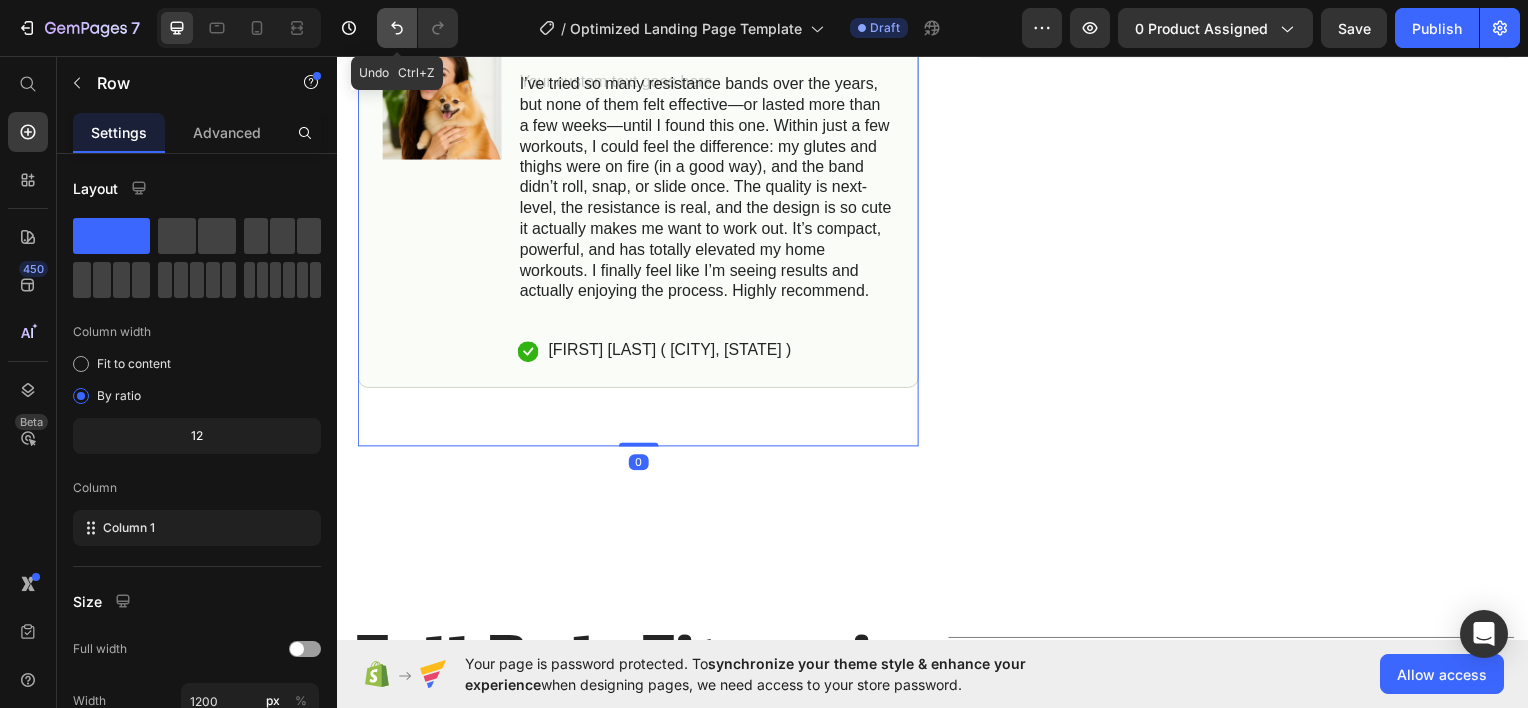 click 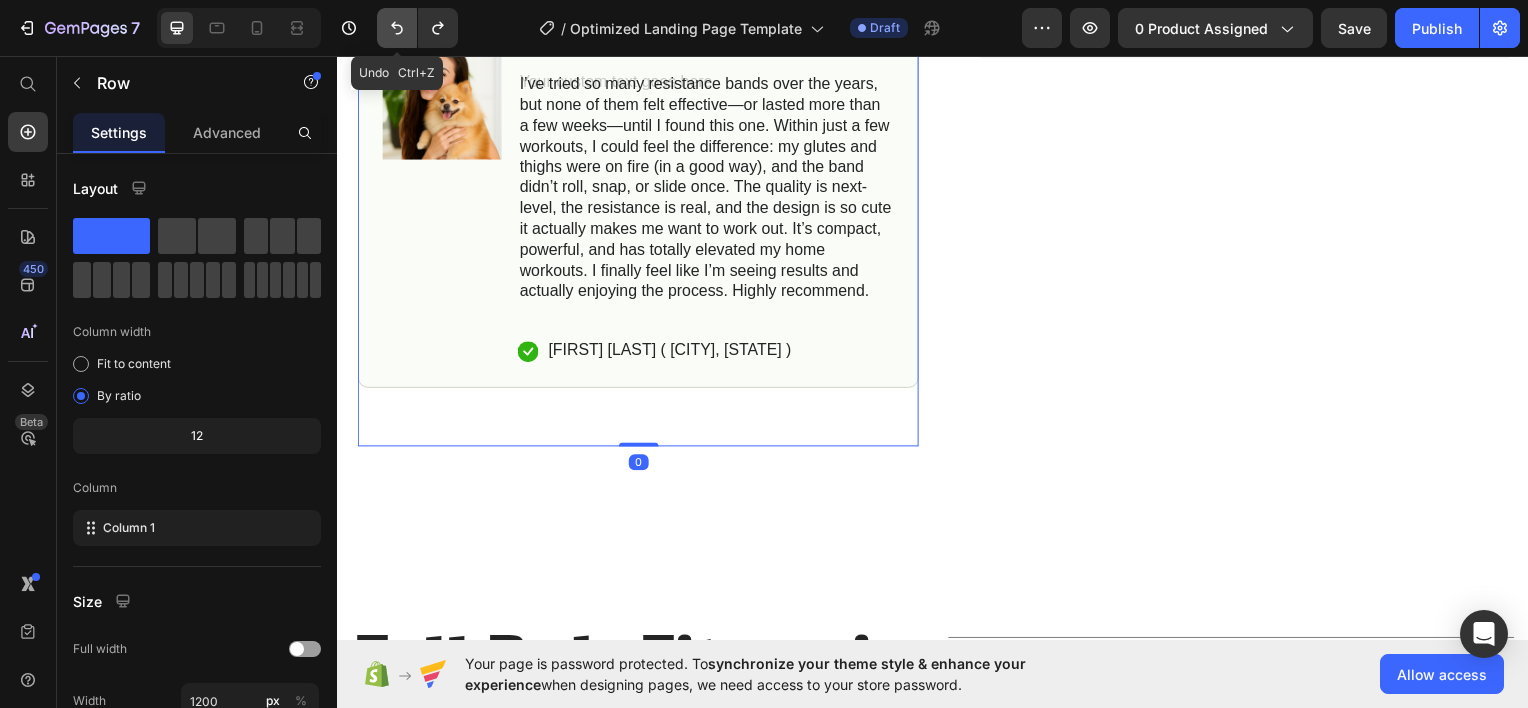 click 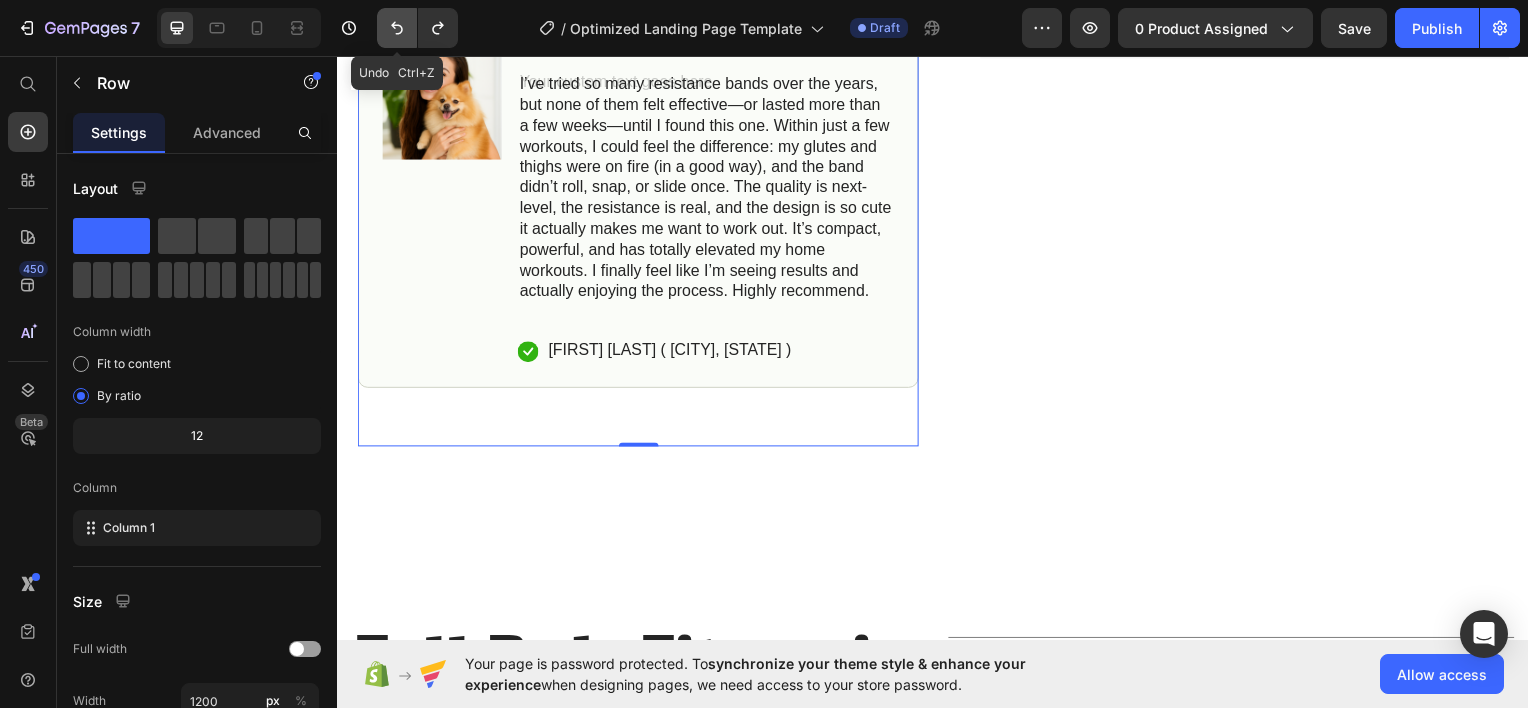 click 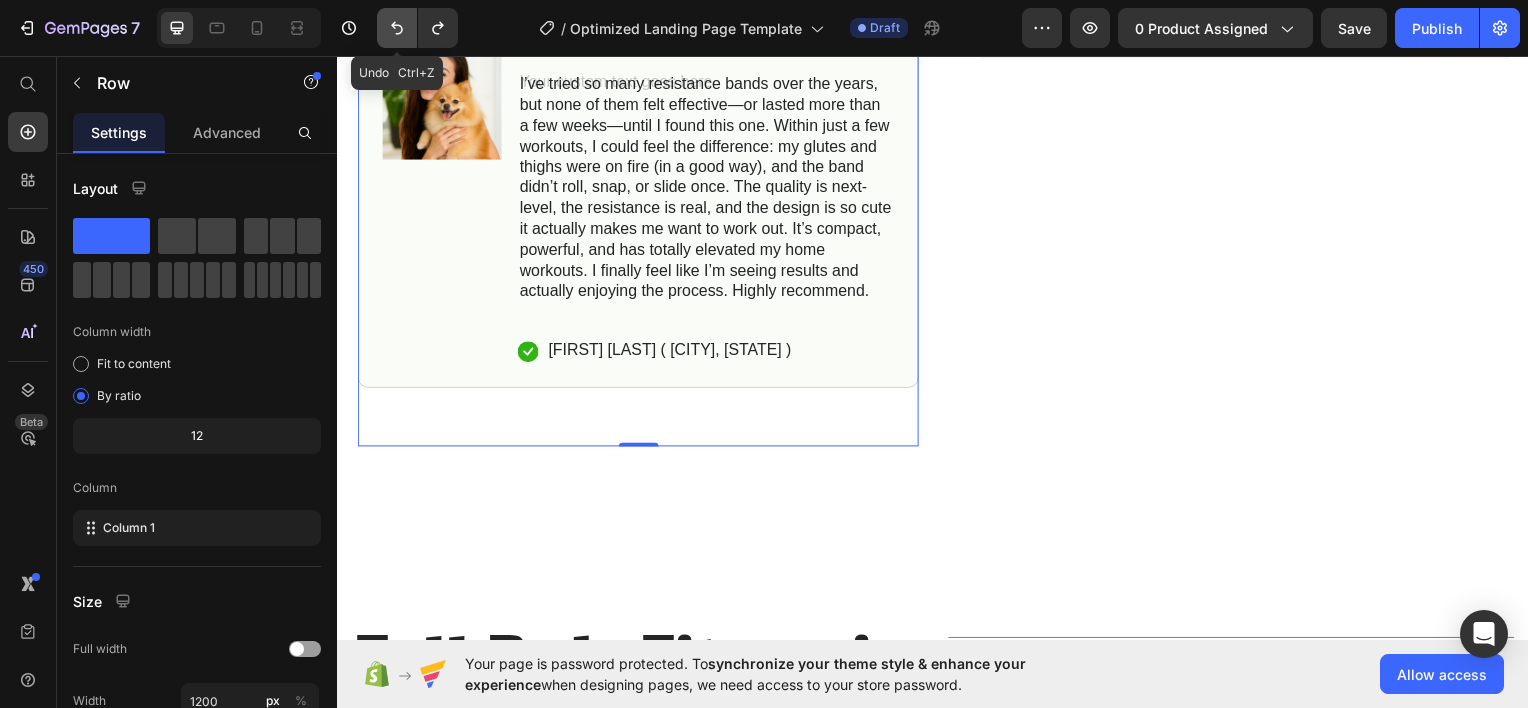 click 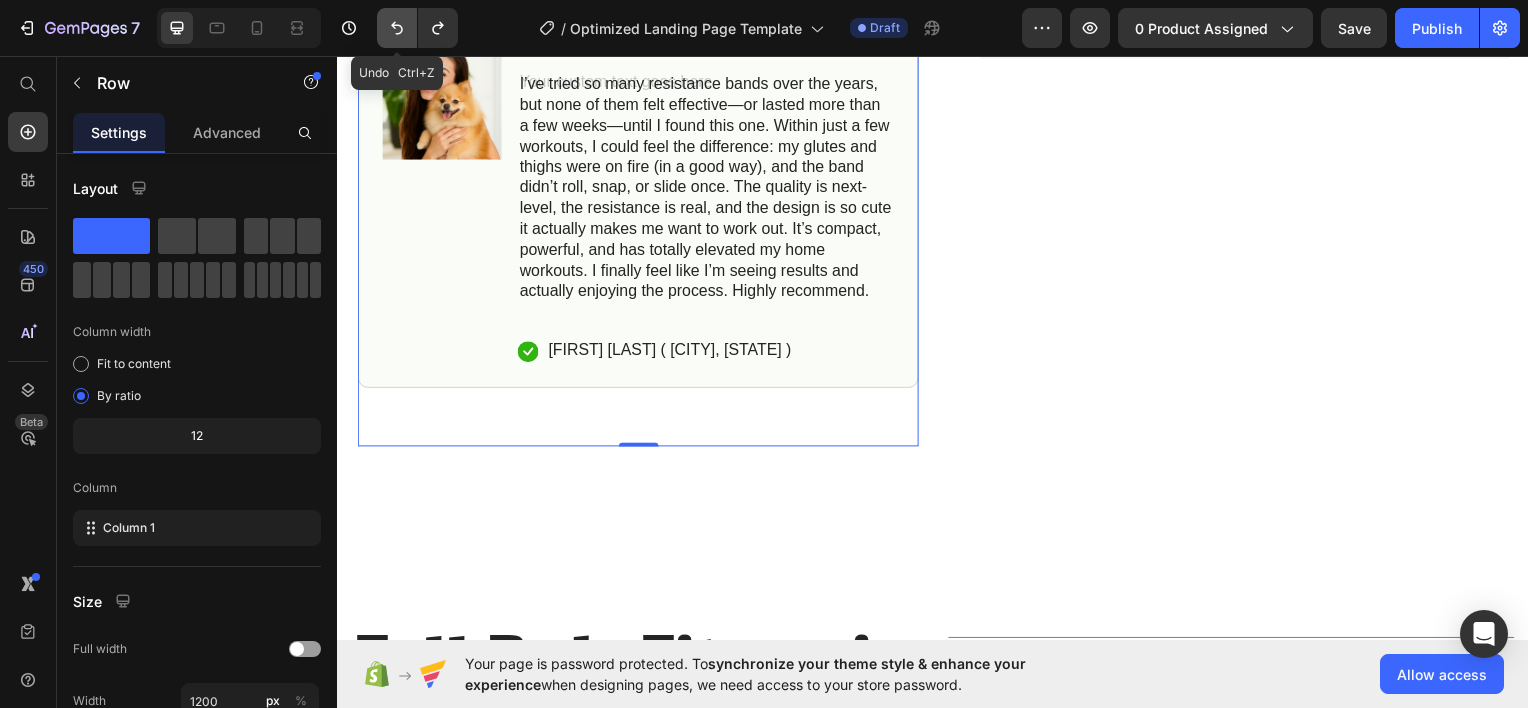 click 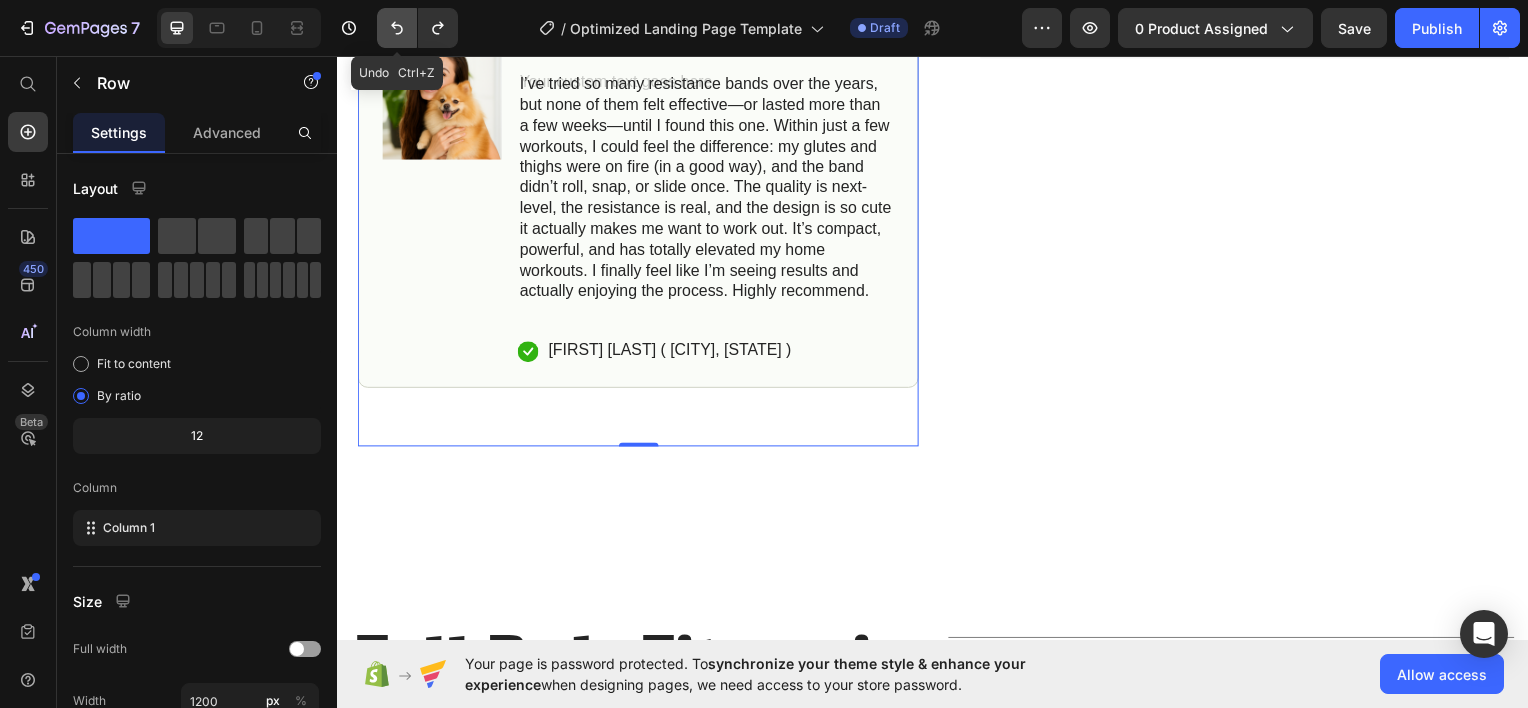 click 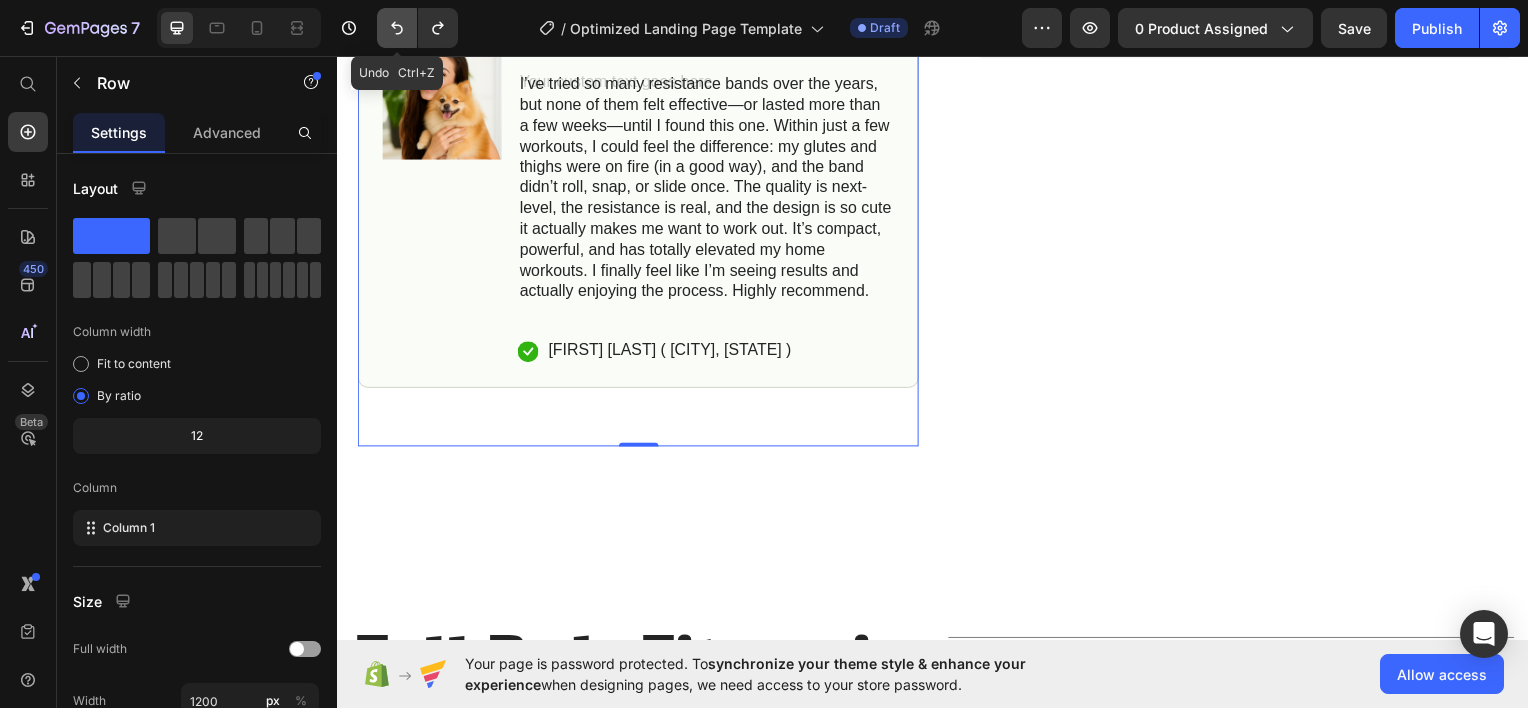 click 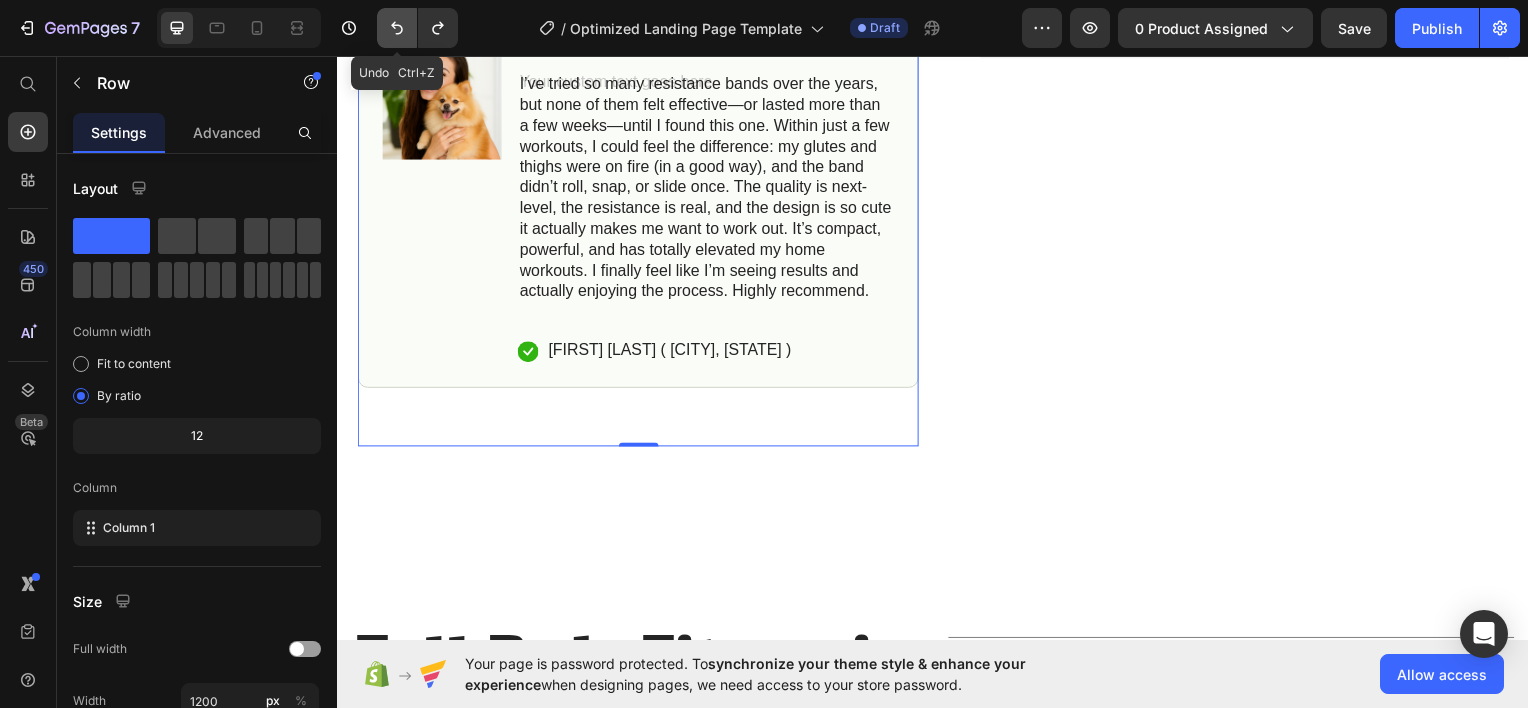 click 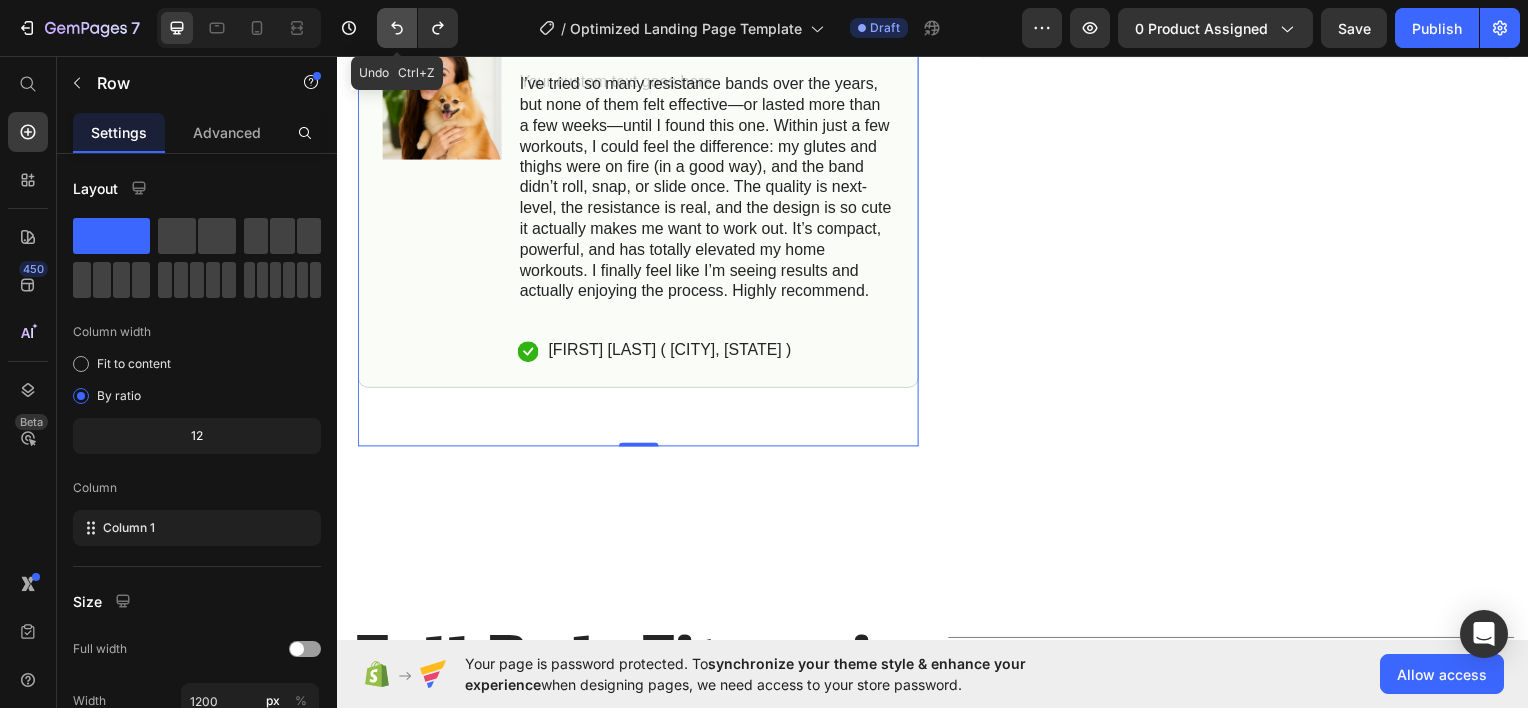 click 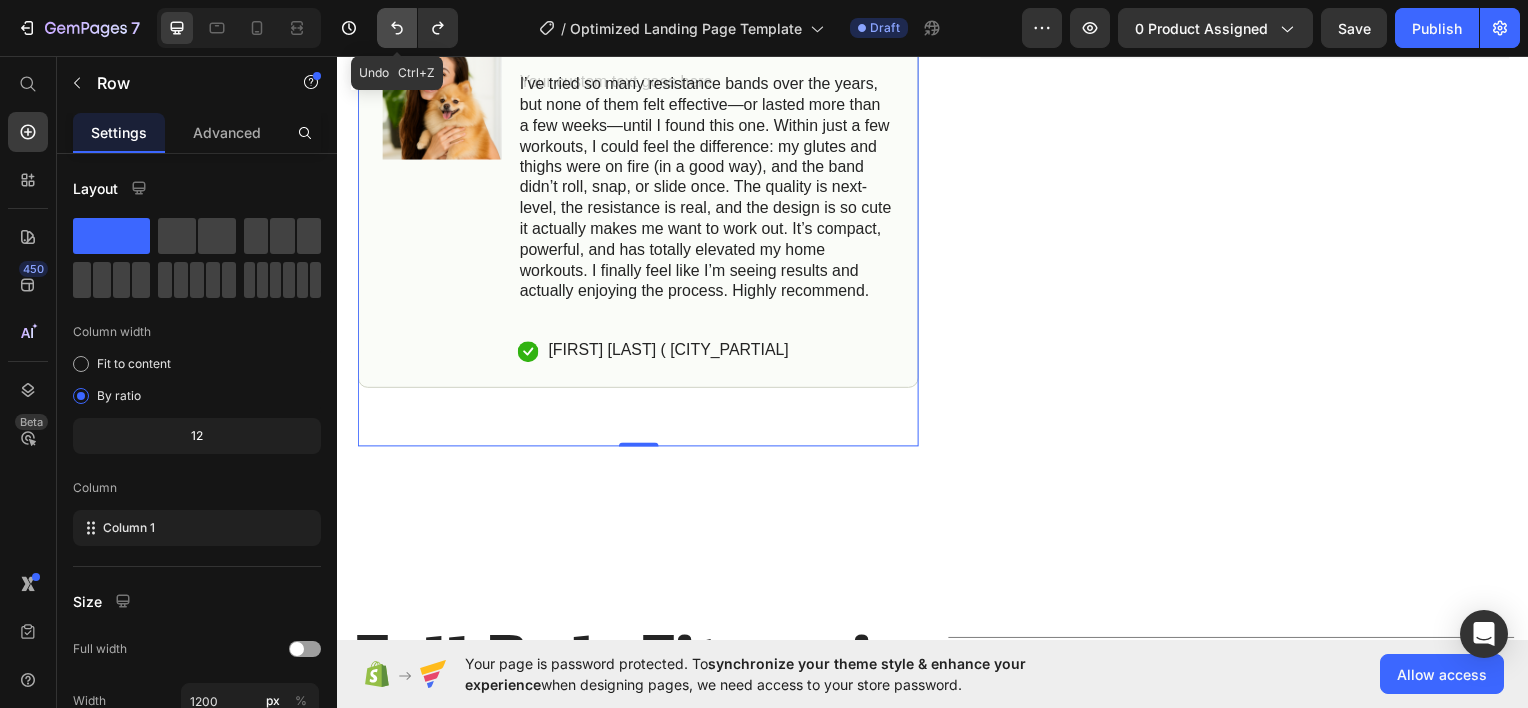 click 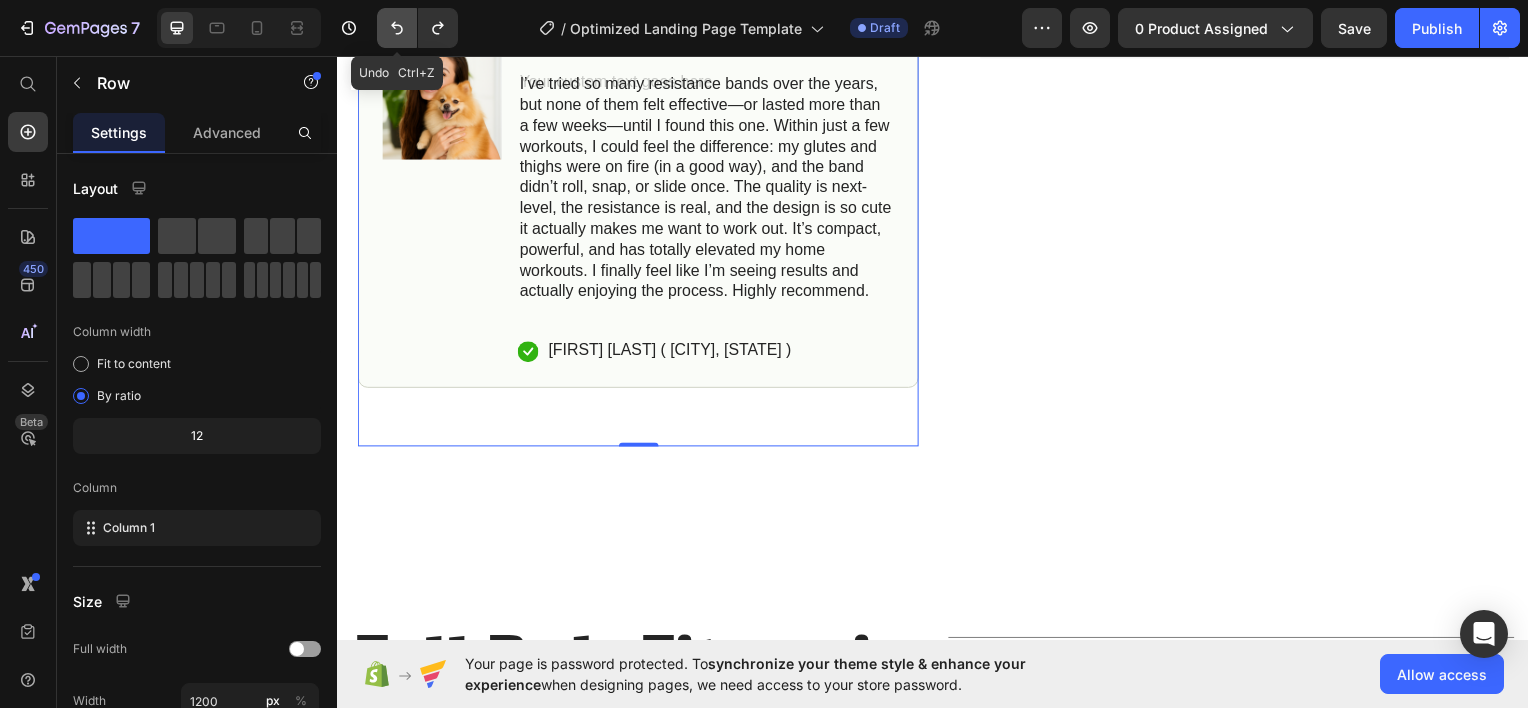 click 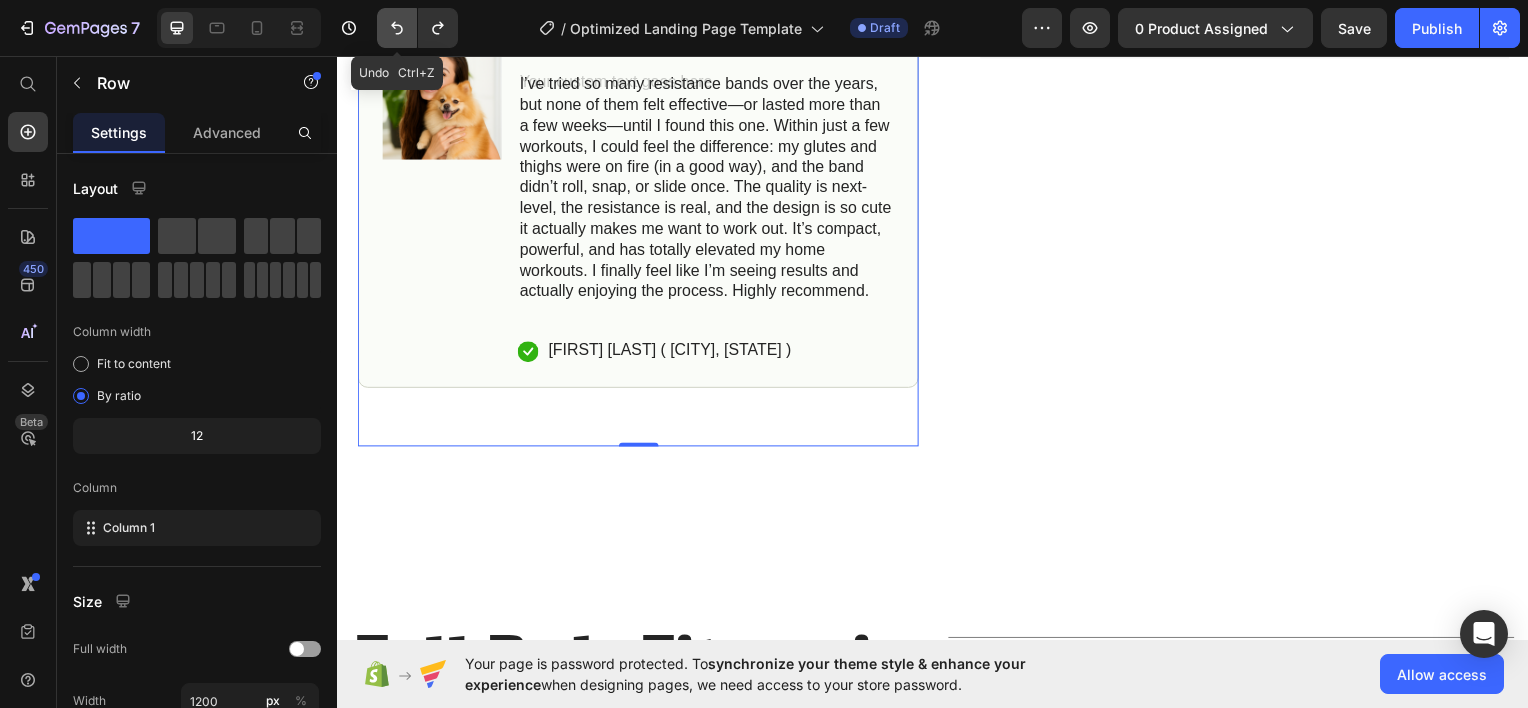 click 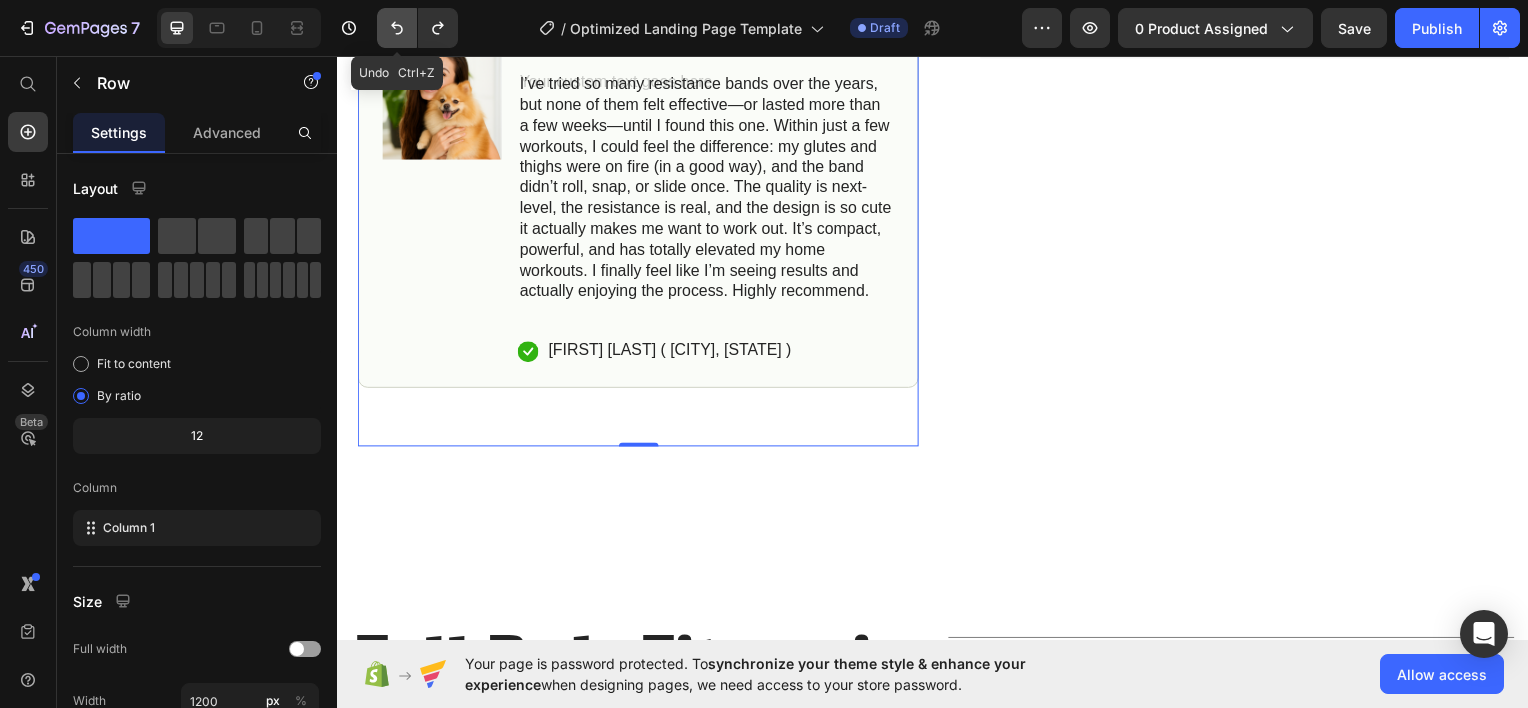 click 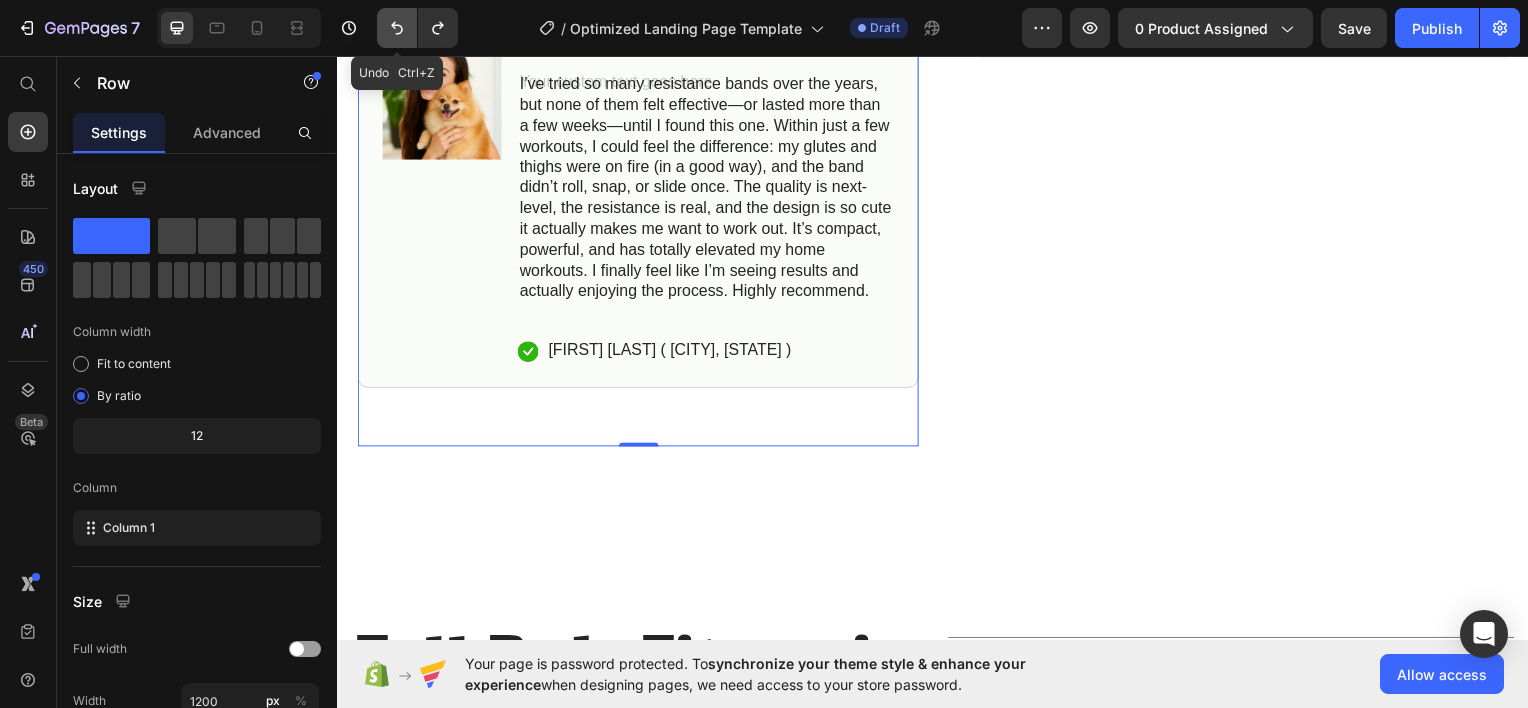 click 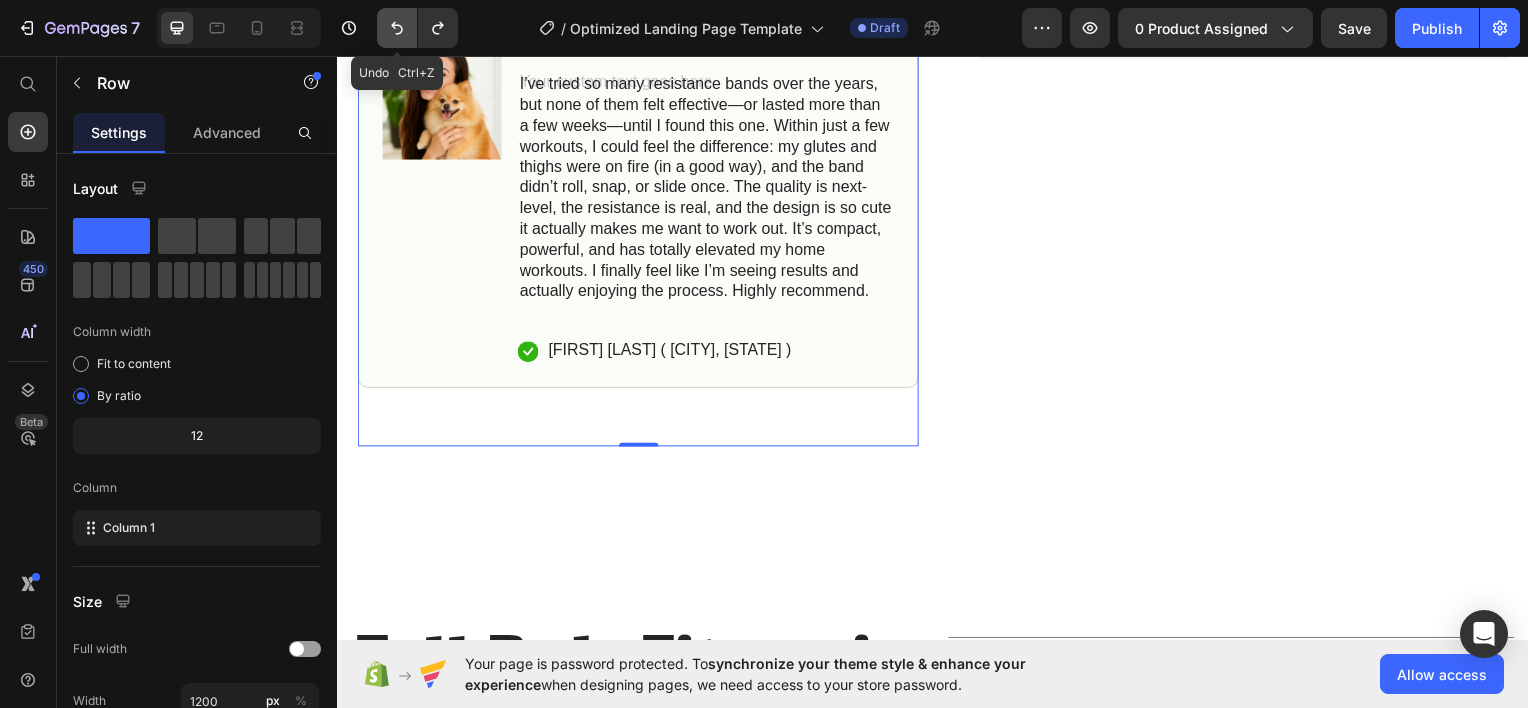 click 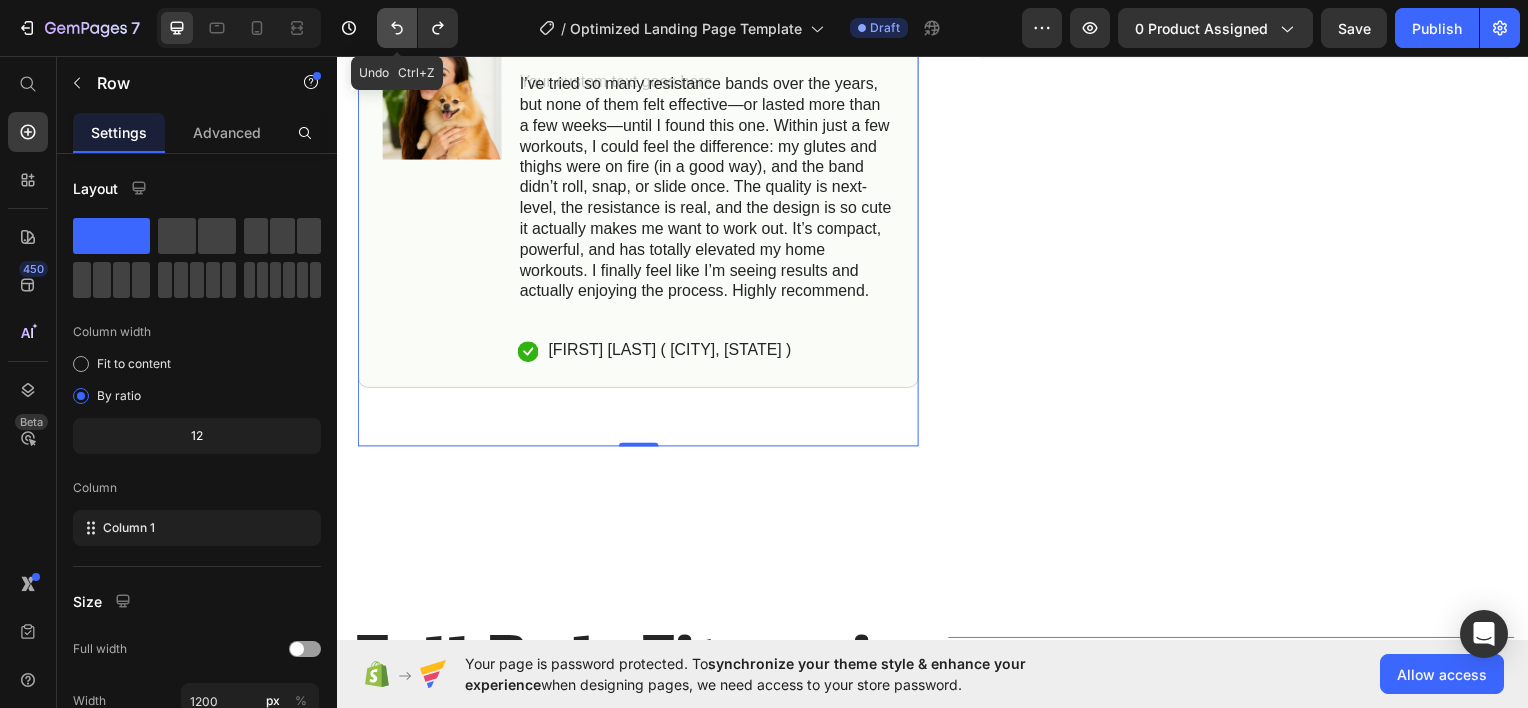 click 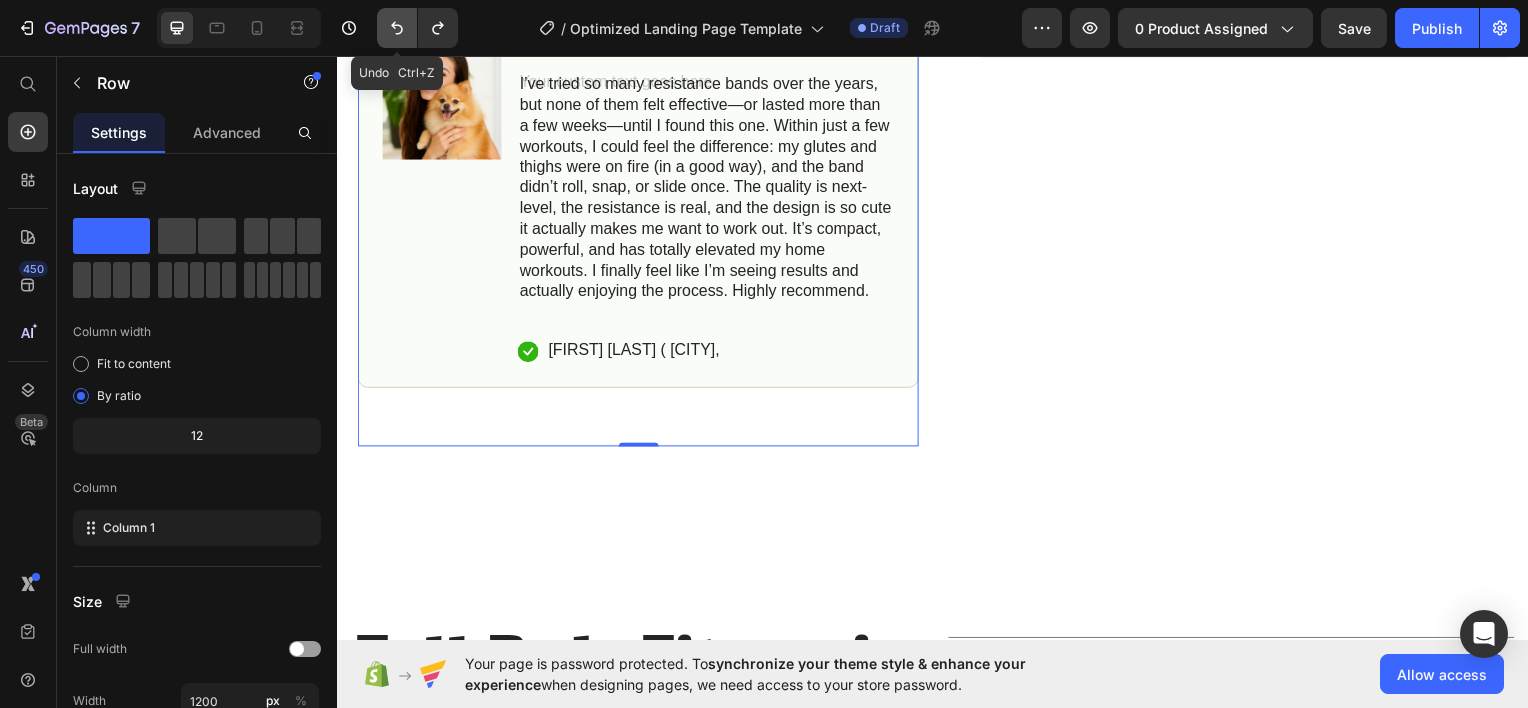 click 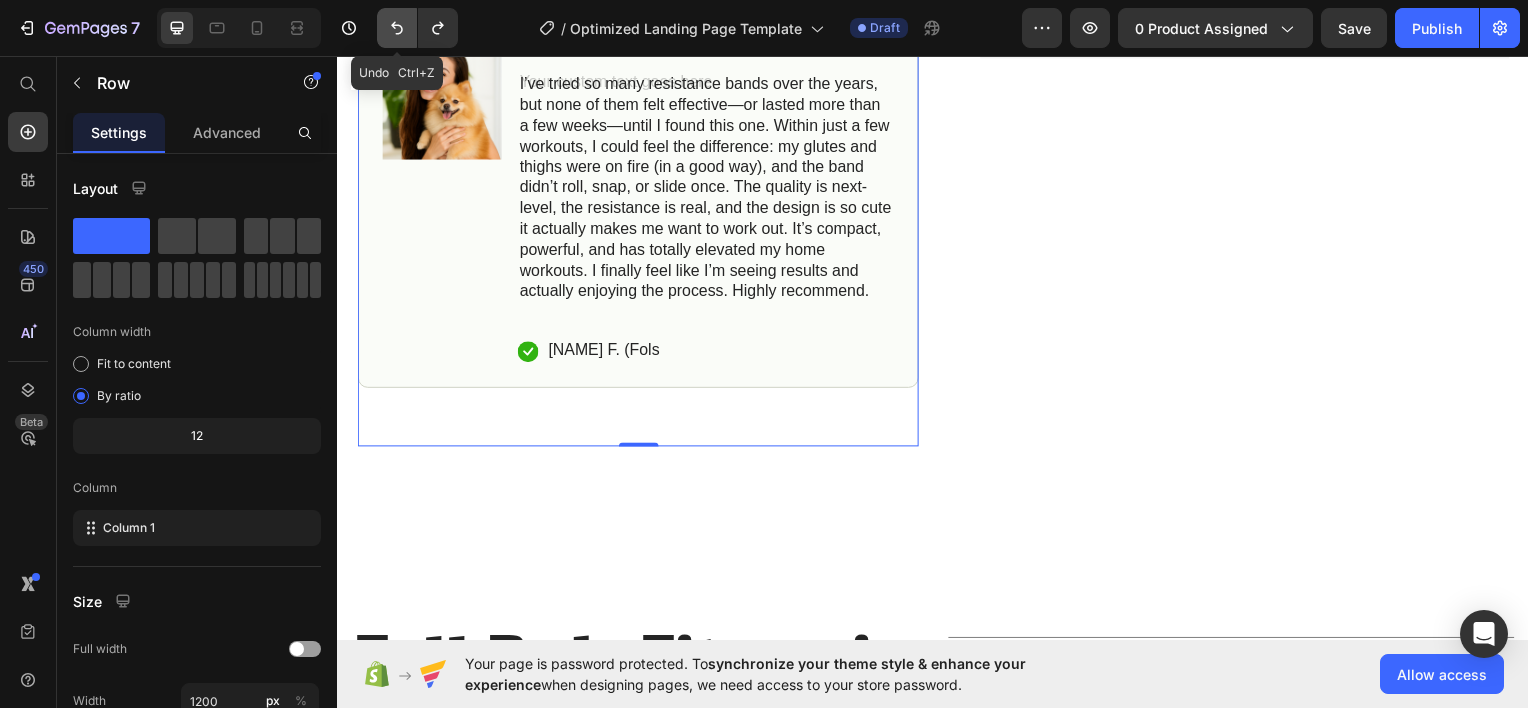 click 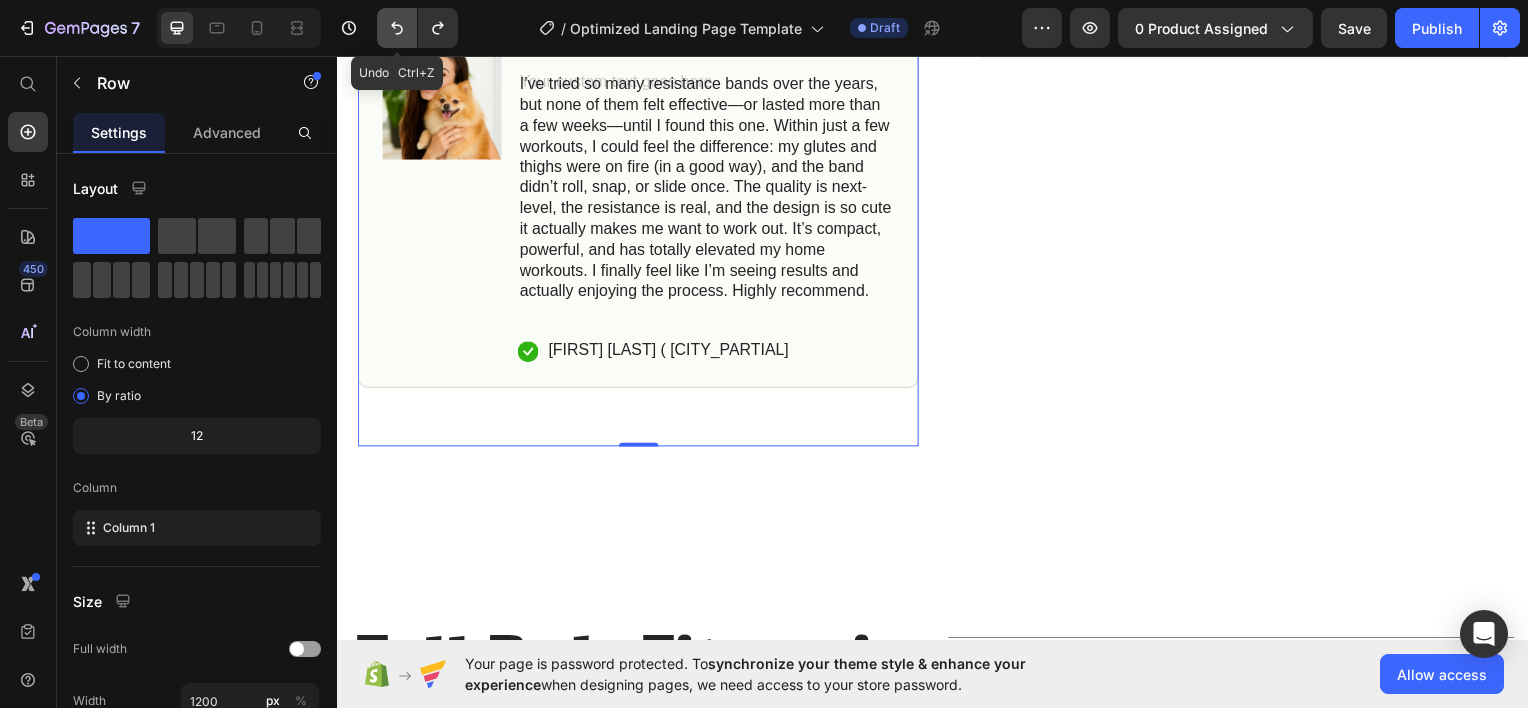 click 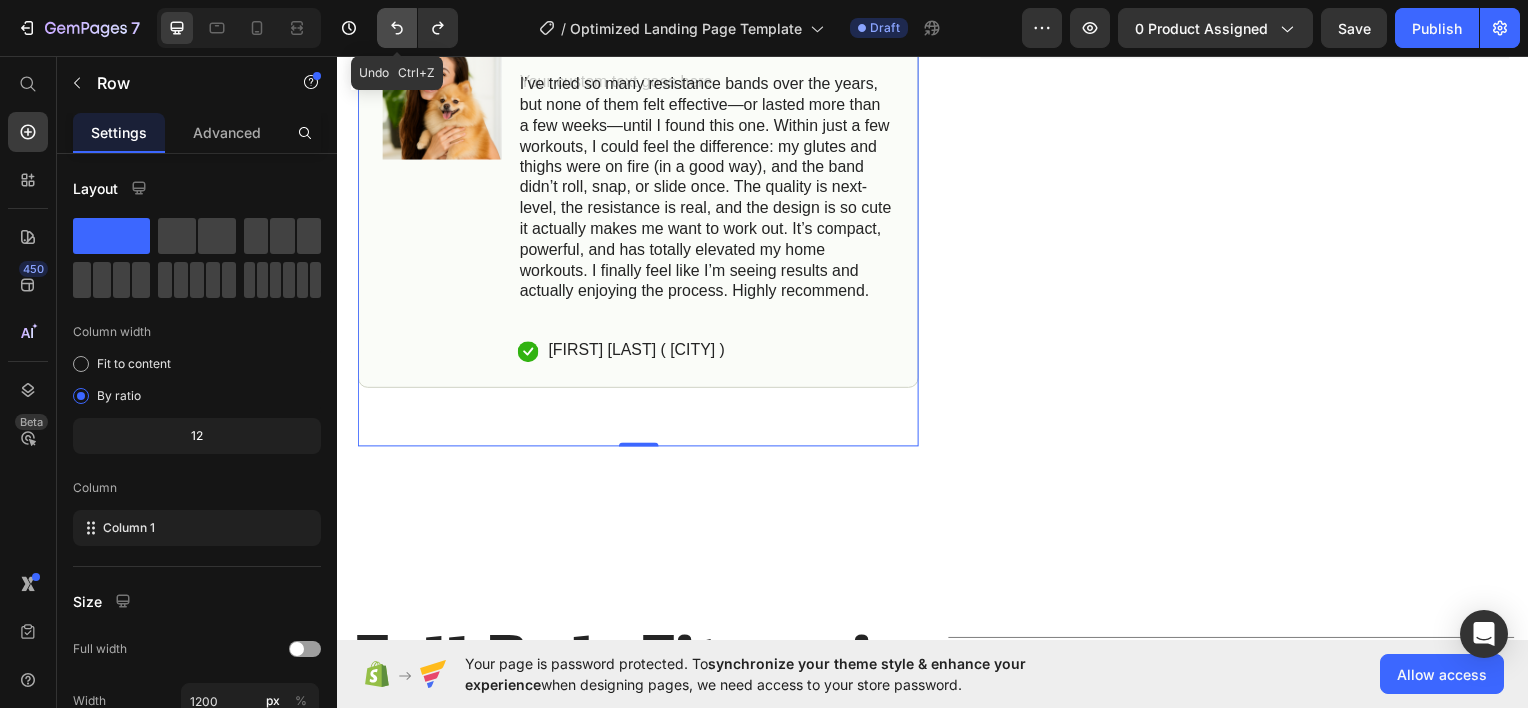 click 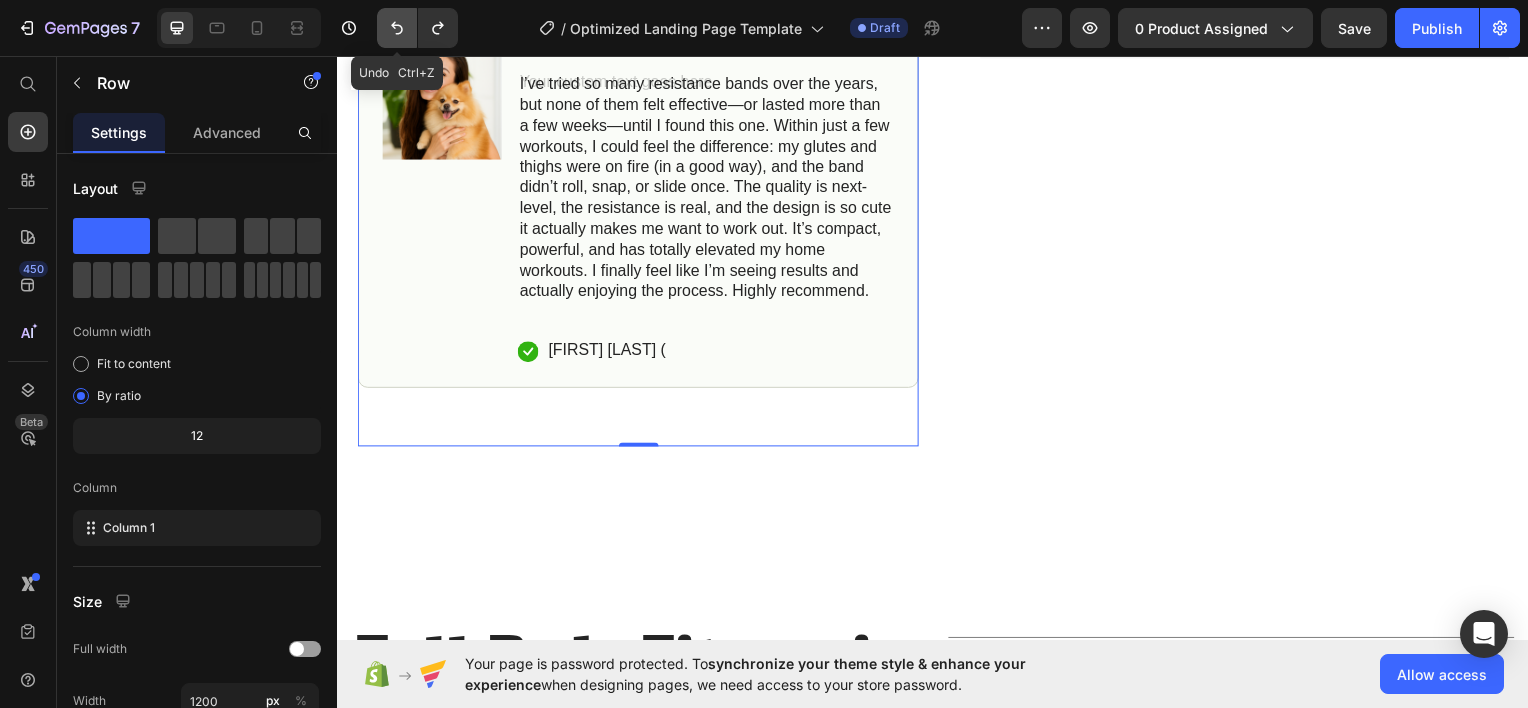 click 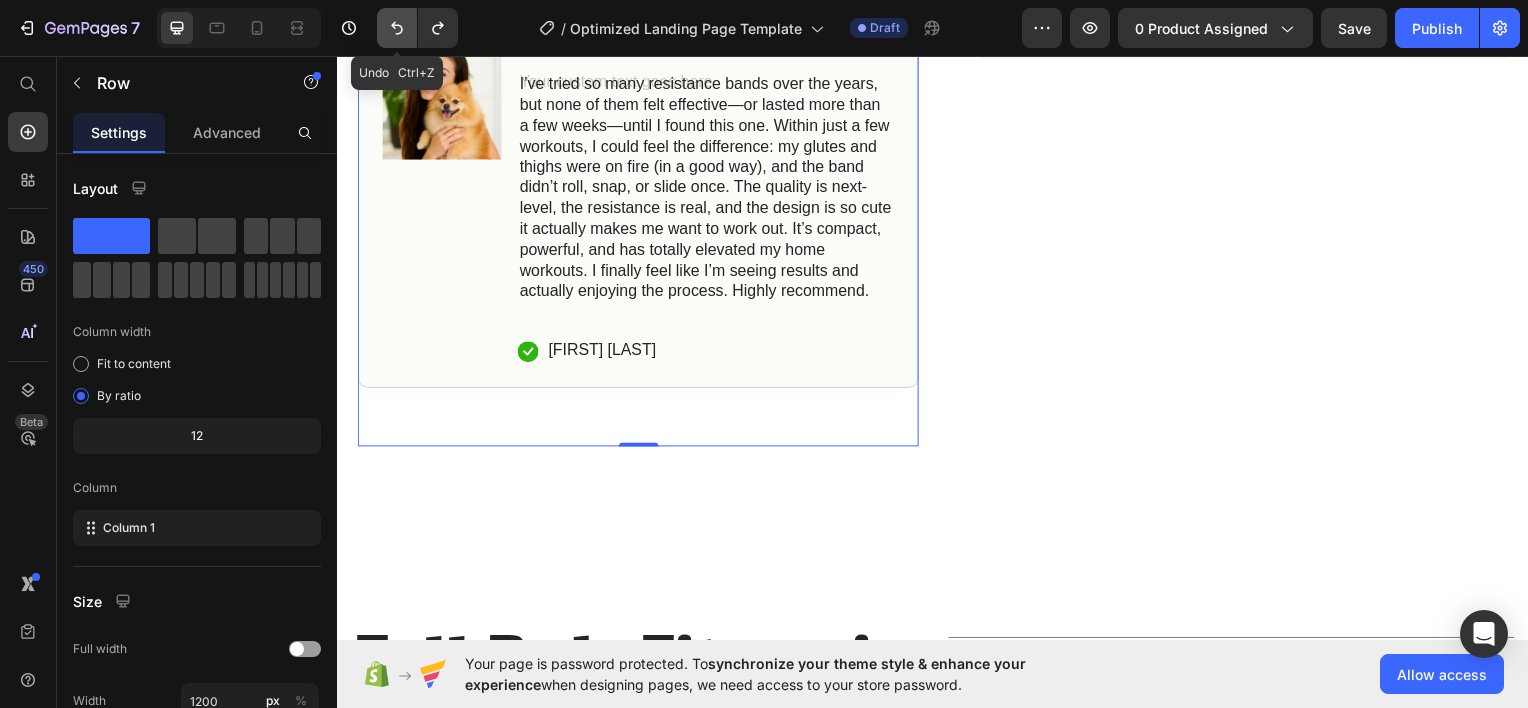 click 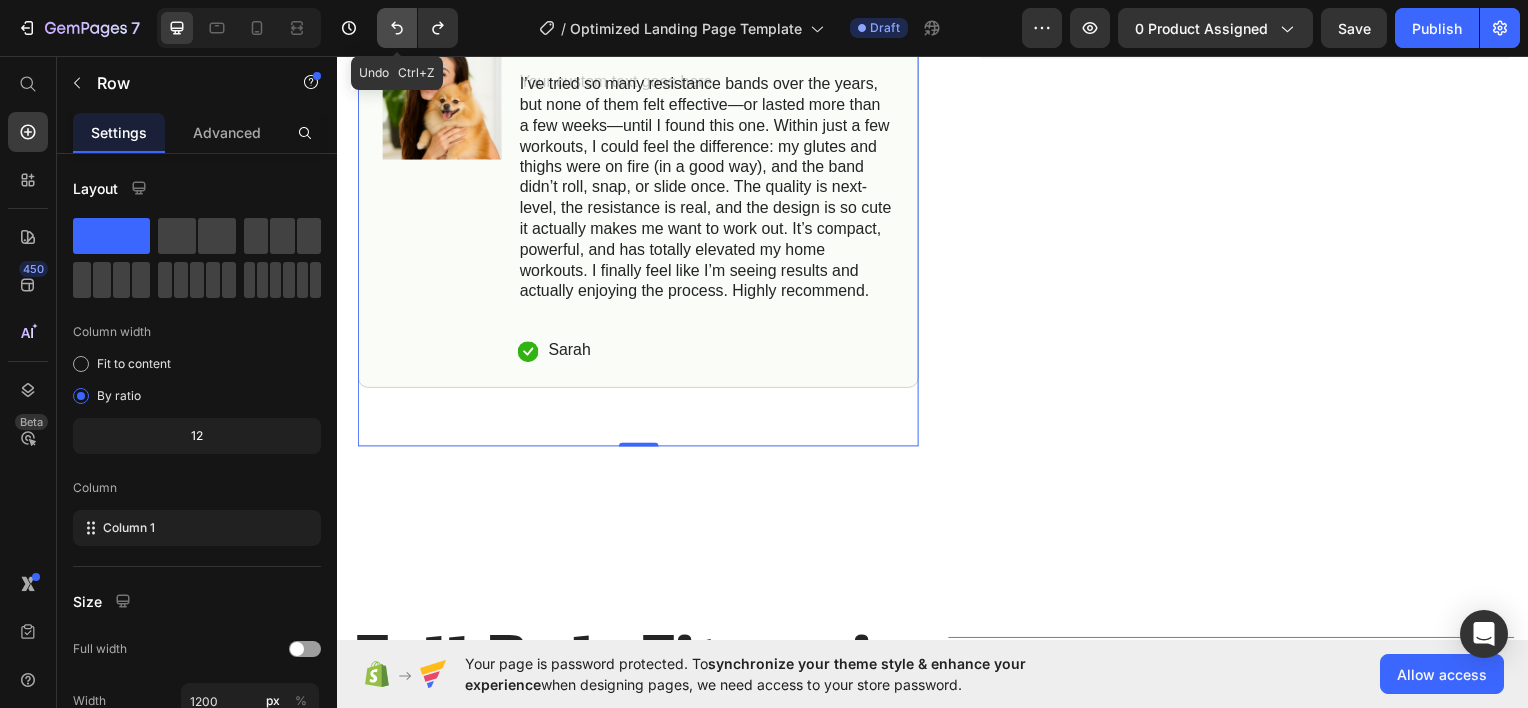 click 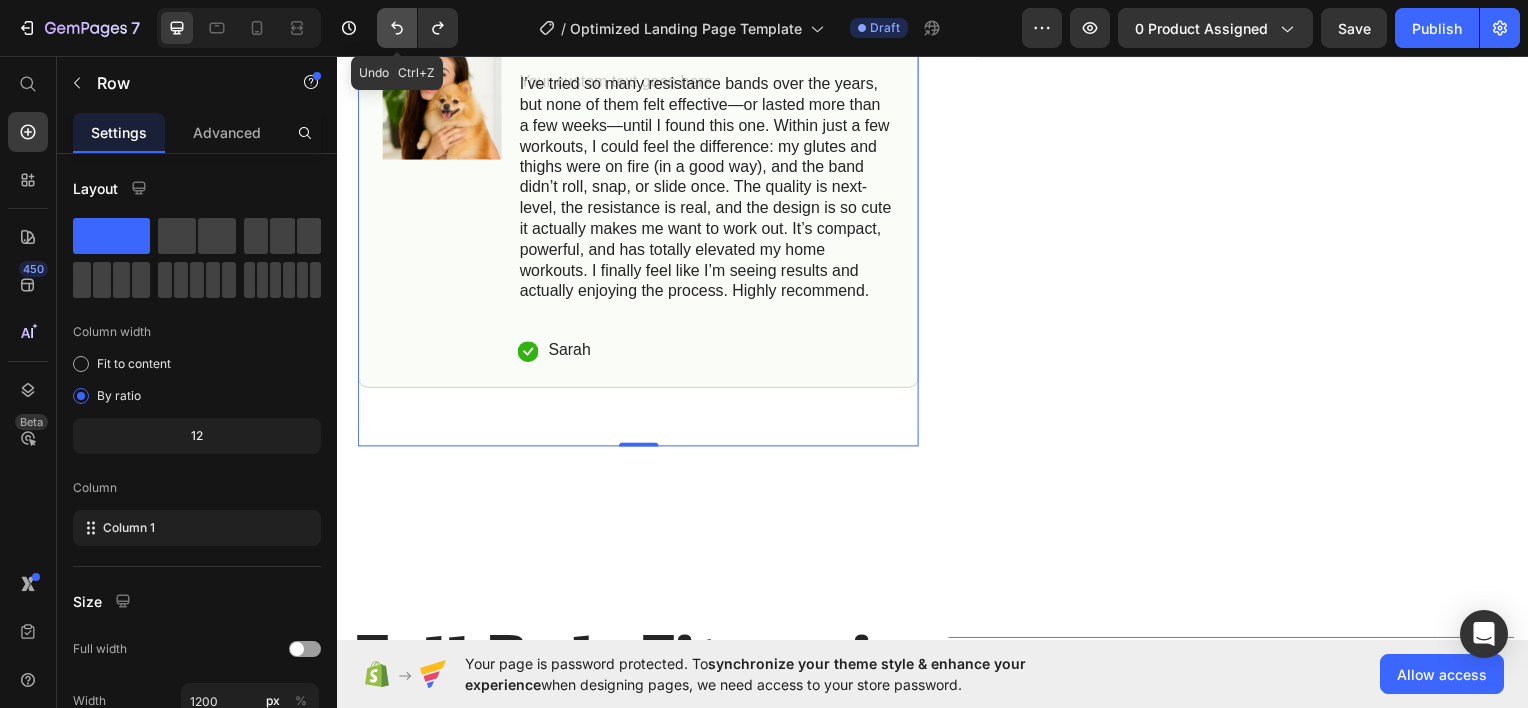 click 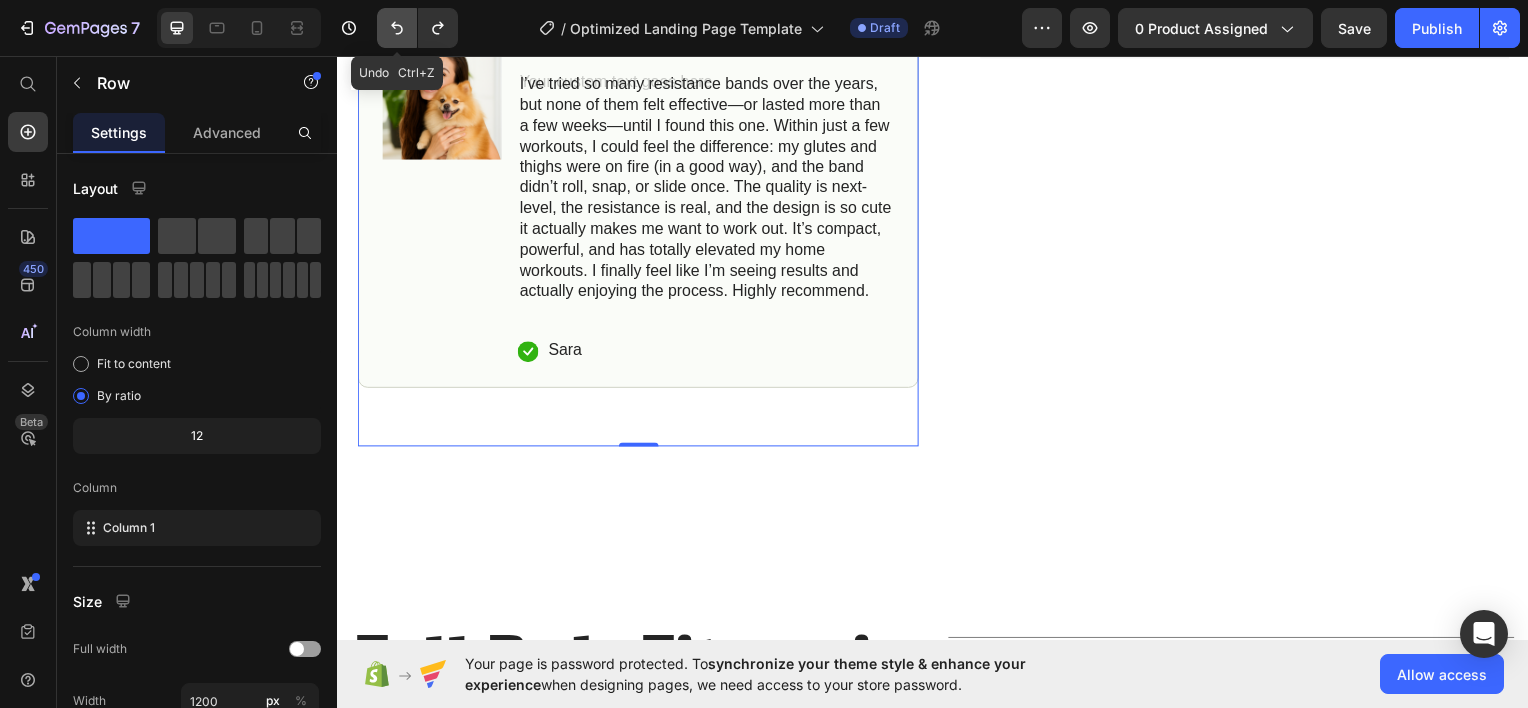 click 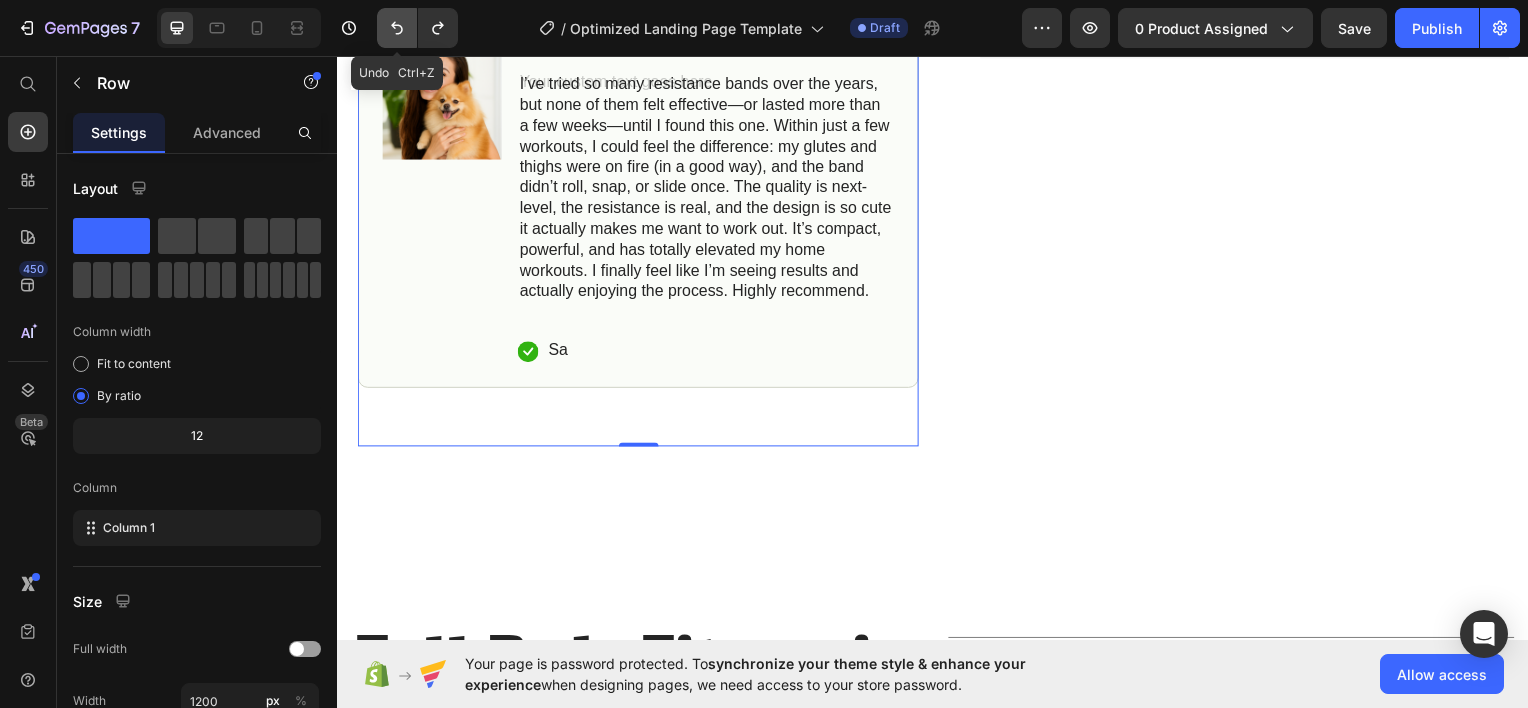 click 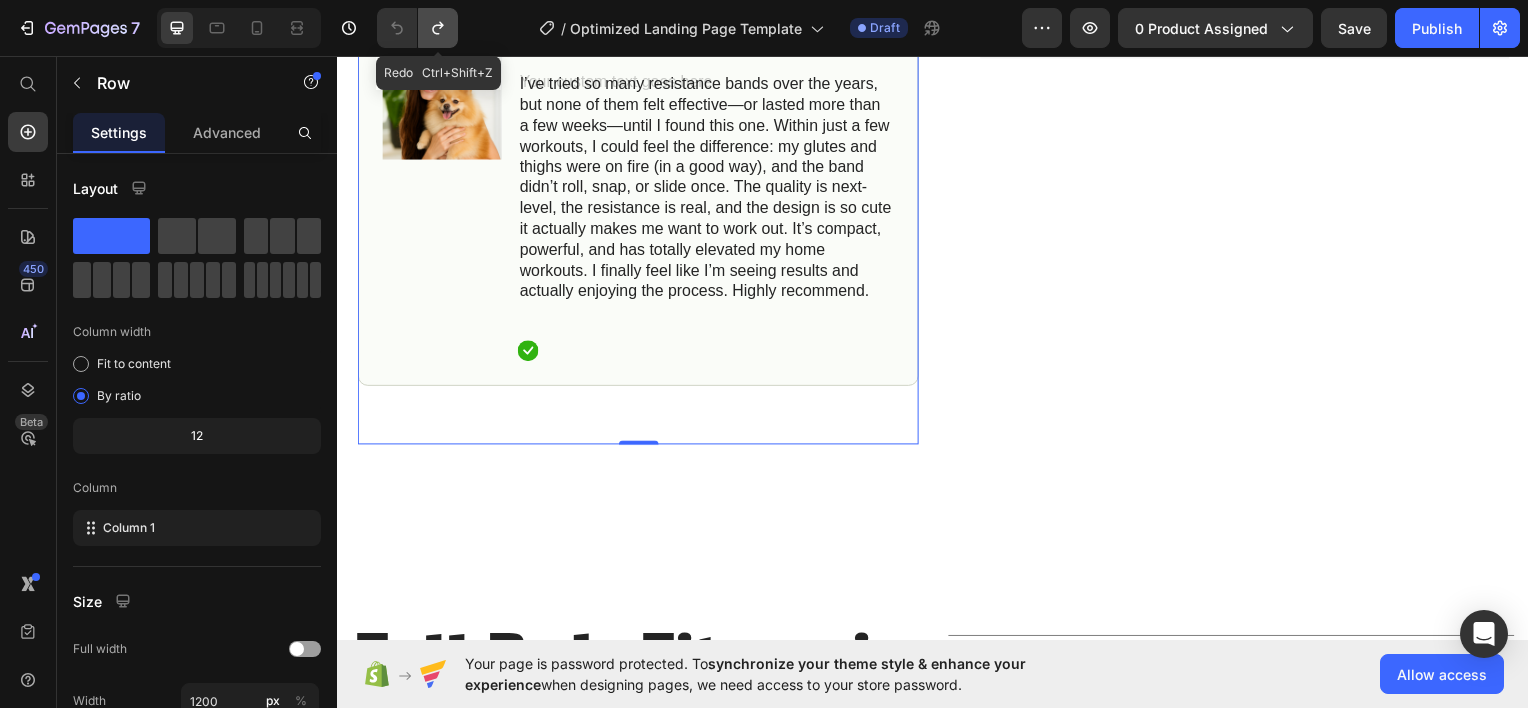 click 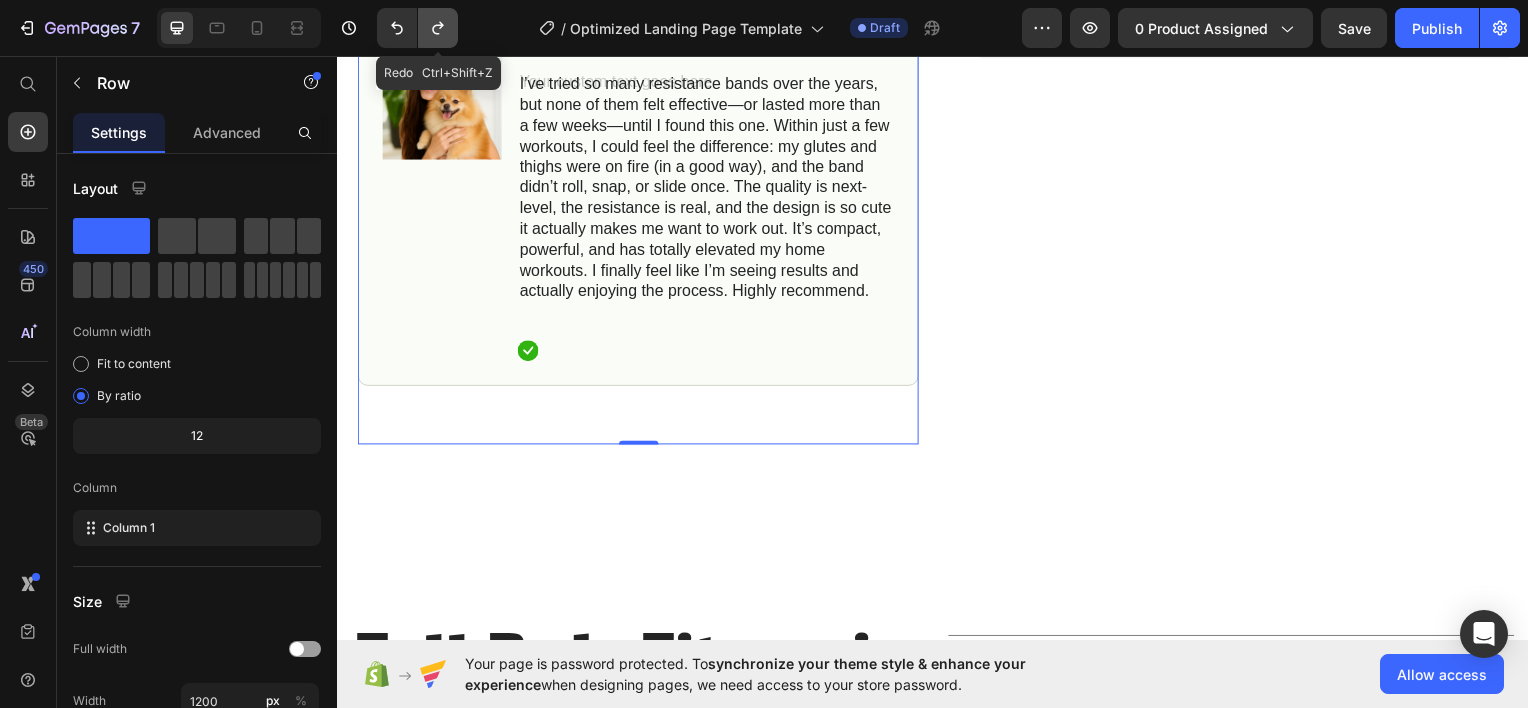 click 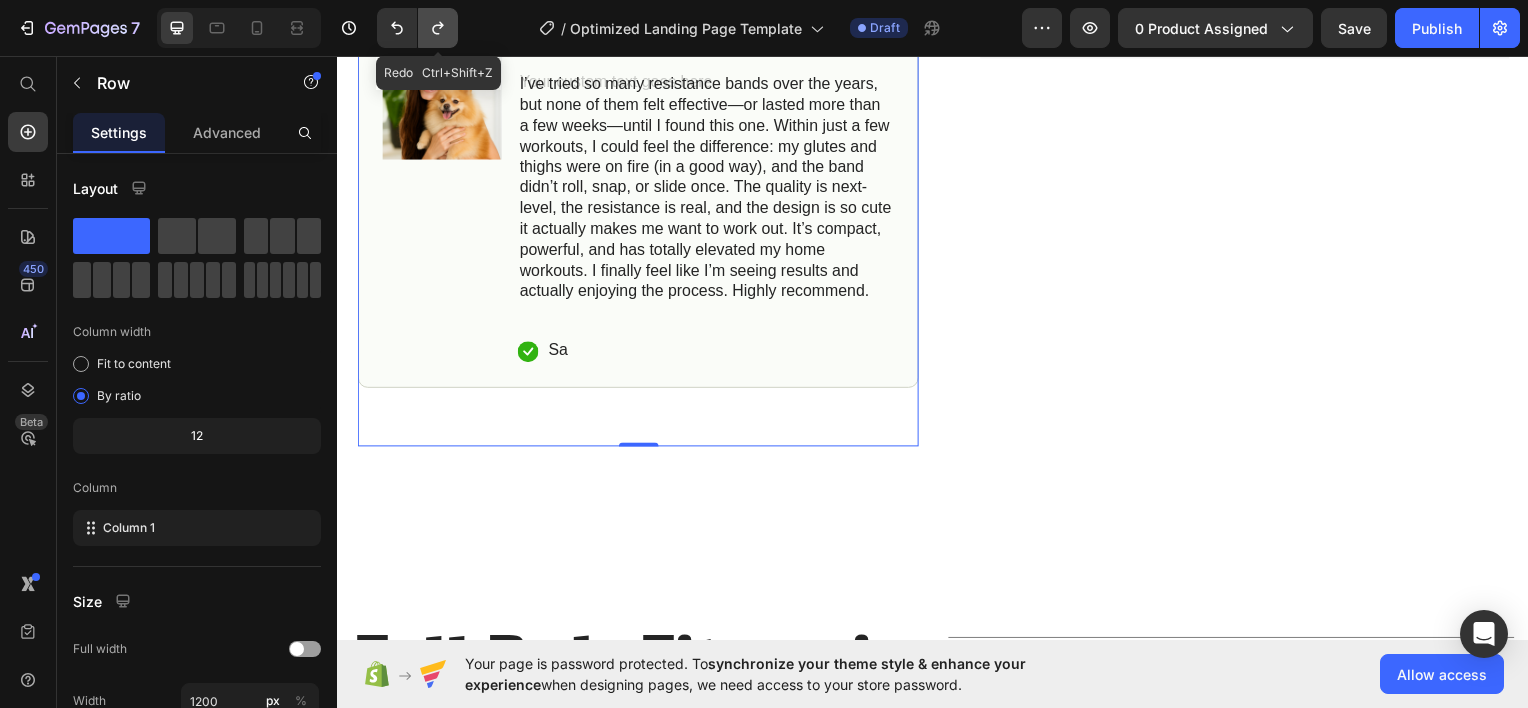 click 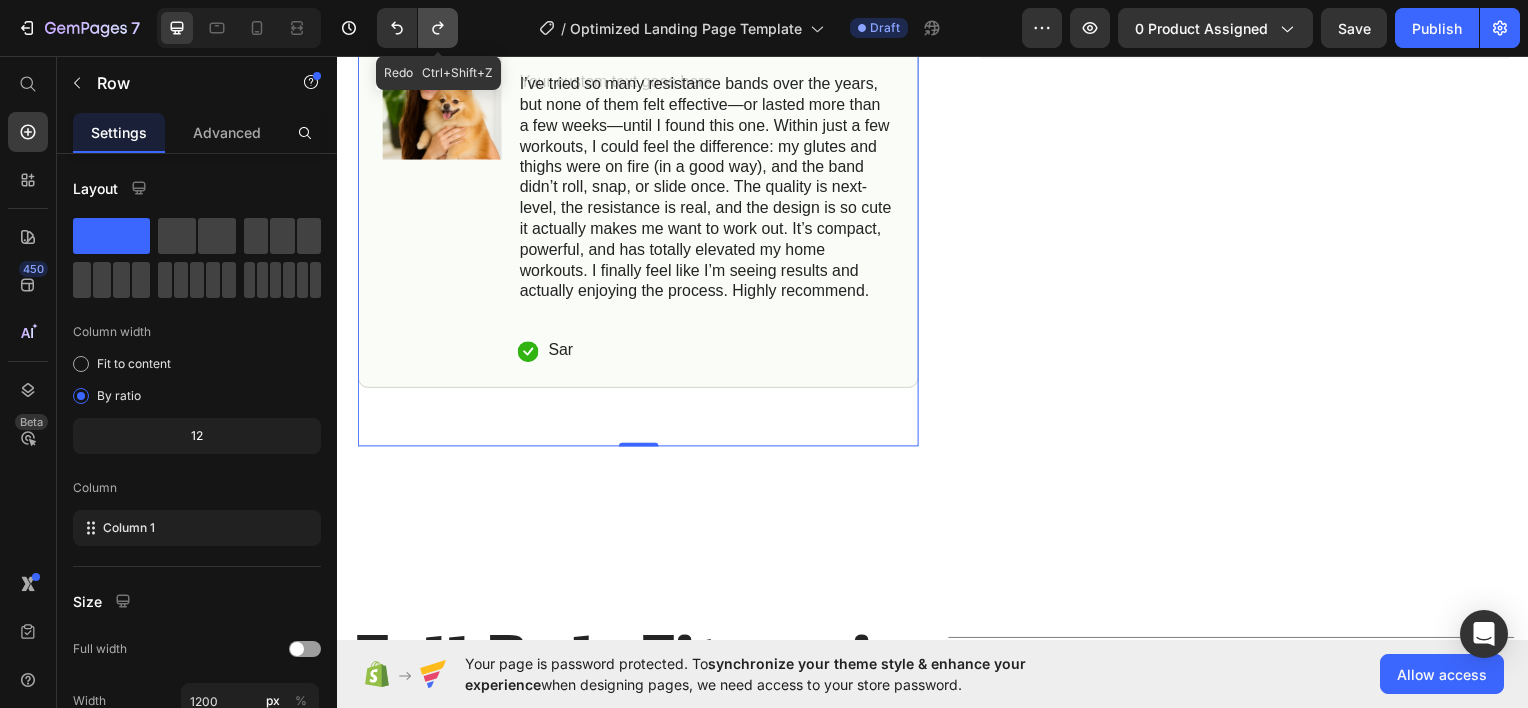 click 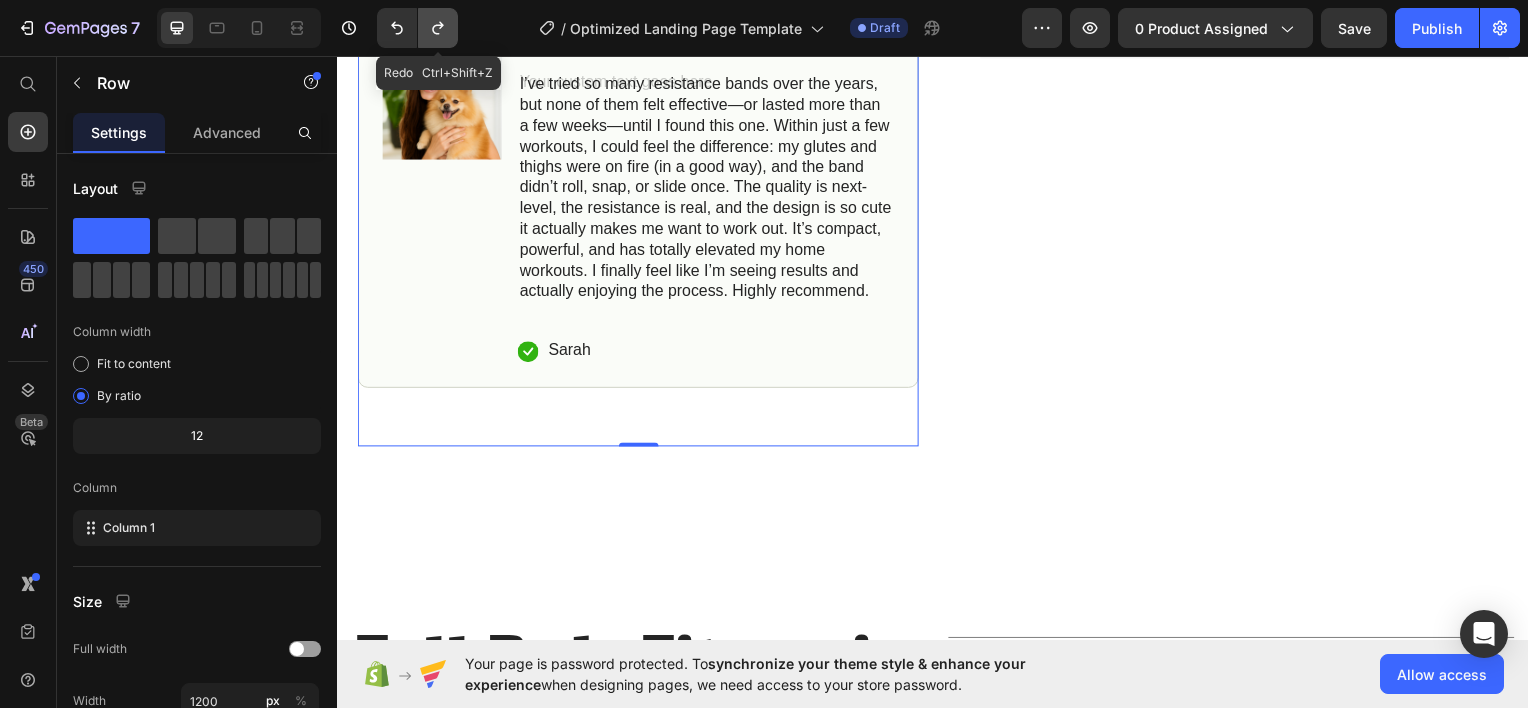 click 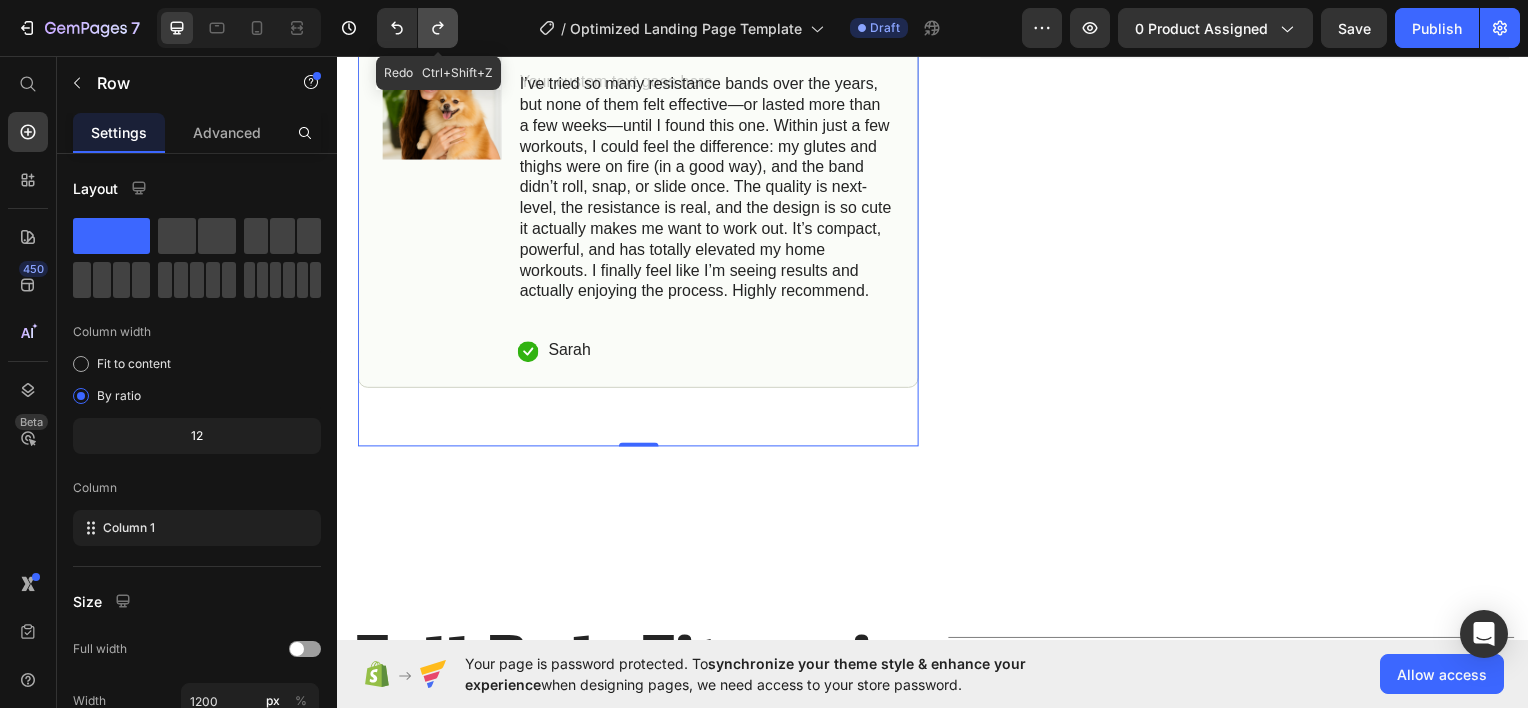 click 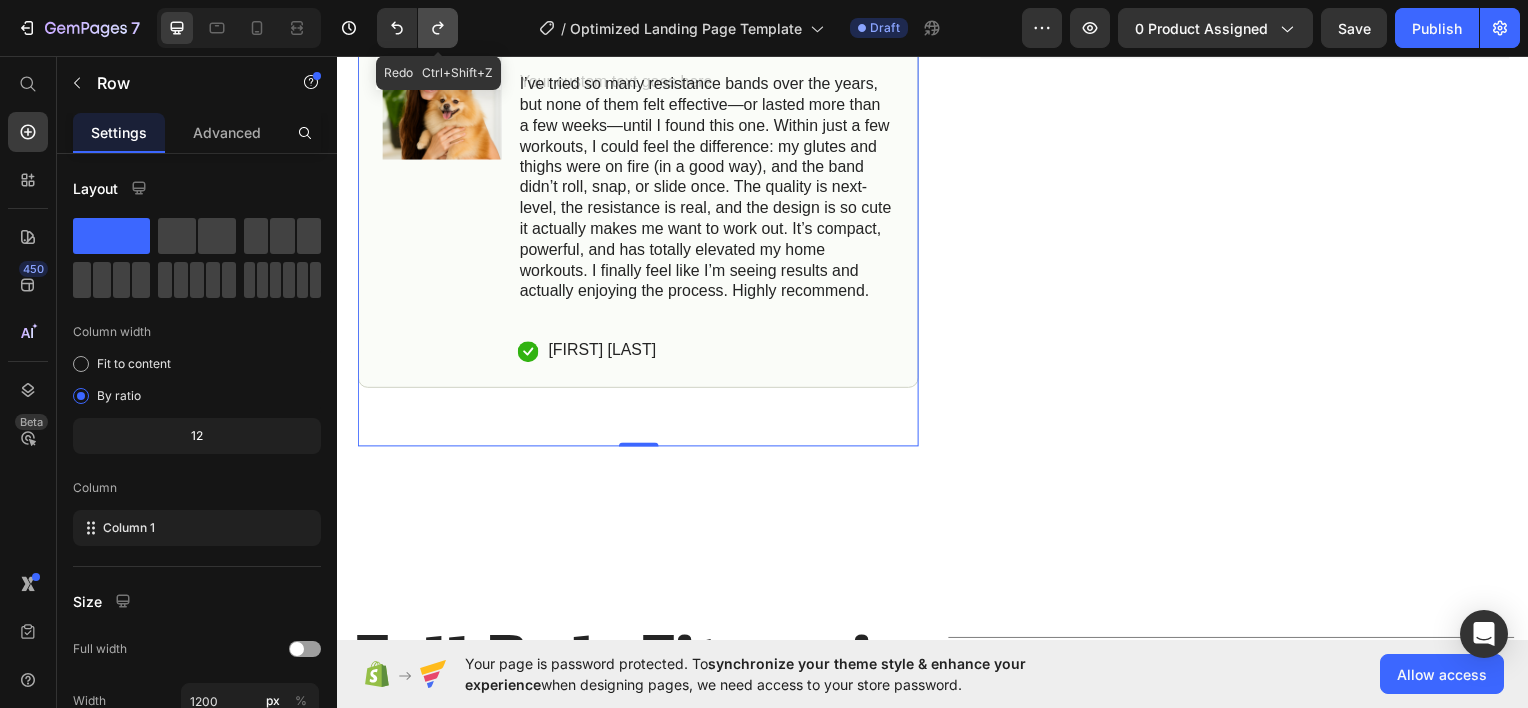 click 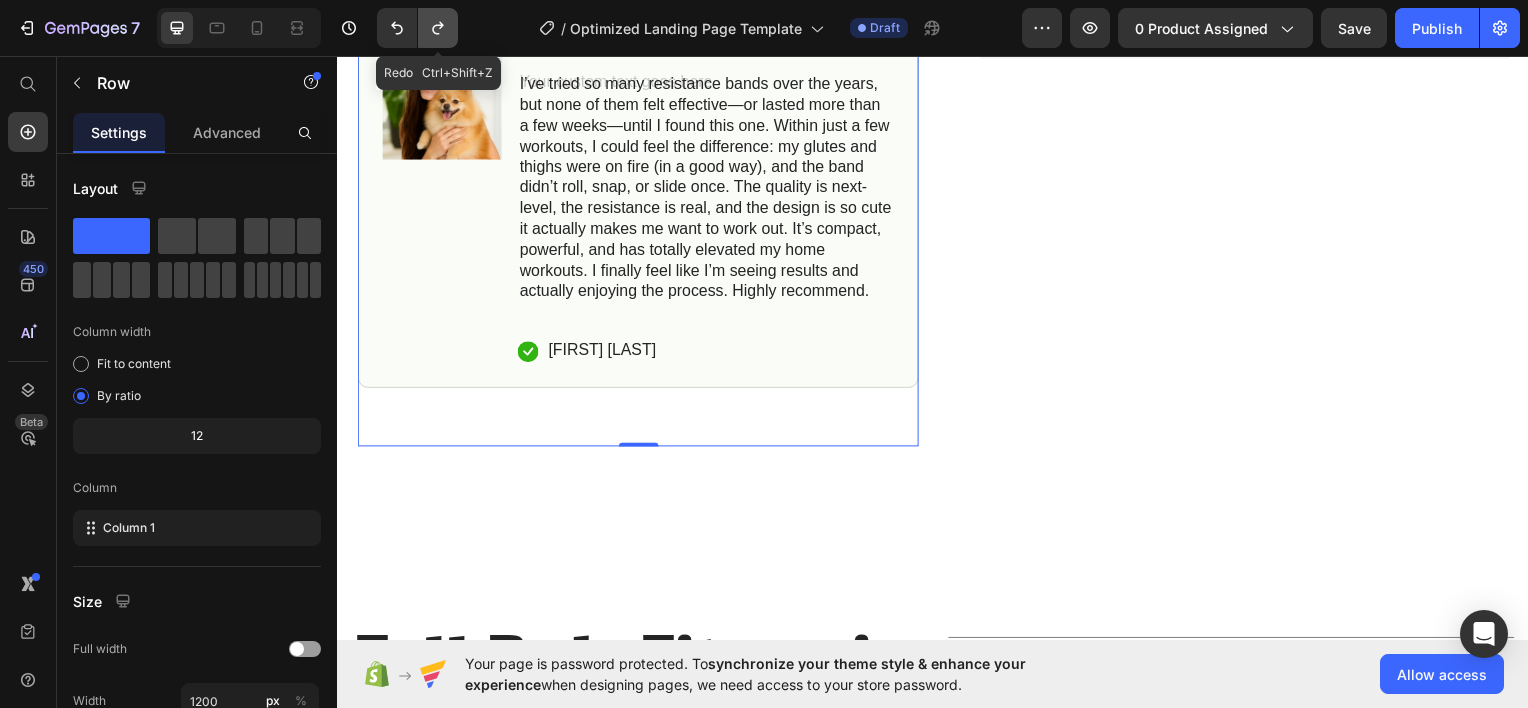 click 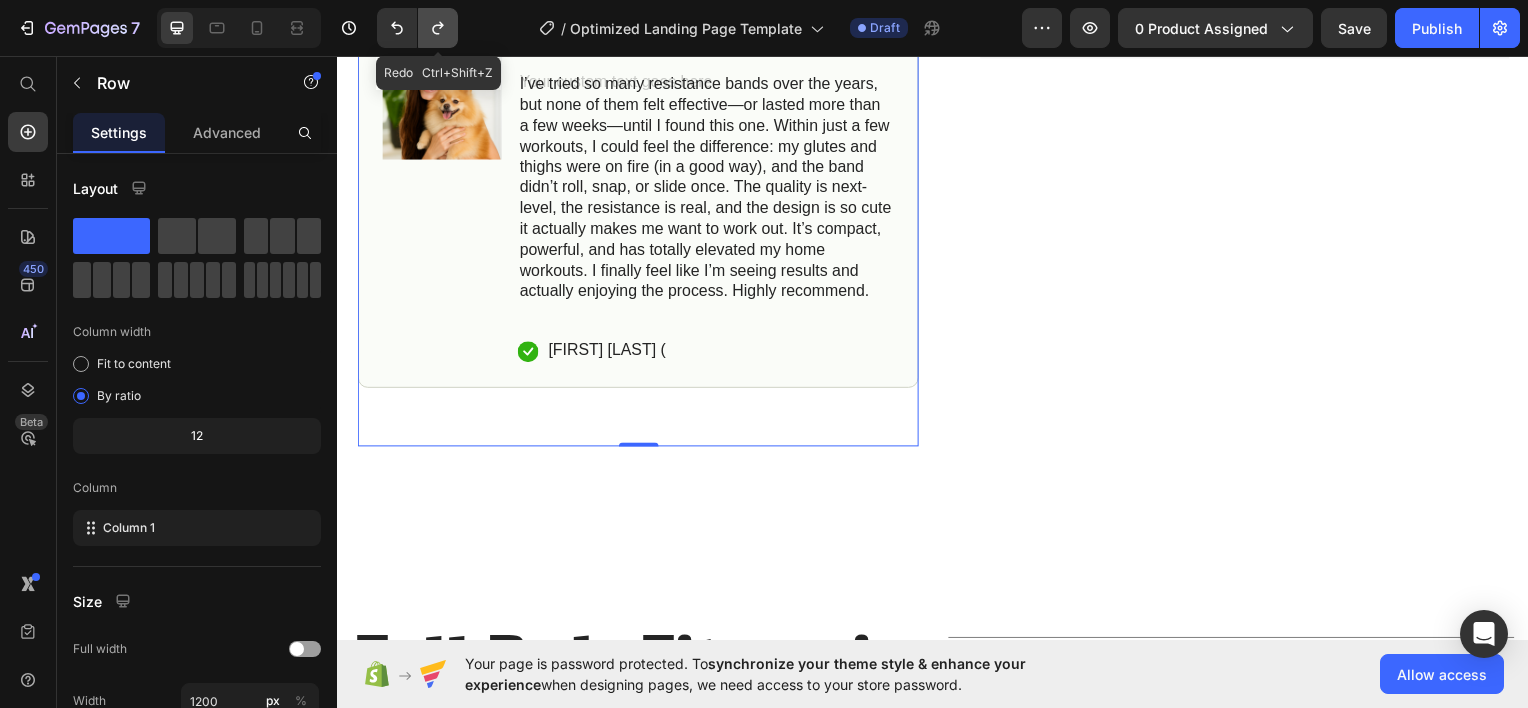 click 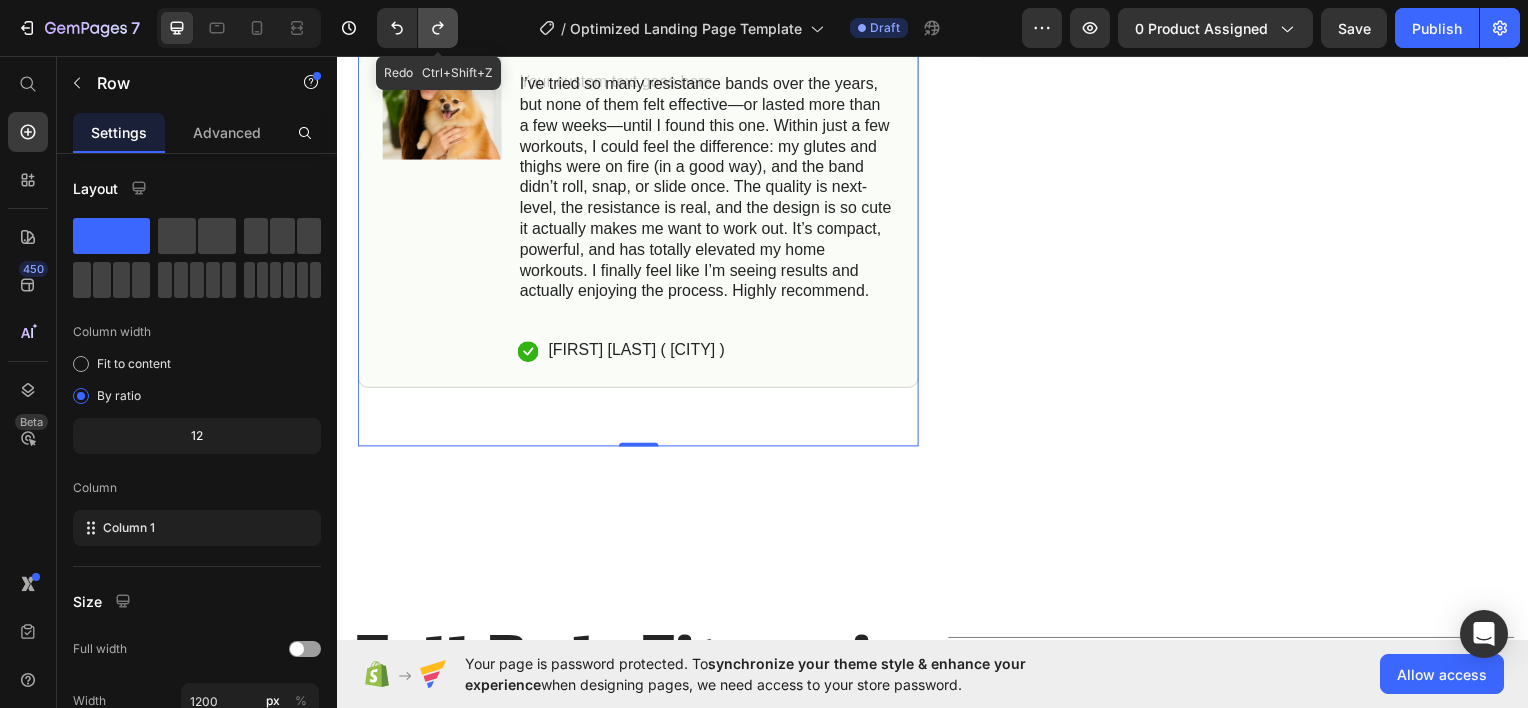 click 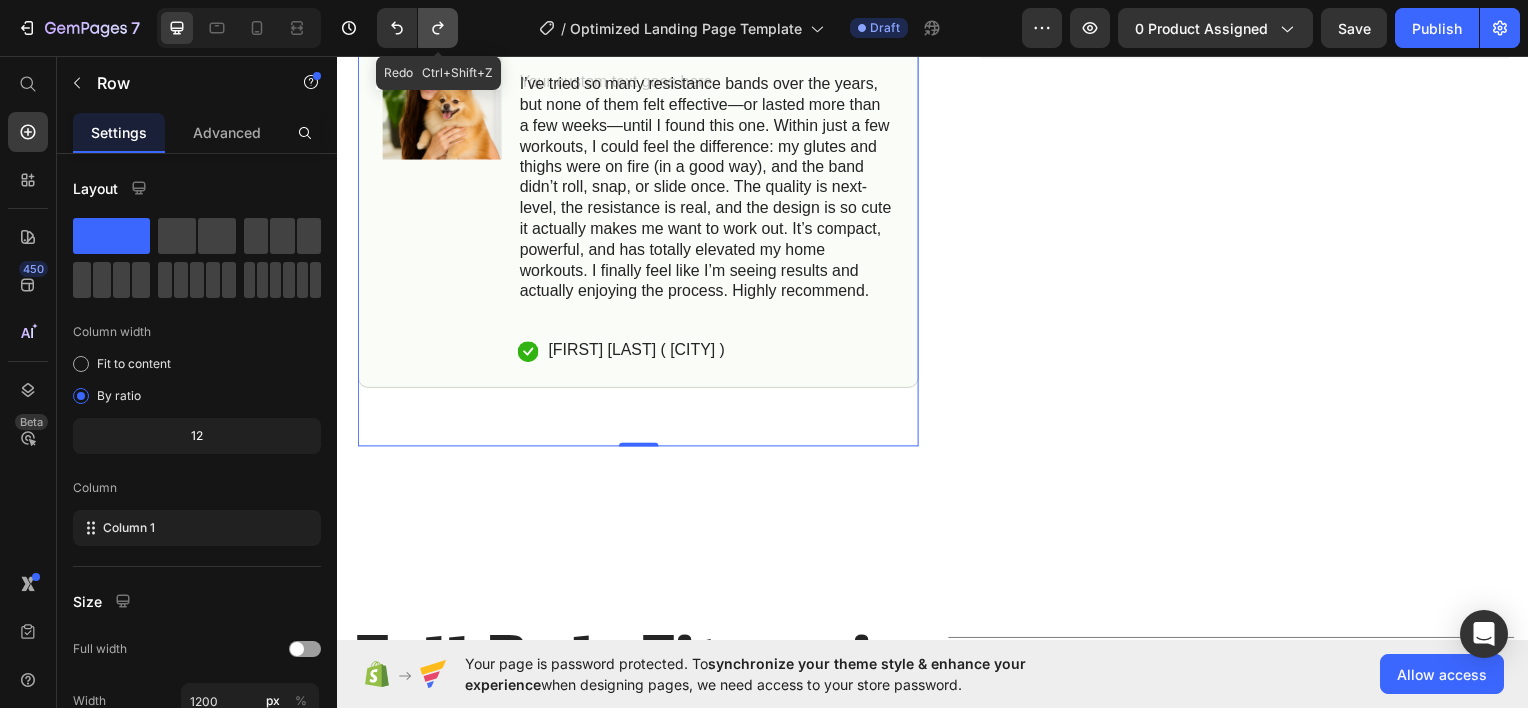 click 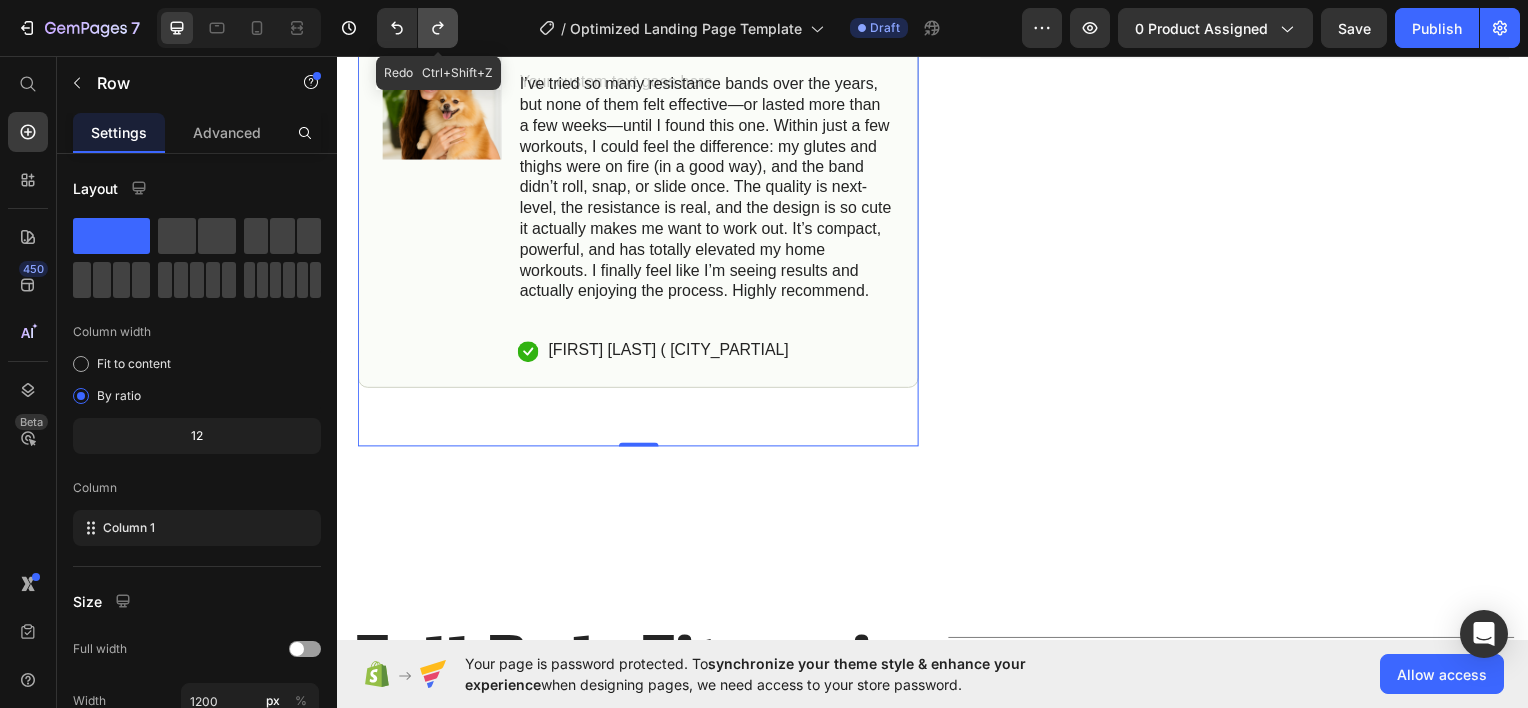 click 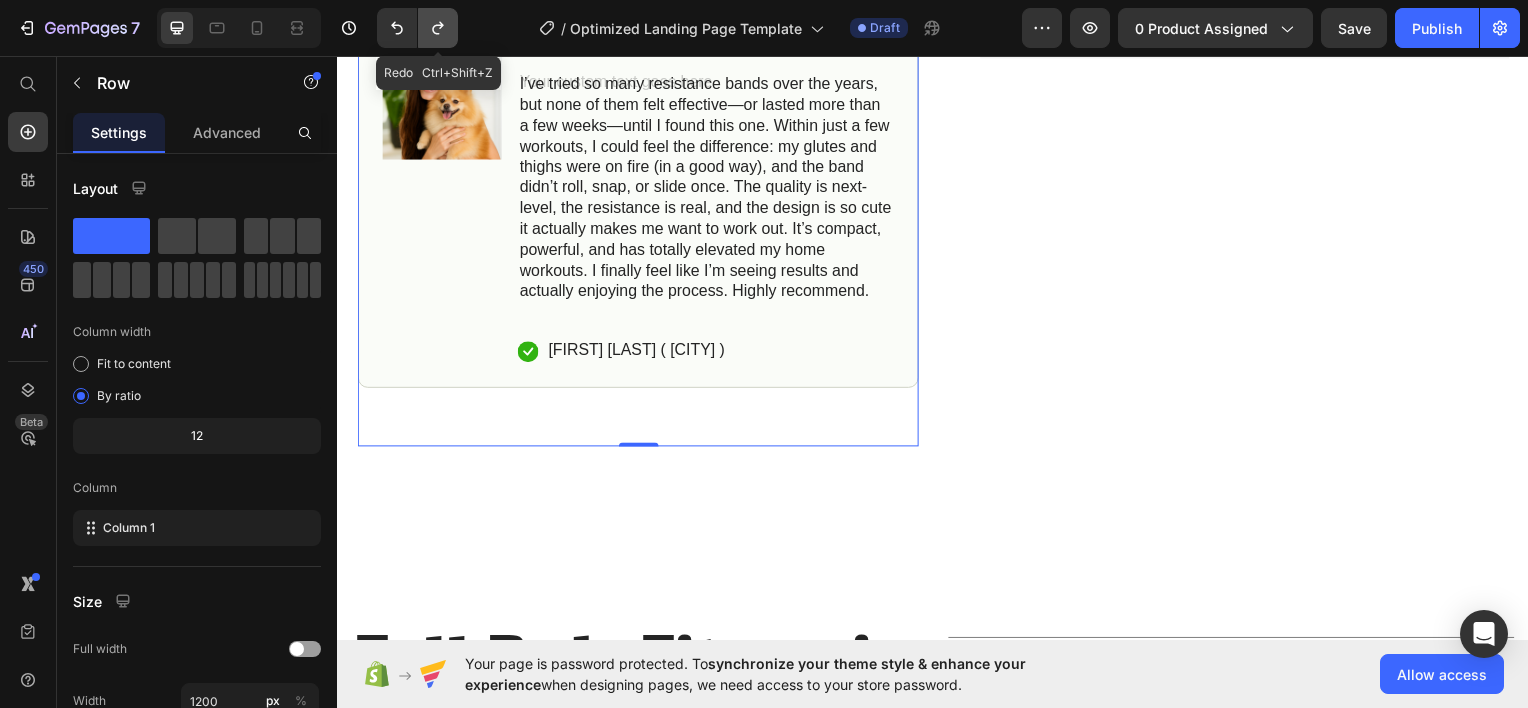 click 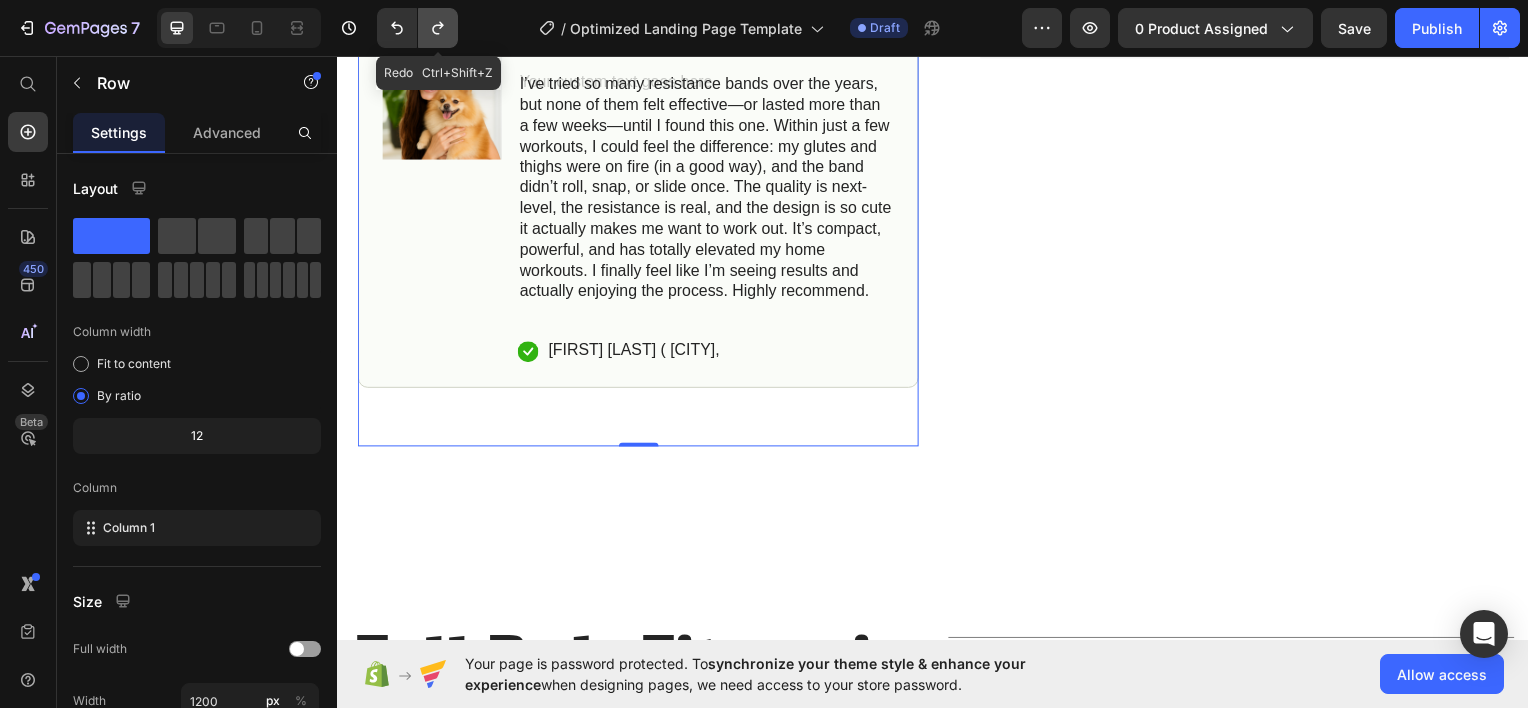 click 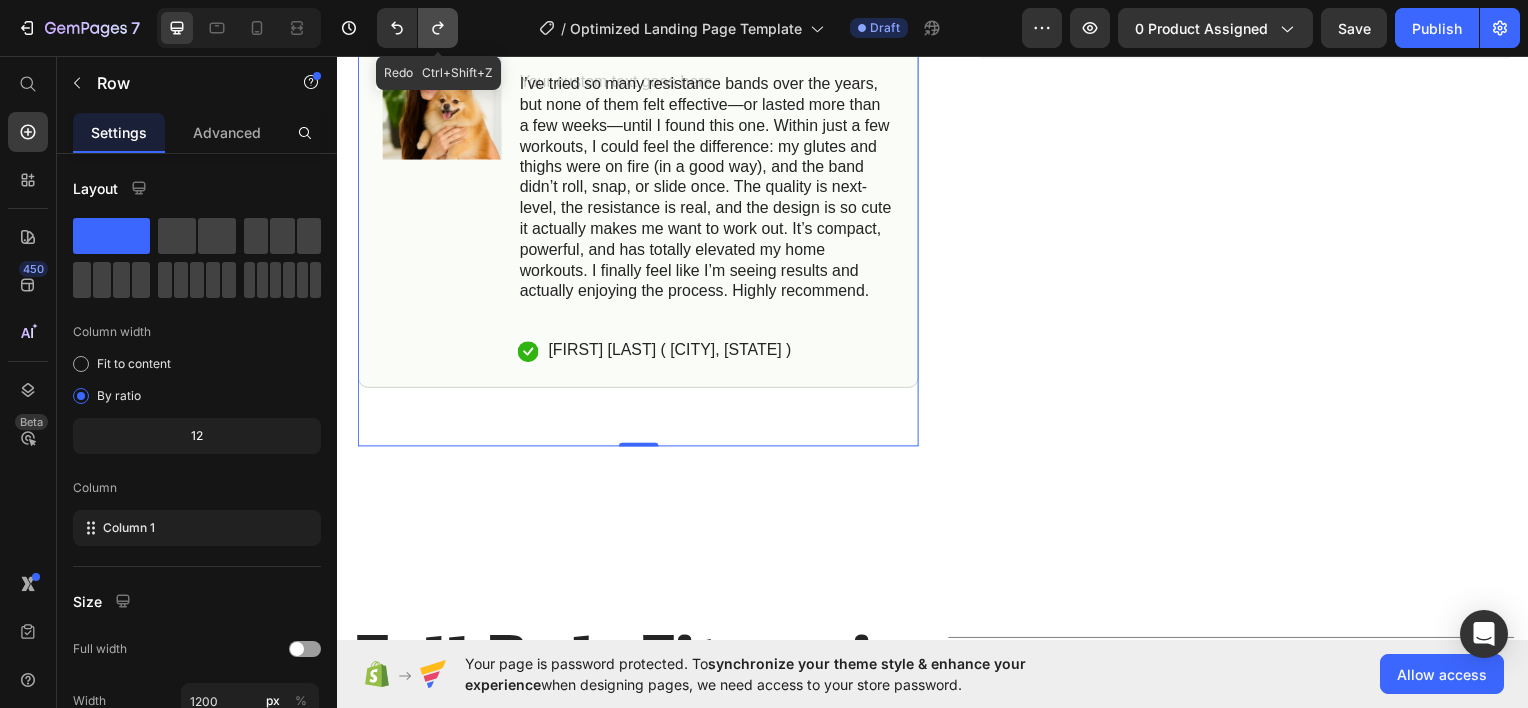 click 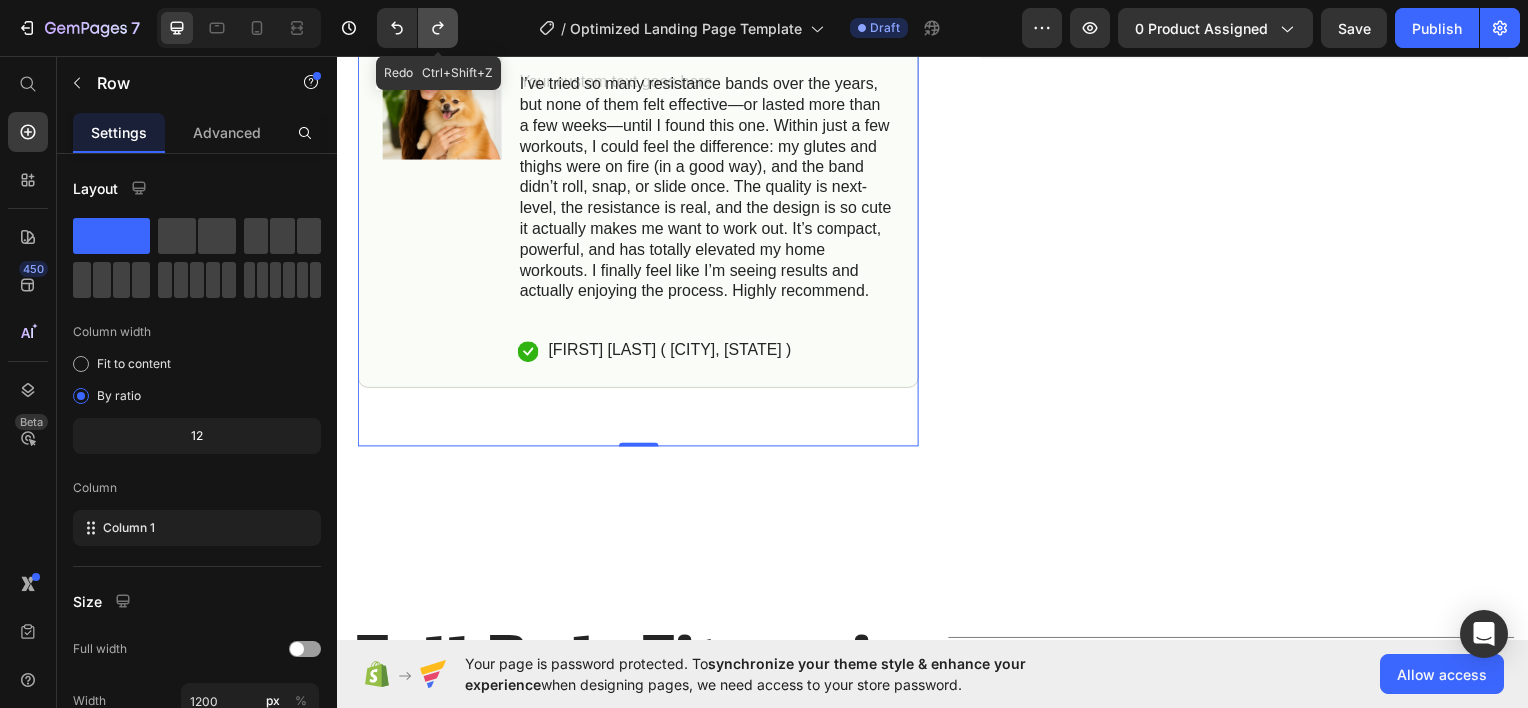 click 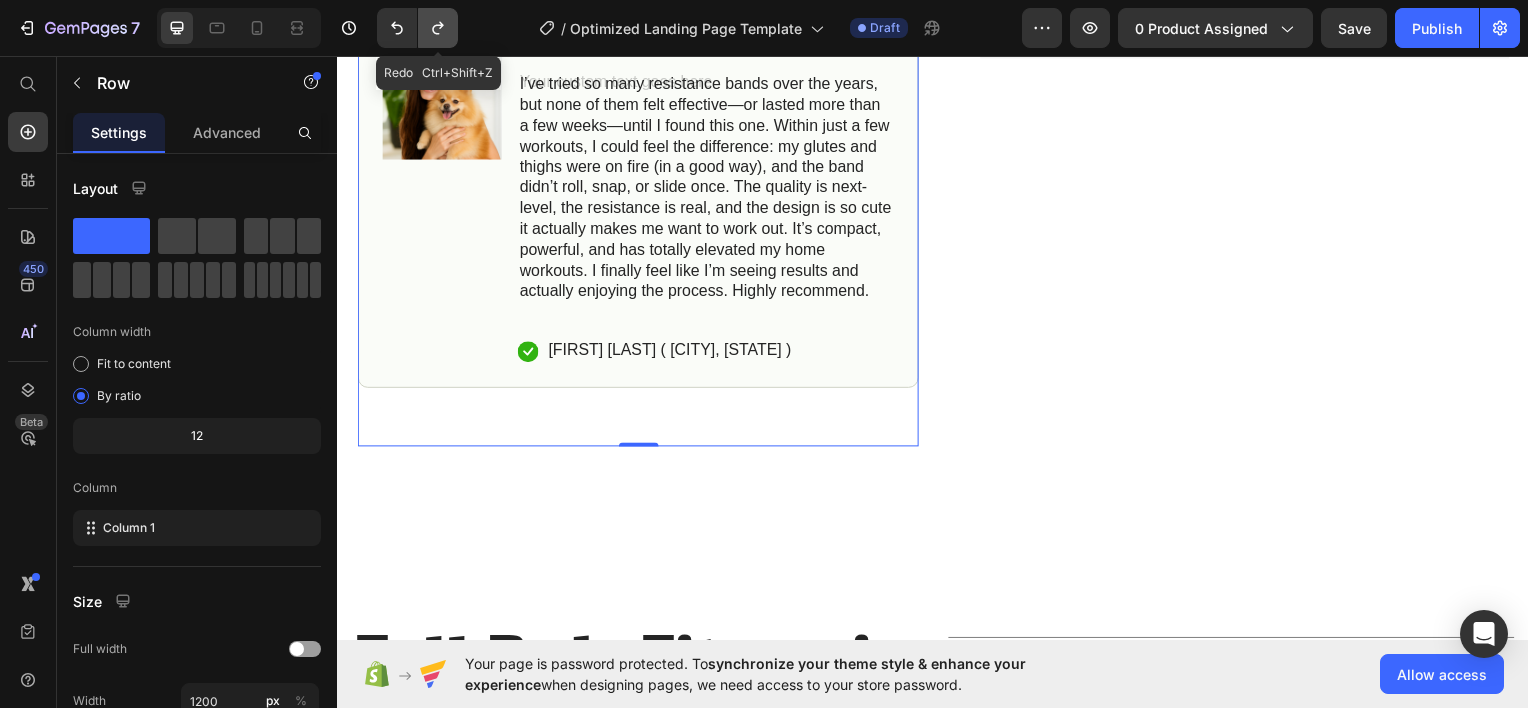 type 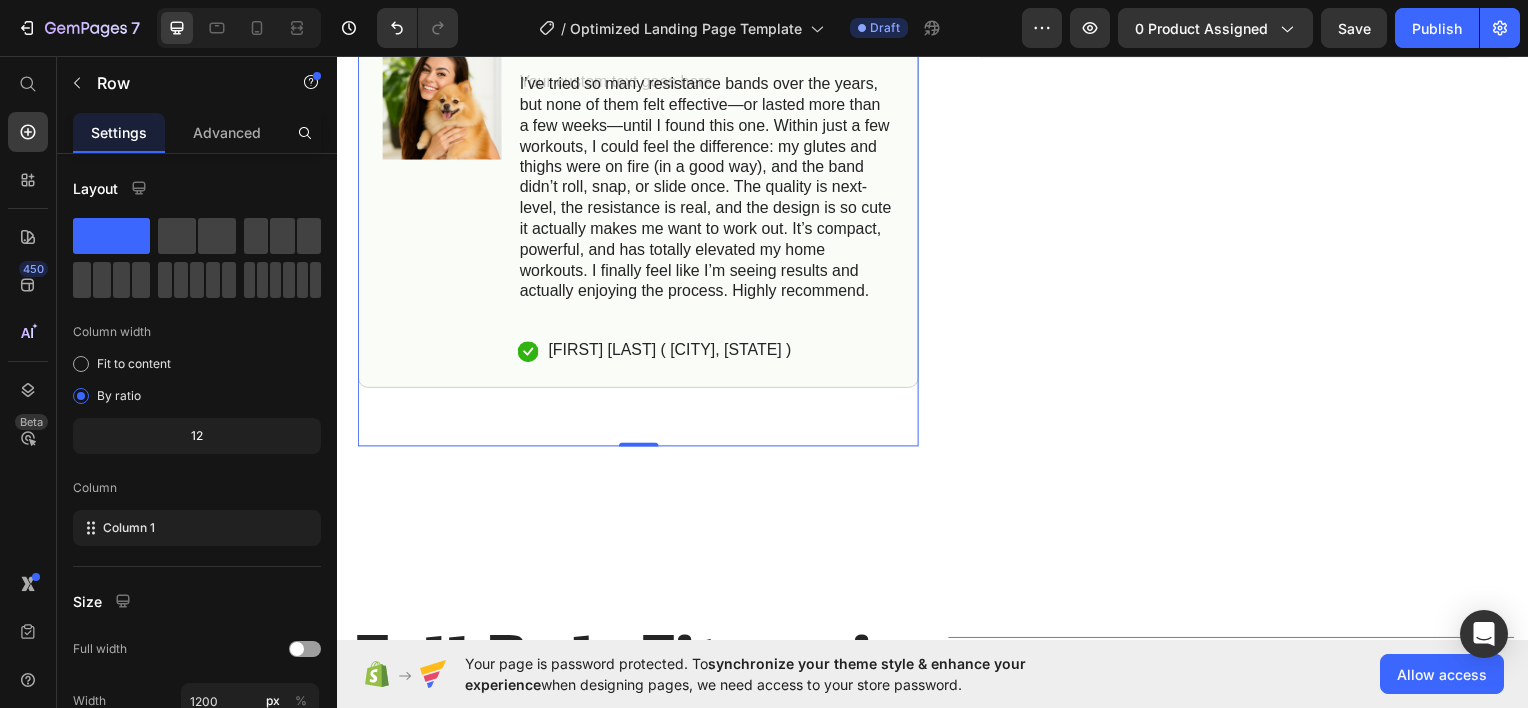 click on "Icon Free Shipping on orders $100+ Text Block Row
Icon 56,000+ Happy Customers Text Block Row Carousel Row
Product Images #1 Home fitness Product of 2024 Text Block Image Icon Icon Icon Icon Icon Icon List I’ve tried so many resistance bands over the years, but none of them felt effective—or lasted more than a few weeks—until I found this one. Within just a few workouts, I could feel the difference: my glutes and thighs were on fire (in a good way), and the band didn’t roll, snap, or slide once. The quality is next-level, the resistance is real, and the design is so cute it actually makes me want to work out. It’s compact, powerful, and has totally elevated my home workouts. I finally feel like I’m seeing results and actually enjoying the process. Highly recommend. Text Block
Icon [NAME] ([CITY], [STATE]) Text Block Row Row Row   0 Icon Icon Icon Icon Icon Icon List 4.8 based on 56,400 Customers Text Block Row Product Title Product Title $1.99" at bounding box center (937, -256) 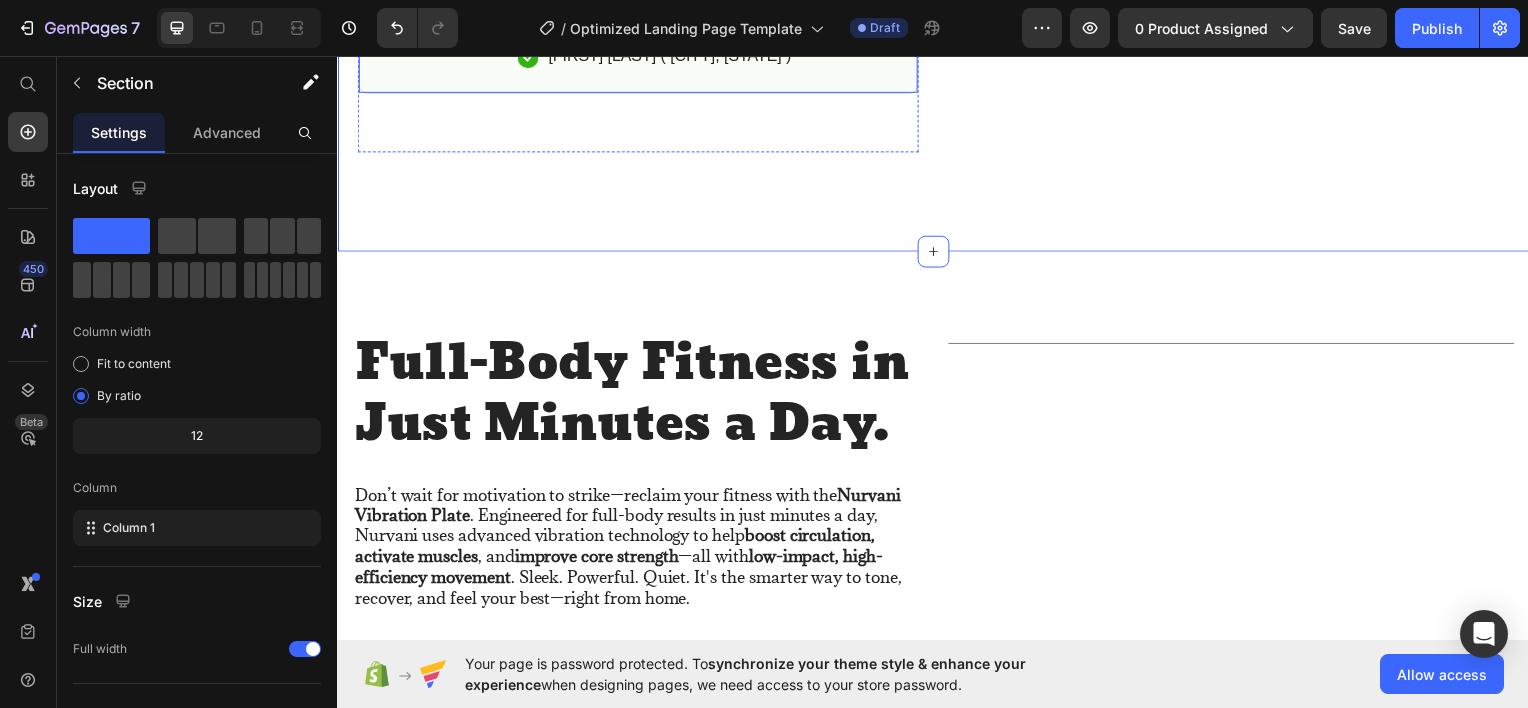 scroll, scrollTop: 1456, scrollLeft: 0, axis: vertical 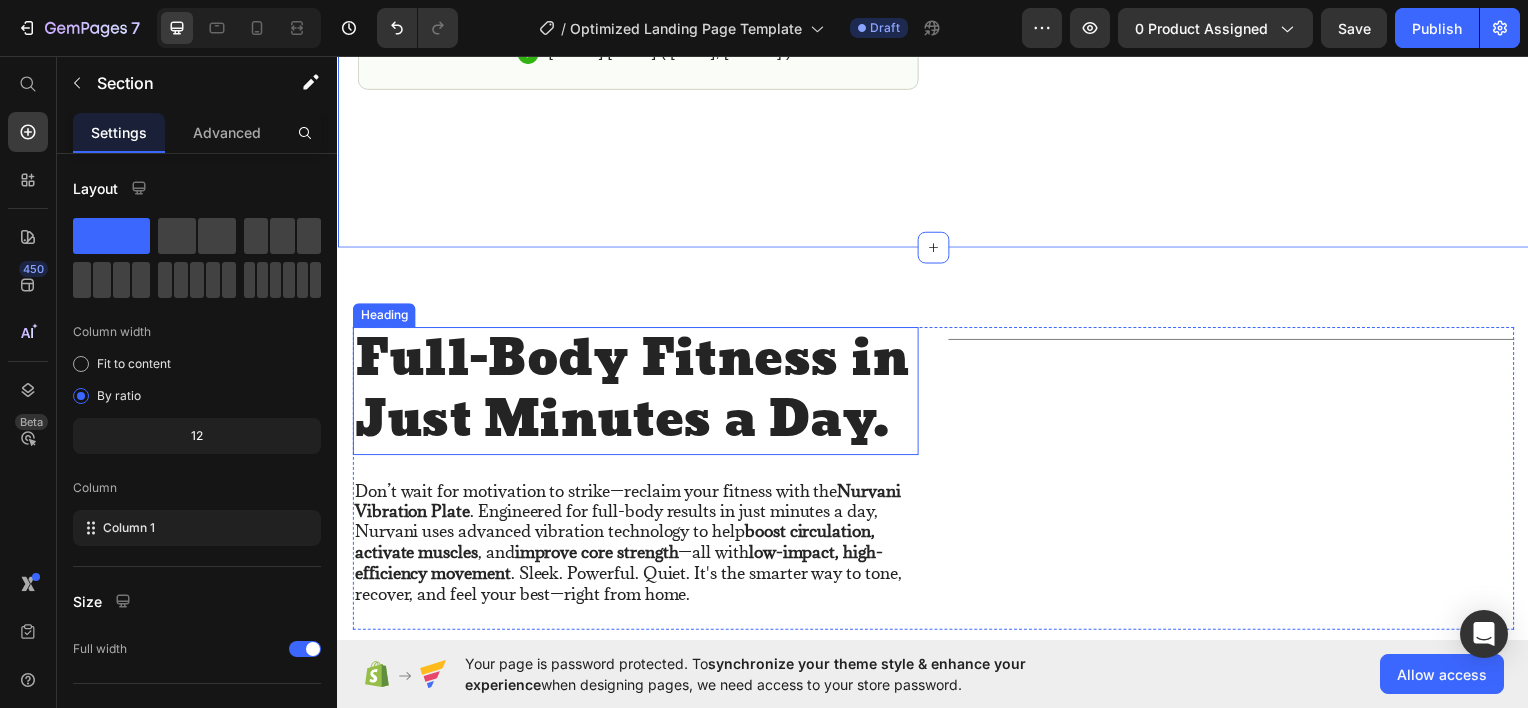 click on "Full-Body Fitness in Just Minutes a Day." at bounding box center [637, 392] 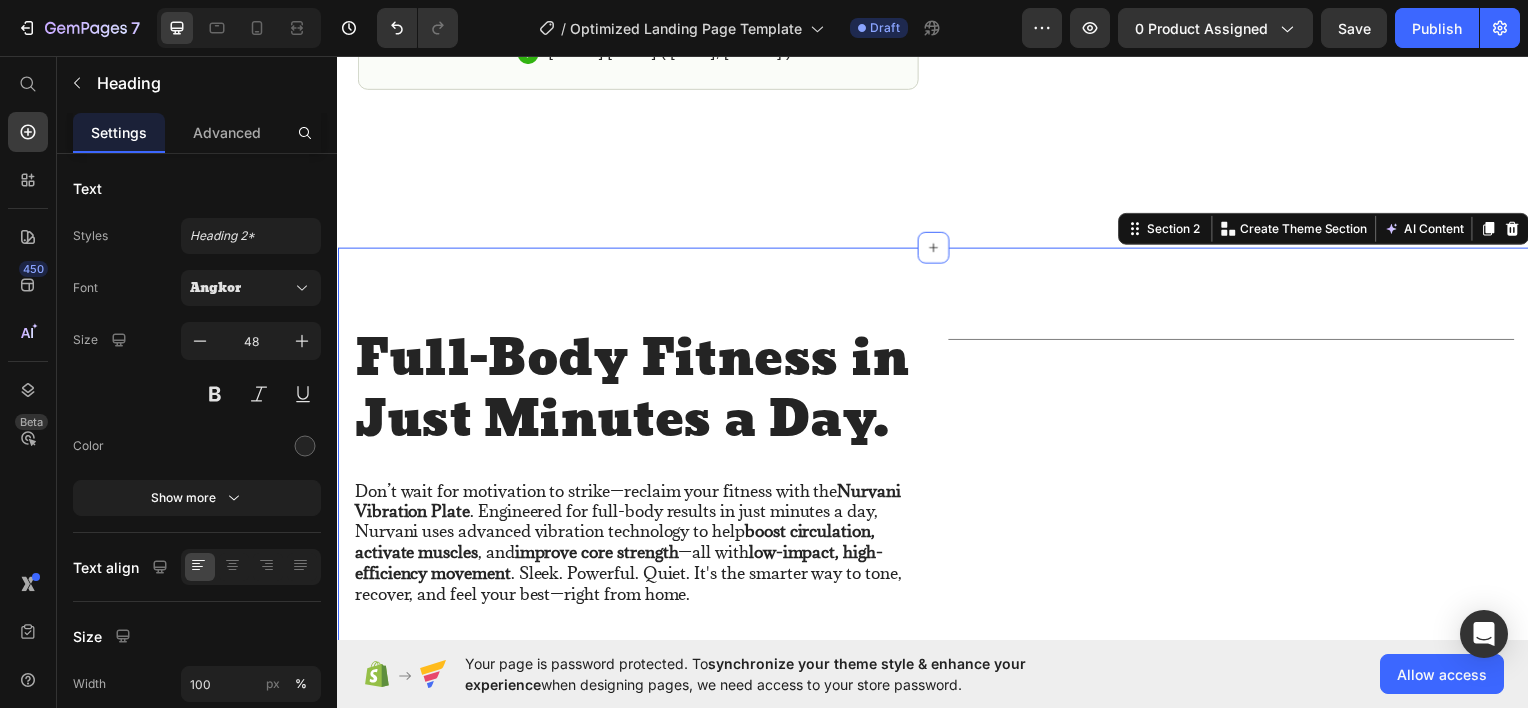 click on "Full-Body Fitness in Just Minutes a Day. Heading Don’t wait for motivation to strike—reclaim your fitness with the  Nurvani Vibration Plate . Engineered for full-body results in just minutes a day, Nurvani uses advanced vibration technology to help  boost circulation, activate muscles , and  improve core strength —all with  low-impact, high-efficiency movement . Sleek. Powerful. Quiet. It's the smarter way to tone, recover, and feel your best—right from home. Text Block                Title Line Row Section 2   You can create reusable sections Create Theme Section AI Content Write with GemAI What would you like to describe here? Tone and Voice Persuasive Product Women'S Multi-Purpose Sports Bag - Waterproof with Shoe Pocket for Yoga, Gym, and Travel Show more Generate" at bounding box center (937, 473) 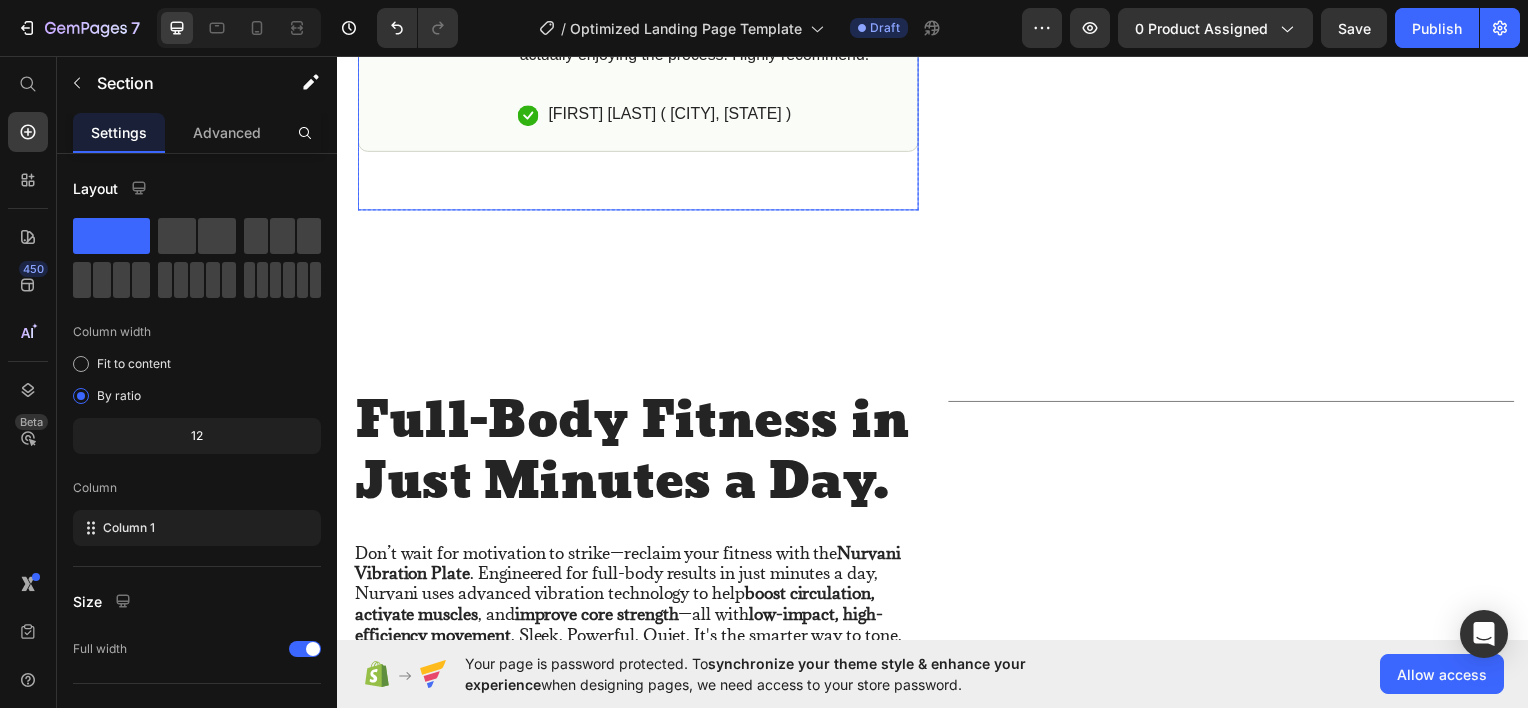 scroll, scrollTop: 1400, scrollLeft: 0, axis: vertical 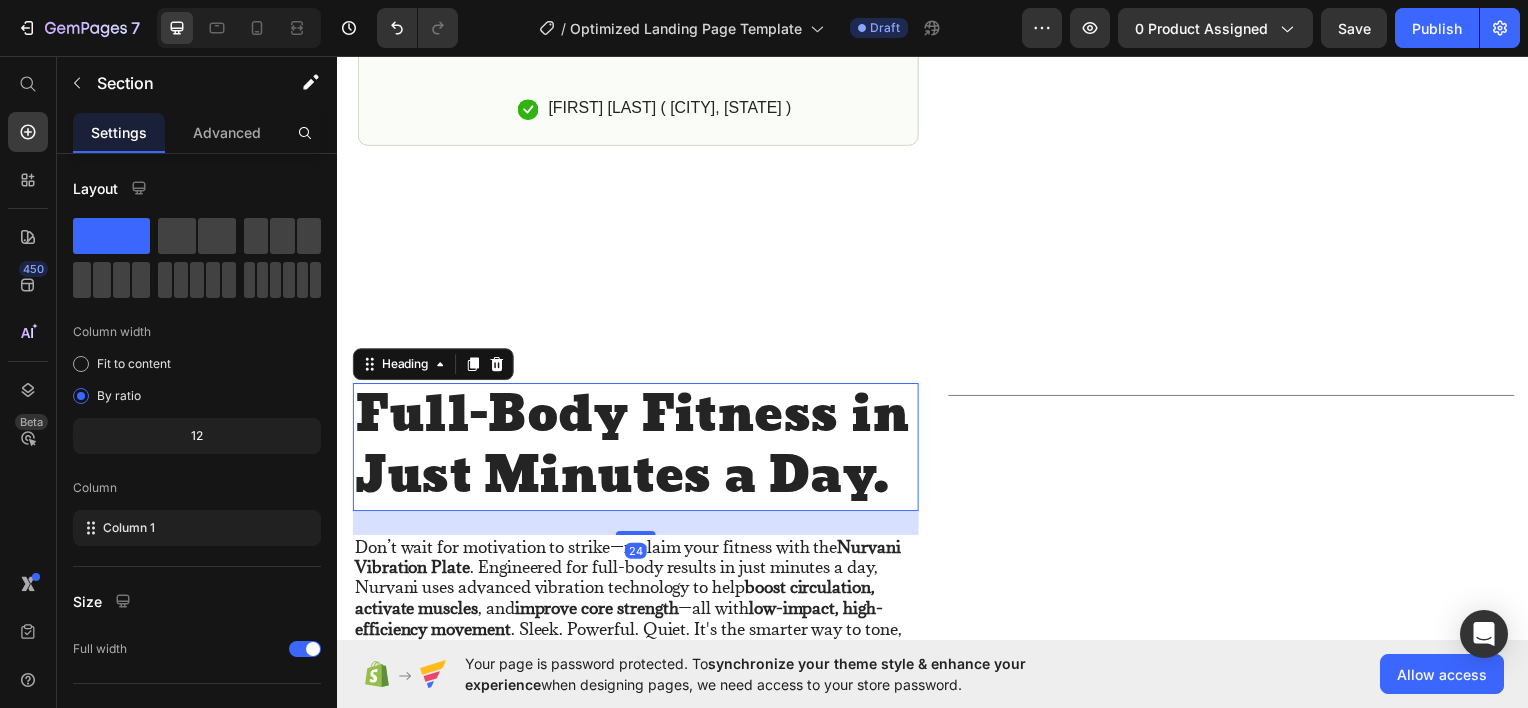 click on "Full-Body Fitness in Just Minutes a Day." at bounding box center [637, 448] 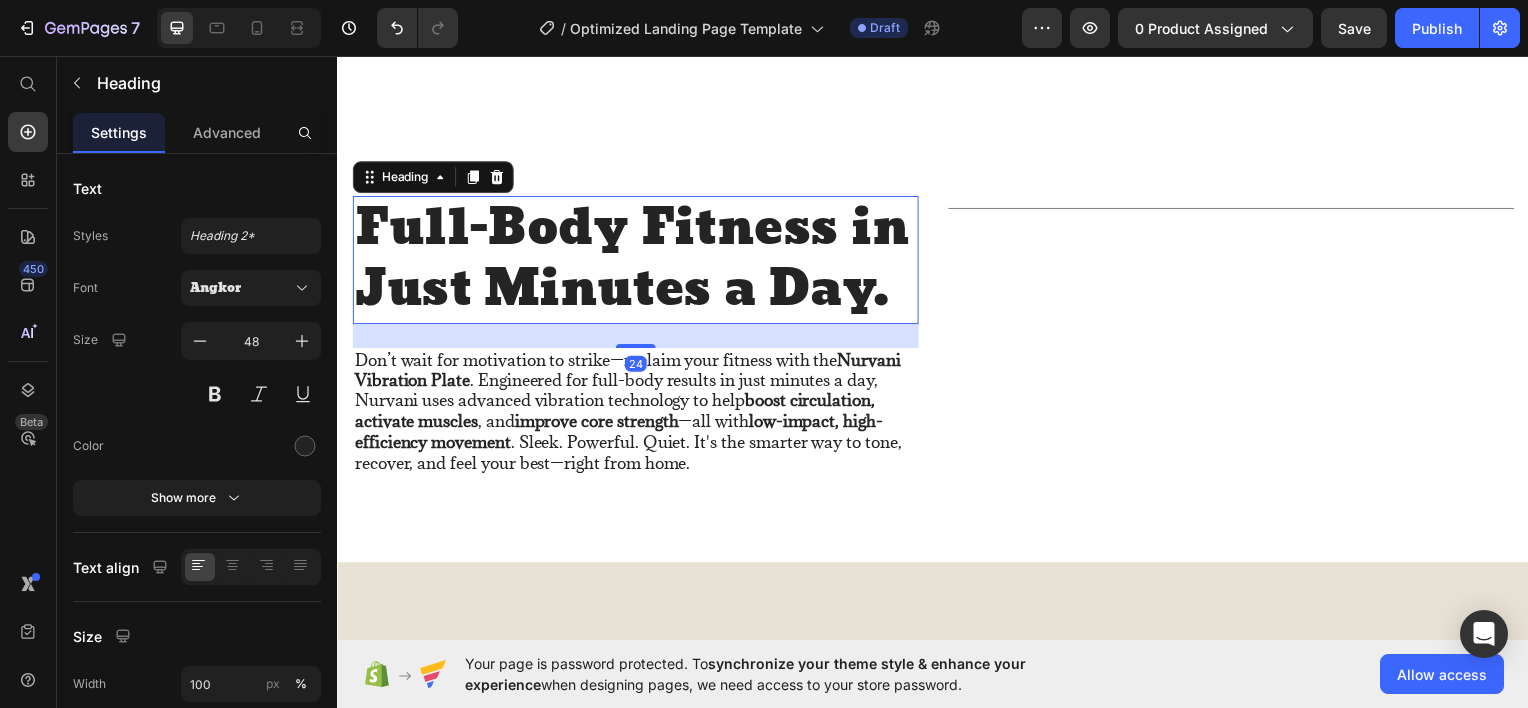 scroll, scrollTop: 1600, scrollLeft: 0, axis: vertical 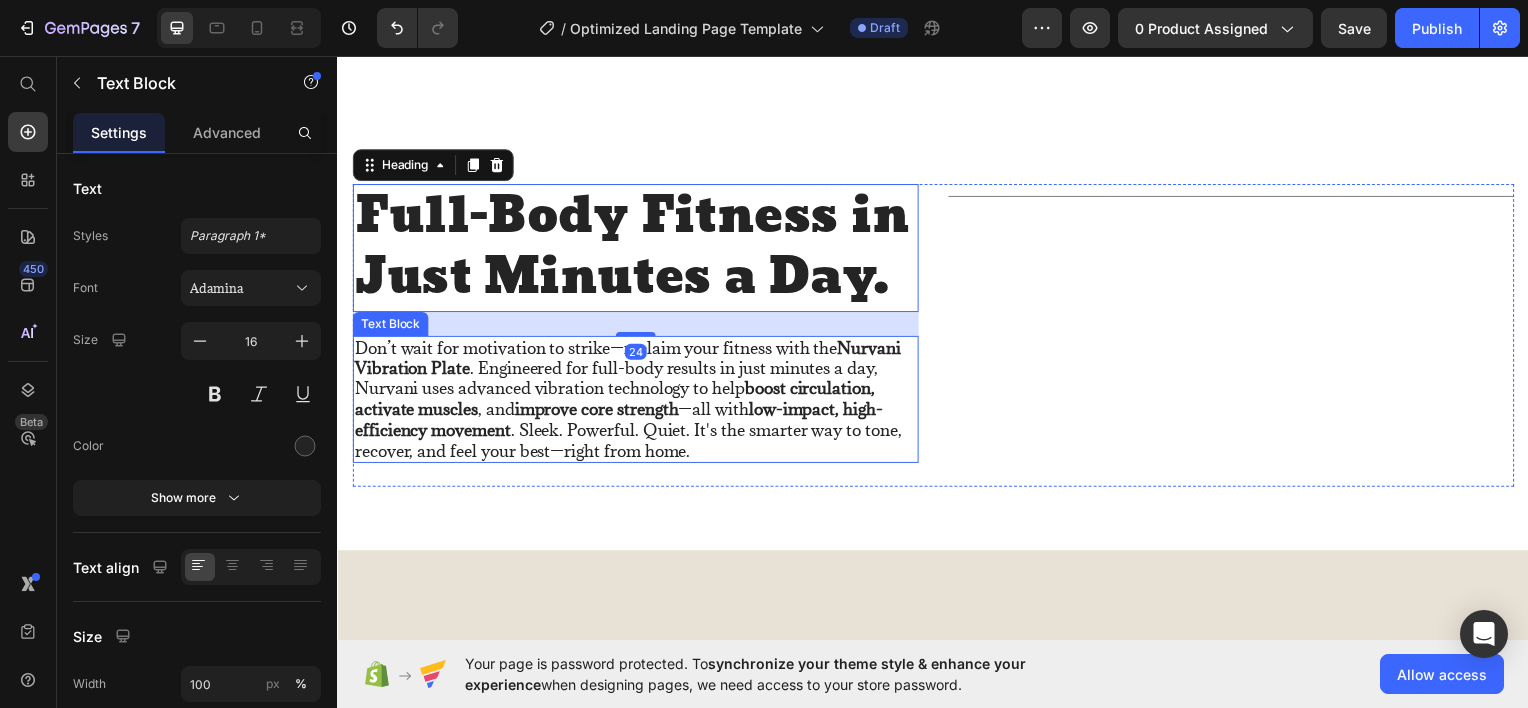 click on "Don’t wait for motivation to strike—reclaim your fitness with the  Nurvani Vibration Plate . Engineered for full-body results in just minutes a day, Nurvani uses advanced vibration technology to help  boost circulation, activate muscles , and  improve core strength —all with  low-impact, high-efficiency movement . Sleek. Powerful. Quiet. It's the smarter way to tone, recover, and feel your best—right from home." at bounding box center (637, 401) 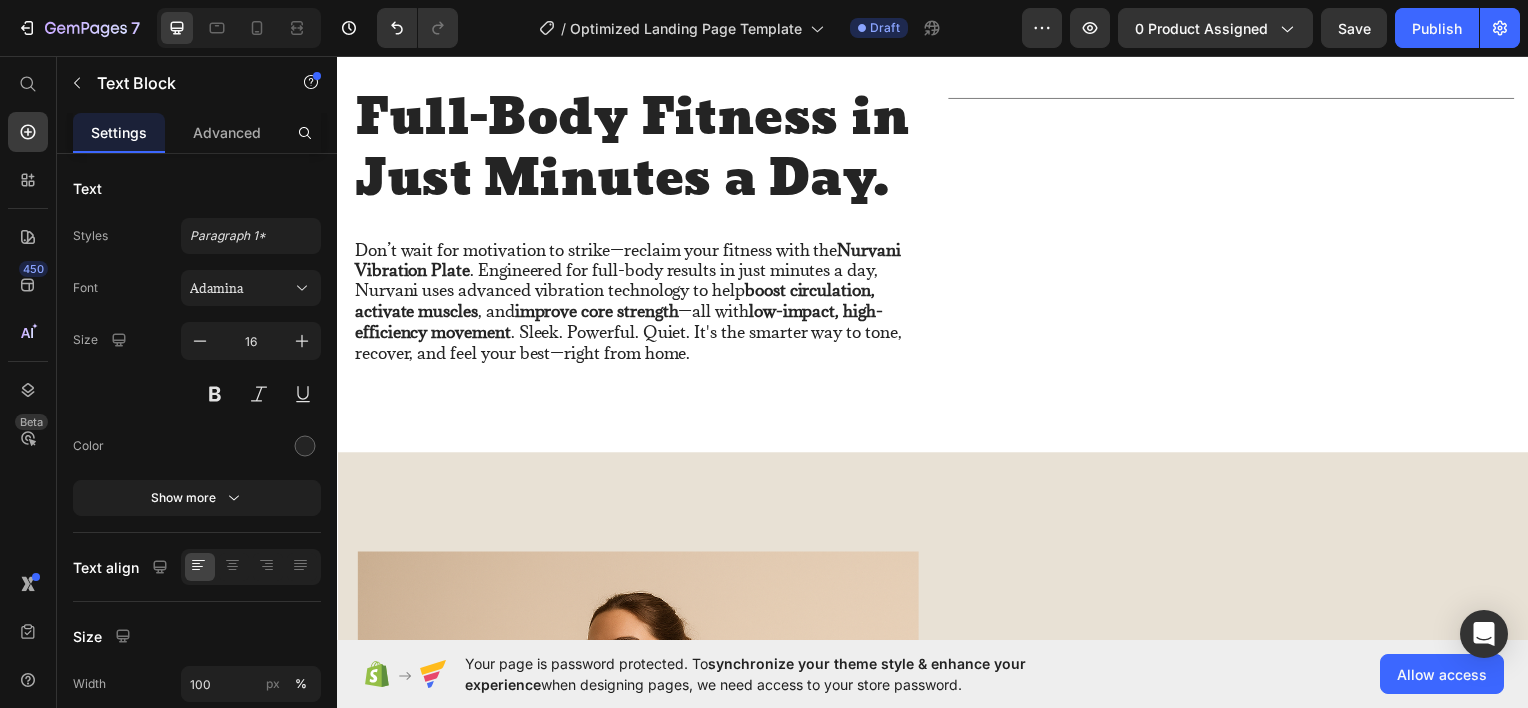 scroll, scrollTop: 1700, scrollLeft: 0, axis: vertical 